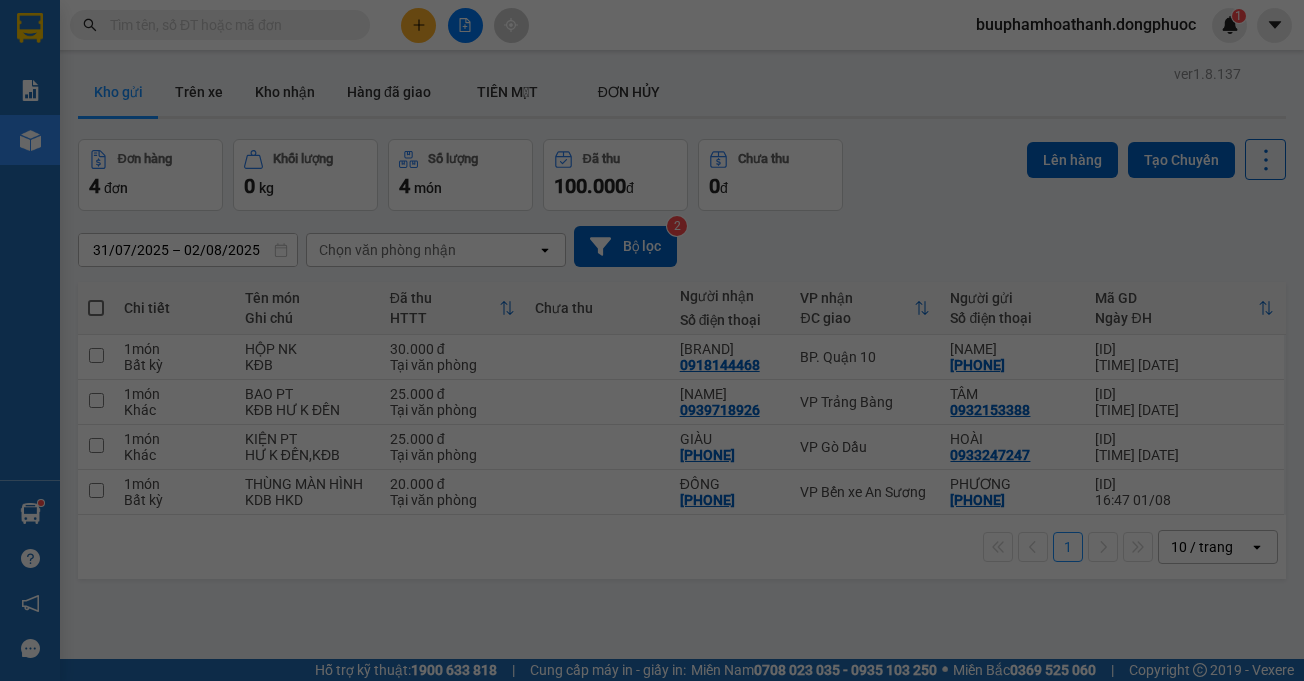 scroll, scrollTop: 0, scrollLeft: 0, axis: both 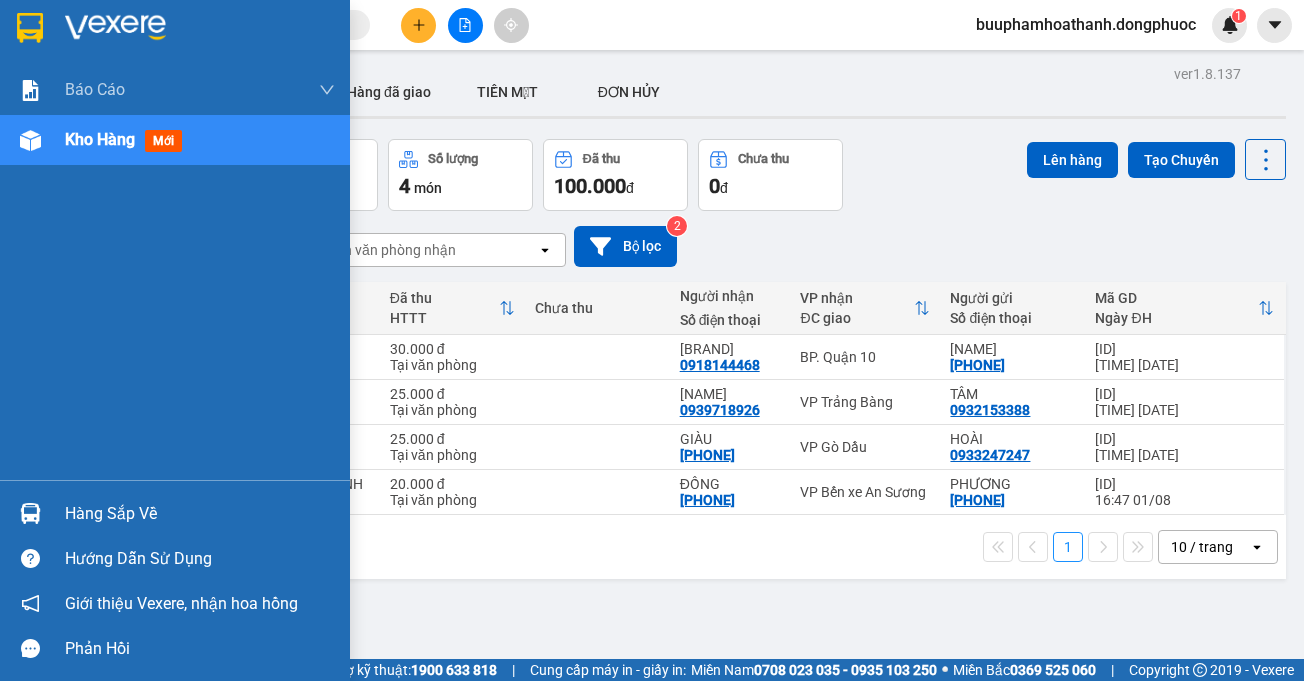 click on "Báo cáo Mẫu 1: Báo cáo dòng tiền  Mẫu 1: Báo cáo dòng tiền theo nhân viên Mẫu 1: Báo cáo dòng tiền theo nhân viên (VP) Mẫu 2: Doanh số tạo đơn theo Văn phòng, nhân viên - Trạm     Kho hàng mới Hàng sắp về Hướng dẫn sử dụng Giới thiệu Vexere, nhận hoa hồng Phản hồi Phần mềm hỗ trợ bạn tốt chứ?" at bounding box center (175, 340) 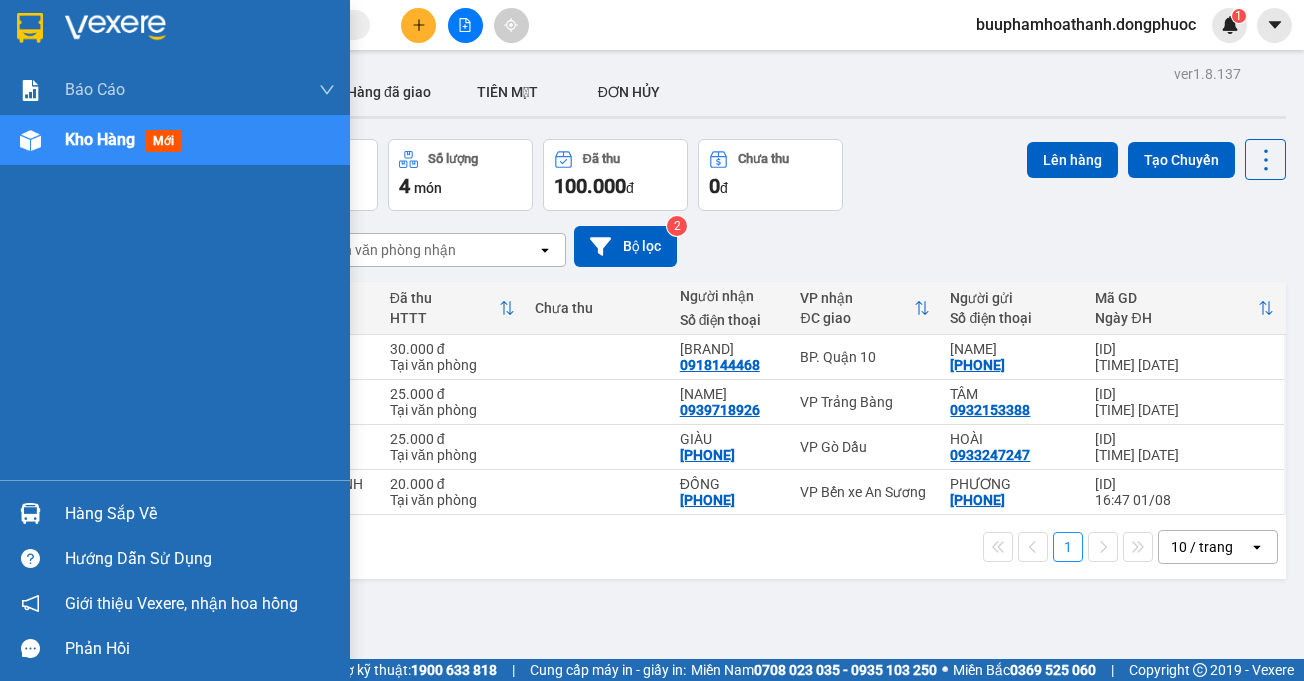 click on "Hàng sắp về" at bounding box center [175, 513] 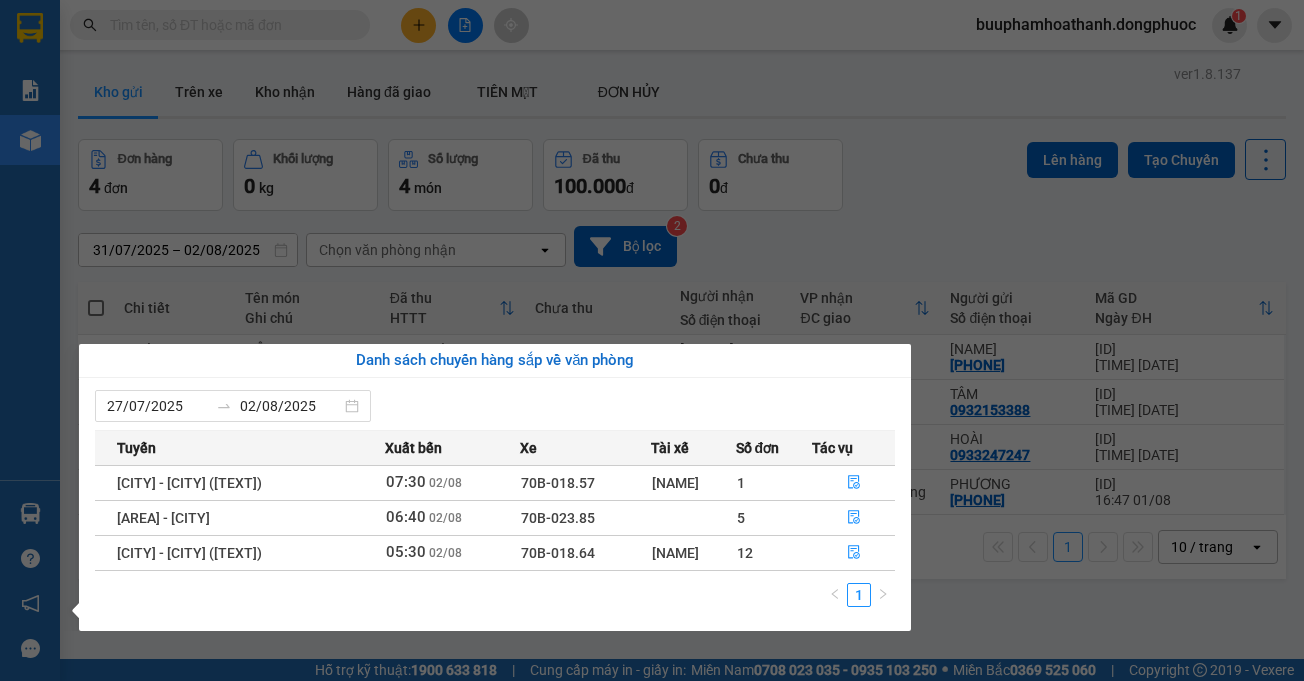 click on "Báo cáo Mẫu 1: Báo cáo dòng tiền  Mẫu 1: Báo cáo dòng tiền theo nhân viên Mẫu 1: Báo cáo dòng tiền theo nhân viên (VP) Mẫu 2: Doanh số tạo đơn theo Văn phòng, nhân viên - Trạm     Kho hàng mới Hàng sắp về Hướng dẫn sử dụng Giới thiệu Vexere, nhận hoa hồng Phản hồi Phần mềm hỗ trợ bạn tốt chứ?" at bounding box center (30, 340) 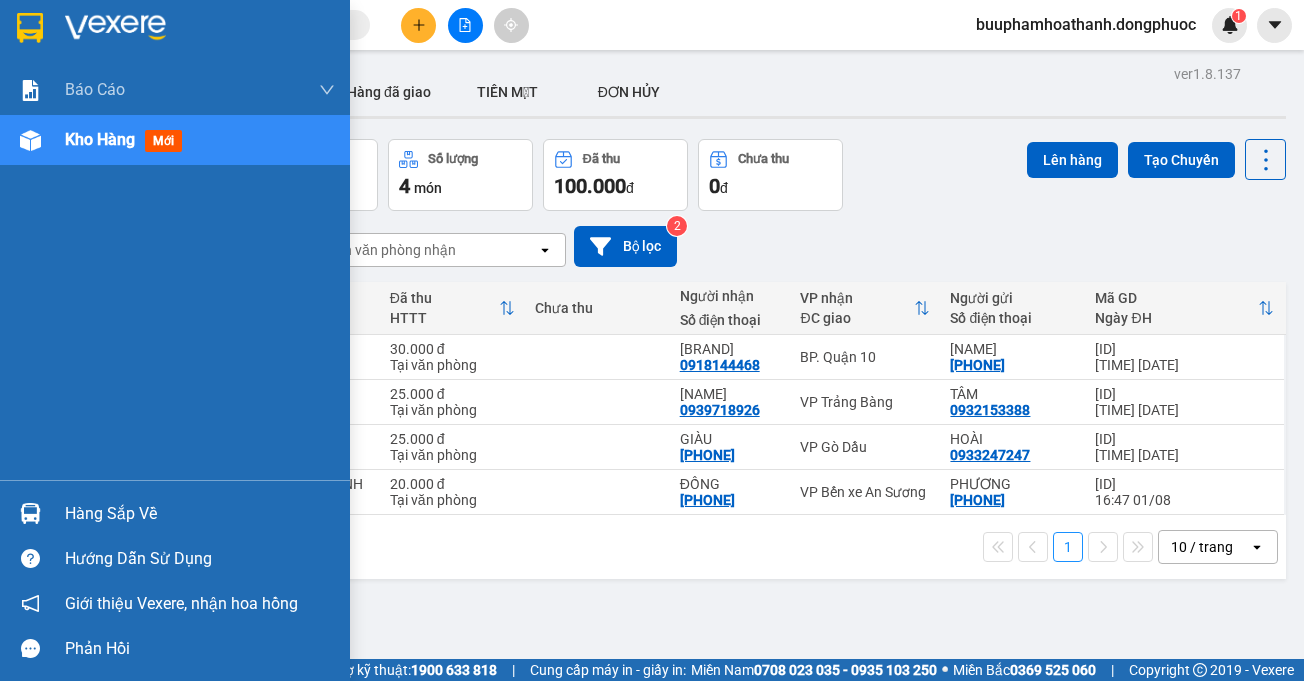 click on "Hàng sắp về" at bounding box center [200, 514] 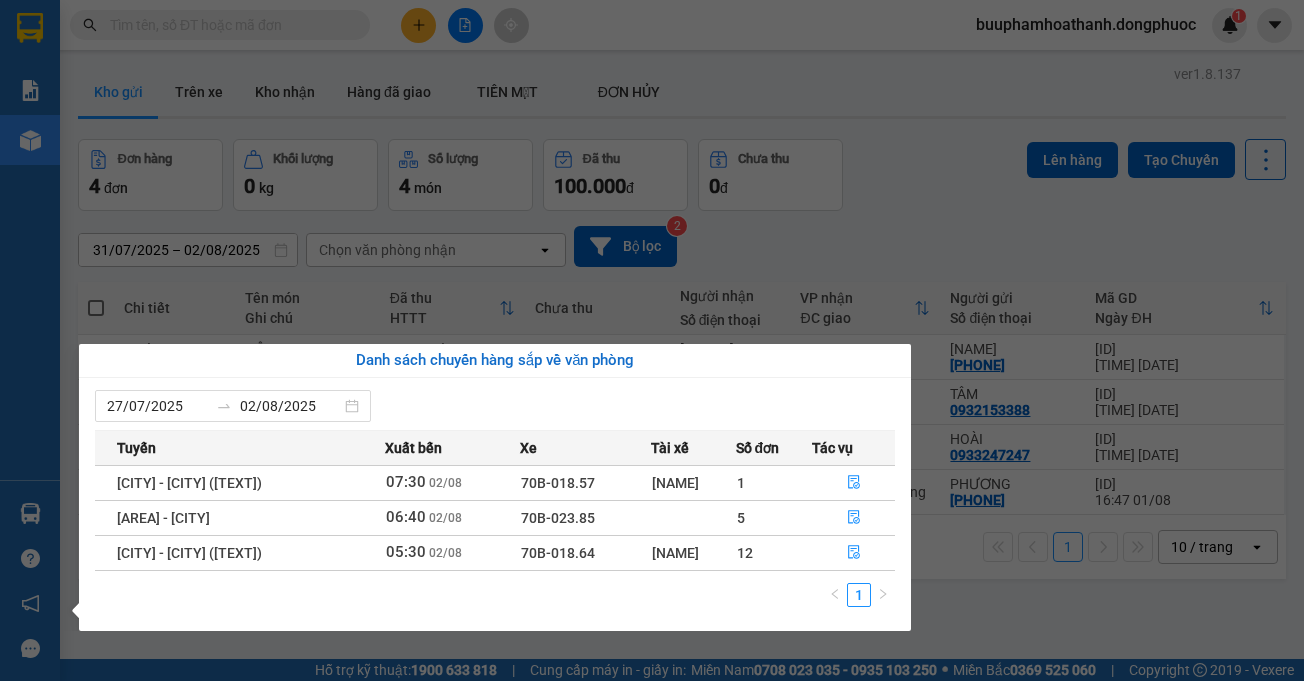 click on "Báo cáo Mẫu 1: Báo cáo dòng tiền  Mẫu 1: Báo cáo dòng tiền theo nhân viên Mẫu 1: Báo cáo dòng tiền theo nhân viên (VP) Mẫu 2: Doanh số tạo đơn theo Văn phòng, nhân viên - Trạm     Kho hàng mới Hàng sắp về Hướng dẫn sử dụng Giới thiệu Vexere, nhận hoa hồng Phản hồi Phần mềm hỗ trợ bạn tốt chứ?" at bounding box center [30, 340] 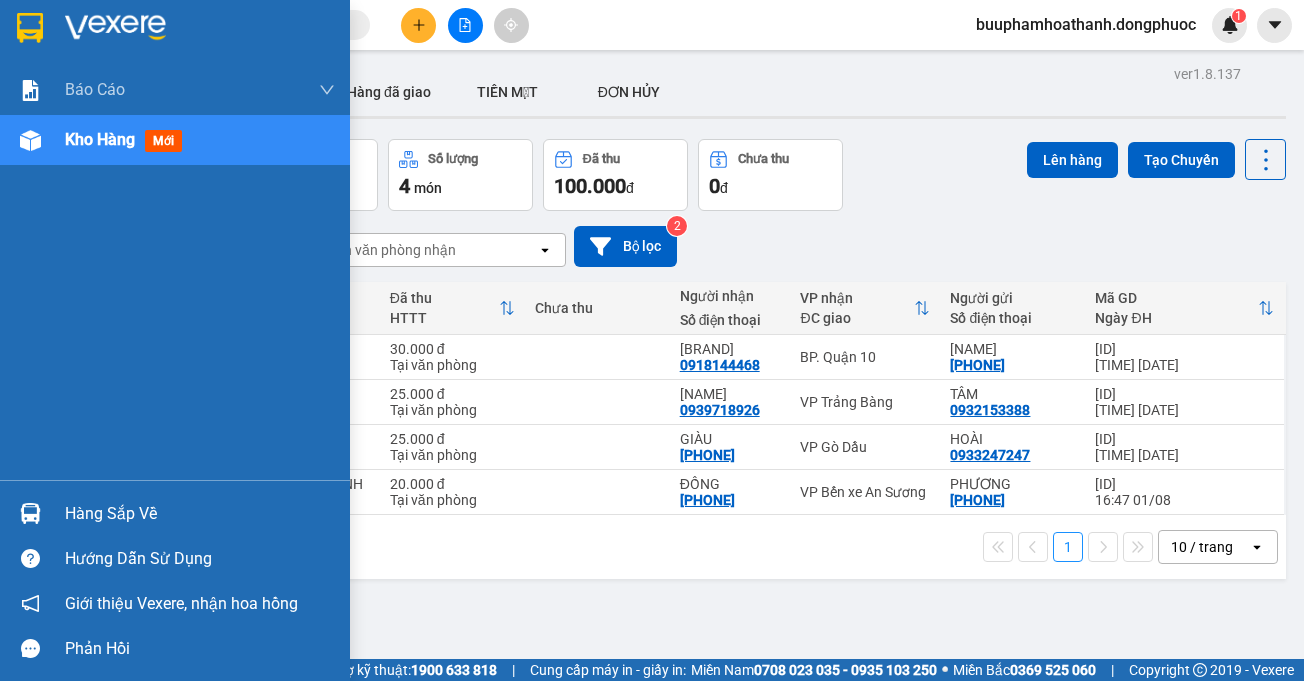 click on "Hàng sắp về" at bounding box center [200, 514] 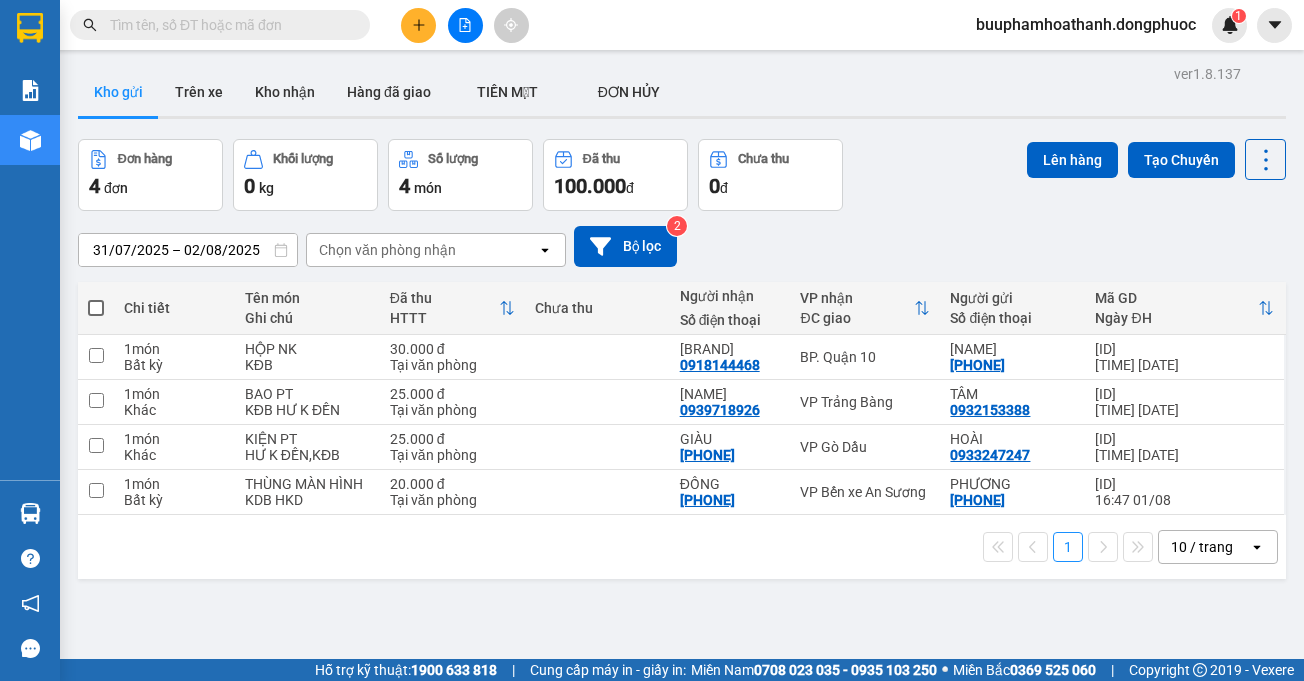 click on "Kết quả tìm kiếm ( 0 )  Bộ lọc  Thuộc VP này No Data buuphamhoathanh.dongphuoc 1     Báo cáo Mẫu 1: Báo cáo dòng tiền  Mẫu 1: Báo cáo dòng tiền theo nhân viên Mẫu 1: Báo cáo dòng tiền theo nhân viên (VP) Mẫu 2: Doanh số tạo đơn theo Văn phòng, nhân viên - Trạm     Kho hàng mới Hàng sắp về Hướng dẫn sử dụng Giới thiệu Vexere, nhận hoa hồng Phản hồi Phần mềm hỗ trợ bạn tốt chứ? ver  1.8.137 Kho gửi Trên xe Kho nhận Hàng đã giao TIỀN MẶT  ĐƠN HỦY Đơn hàng 4 đơn Khối lượng 0 kg Số lượng 4 món Đã thu 100.000  đ Chưa thu 0  đ Lên hàng Tạo Chuyến 31/07/2025 – 02/08/2025 Press the down arrow key to interact with the calendar and select a date. Press the escape button to close the calendar. Selected date range is from 31/07/2025 to 02/08/2025. Chọn văn phòng nhận open Bộ lọc 2 Chi tiết Tên món Ghi chú Đã thu HTTT Chưa thu Người nhận Số điện thoại" at bounding box center [652, 340] 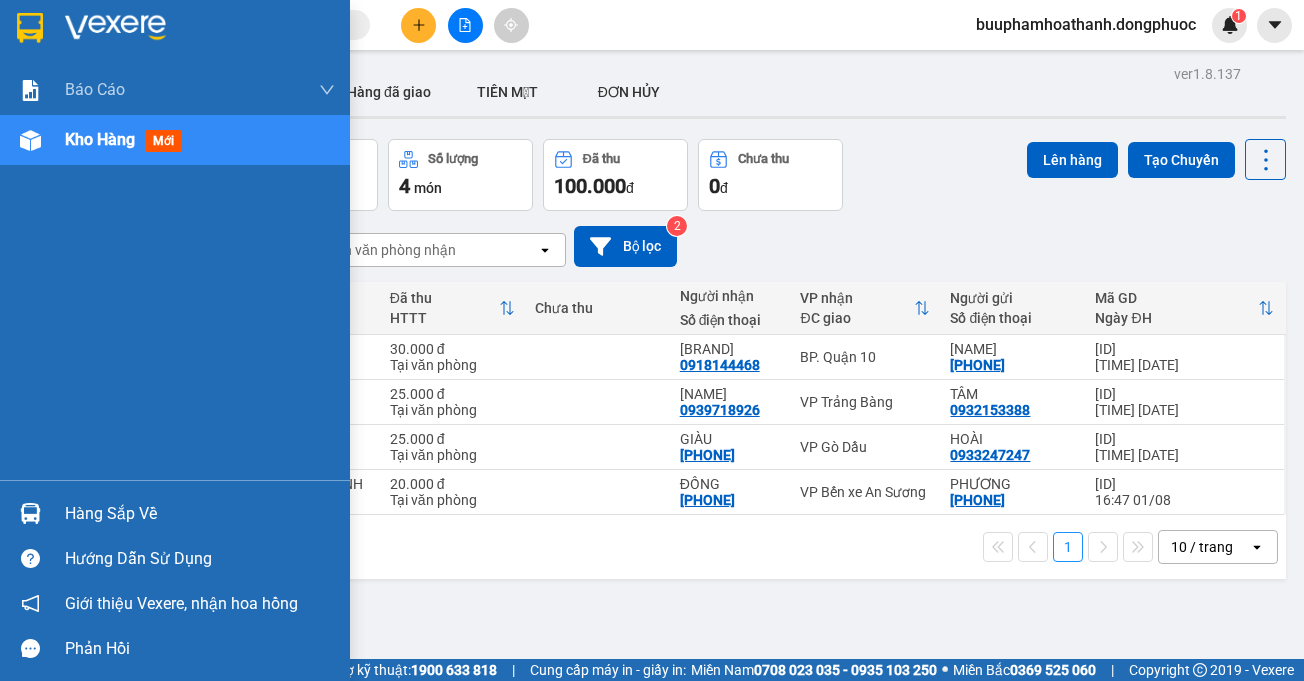 drag, startPoint x: 127, startPoint y: 466, endPoint x: 119, endPoint y: 490, distance: 25.298222 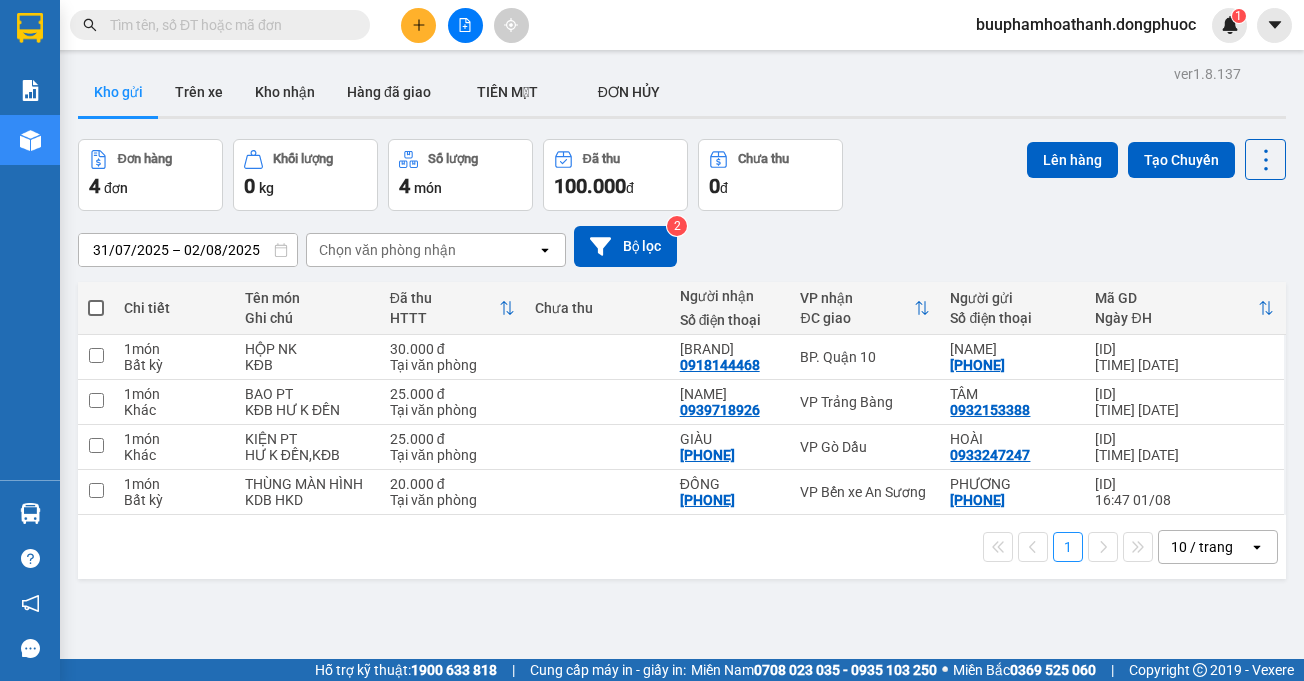 click on "Kết quả tìm kiếm ( 0 )  Bộ lọc  Thuộc VP này No Data buuphamhoathanh.dongphuoc 1     Báo cáo Mẫu 1: Báo cáo dòng tiền  Mẫu 1: Báo cáo dòng tiền theo nhân viên Mẫu 1: Báo cáo dòng tiền theo nhân viên (VP) Mẫu 2: Doanh số tạo đơn theo Văn phòng, nhân viên - Trạm     Kho hàng mới Hàng sắp về Hướng dẫn sử dụng Giới thiệu Vexere, nhận hoa hồng Phản hồi Phần mềm hỗ trợ bạn tốt chứ? ver  1.8.137 Kho gửi Trên xe Kho nhận Hàng đã giao TIỀN MẶT  ĐƠN HỦY Đơn hàng 4 đơn Khối lượng 0 kg Số lượng 4 món Đã thu 100.000  đ Chưa thu 0  đ Lên hàng Tạo Chuyến 31/07/2025 – 02/08/2025 Press the down arrow key to interact with the calendar and select a date. Press the escape button to close the calendar. Selected date range is from 31/07/2025 to 02/08/2025. Chọn văn phòng nhận open Bộ lọc 2 Chi tiết Tên món Ghi chú Đã thu HTTT Chưa thu Người nhận Số điện thoại" at bounding box center (652, 340) 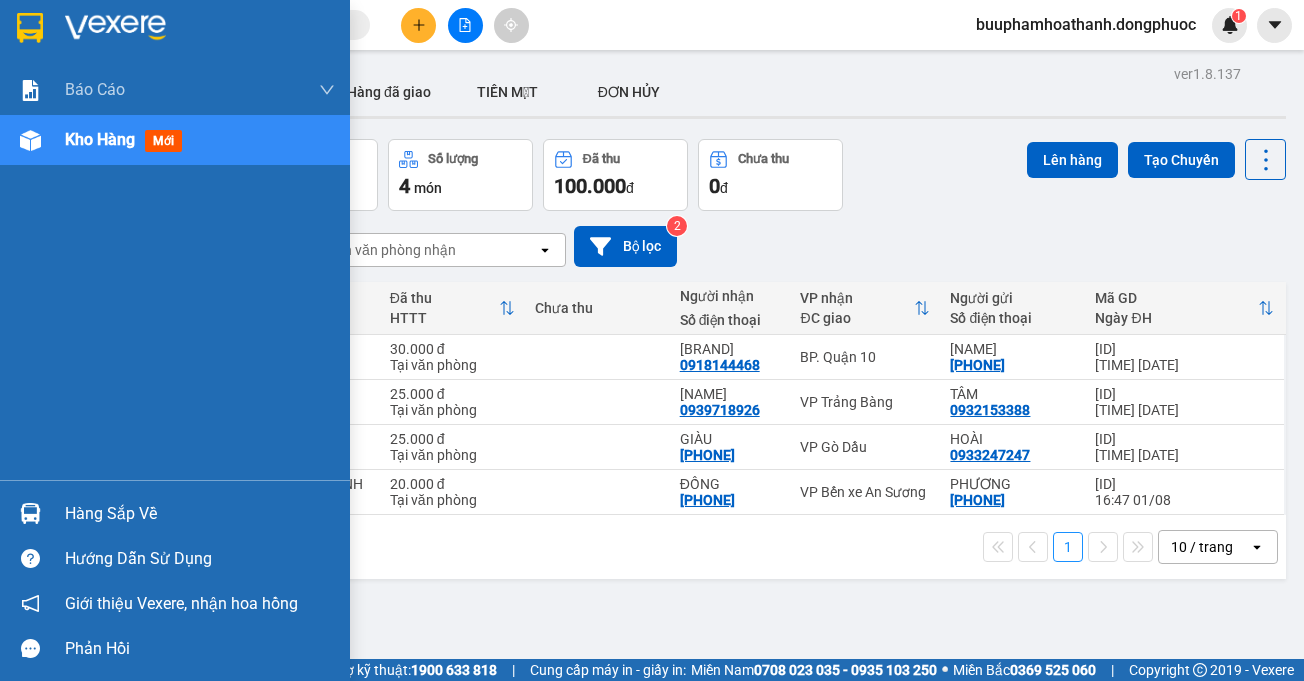 click on "Hàng sắp về" at bounding box center (200, 514) 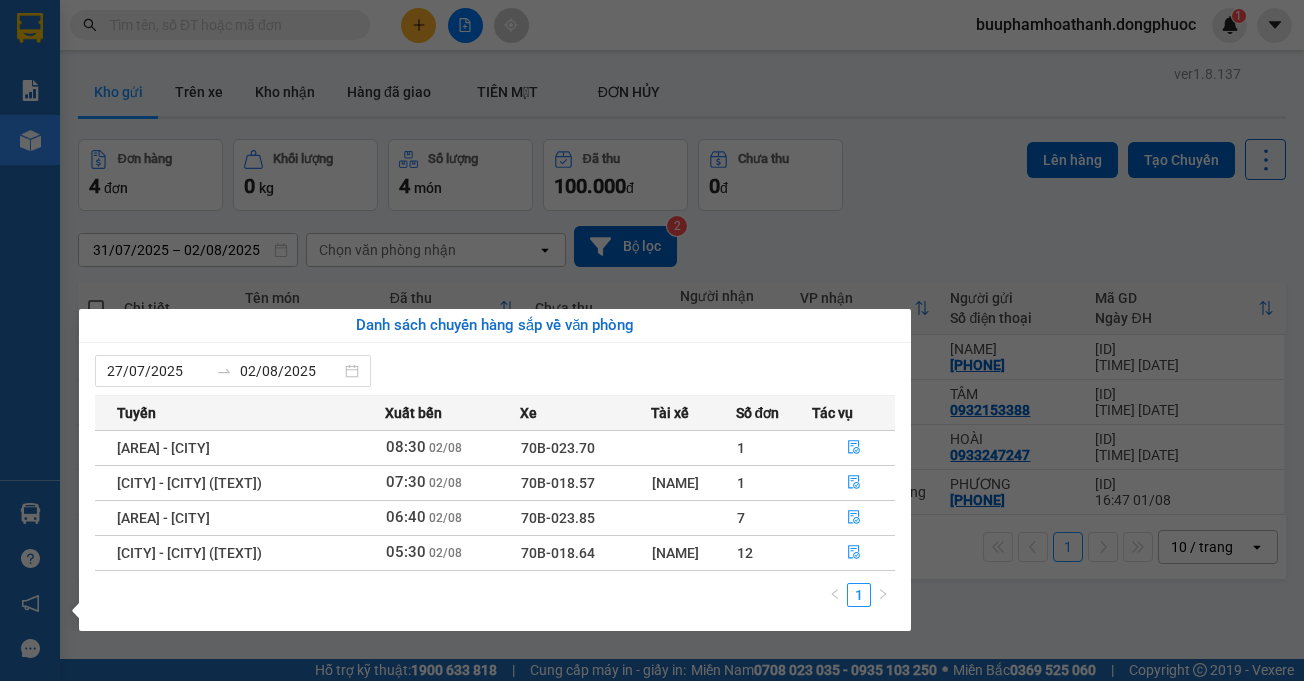 drag, startPoint x: 2, startPoint y: 419, endPoint x: 1, endPoint y: 433, distance: 14.035668 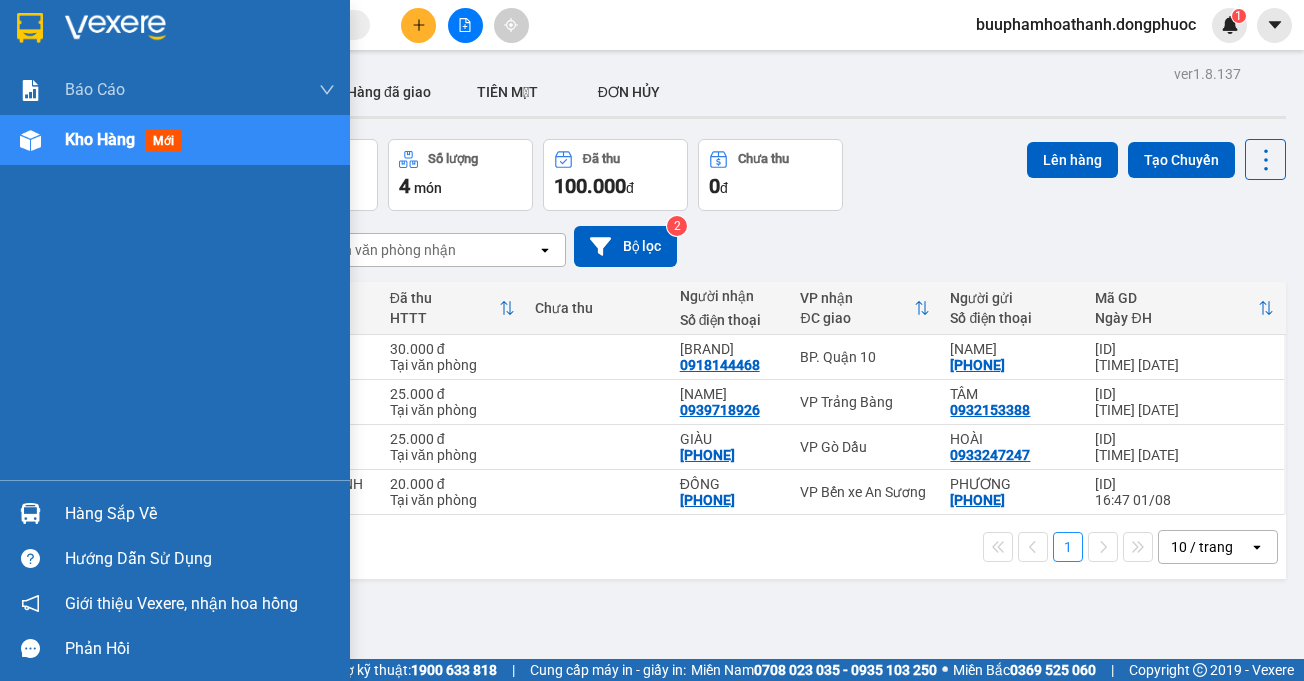 click on "Hàng sắp về" at bounding box center (200, 514) 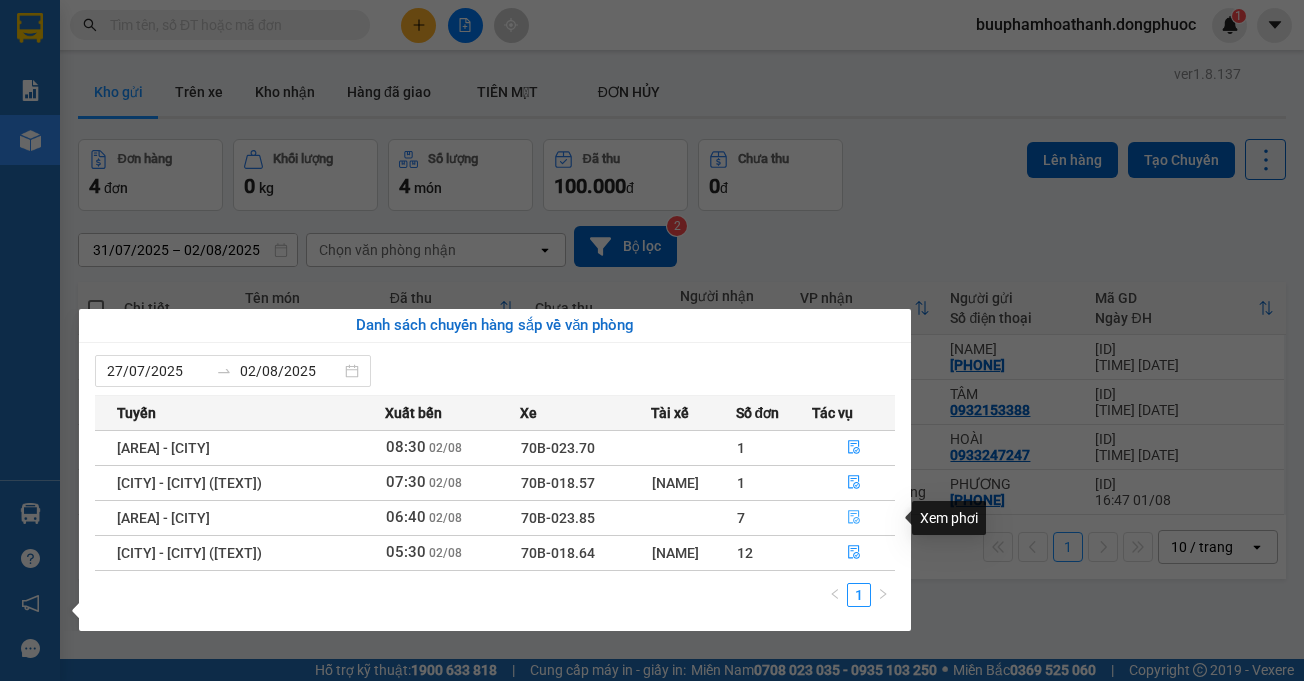 click 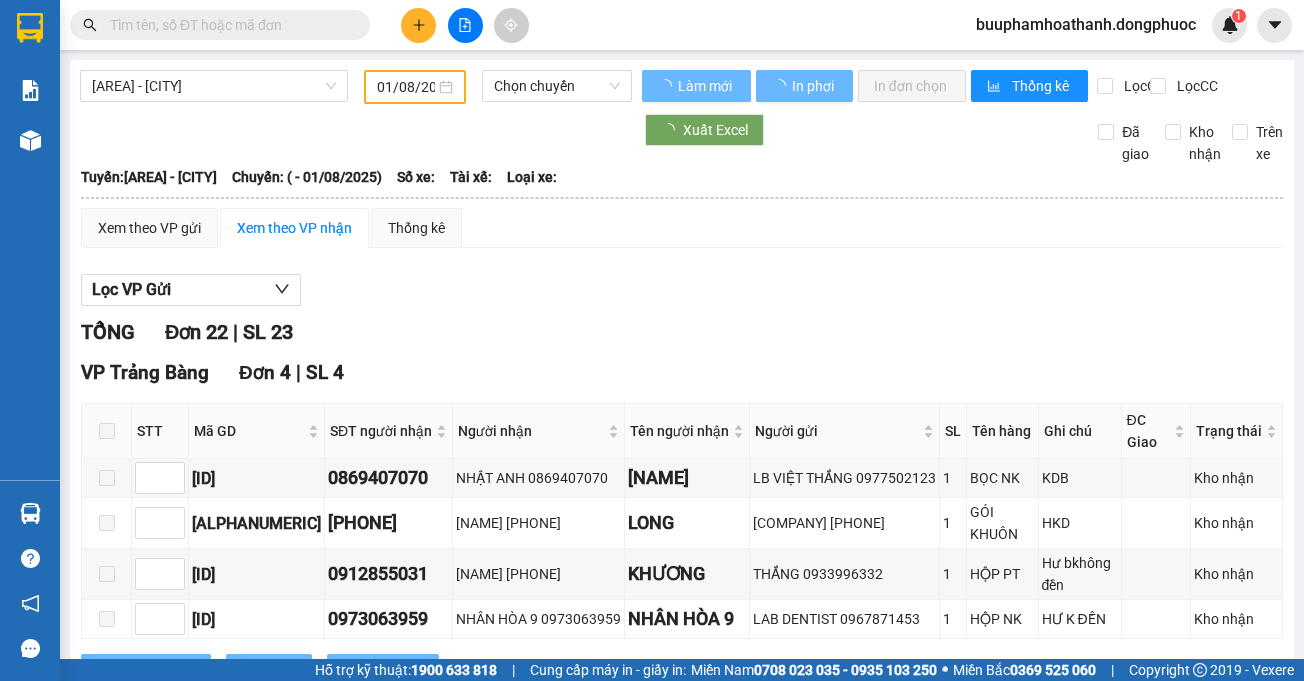 type on "02/08/2025" 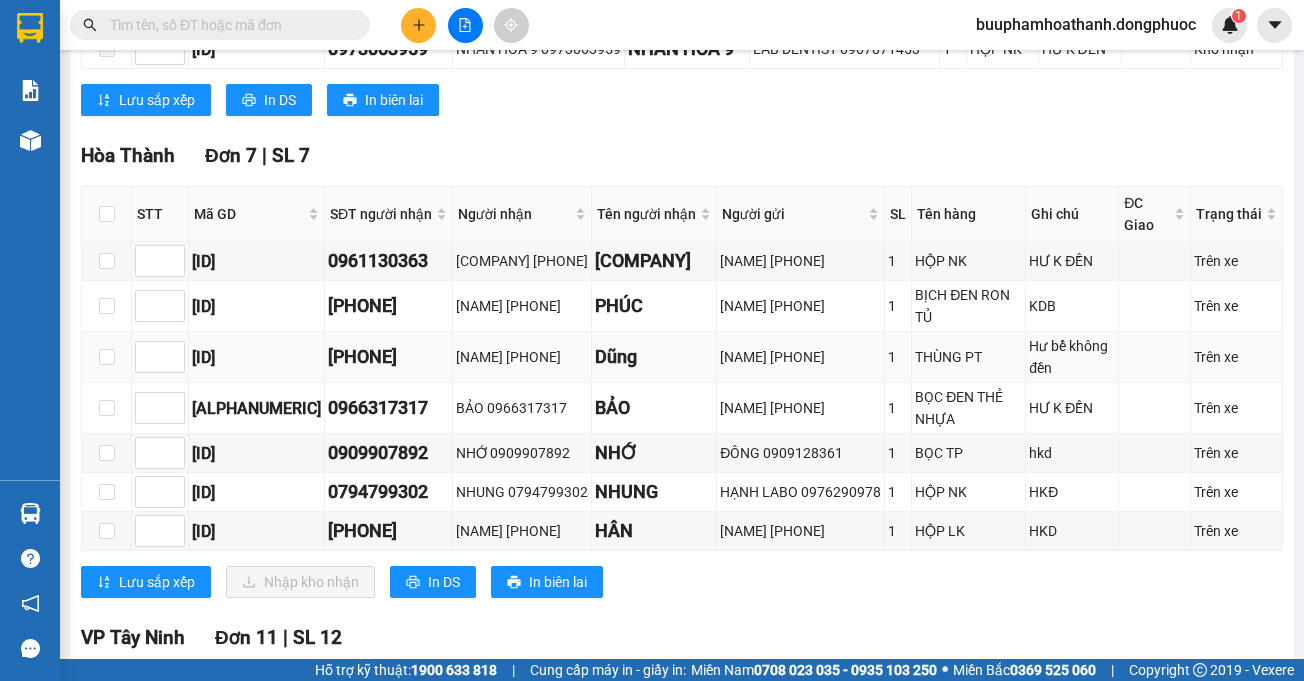 scroll, scrollTop: 800, scrollLeft: 0, axis: vertical 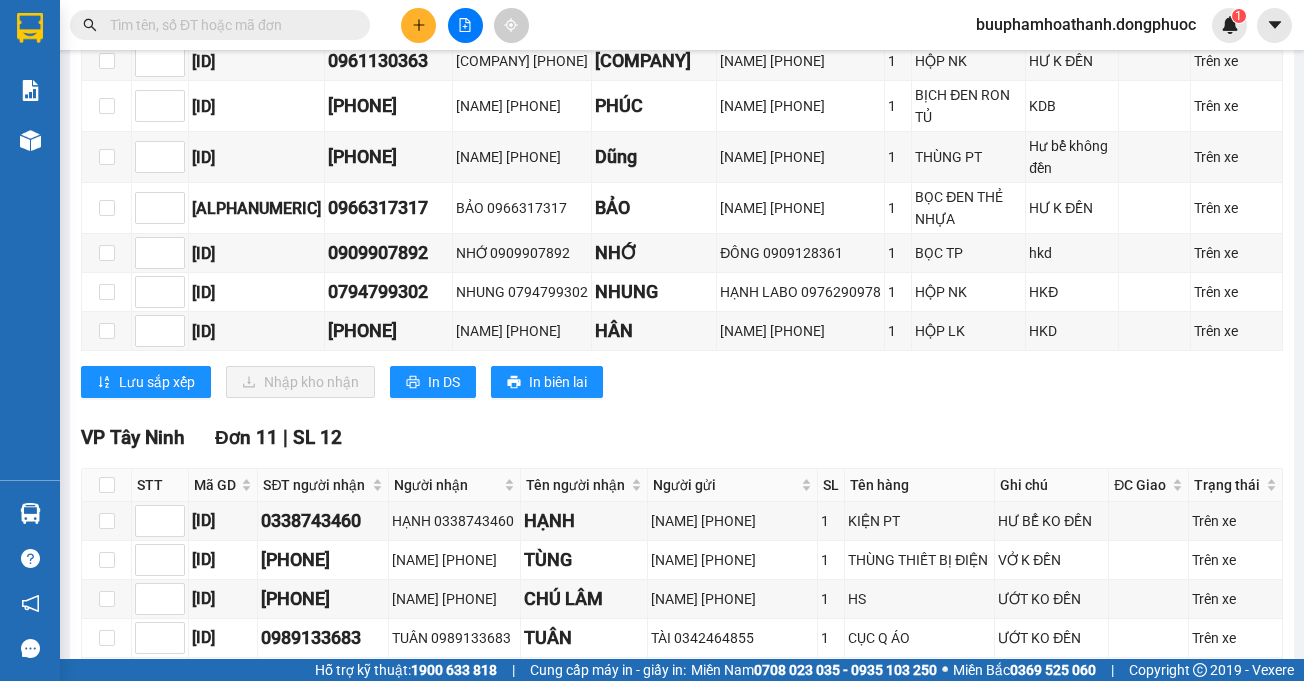 click at bounding box center [228, 25] 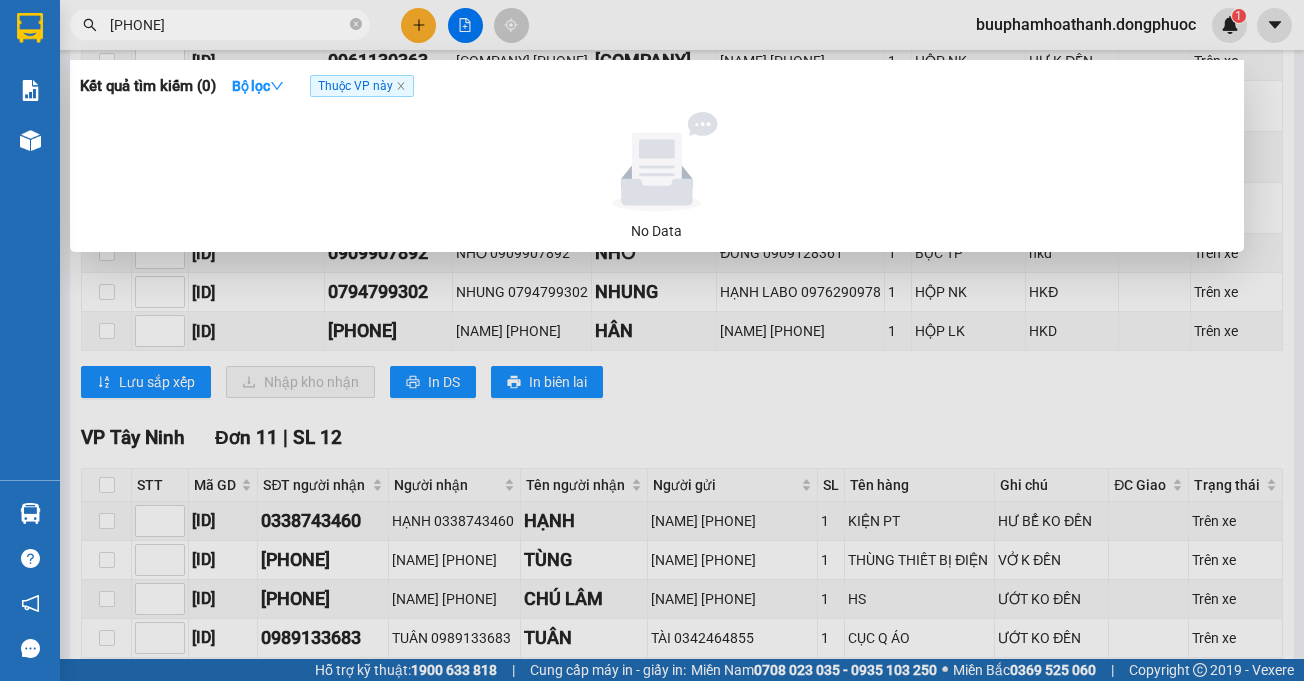 click on "0937866157" at bounding box center (228, 25) 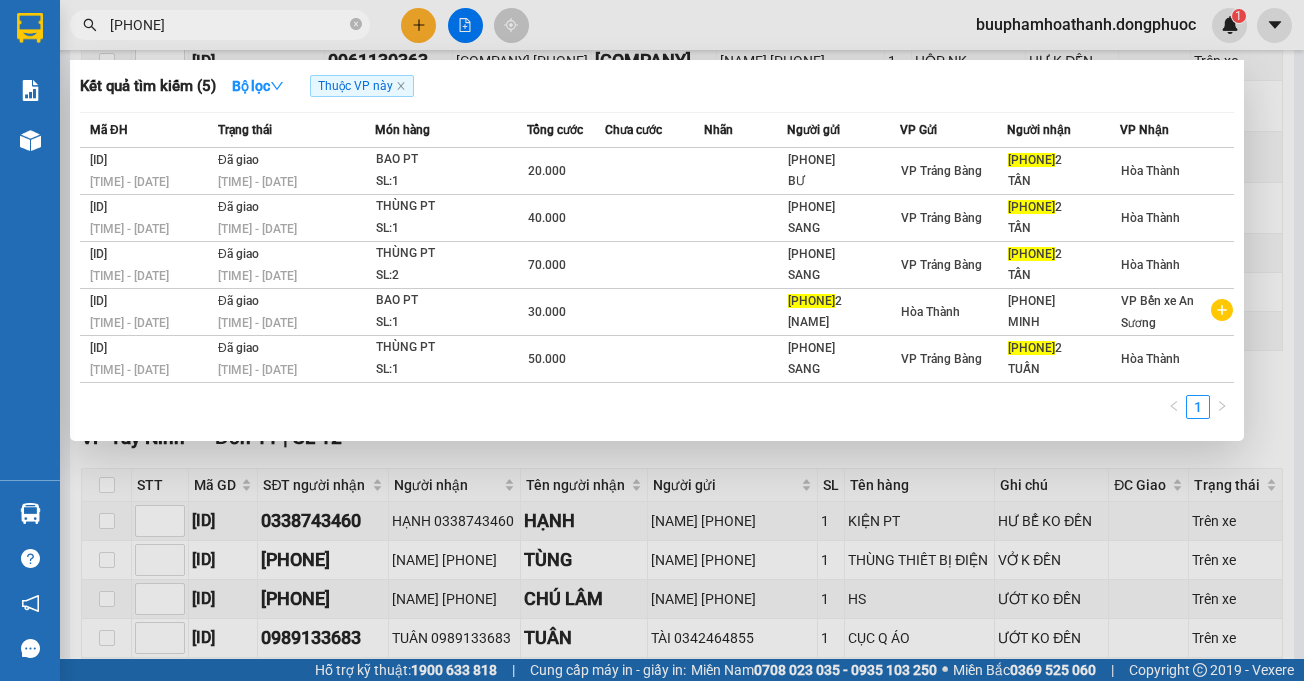 type on "[PHONE]" 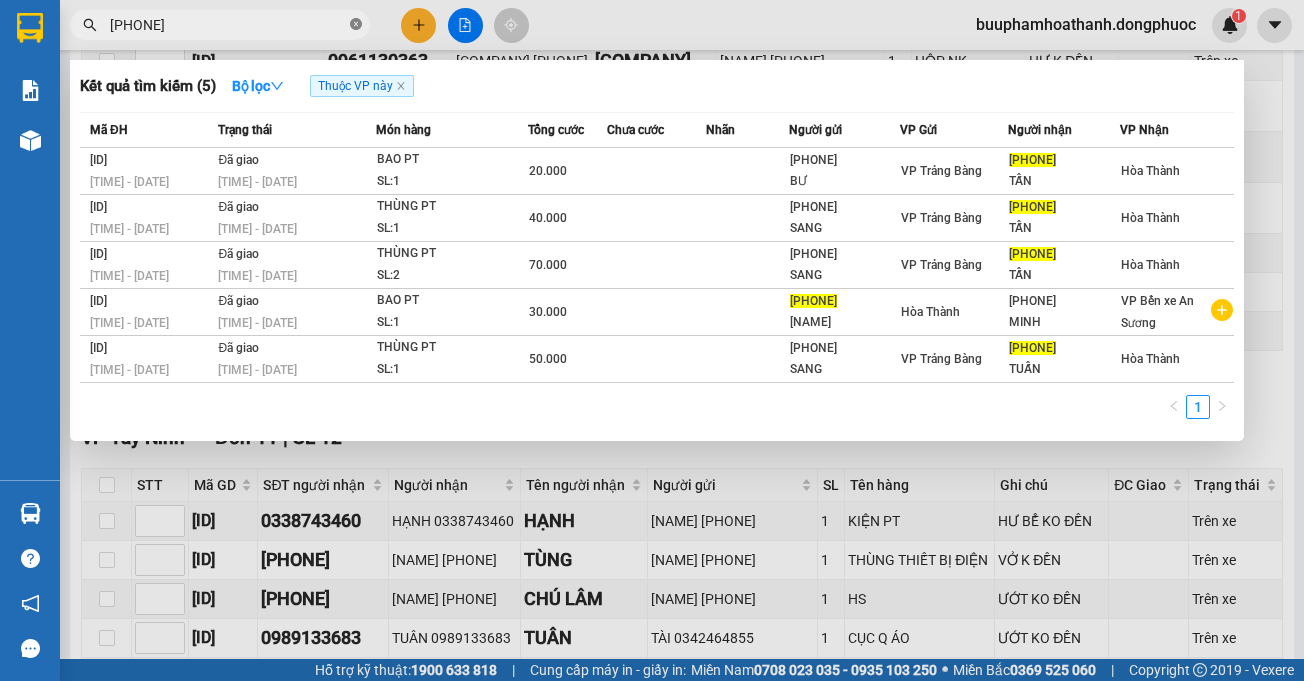 click 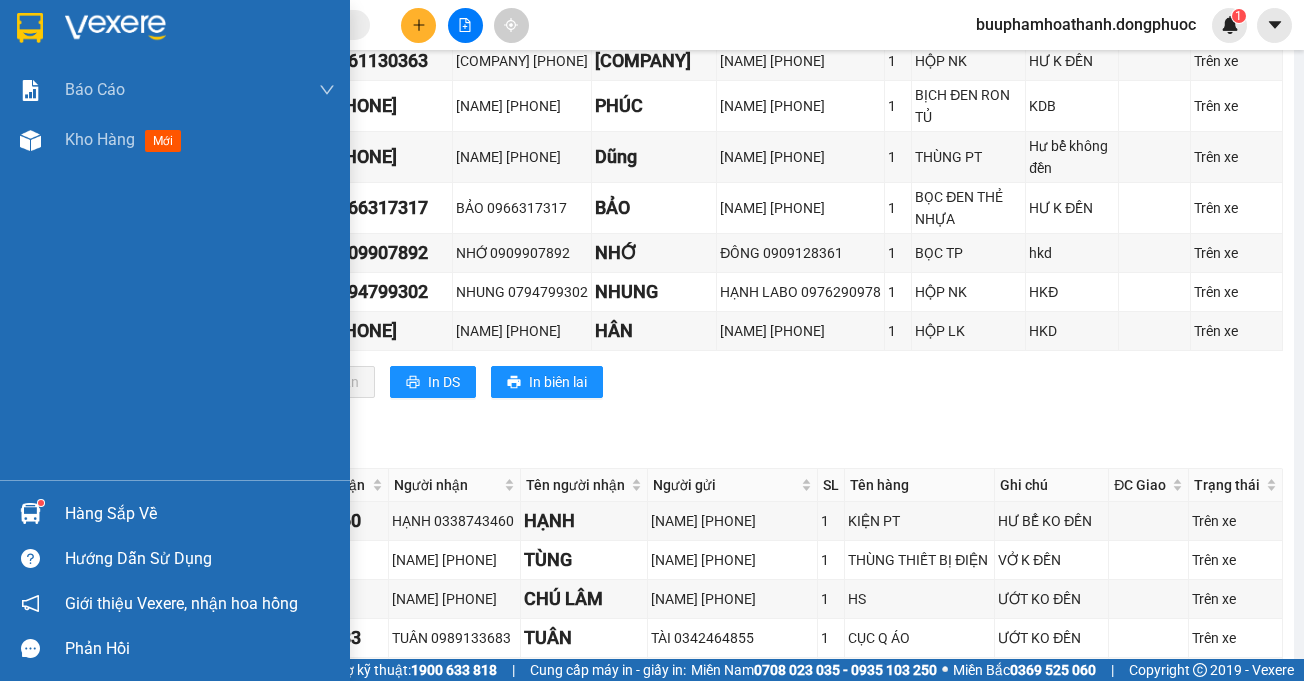 click on "Hàng sắp về" at bounding box center (200, 514) 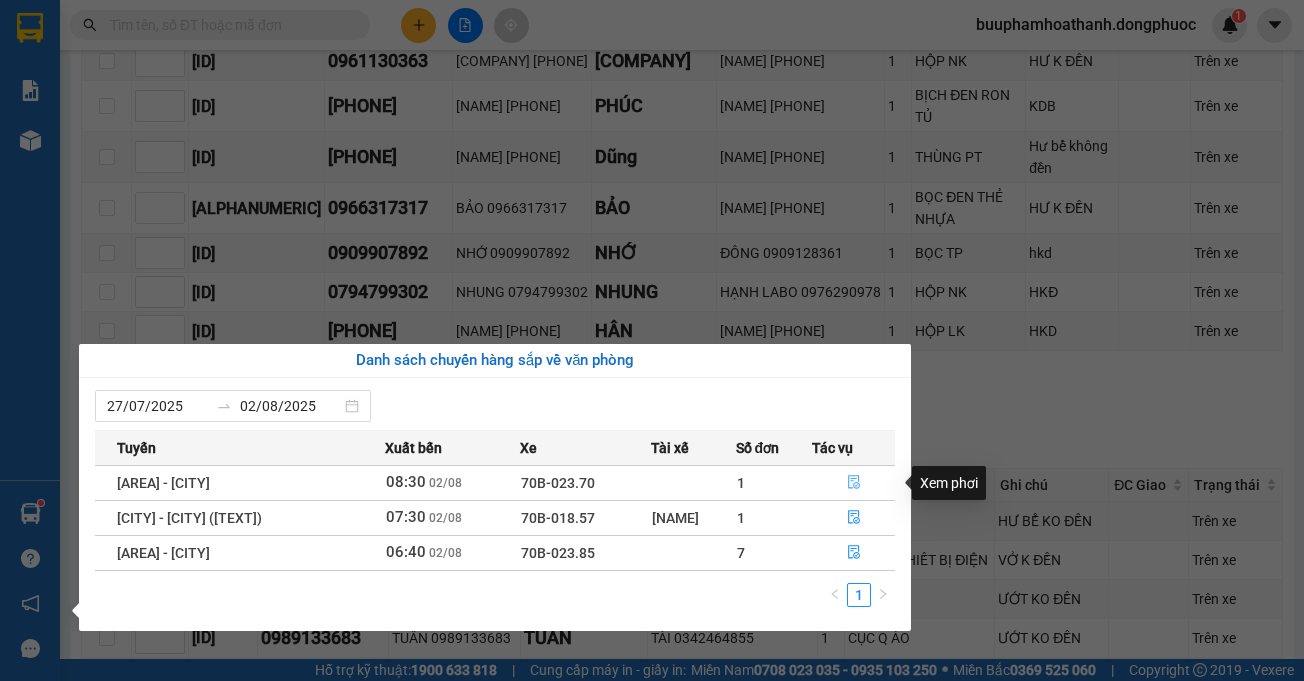 click 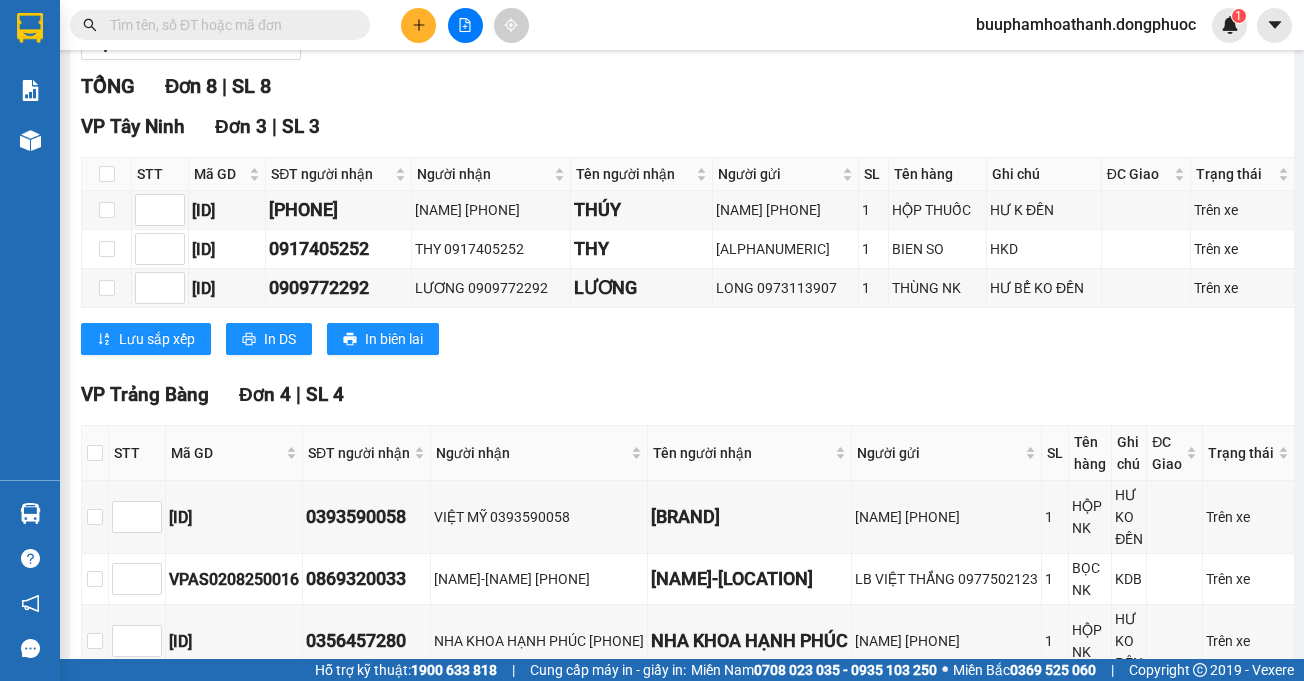 scroll, scrollTop: 0, scrollLeft: 0, axis: both 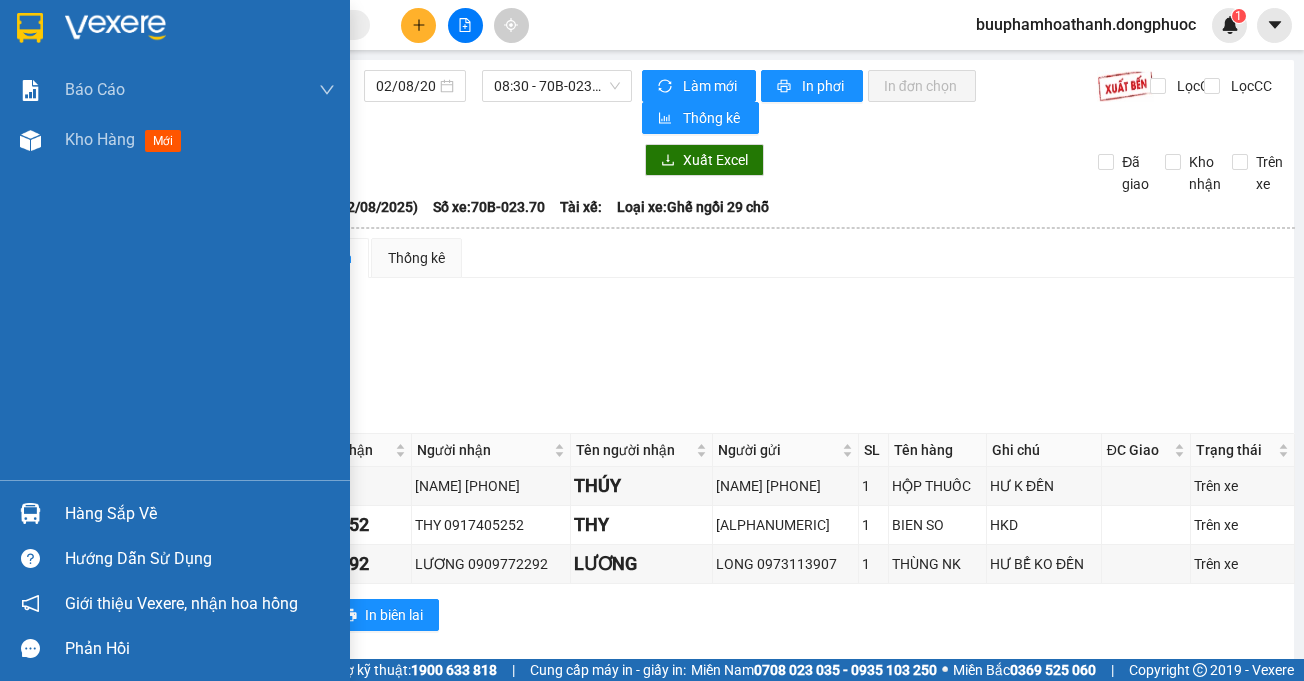 click on "Hàng sắp về" at bounding box center (200, 514) 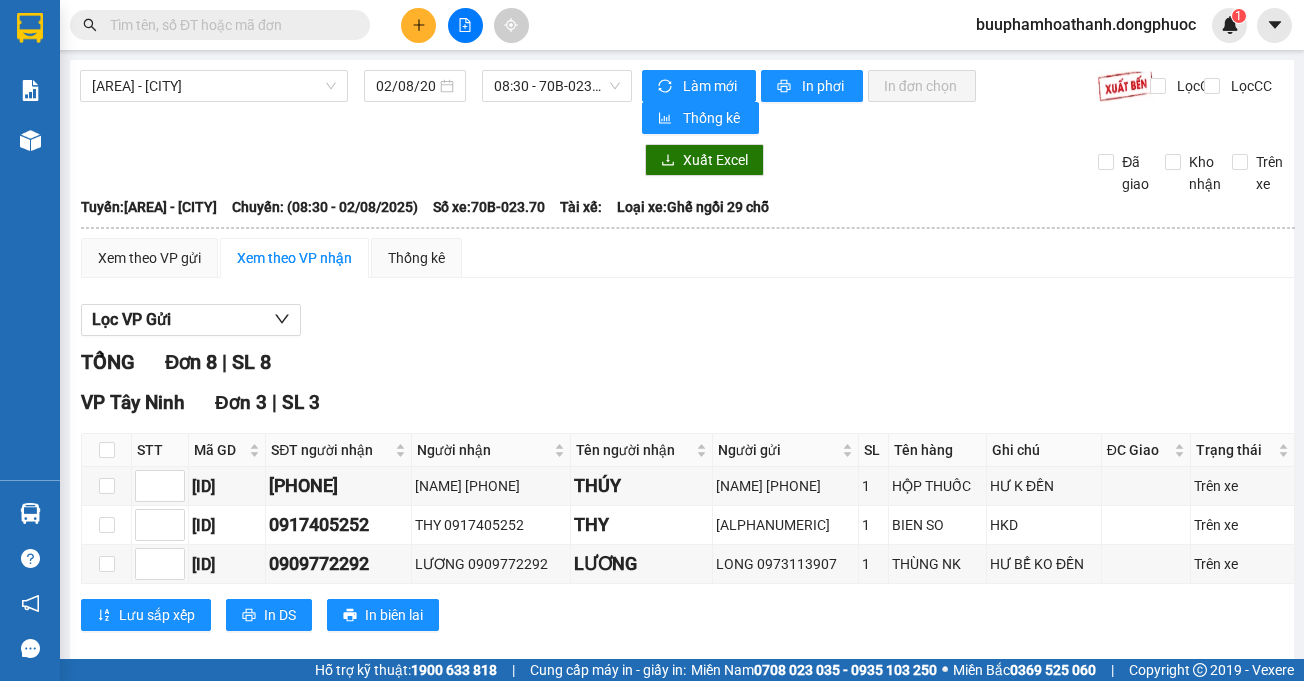 click on "Kết quả tìm kiếm ( 5 )  Bộ lọc  Thuộc VP này Mã ĐH Trạng thái Món hàng Tổng cước Chưa cước Nhãn Người gửi VP Gửi Người nhận VP Nhận VPTrB1411240009 07:12 - 14/11 Đã giao   07:19 - 15/11 BAO PT SL:  1 20.000 0977839678 BƯ VP Trảng Bàng 0983862952 TẤN Hòa Thành VPTrB2910240044 14:11 - 29/10 Đã giao   07:41 - 30/10 THÙNG PT SL:  1 40.000 0913886608 SANG  VP Trảng Bàng 0983862952 TẤN Hòa Thành VPTB0704230031 09:43 - 07/04 Đã giao   11:51 - 07/04 THÙNG PT SL:  2 70.000 0913886608 SANG VP Trảng Bàng 0983862952 TẤN Hòa Thành HT2103230061 11:48 - 21/03 Đã giao   15:35 - 21/03 BAO PT SL:  1 30.000 0983862952 6HÙNG Hòa Thành 0908186407 MINH VP Bến xe An Sương VPTB1403230045 14:37 - 14/03 Đã giao   16:19 - 14/03 THÙNG PT SL:  1 50.000 0913886608 SANG VP Trảng Bàng 0983862952 TUẤN Hòa Thành 1 buuphamhoathanh.dongphuoc 1     Báo cáo Mẫu 1: Báo cáo dòng tiền  Mẫu 1: Báo cáo dòng tiền theo nhân viên     Kho hàng" at bounding box center (652, 340) 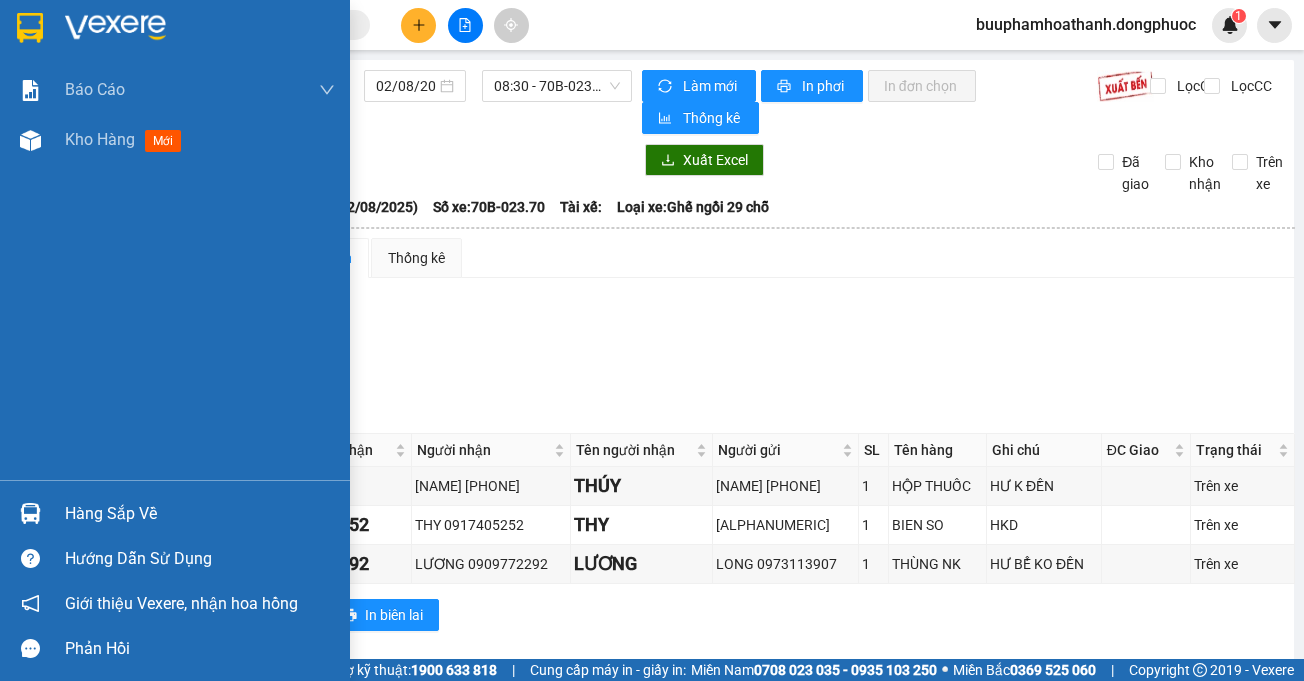 click on "Hàng sắp về" at bounding box center [200, 514] 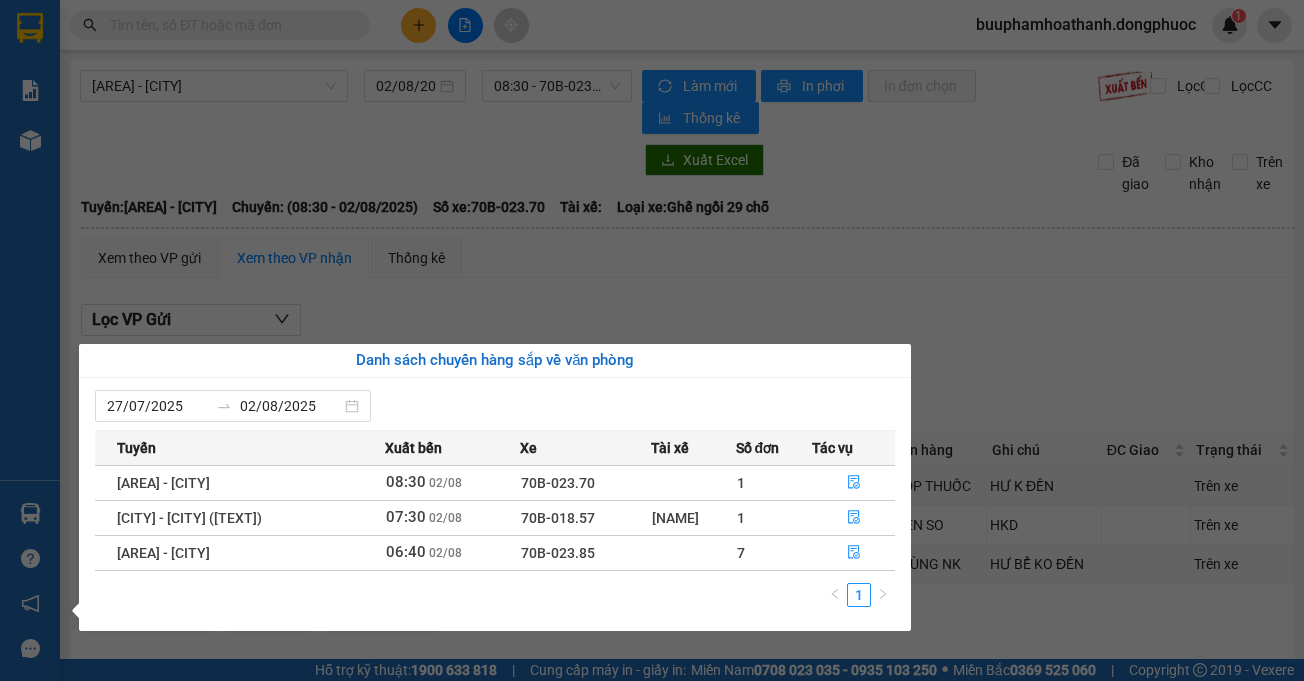 click on "Kết quả tìm kiếm ( 5 )  Bộ lọc  Thuộc VP này Mã ĐH Trạng thái Món hàng Tổng cước Chưa cước Nhãn Người gửi VP Gửi Người nhận VP Nhận VPTrB1411240009 07:12 - 14/11 Đã giao   07:19 - 15/11 BAO PT SL:  1 20.000 0977839678 BƯ VP Trảng Bàng 0983862952 TẤN Hòa Thành VPTrB2910240044 14:11 - 29/10 Đã giao   07:41 - 30/10 THÙNG PT SL:  1 40.000 0913886608 SANG  VP Trảng Bàng 0983862952 TẤN Hòa Thành VPTB0704230031 09:43 - 07/04 Đã giao   11:51 - 07/04 THÙNG PT SL:  2 70.000 0913886608 SANG VP Trảng Bàng 0983862952 TẤN Hòa Thành HT2103230061 11:48 - 21/03 Đã giao   15:35 - 21/03 BAO PT SL:  1 30.000 0983862952 6HÙNG Hòa Thành 0908186407 MINH VP Bến xe An Sương VPTB1403230045 14:37 - 14/03 Đã giao   16:19 - 14/03 THÙNG PT SL:  1 50.000 0913886608 SANG VP Trảng Bàng 0983862952 TUẤN Hòa Thành 1 buuphamhoathanh.dongphuoc 1     Báo cáo Mẫu 1: Báo cáo dòng tiền  Mẫu 1: Báo cáo dòng tiền theo nhân viên     Kho hàng" at bounding box center [652, 340] 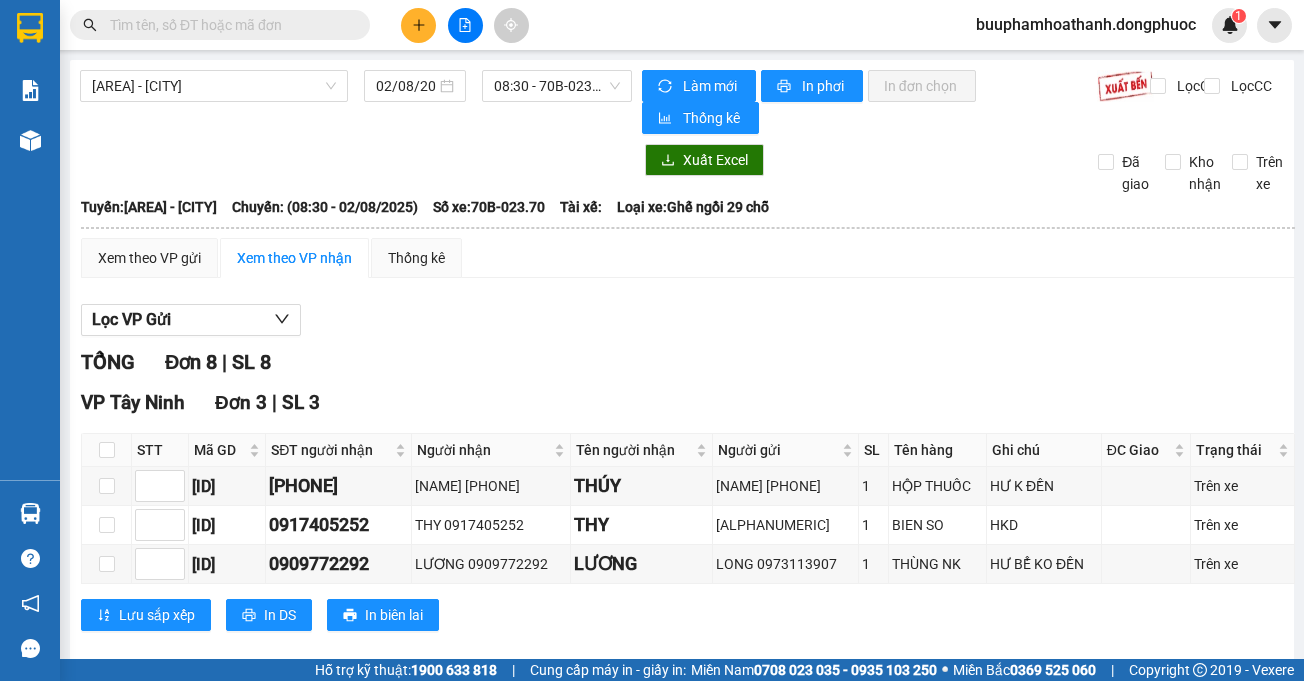 click at bounding box center [228, 25] 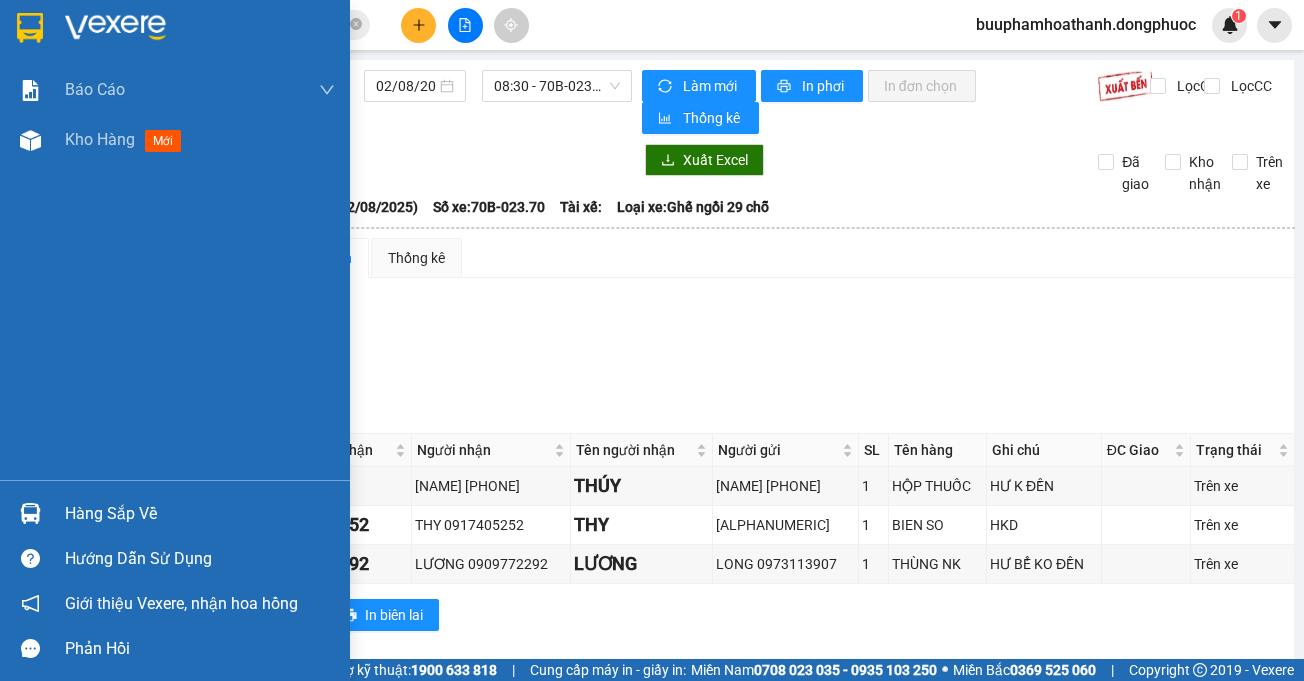 type 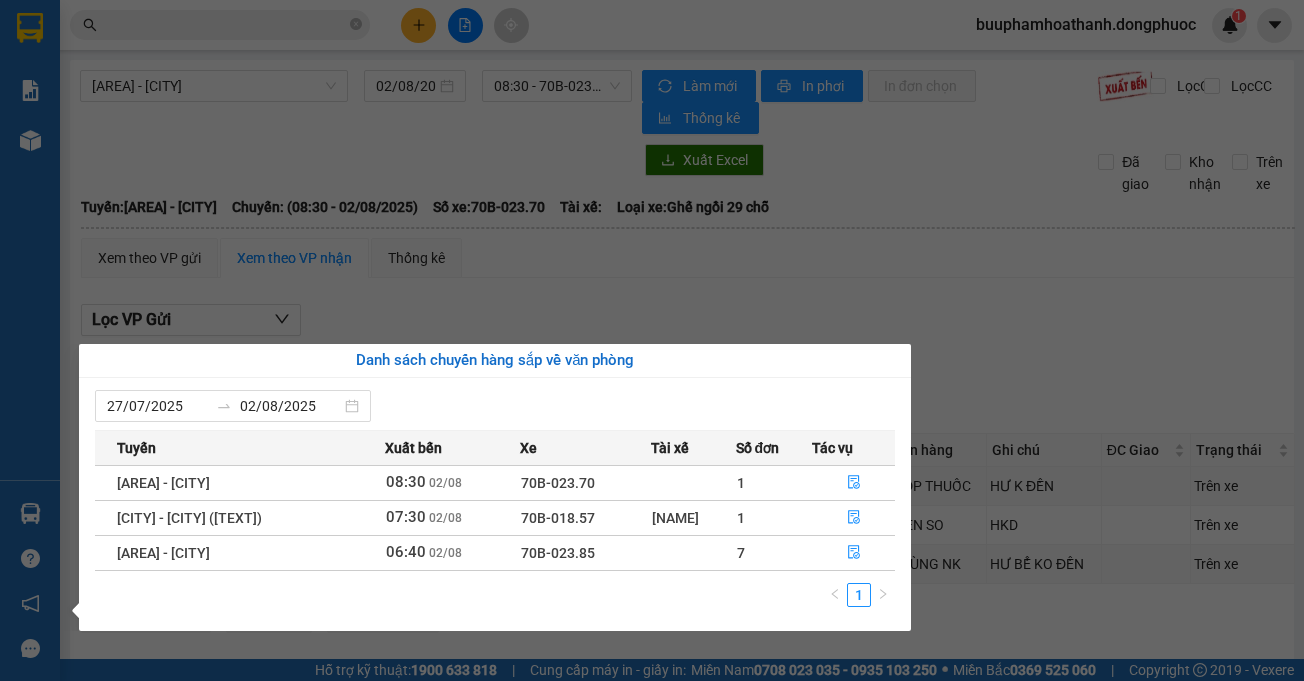 click on "Kết quả tìm kiếm ( 5 )  Bộ lọc  Thuộc VP này Mã ĐH Trạng thái Món hàng Tổng cước Chưa cước Nhãn Người gửi VP Gửi Người nhận VP Nhận VPTrB1411240009 07:12 - 14/11 Đã giao   07:19 - 15/11 BAO PT SL:  1 20.000 0977839678 BƯ VP Trảng Bàng 0983862952 TẤN Hòa Thành VPTrB2910240044 14:11 - 29/10 Đã giao   07:41 - 30/10 THÙNG PT SL:  1 40.000 0913886608 SANG   VP Trảng Bàng 0983862952 TẤN Hòa Thành VPTB0704230031 09:43 - 07/04 Đã giao   11:51 - 07/04 THÙNG PT SL:  2 70.000 0913886608 SANG VP Trảng Bàng 0983862952 TẤN Hòa Thành HT2103230061 11:48 - 21/03 Đã giao   15:35 - 21/03 BAO PT SL:  1 30.000 0983862952 6HÙNG Hòa Thành 0908186407 MINH VP Bến xe An Sương VPTB1403230045 14:37 - 14/03 Đã giao   16:19 - 14/03 THÙNG PT SL:  1 50.000 0913886608 SANG VP Trảng Bàng 0983862952 TUẤN Hòa Thành 1 buuphamhoathanh.dongphuoc 1     Báo cáo Mẫu 1: Báo cáo dòng tiền  Mẫu 1: Báo cáo dòng tiền theo nhân viên     Kho hàng" at bounding box center [652, 340] 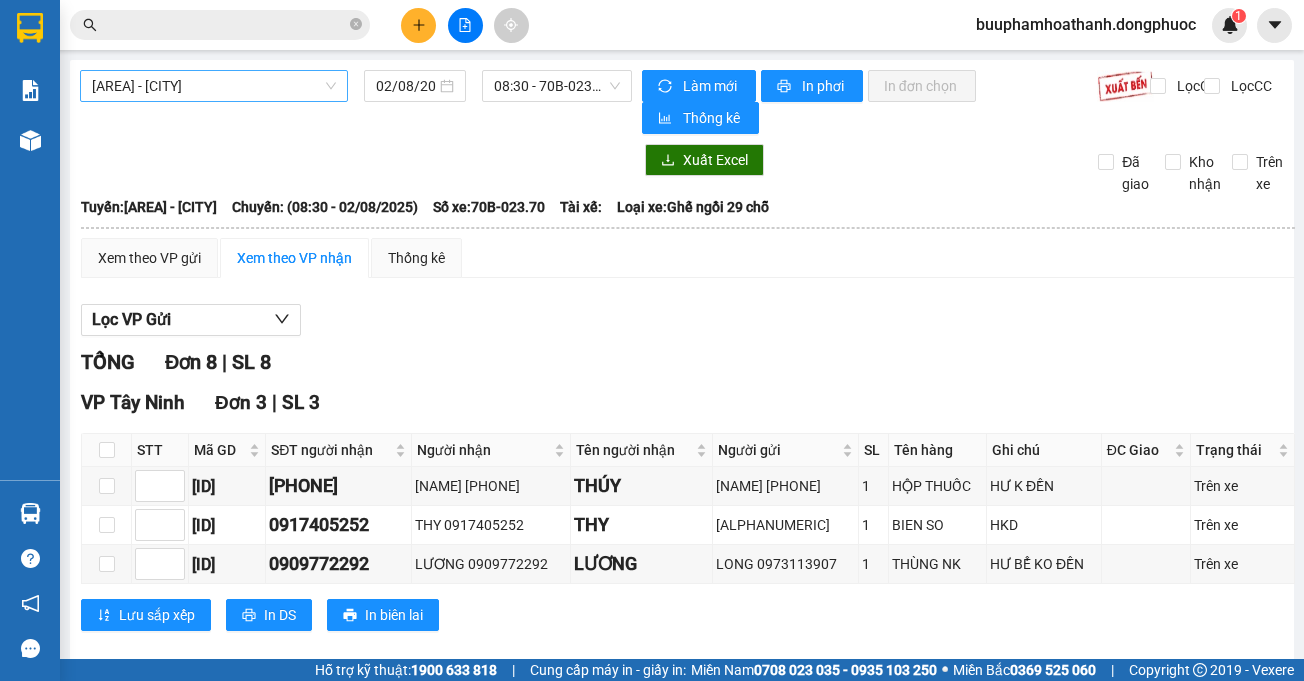click on "An Sương - Tây Ninh" at bounding box center (214, 86) 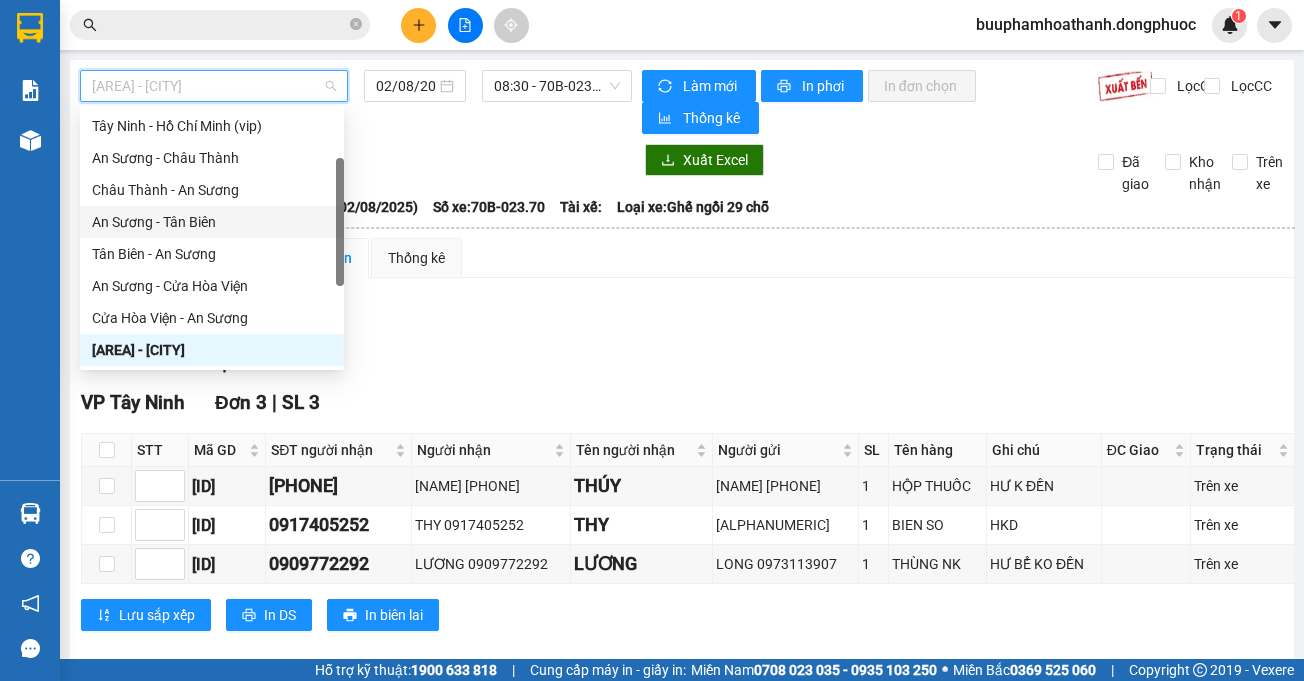 scroll, scrollTop: 0, scrollLeft: 0, axis: both 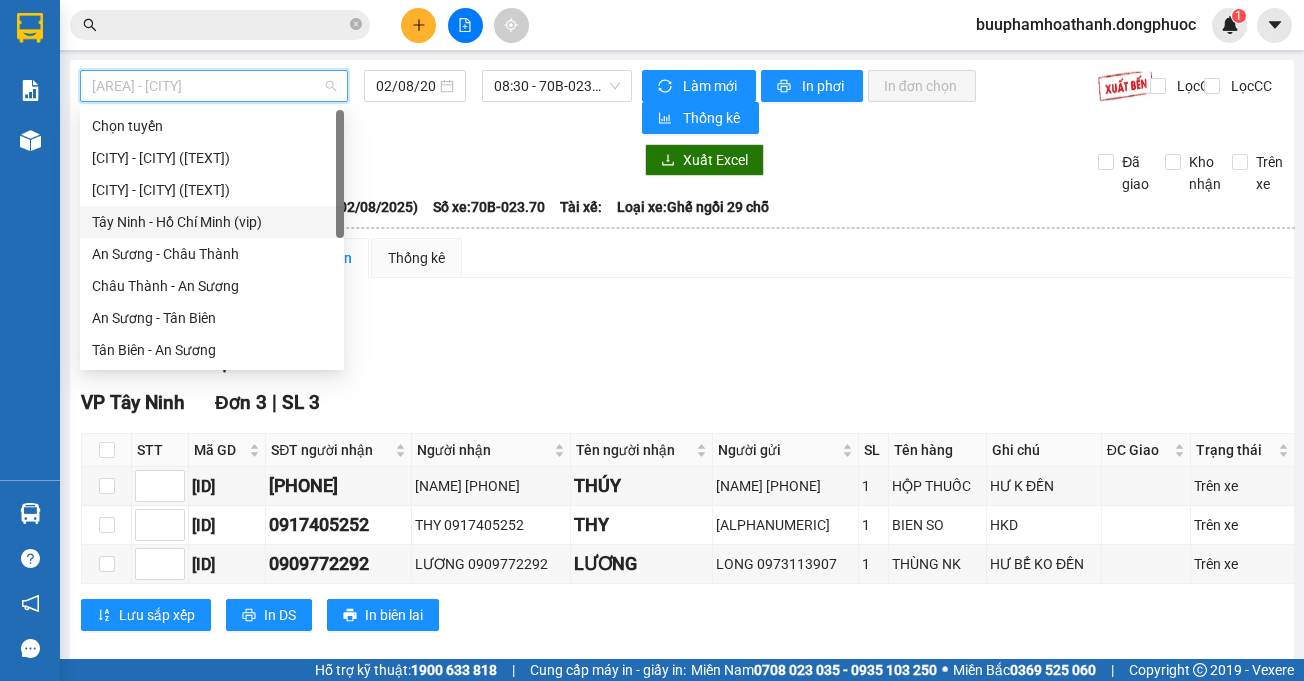 click on "Tây Ninh - Hồ Chí Minh (vip)" at bounding box center [212, 222] 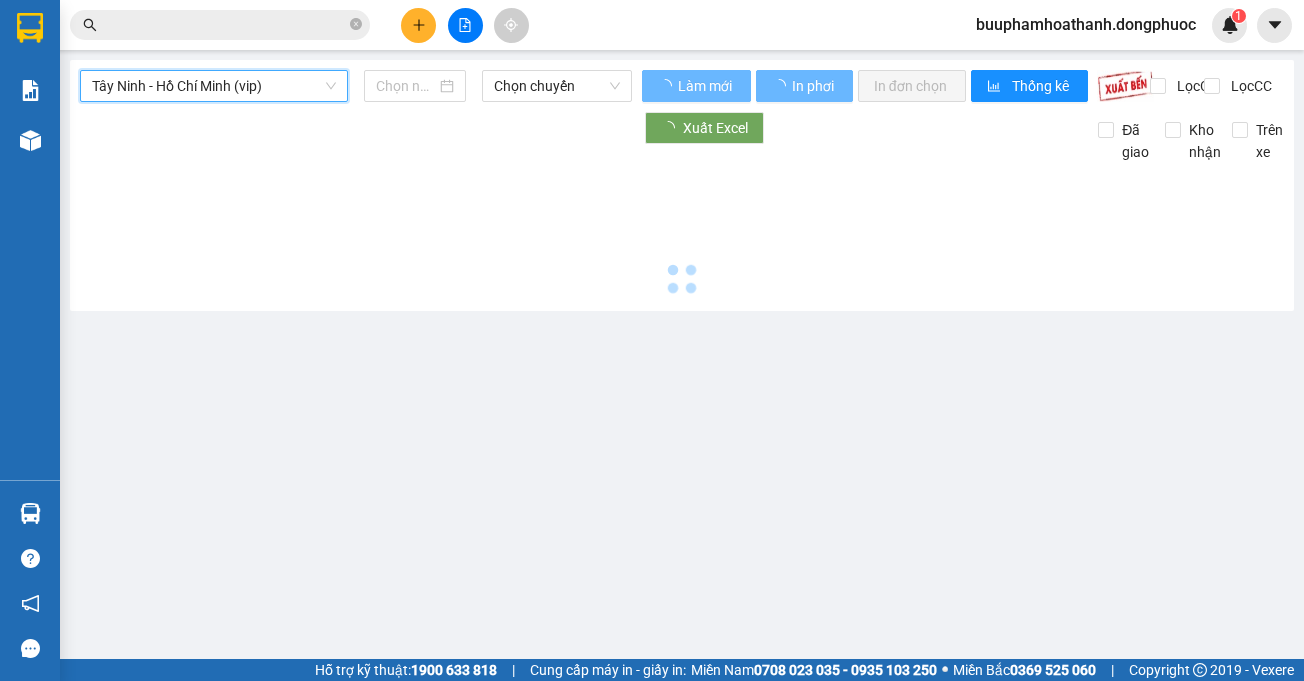 type on "02/08/2025" 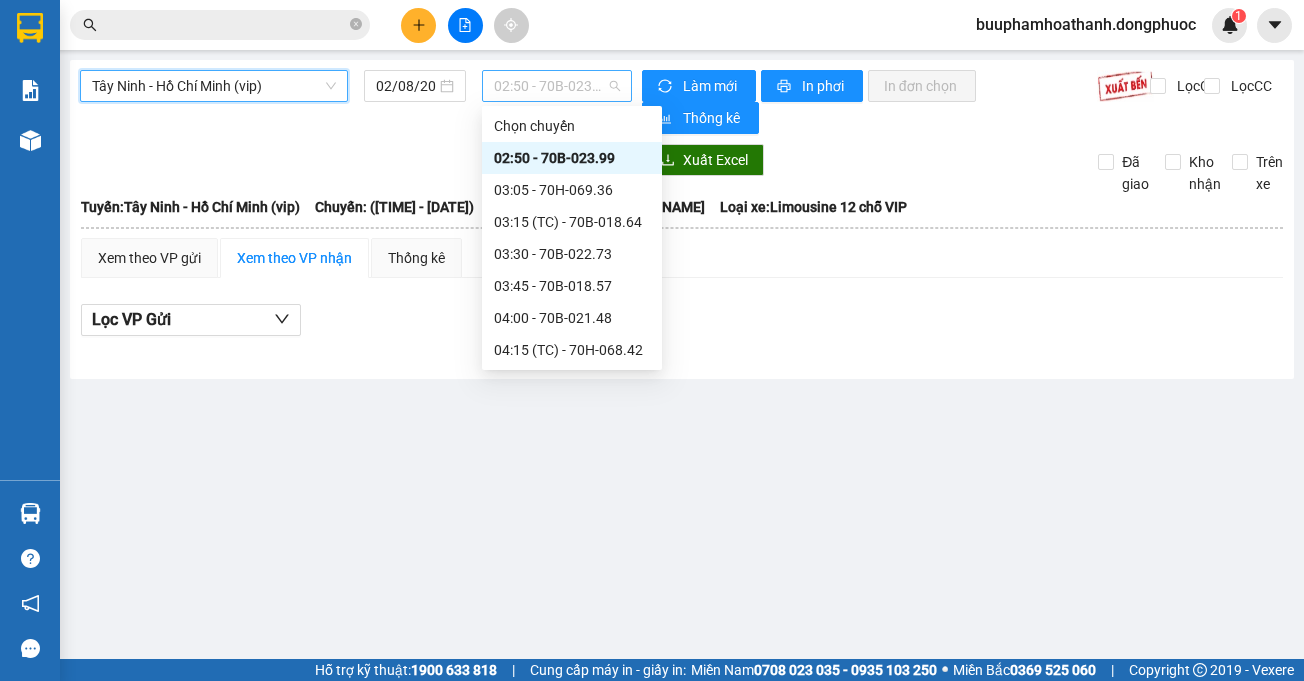 click on "02:50     - 70B-023.99" at bounding box center (557, 86) 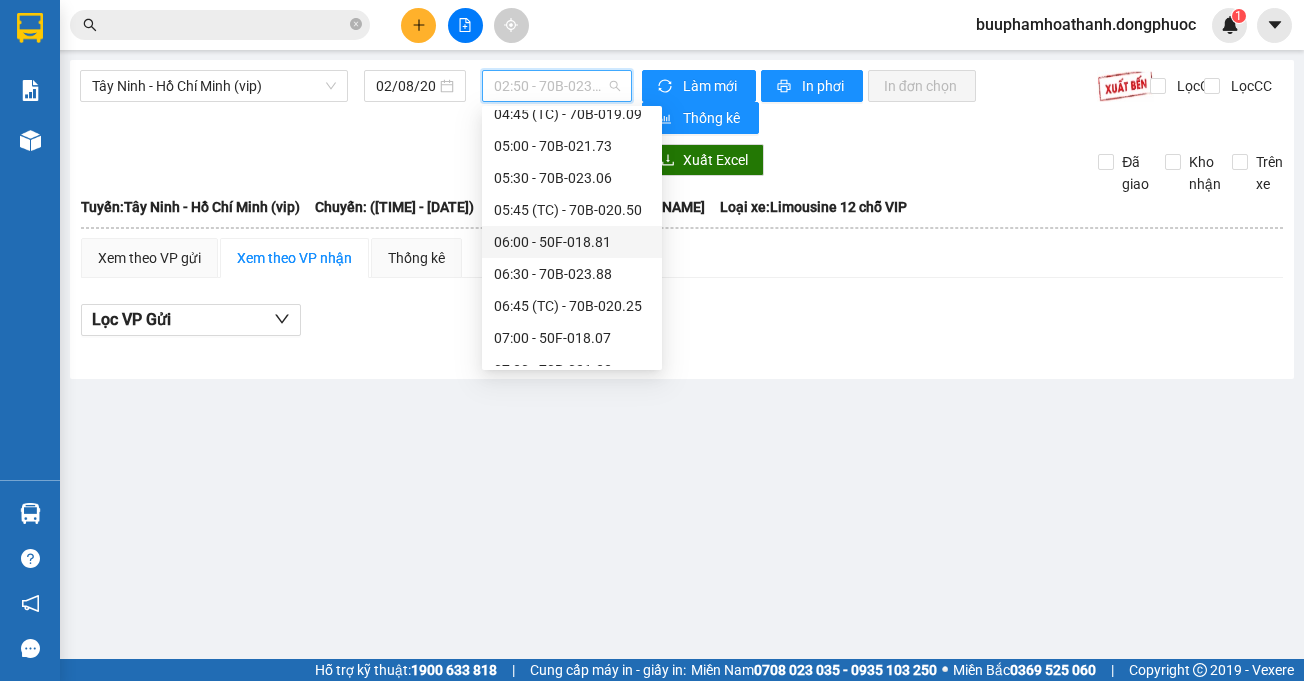 scroll, scrollTop: 400, scrollLeft: 0, axis: vertical 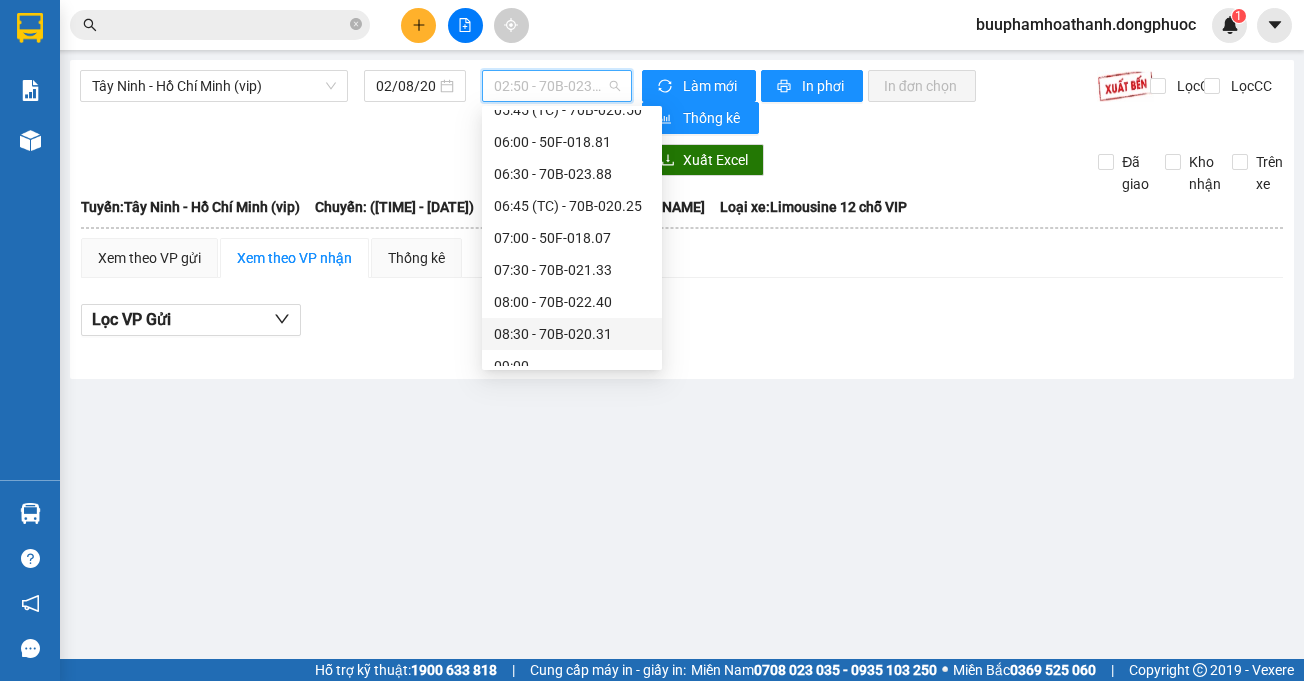 click on "08:30     - 70B-020.31" at bounding box center (572, 334) 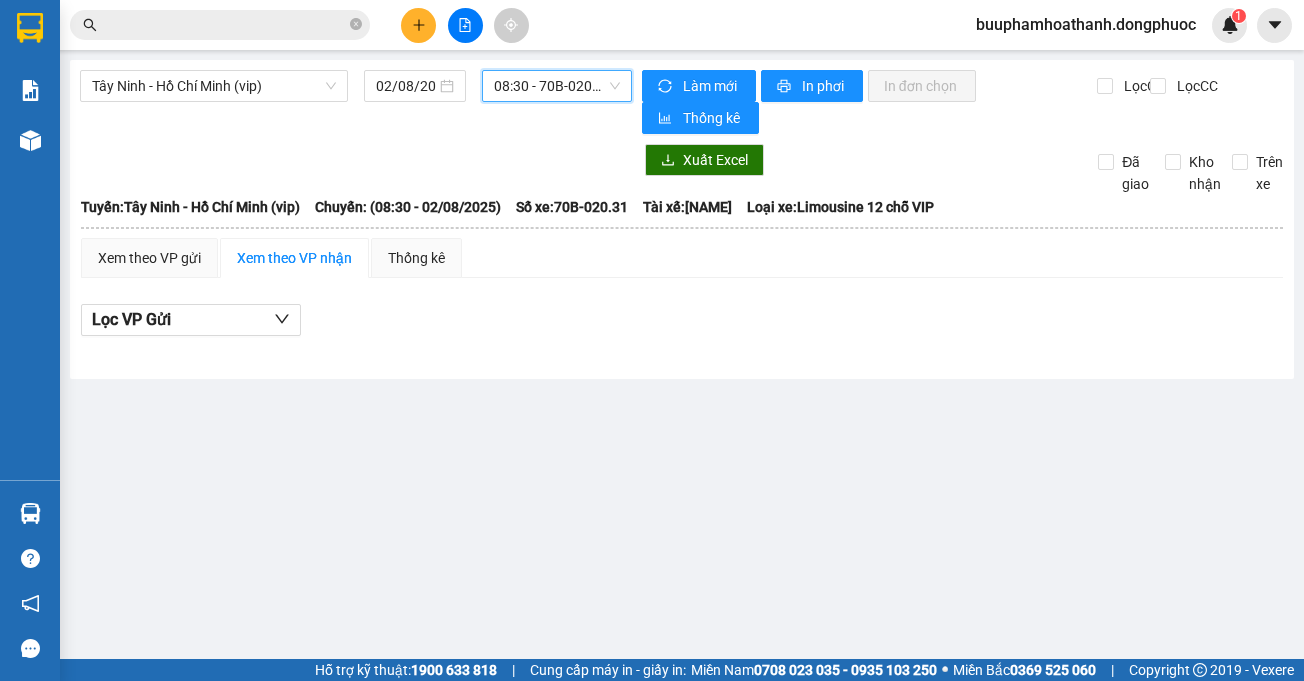 click on "08:30     - 70B-020.31" at bounding box center (557, 86) 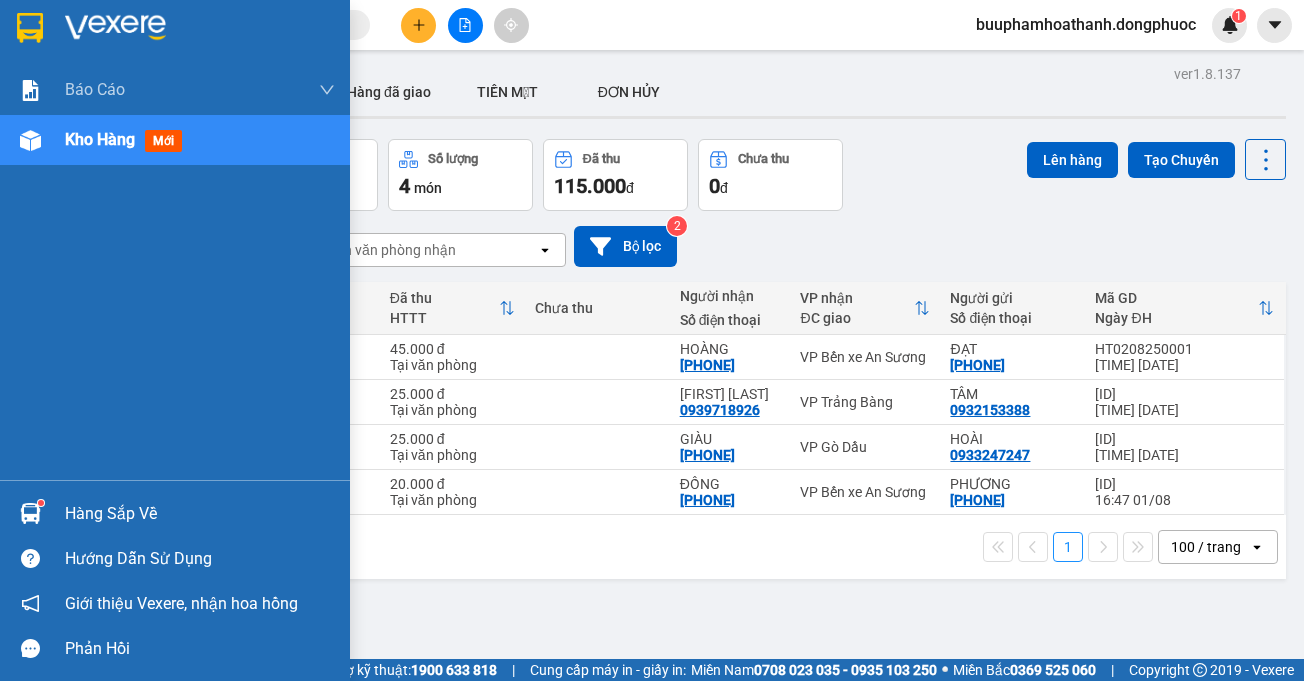 scroll, scrollTop: 0, scrollLeft: 0, axis: both 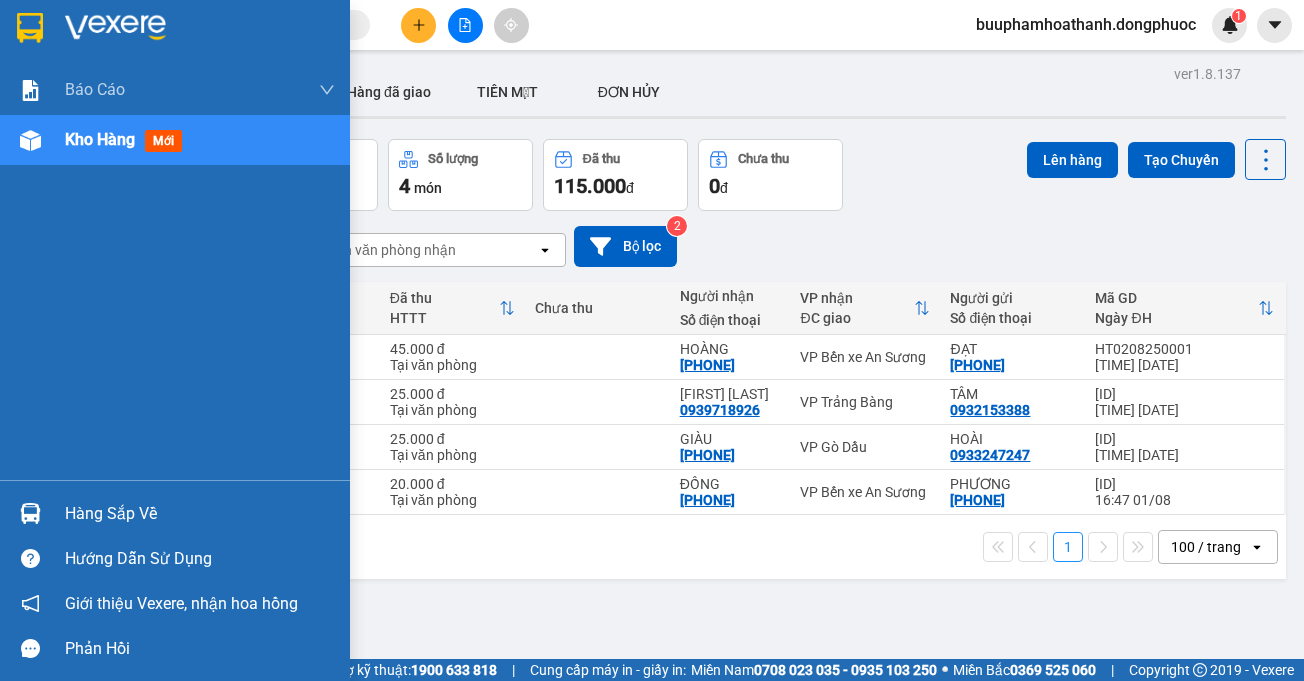 click on "Báo cáo Mẫu 1: Báo cáo dòng tiền  Mẫu 1: Báo cáo dòng tiền theo nhân viên Mẫu 1: Báo cáo dòng tiền theo nhân viên (VP) Mẫu 2: Doanh số tạo đơn theo Văn phòng, nhân viên - Trạm     Kho hàng mới Hàng sắp về Hướng dẫn sử dụng Giới thiệu Vexere, nhận hoa hồng Phản hồi Phần mềm hỗ trợ bạn tốt chứ?" at bounding box center [175, 340] 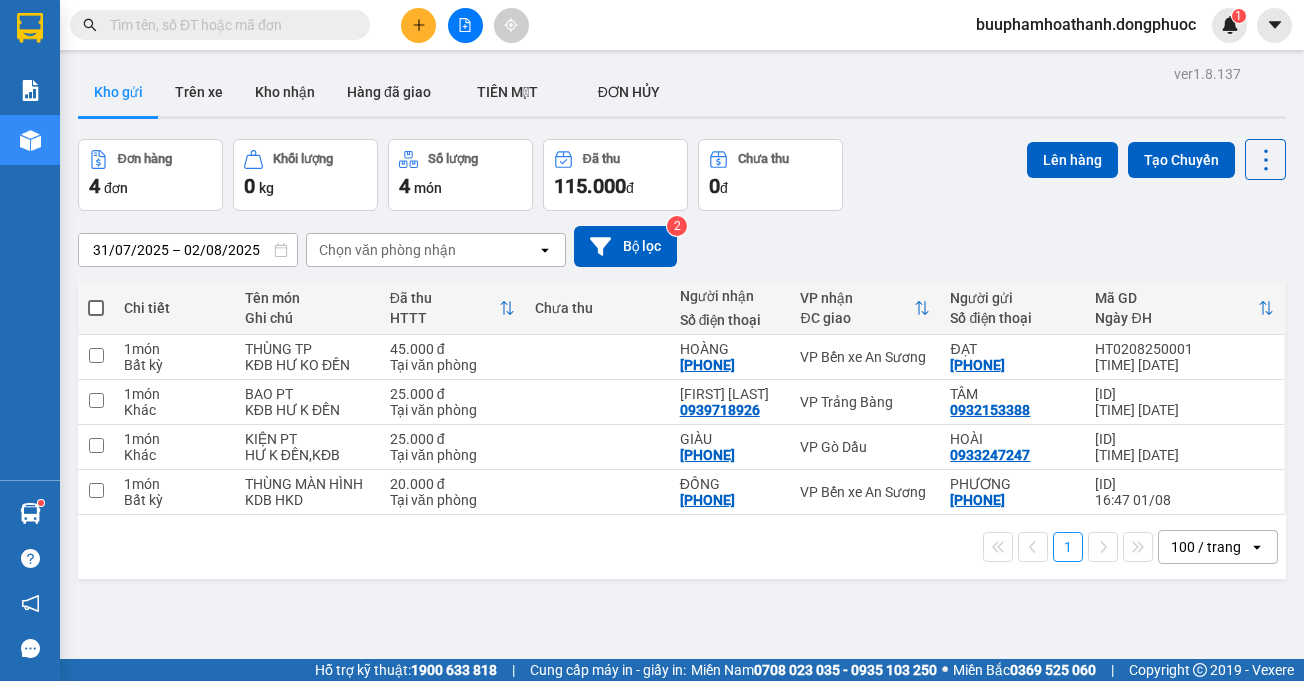 scroll, scrollTop: 0, scrollLeft: 0, axis: both 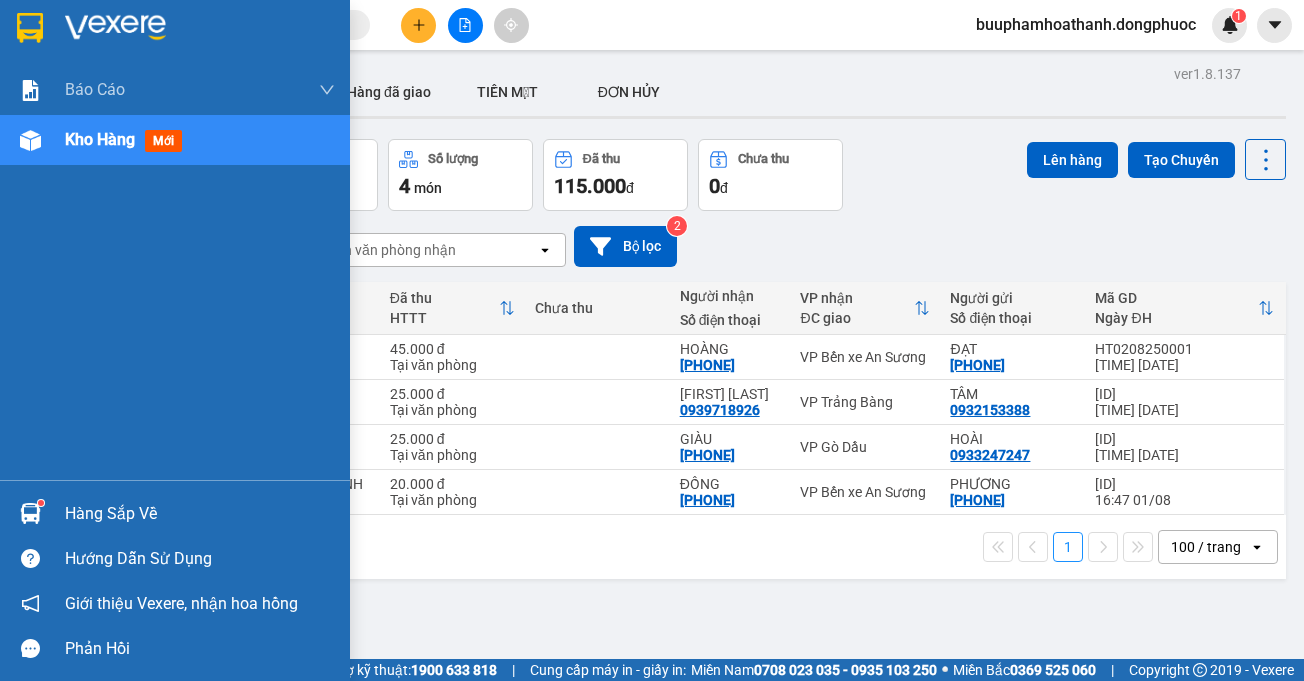 click on "Hàng sắp về" at bounding box center (200, 514) 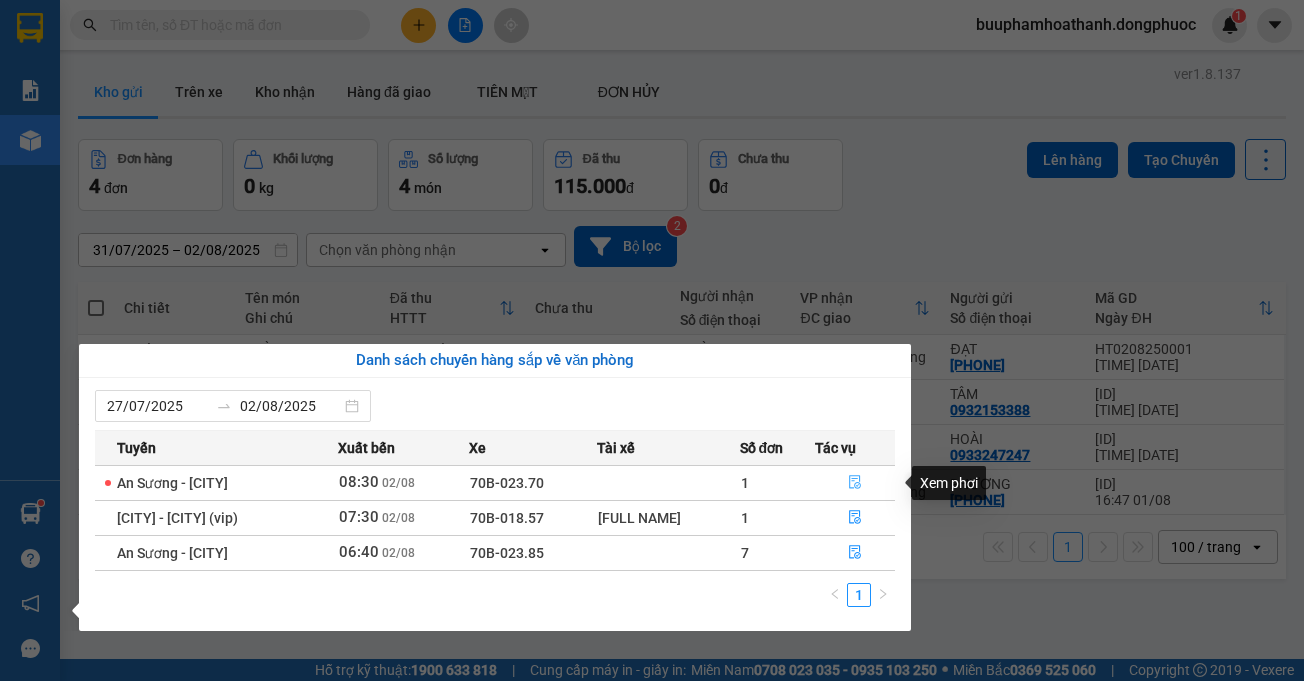 click 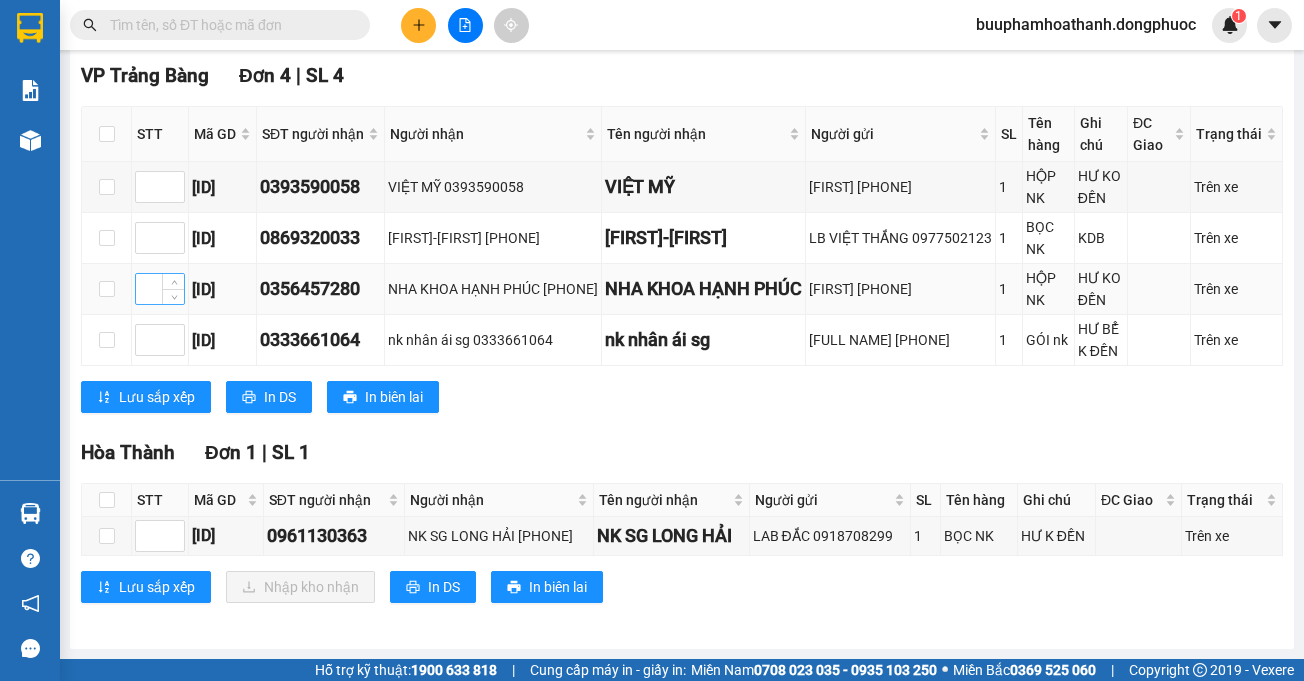 scroll, scrollTop: 476, scrollLeft: 0, axis: vertical 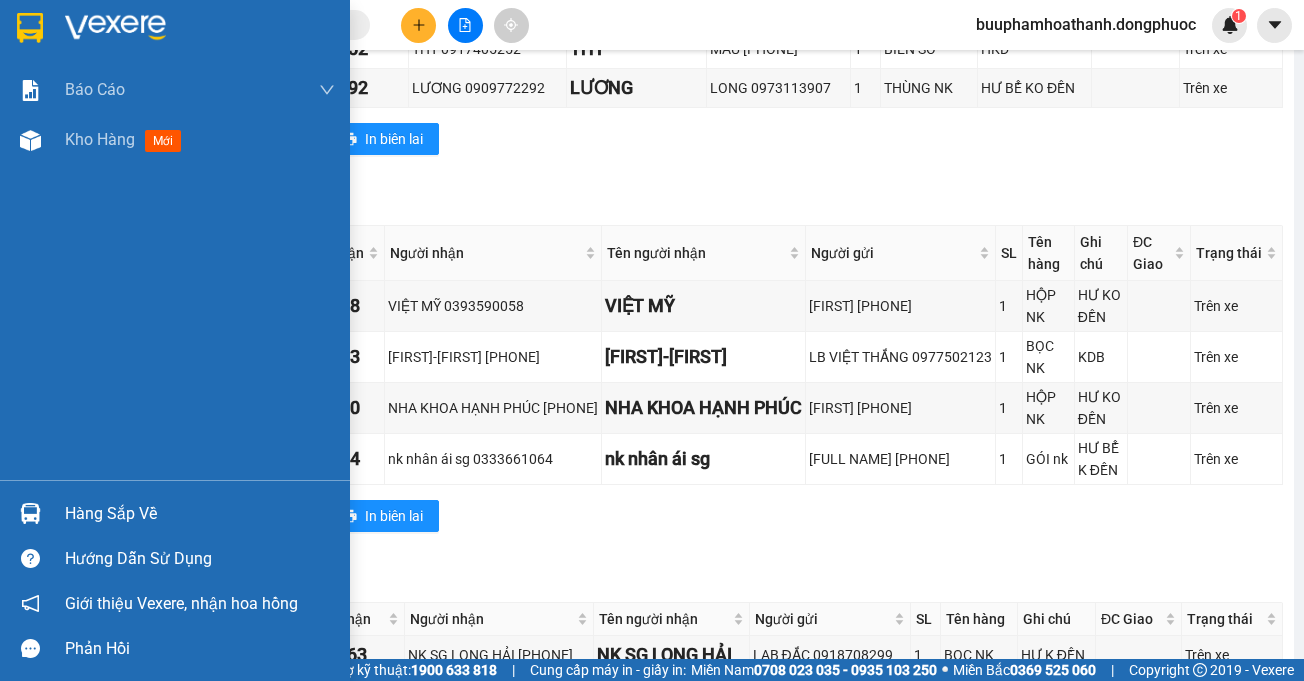 click on "Hàng sắp về" at bounding box center (200, 514) 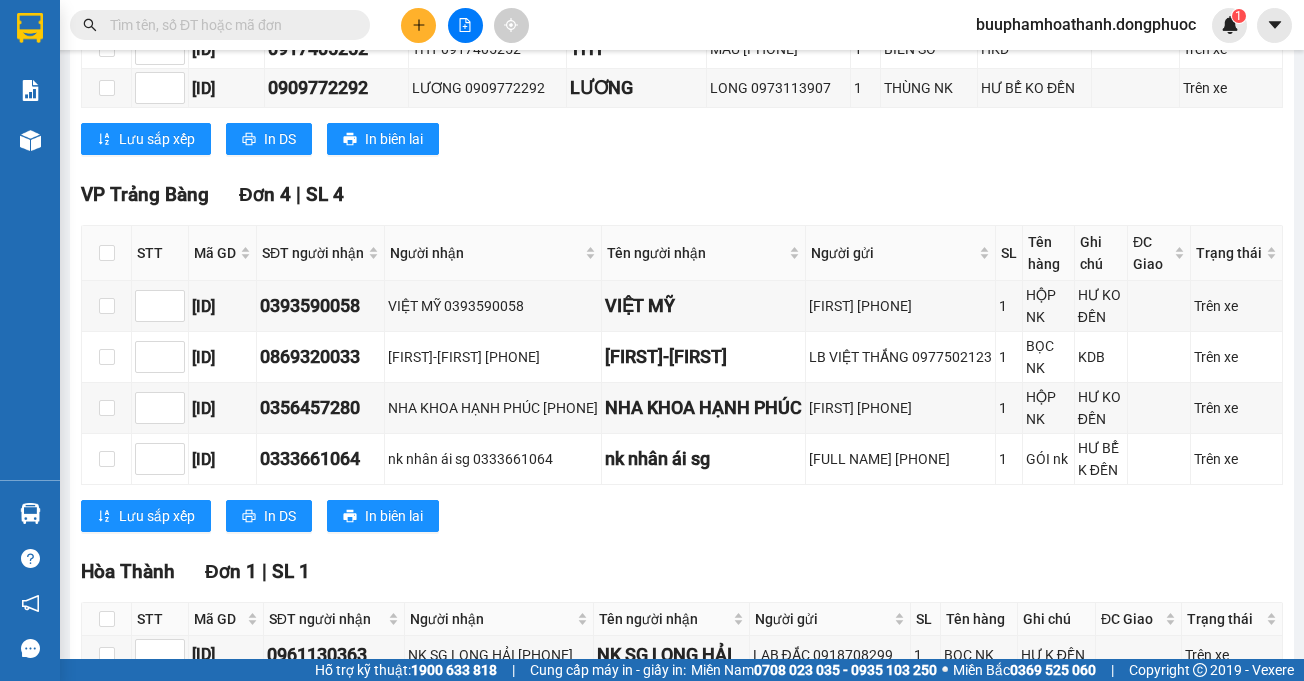 click on "Kết quả tìm kiếm ( 0 )  Bộ lọc  Thuộc VP này No Data buuphamhoathanh.dongphuoc 1     Báo cáo Mẫu 1: Báo cáo dòng tiền  Mẫu 1: Báo cáo dòng tiền theo nhân viên Mẫu 1: Báo cáo dòng tiền theo nhân viên (VP) Mẫu 2: Doanh số tạo đơn theo Văn phòng, nhân viên - Trạm     Kho hàng mới Hàng sắp về Hướng dẫn sử dụng Giới thiệu Vexere, nhận hoa hồng Phản hồi Phần mềm hỗ trợ bạn tốt chứ? An Sương - Tây Ninh 02/08/2025 08:30     - 70B-023.70  Làm mới In phơi In đơn chọn Thống kê Lọc  CR Lọc  CC Xuất Excel Đã giao Kho nhận Trên xe Đồng Phước   19001152   Bến xe Tây Ninh, 01 Võ Văn Truyện, KP 1, Phường 2 08:40 - 02/08/2025 Tuyến:  An Sương - Tây Ninh Chuyến:   (08:30 - 02/08/2025) Số xe:  70B-023.70 Loại xe:  Ghế ngồi 29 chỗ Tuyến:  An Sương - Tây Ninh Chuyến:   (08:30 - 02/08/2025) Số xe:  70B-023.70 Tài xế:  Loại xe:  Ghế ngồi 29 chỗ Thống kê   8" at bounding box center (652, 340) 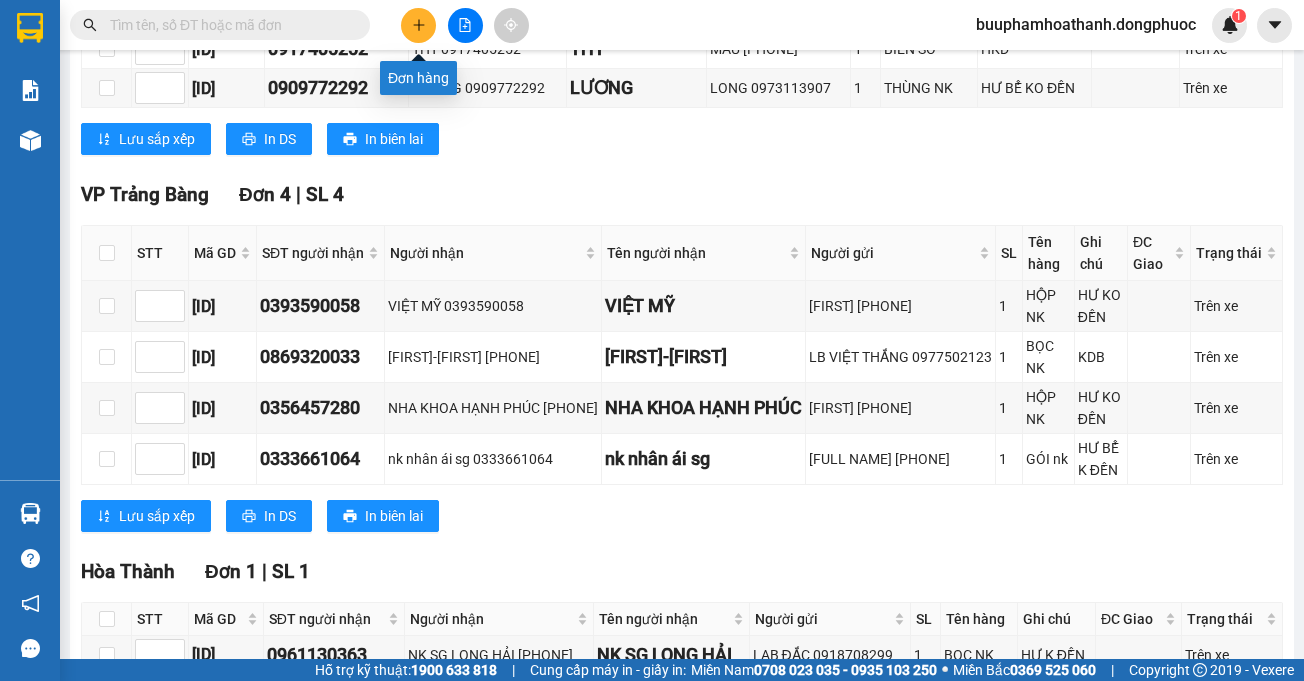 click at bounding box center (418, 25) 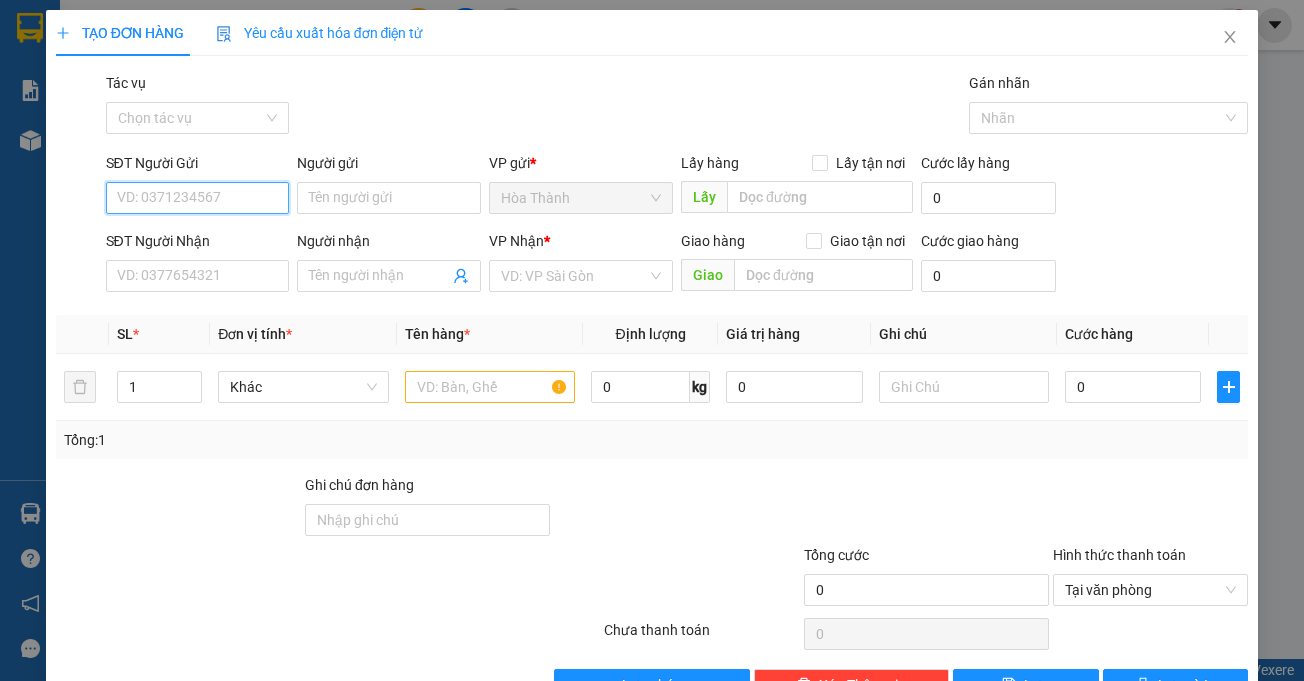 click on "SĐT Người Gửi" at bounding box center (198, 198) 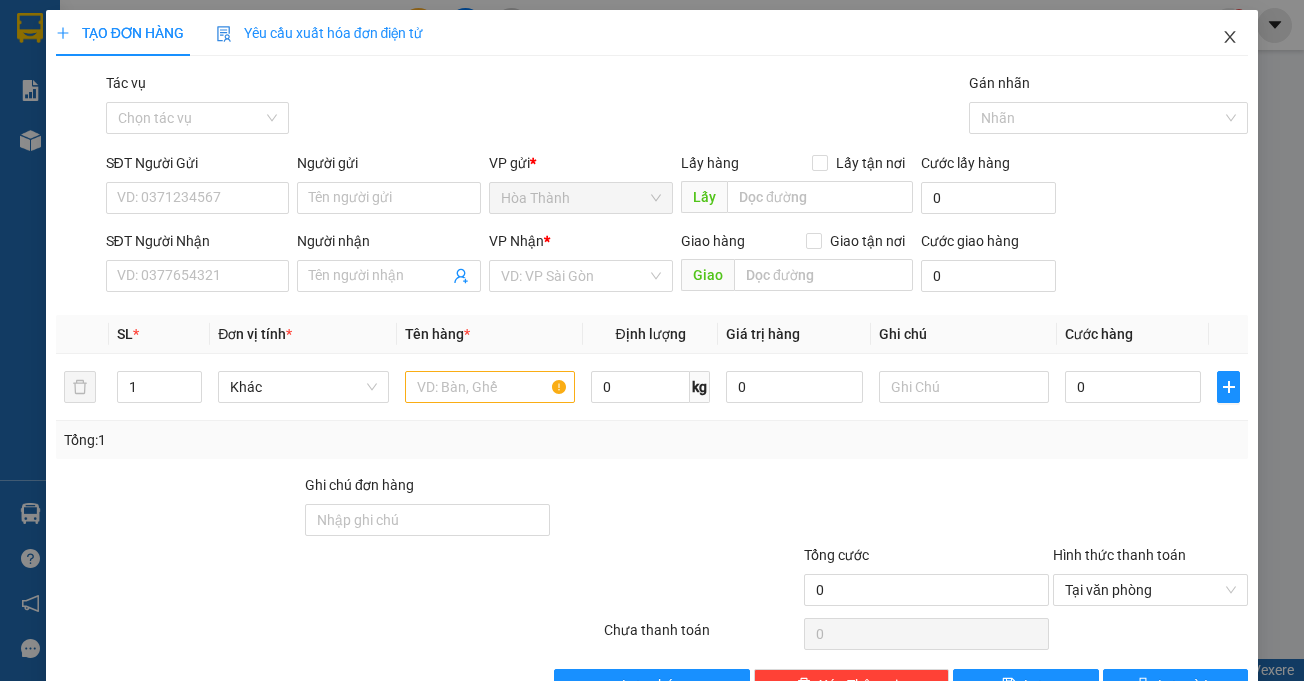 click 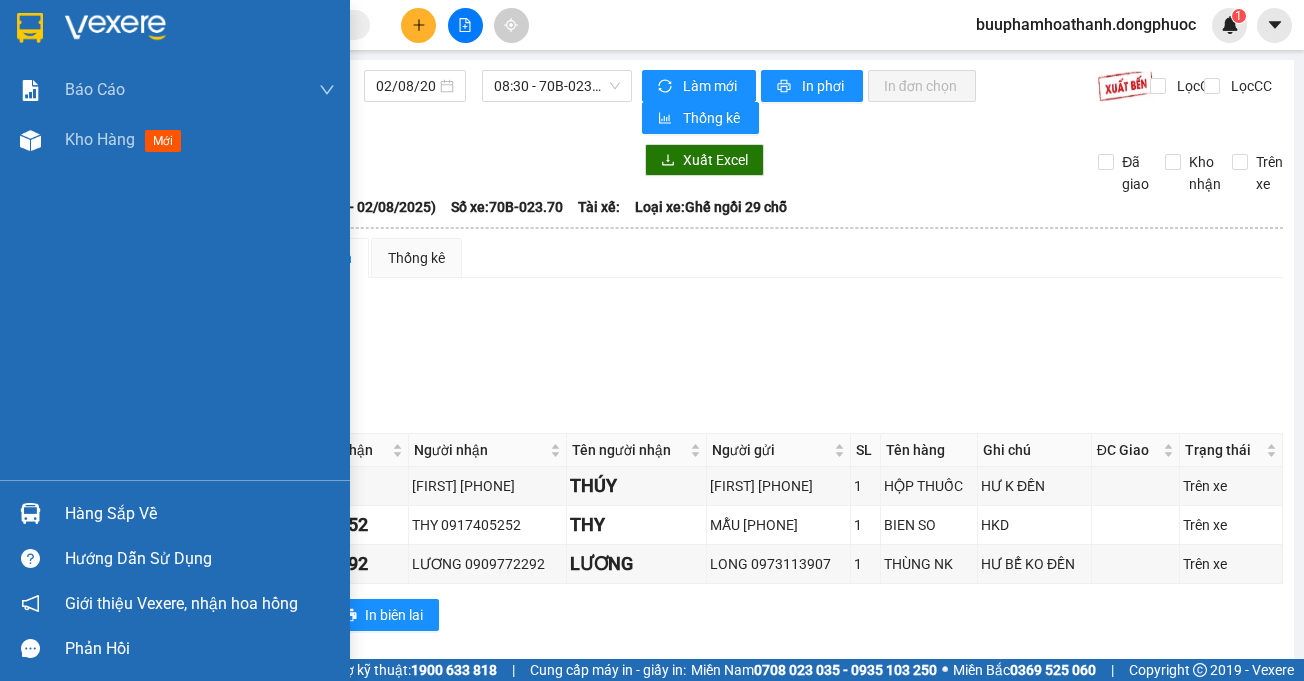 click on "Hàng sắp về" at bounding box center (200, 514) 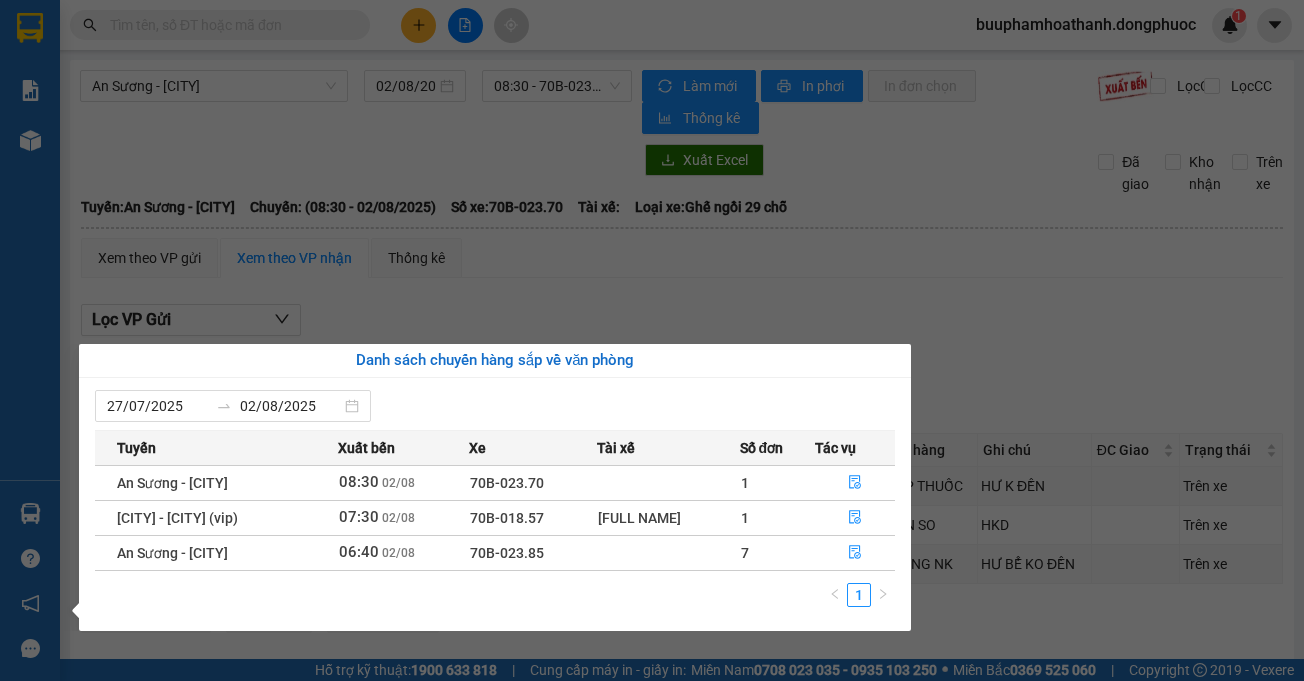 click on "Kết quả tìm kiếm ( 0 )  Bộ lọc  Thuộc VP này No Data buuphamhoathanh.dongphuoc 1     Báo cáo Mẫu 1: Báo cáo dòng tiền  Mẫu 1: Báo cáo dòng tiền theo nhân viên Mẫu 1: Báo cáo dòng tiền theo nhân viên (VP) Mẫu 2: Doanh số tạo đơn theo Văn phòng, nhân viên - Trạm     Kho hàng mới Hàng sắp về Hướng dẫn sử dụng Giới thiệu Vexere, nhận hoa hồng Phản hồi Phần mềm hỗ trợ bạn tốt chứ? An Sương - Tây Ninh 02/08/2025 08:30     - 70B-023.70  Làm mới In phơi In đơn chọn Thống kê Lọc  CR Lọc  CC Xuất Excel Đã giao Kho nhận Trên xe Đồng Phước   19001152   Bến xe Tây Ninh, 01 Võ Văn Truyện, KP 1, Phường 2 08:44 - 02/08/2025 Tuyến:  An Sương - Tây Ninh Chuyến:   (08:30 - 02/08/2025) Số xe:  70B-023.70 Loại xe:  Ghế ngồi 29 chỗ Tuyến:  An Sương - Tây Ninh Chuyến:   (08:30 - 02/08/2025) Số xe:  70B-023.70 Tài xế:  Loại xe:  Ghế ngồi 29 chỗ Thống kê   8" at bounding box center [652, 340] 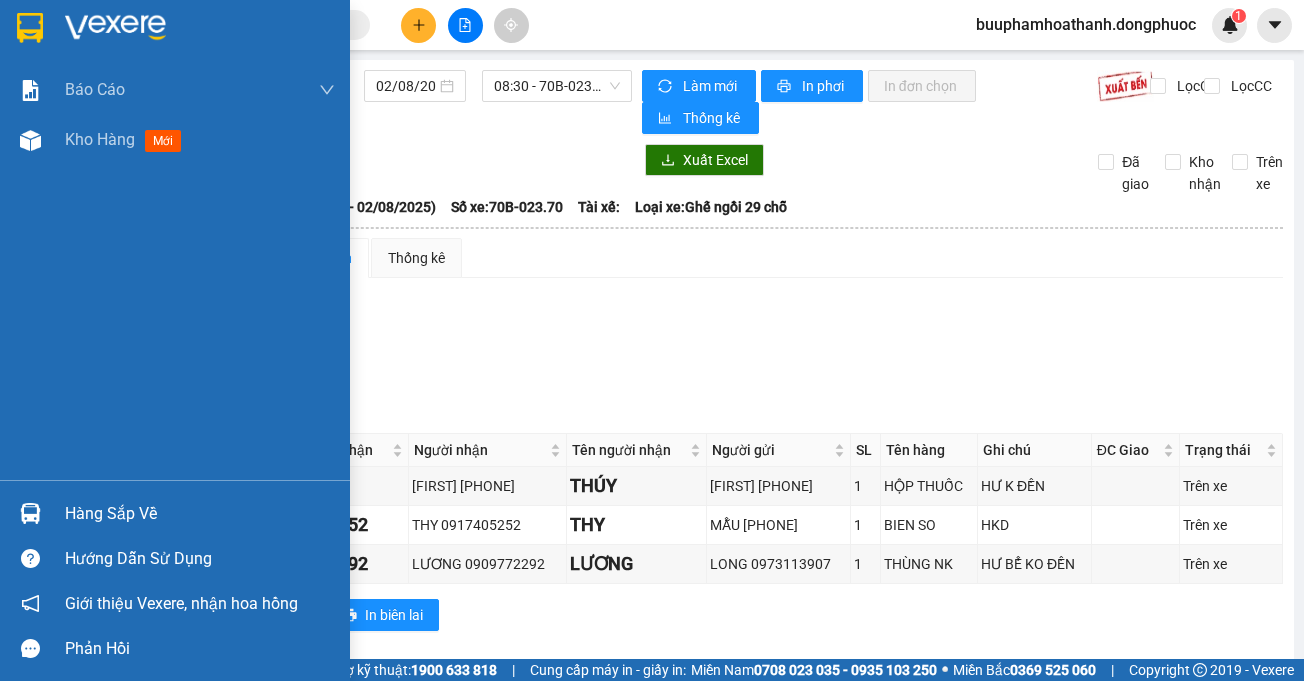click on "Hàng sắp về" at bounding box center (200, 514) 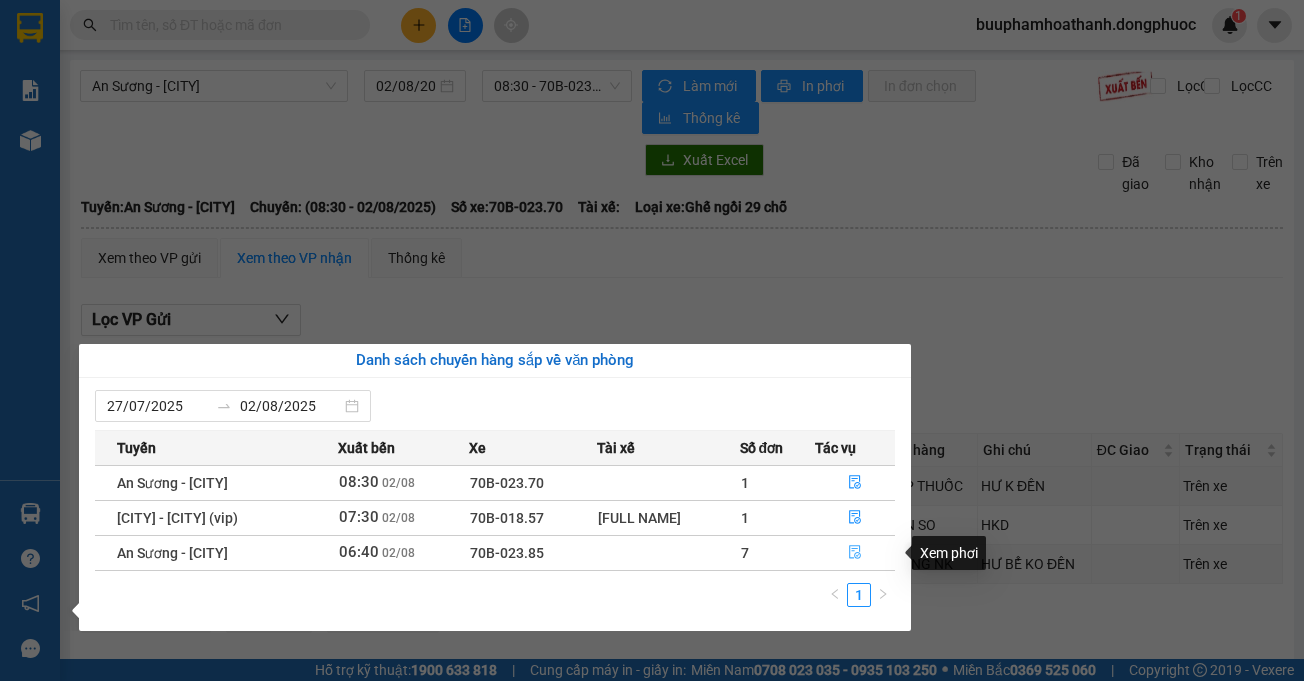 click 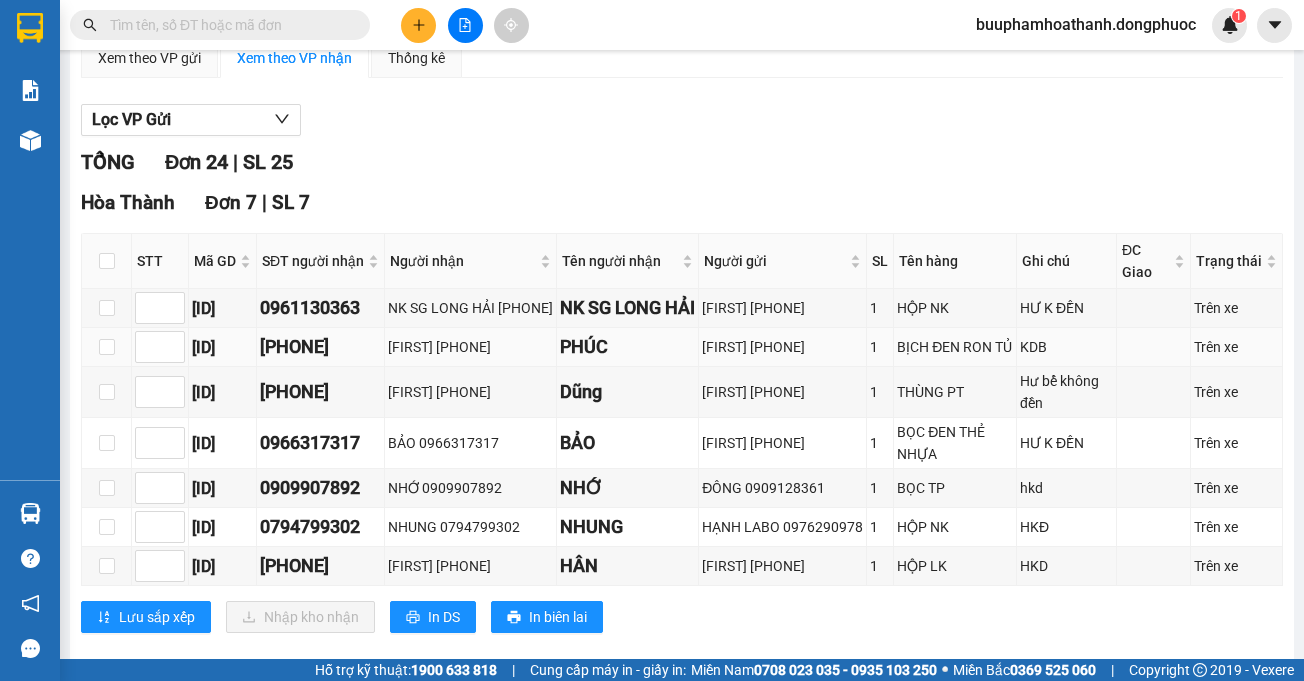 scroll, scrollTop: 300, scrollLeft: 0, axis: vertical 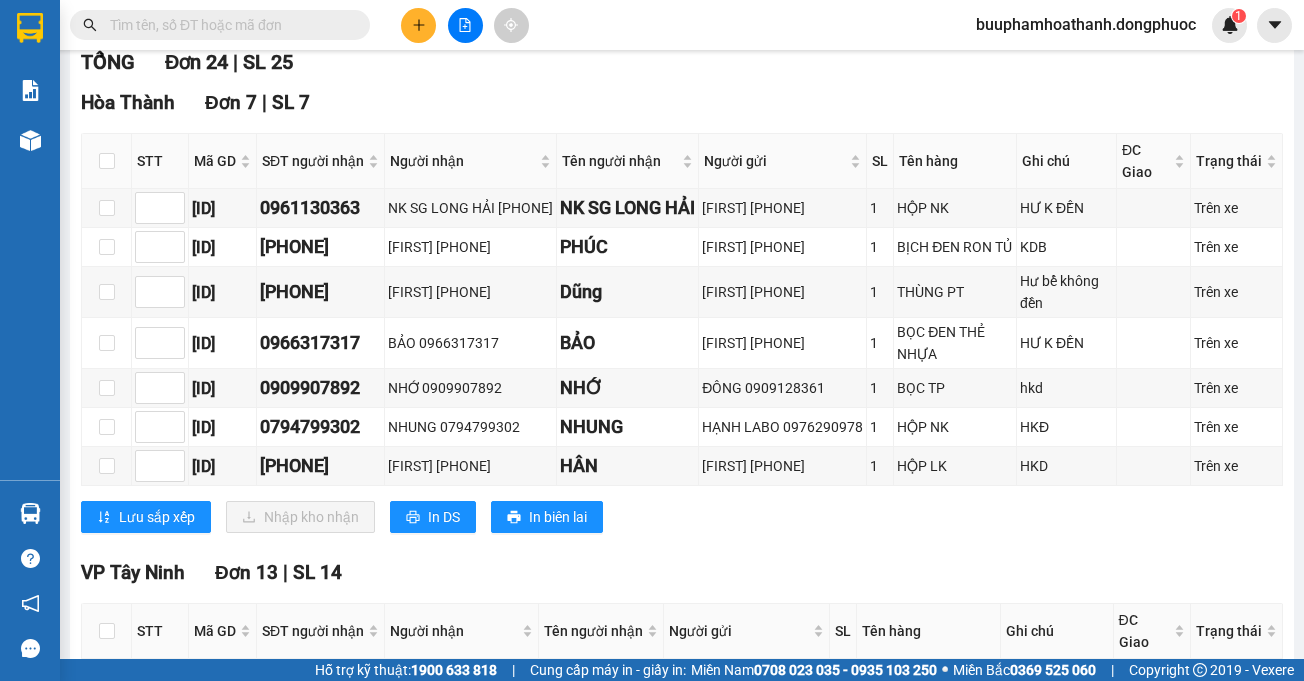 click at bounding box center [228, 25] 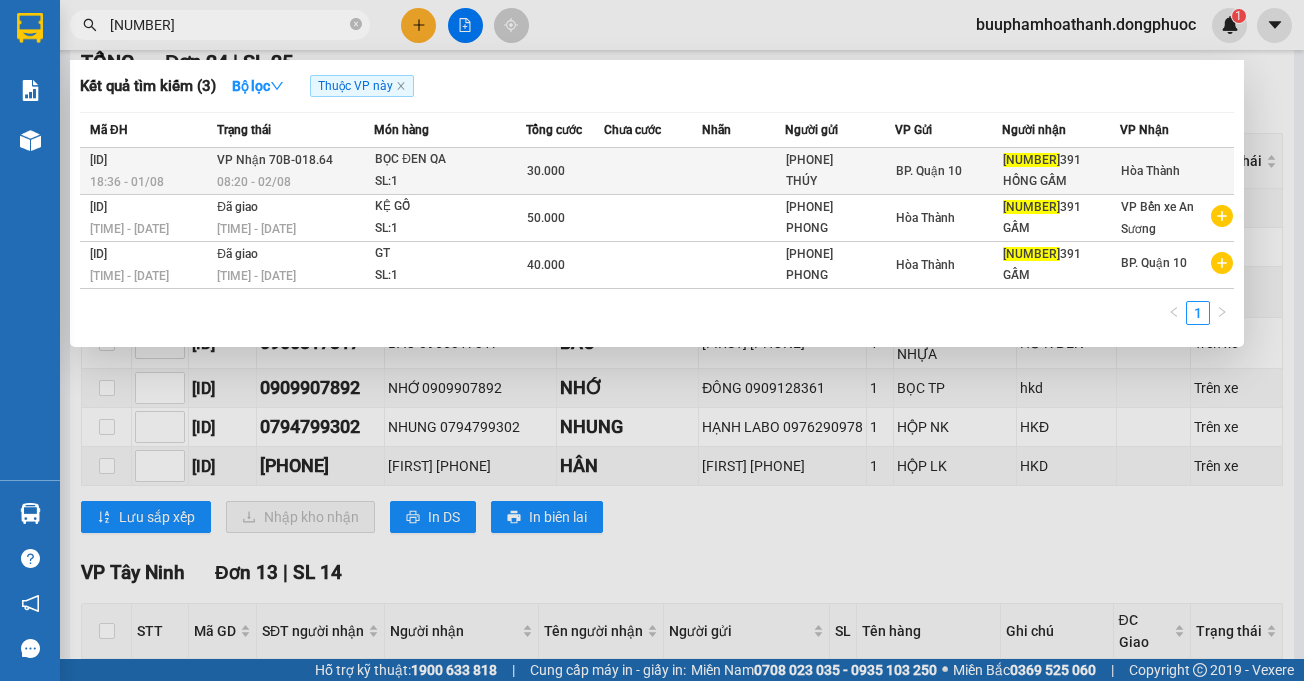 type on "0382321" 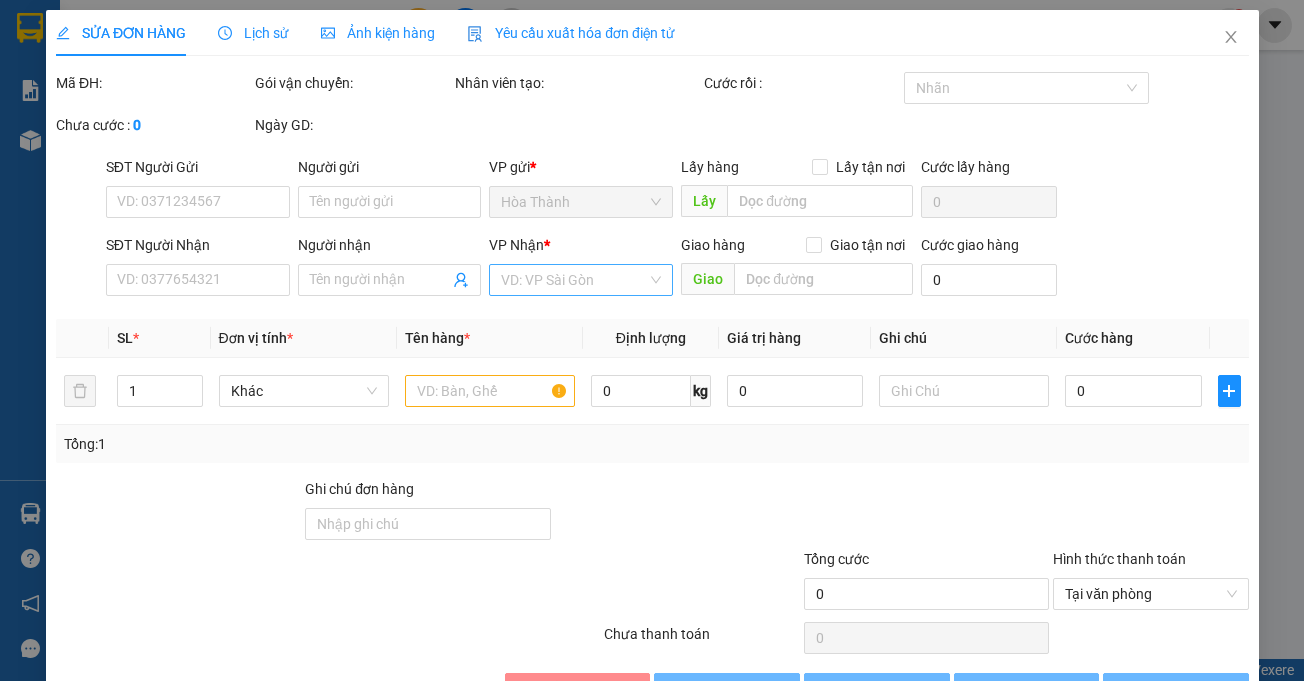 scroll, scrollTop: 0, scrollLeft: 0, axis: both 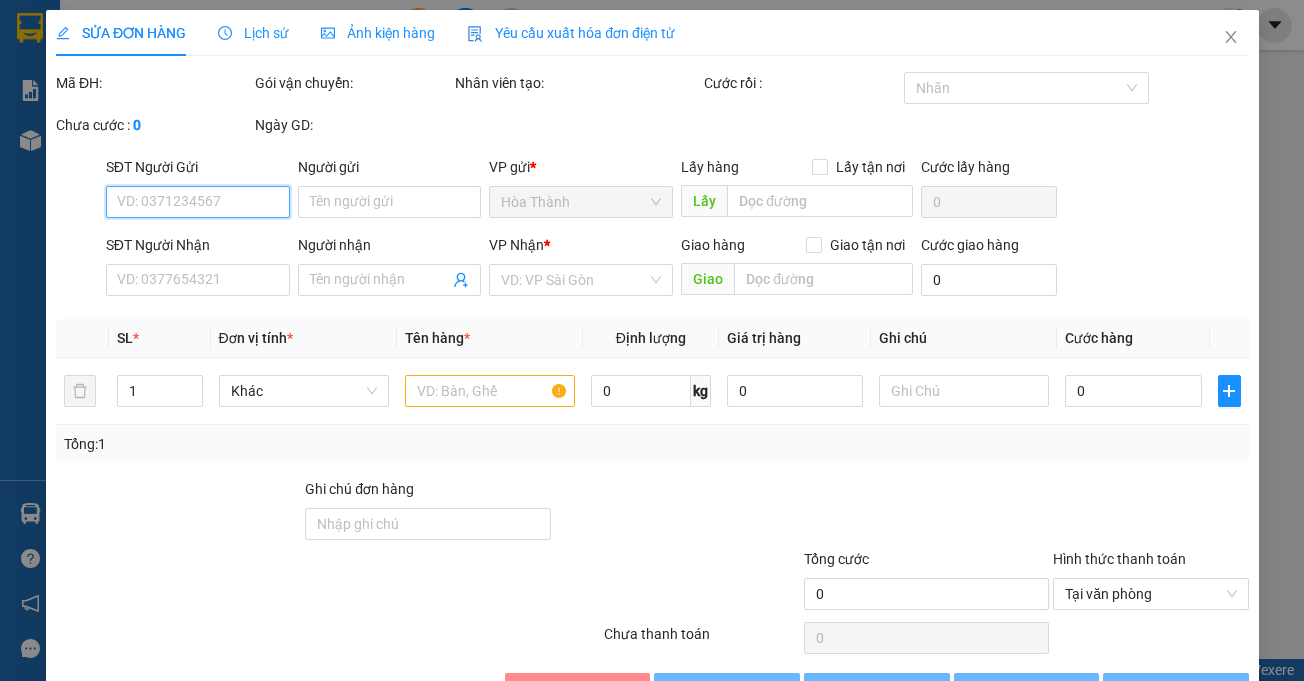 type on "0817374944" 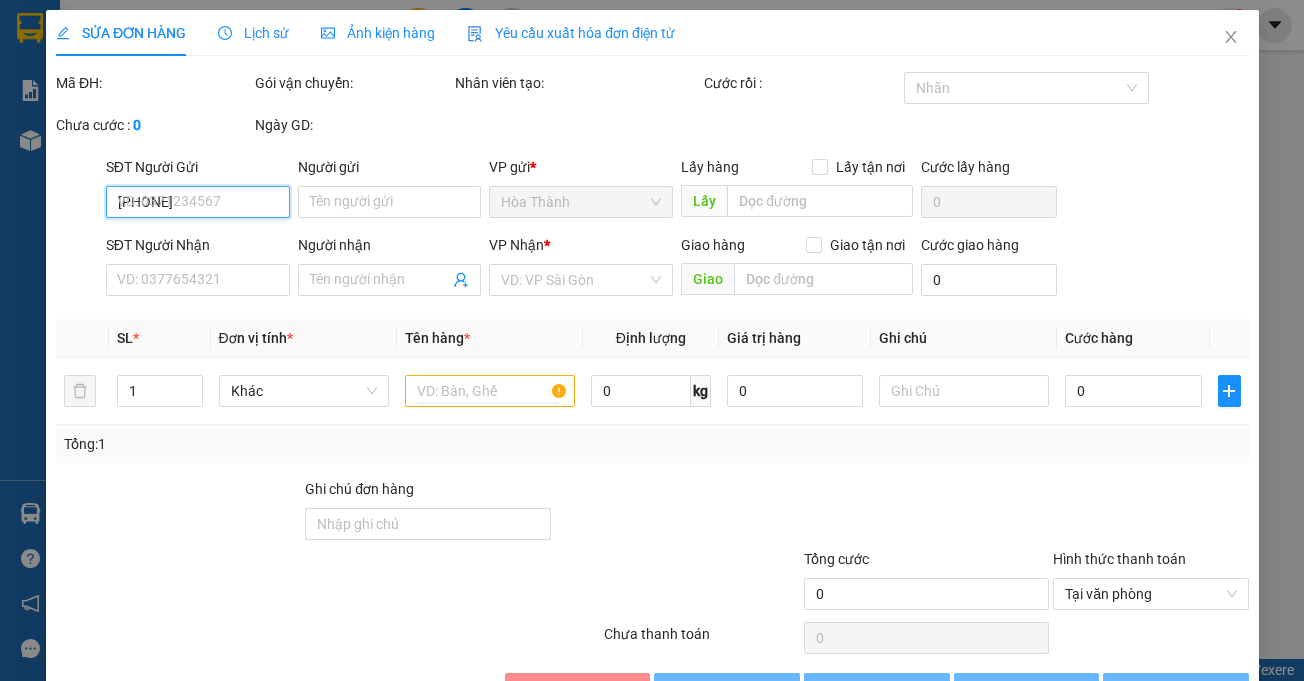 type on "THÚY" 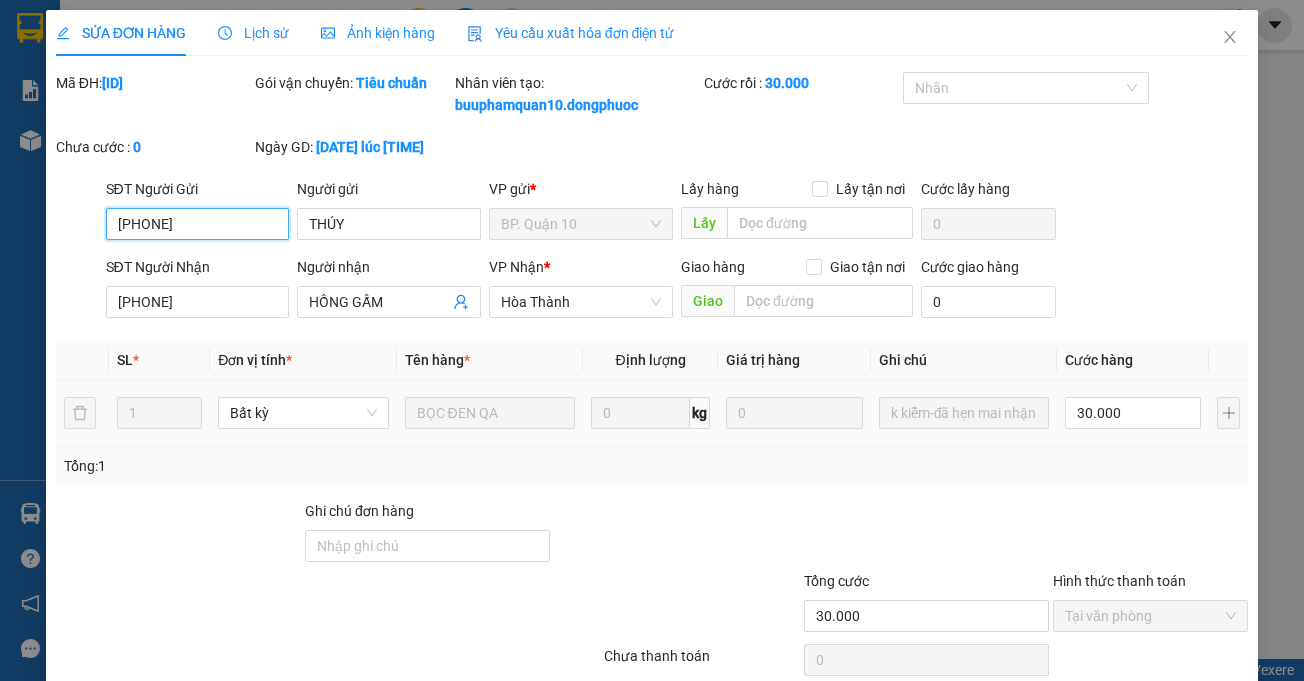 scroll, scrollTop: 107, scrollLeft: 0, axis: vertical 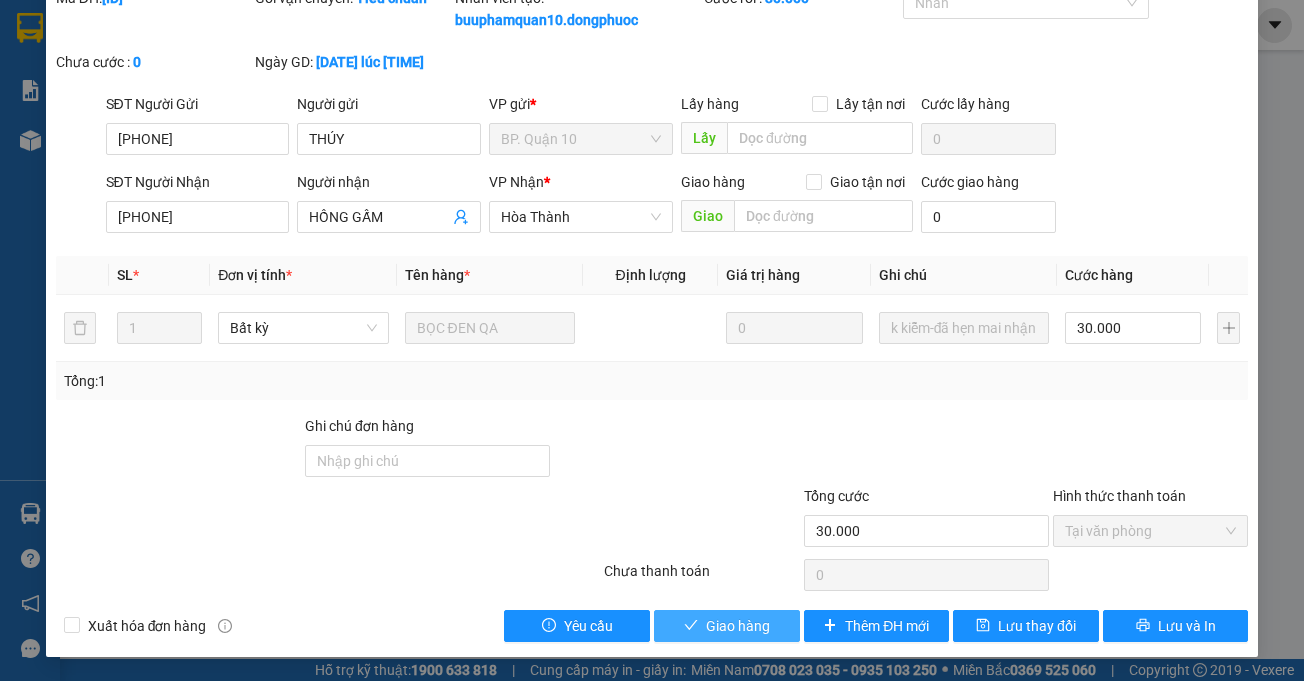 click on "Giao hàng" at bounding box center (738, 626) 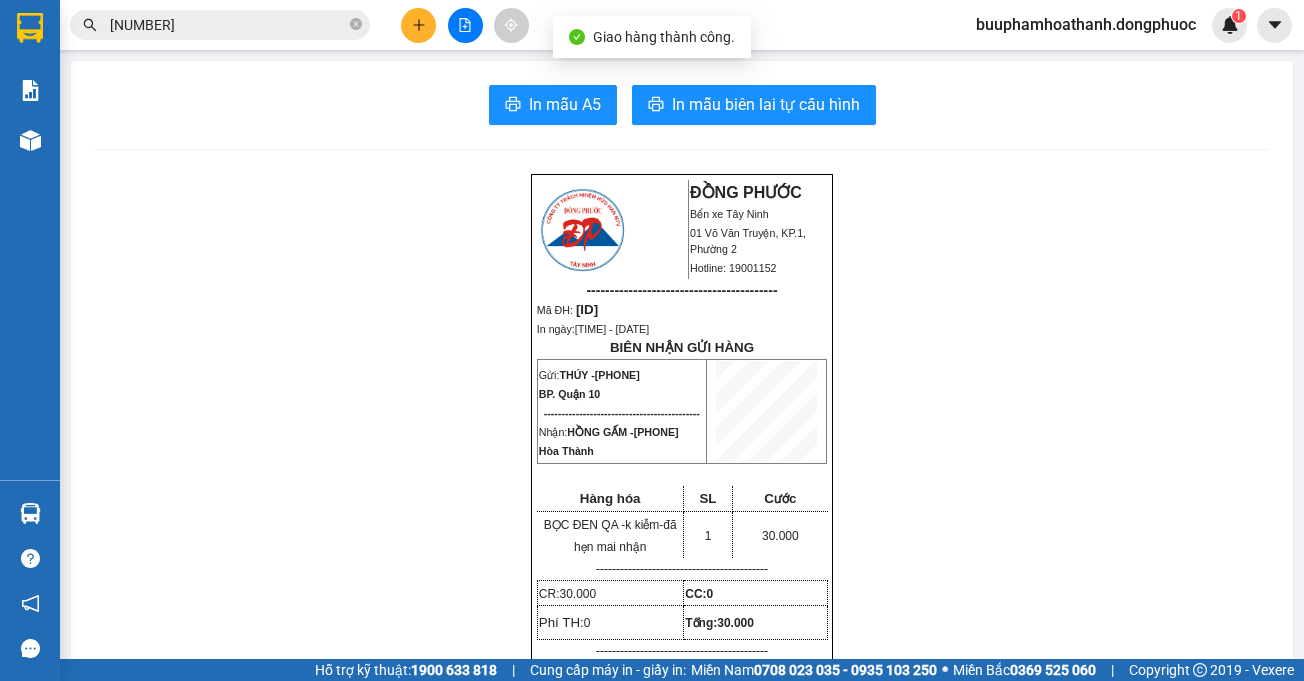 click 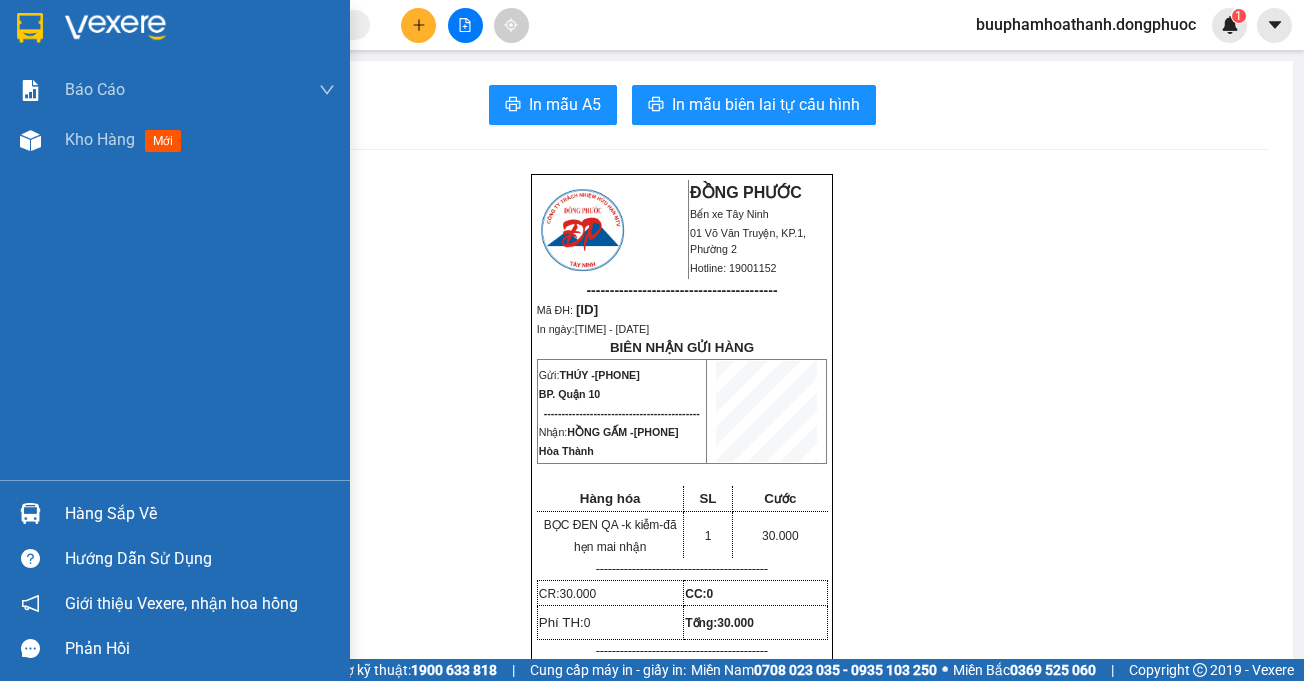 click on "Hàng sắp về" at bounding box center [175, 513] 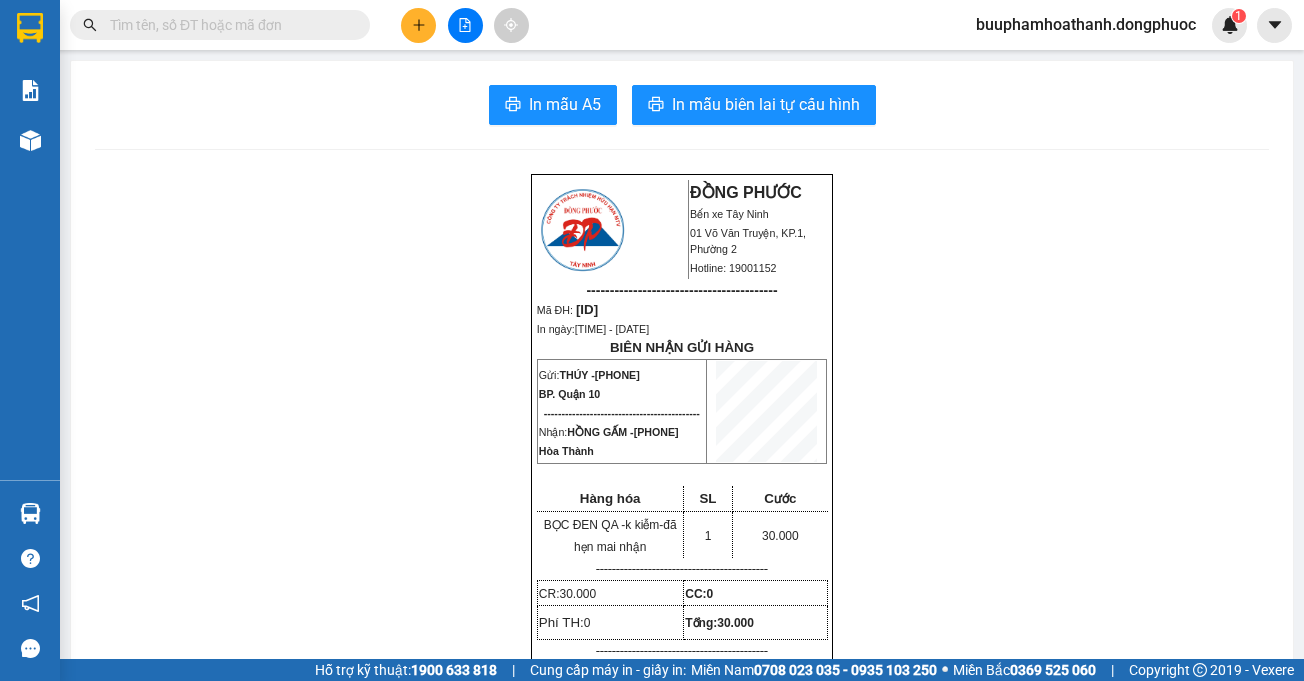 click on "Kết quả tìm kiếm ( 3 )  Bộ lọc  Thuộc VP này Mã ĐH Trạng thái Món hàng Tổng cước Chưa cước Nhãn Người gửi VP Gửi Người nhận VP Nhận BPQ100108250139 18:36 - 01/08 VP Nhận   70B-018.64 08:20 - 02/08 BỌC ĐEN QA SL:  1 30.000 0817374944 THÚY BP. Quận 10 0382321391 HỒNG GẤM  Hòa Thành HT1503230057 12:37 - 15/03 Đã giao   16:46 - 15/03 KỆ GỖ SL:  1 50.000 0917694399 PHONG Hòa Thành 0382321391 GẤM VP Bến xe An Sương HT2802230040 10:21 - 28/02 Đã giao   15:09 - 28/02 GT SL:  1 40.000 0917694399 PHONG Hòa Thành 0382321391 GẤM BP. Quận 10 1 buuphamhoathanh.dongphuoc 1     Báo cáo Mẫu 1: Báo cáo dòng tiền  Mẫu 1: Báo cáo dòng tiền theo nhân viên Mẫu 1: Báo cáo dòng tiền theo nhân viên (VP) Mẫu 2: Doanh số tạo đơn theo Văn phòng, nhân viên - Trạm     Kho hàng mới Hàng sắp về Hướng dẫn sử dụng Giới thiệu Vexere, nhận hoa hồng Phản hồi In mẫu A5" at bounding box center [652, 340] 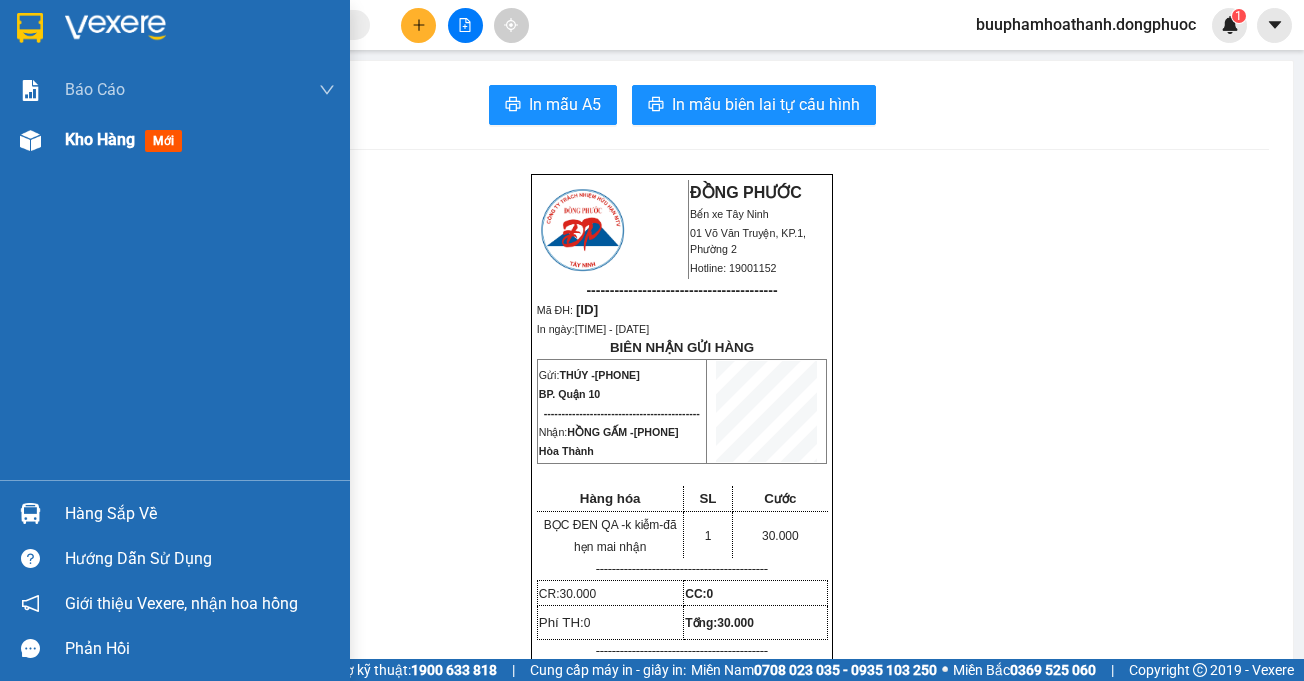 click on "Kho hàng" at bounding box center [100, 139] 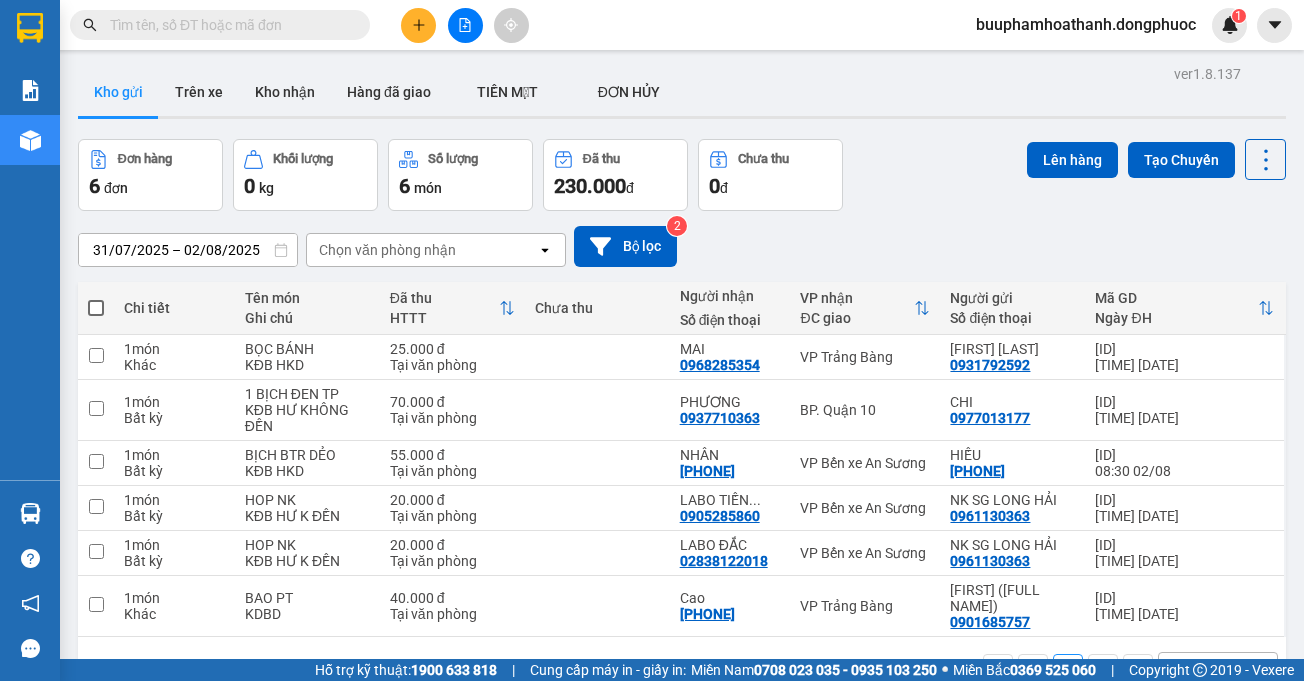 scroll, scrollTop: 92, scrollLeft: 0, axis: vertical 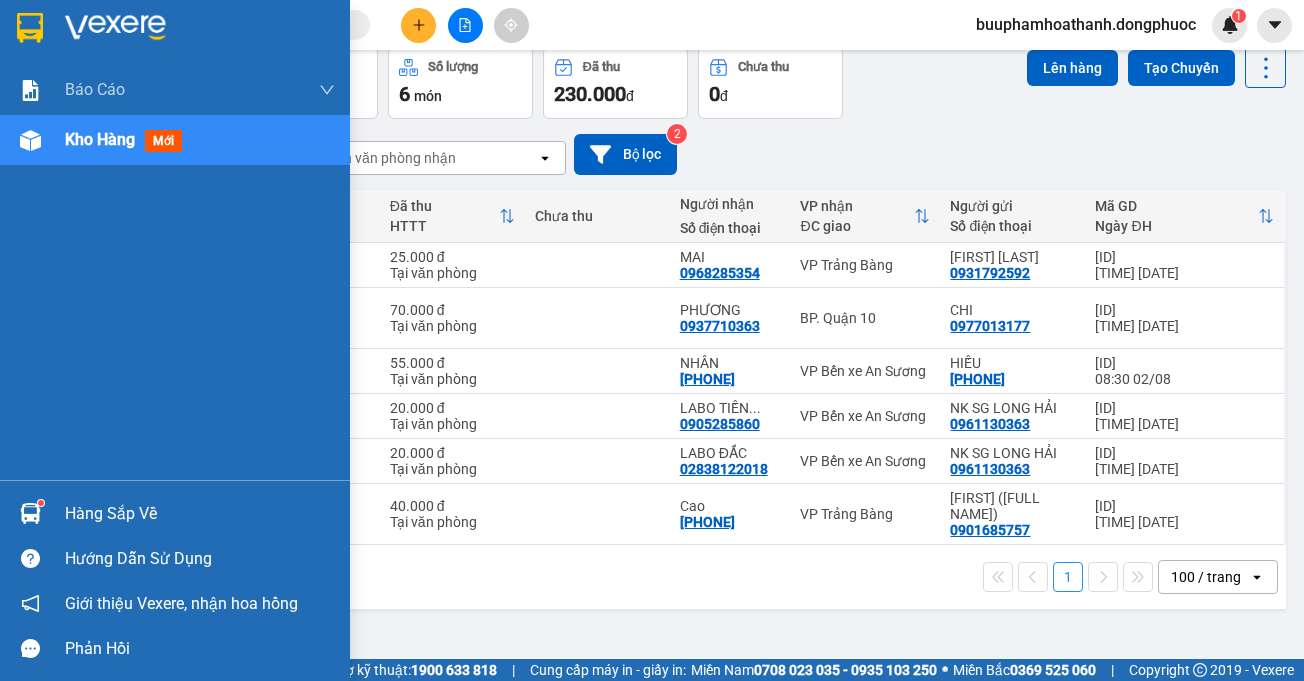 click on "Hàng sắp về" at bounding box center (175, 513) 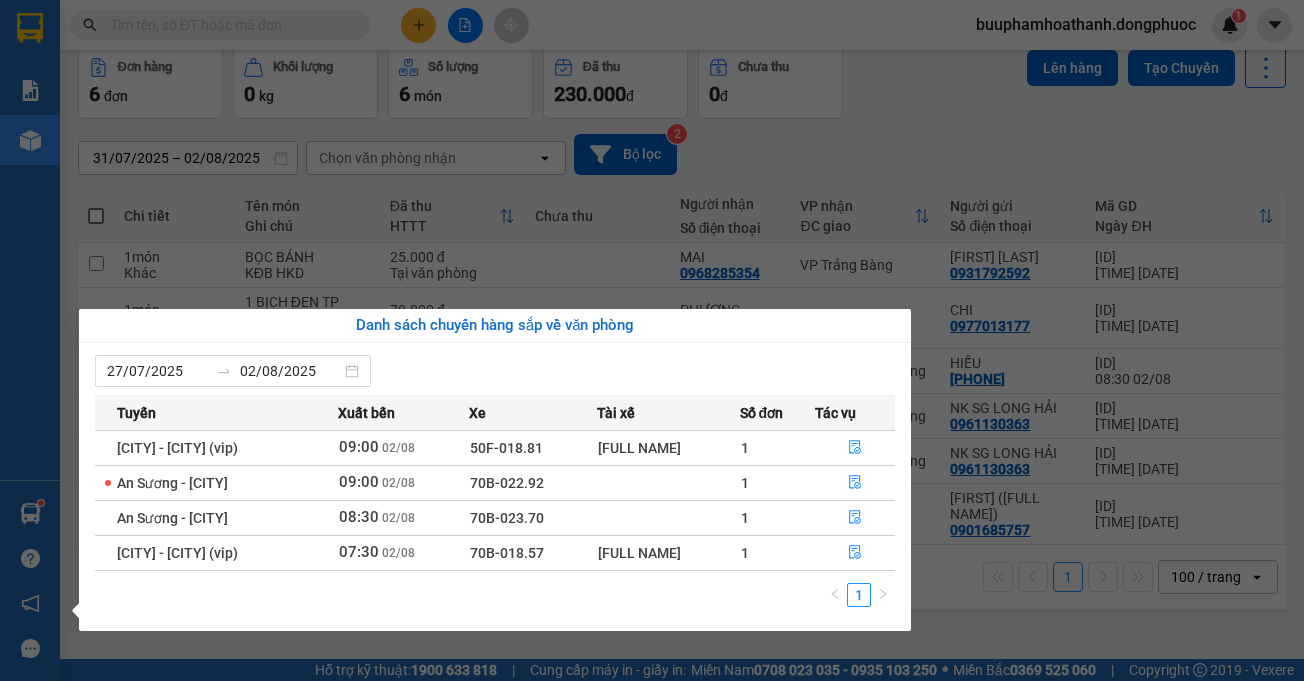 click on "Kết quả tìm kiếm ( 3 )  Bộ lọc  Thuộc VP này Mã ĐH Trạng thái Món hàng Tổng cước Chưa cước Nhãn Người gửi VP Gửi Người nhận VP Nhận BPQ100108250139 18:36 - 01/08 VP Nhận   70B-018.64 08:20 - 02/08 BỌC ĐEN QA SL:  1 30.000 0817374944 THÚY BP. Quận 10 0382321391 HỒNG GẤM  Hòa Thành HT1503230057 12:37 - 15/03 Đã giao   16:46 - 15/03 KỆ GỖ SL:  1 50.000 0917694399 PHONG Hòa Thành 0382321391 GẤM VP Bến xe An Sương HT2802230040 10:21 - 28/02 Đã giao   15:09 - 28/02 GT SL:  1 40.000 0917694399 PHONG Hòa Thành 0382321391 GẤM BP. Quận 10 1 buuphamhoathanh.dongphuoc 1     Báo cáo Mẫu 1: Báo cáo dòng tiền  Mẫu 1: Báo cáo dòng tiền theo nhân viên Mẫu 1: Báo cáo dòng tiền theo nhân viên (VP) Mẫu 2: Doanh số tạo đơn theo Văn phòng, nhân viên - Trạm     Kho hàng mới Hàng sắp về Hướng dẫn sử dụng Giới thiệu Vexere, nhận hoa hồng Phản hồi ver  1.8.137 Kho gửi Trên xe 6 đơn" at bounding box center (652, 340) 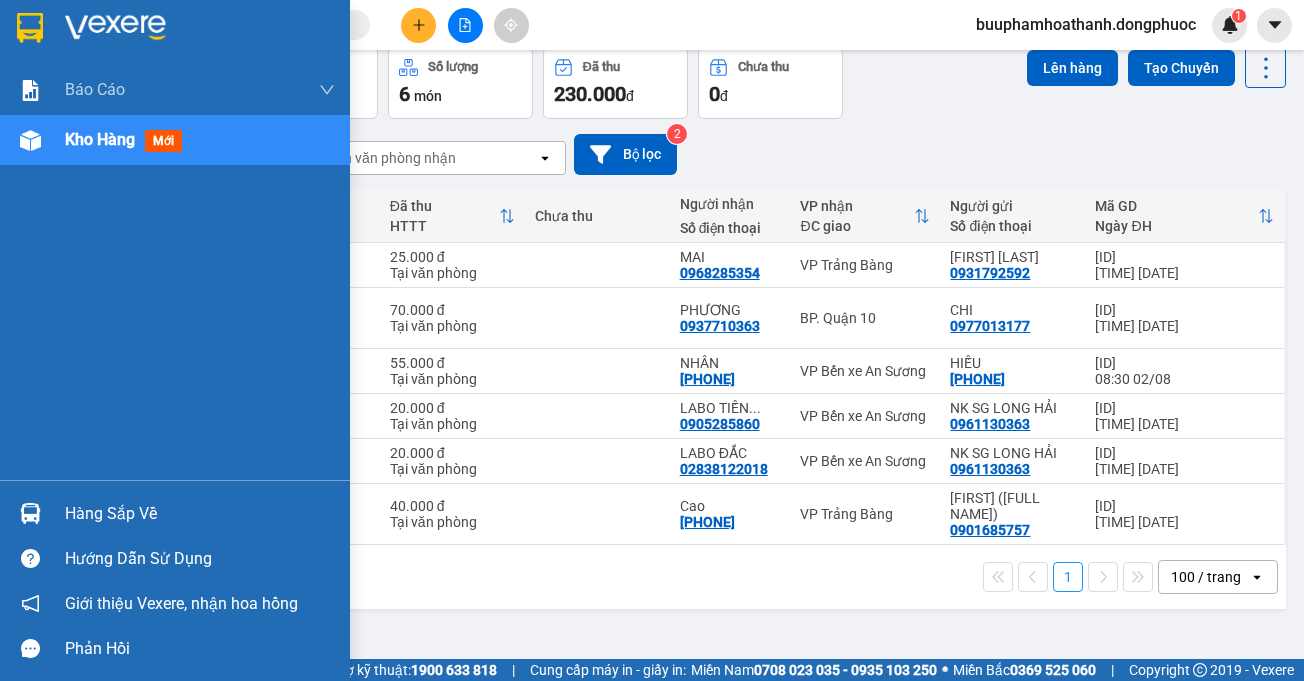 click on "Hàng sắp về" at bounding box center [200, 514] 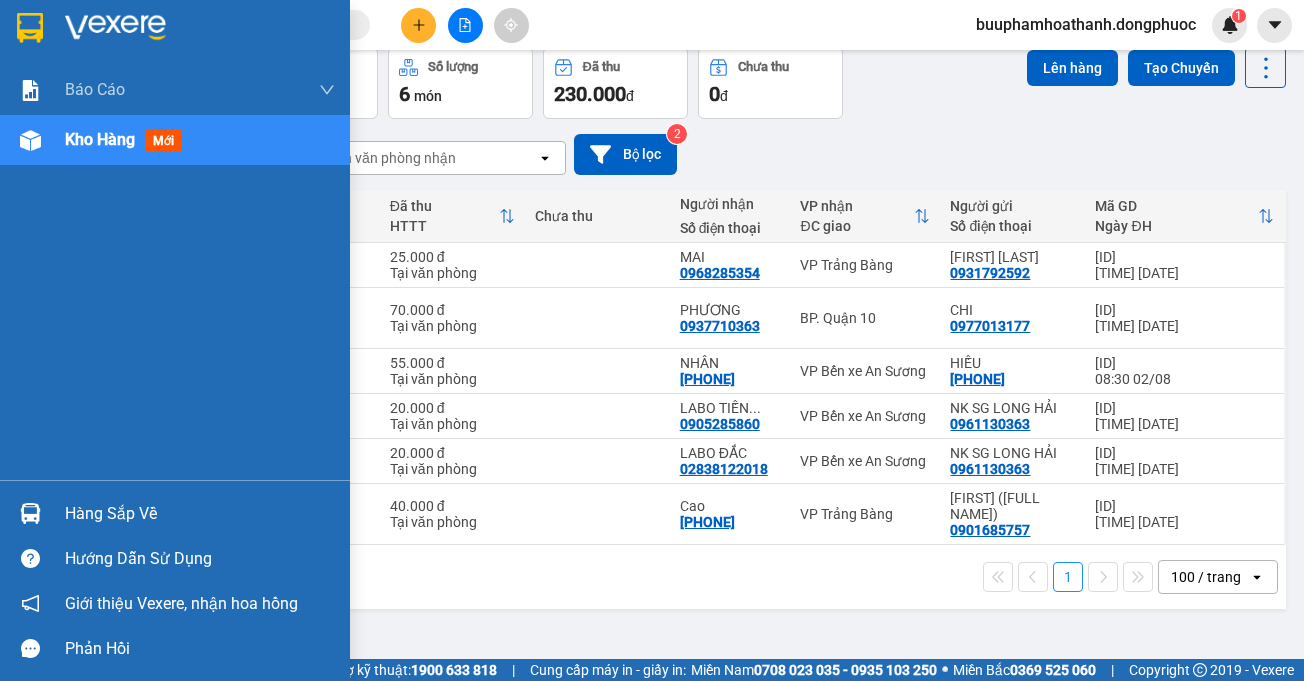 click on "Báo cáo Mẫu 1: Báo cáo dòng tiền  Mẫu 1: Báo cáo dòng tiền theo nhân viên Mẫu 1: Báo cáo dòng tiền theo nhân viên (VP) Mẫu 2: Doanh số tạo đơn theo Văn phòng, nhân viên - Trạm     Kho hàng mới Hàng sắp về Hướng dẫn sử dụng Giới thiệu Vexere, nhận hoa hồng Phản hồi Phần mềm hỗ trợ bạn tốt chứ?" at bounding box center (175, 340) 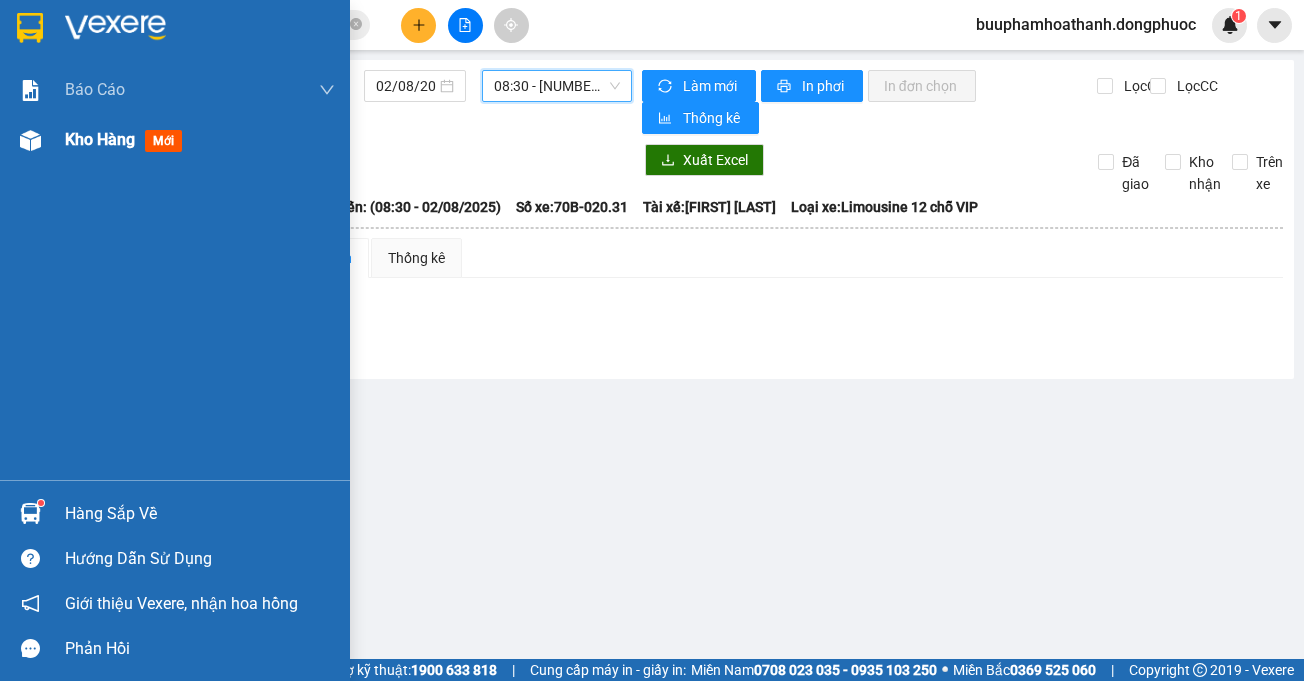scroll, scrollTop: 0, scrollLeft: 0, axis: both 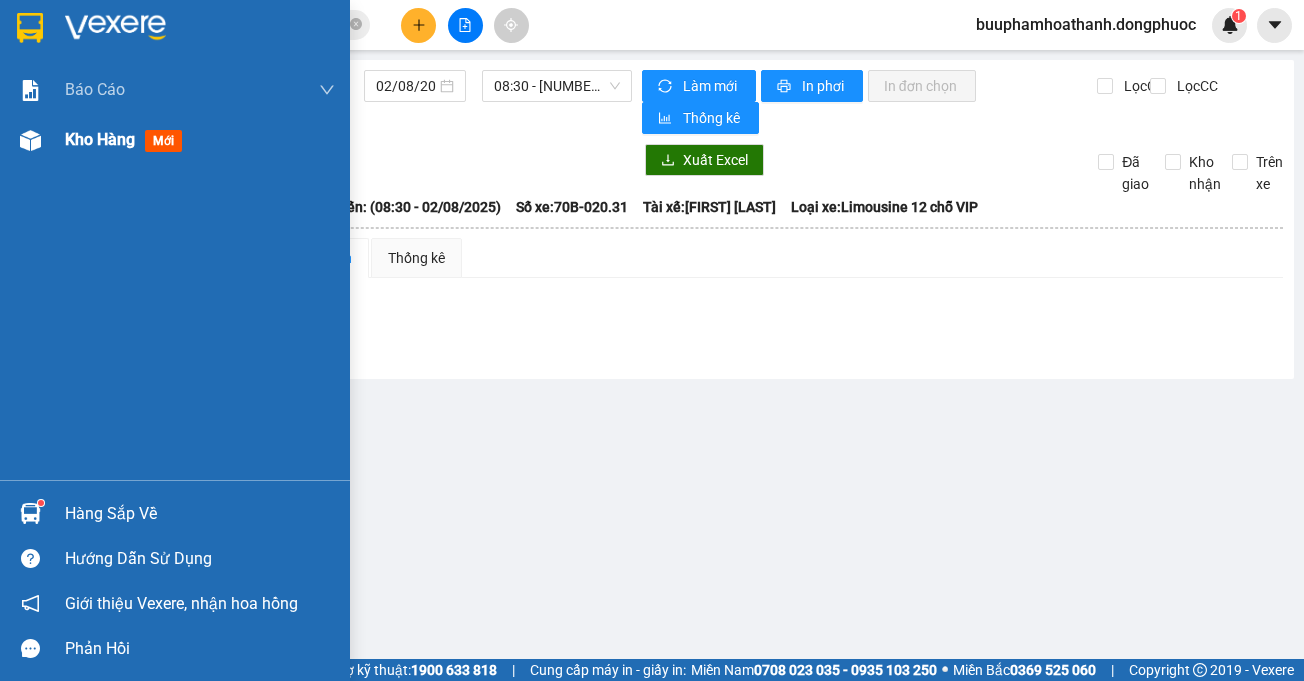 click on "Kho hàng mới" at bounding box center (200, 140) 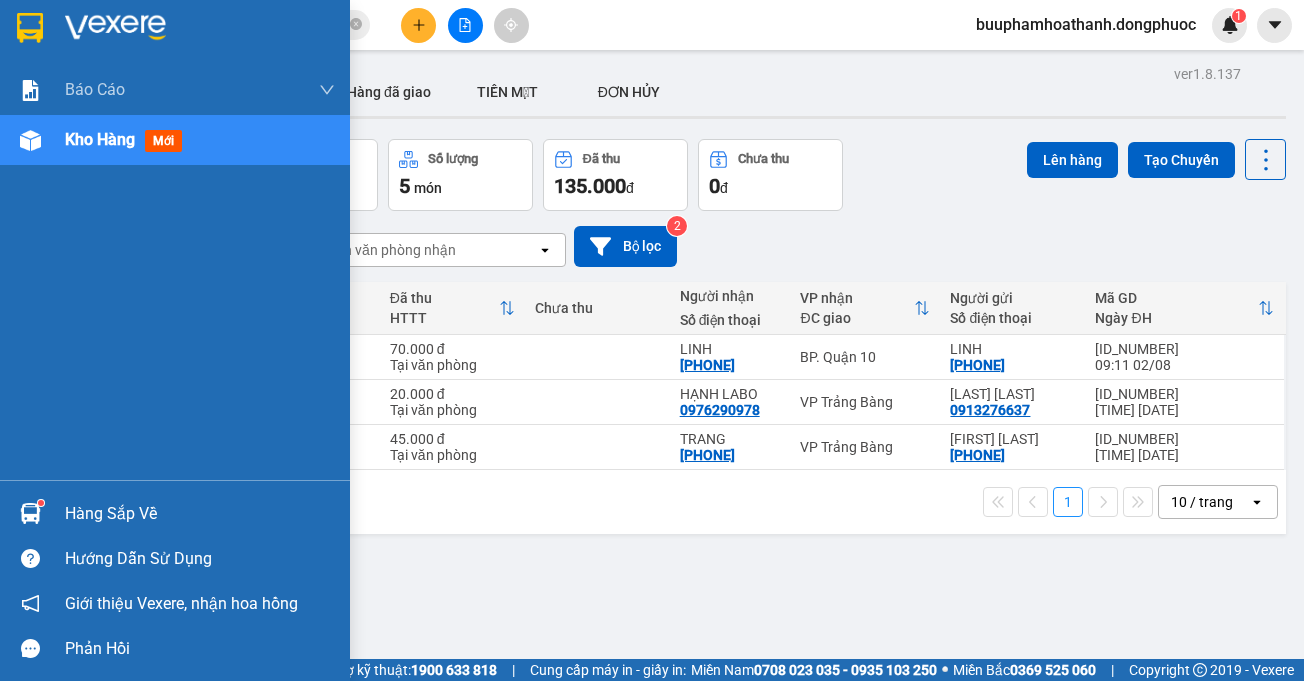 click on "Hàng sắp về" at bounding box center [200, 514] 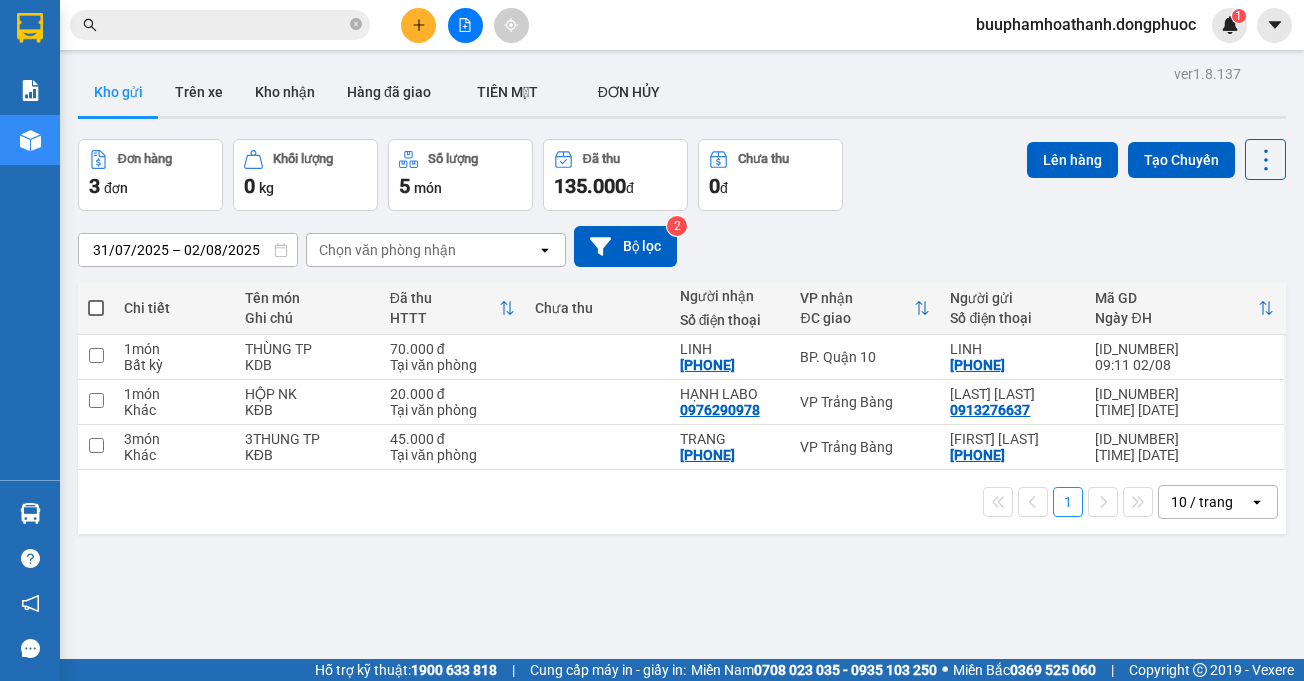 click on "Kết quả tìm kiếm ( 5 )  Bộ lọc  Thuộc VP này Mã ĐH Trạng thái Món hàng Tổng cước Chưa cước Nhãn Người gửi VP Gửi Người nhận VP Nhận VPTrB1411240009 07:12 - 14/11 Đã giao   07:19 - 15/11 BAO PT SL:  1 20.000 0977839678 BƯ VP Trảng Bàng 0983862952 TẤN Hòa Thành VPTrB2910240044 14:11 - 29/10 Đã giao   07:41 - 30/10 THÙNG PT SL:  1 40.000 0913886608 SANG   VP Trảng Bàng 0983862952 TẤN Hòa Thành VPTB0704230031 09:43 - 07/04 Đã giao   11:51 - 07/04 THÙNG PT SL:  2 70.000 0913886608 SANG VP Trảng Bàng 0983862952 TẤN Hòa Thành HT2103230061 11:48 - 21/03 Đã giao   15:35 - 21/03 BAO PT SL:  1 30.000 0983862952 6HÙNG Hòa Thành 0908186407 MINH VP Bến xe An Sương VPTB1403230045 14:37 - 14/03 Đã giao   16:19 - 14/03 THÙNG PT SL:  1 50.000 0913886608 SANG VP Trảng Bàng 0983862952 TUẤN Hòa Thành 1 buuphamhoathanh.dongphuoc 1     Báo cáo Mẫu 1: Báo cáo dòng tiền  Mẫu 1: Báo cáo dòng tiền theo nhân viên     Kho hàng" at bounding box center [652, 340] 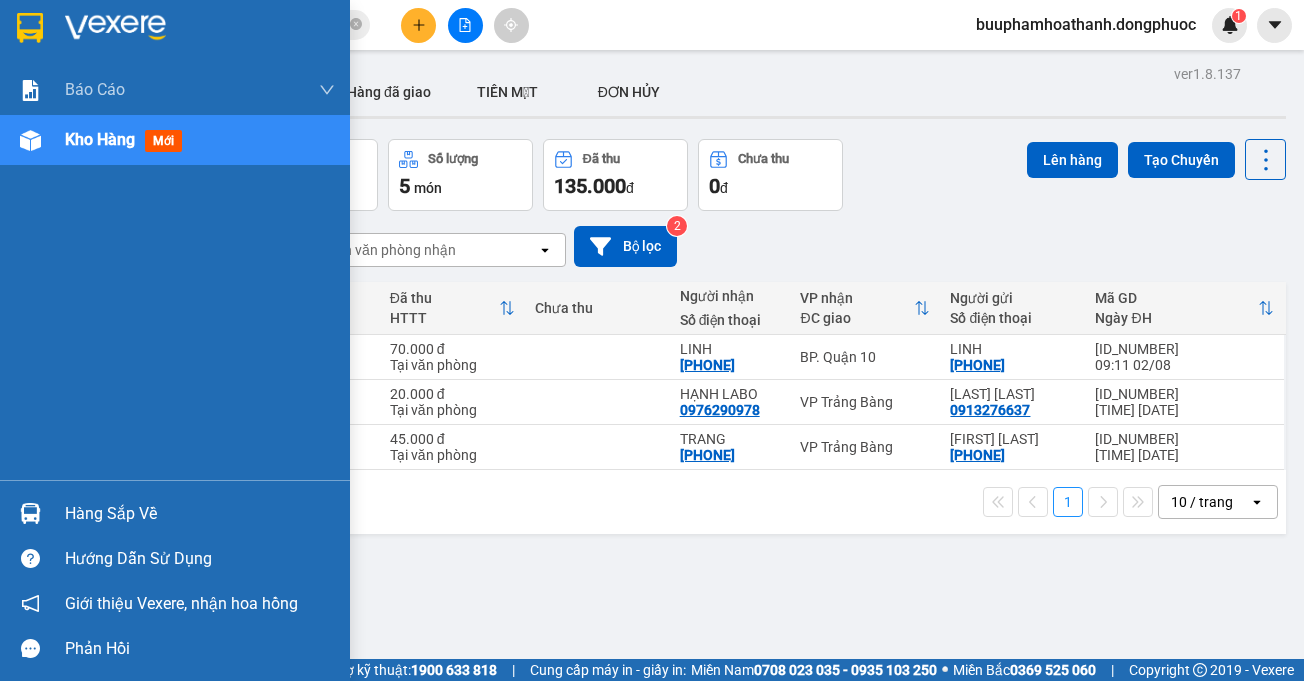 click on "Hàng sắp về" at bounding box center [200, 514] 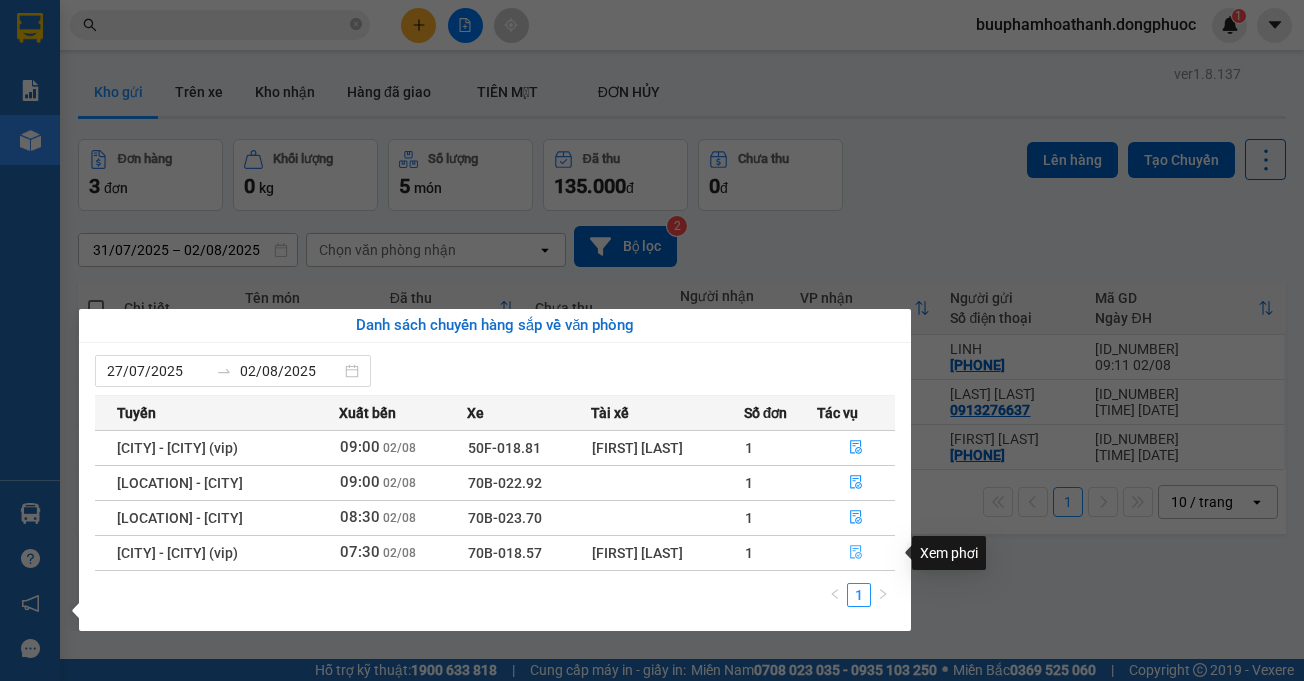 click 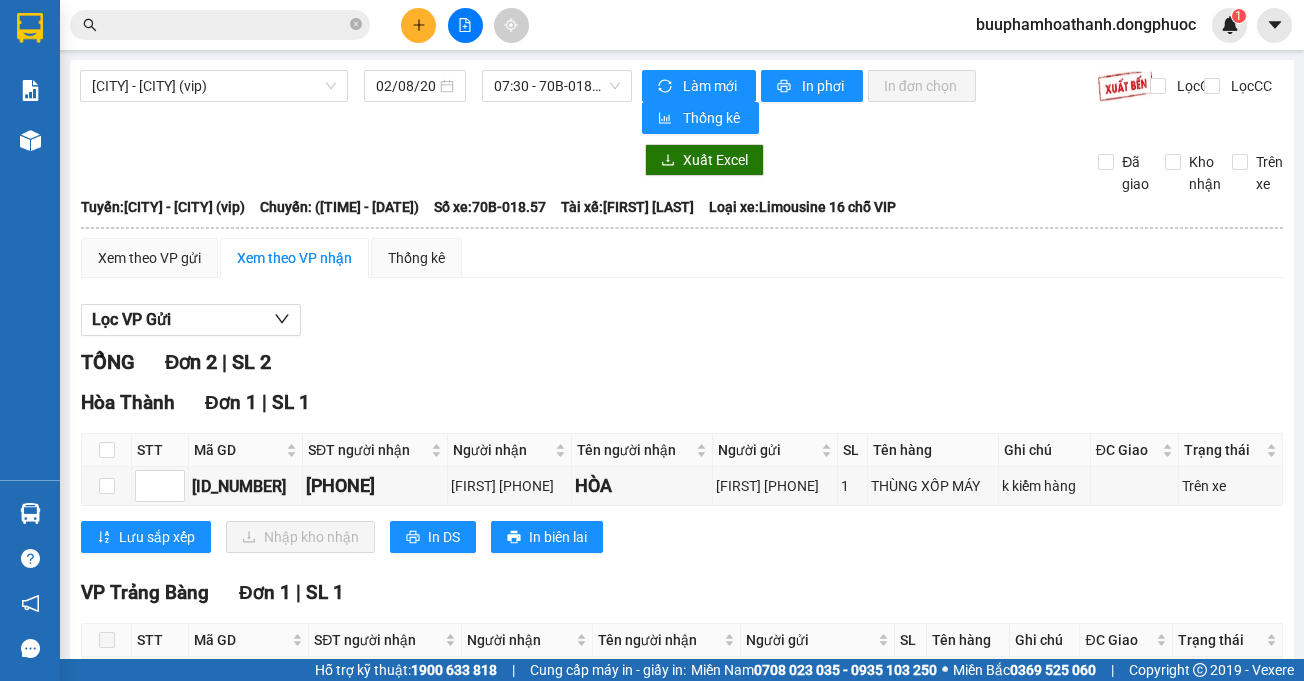 scroll, scrollTop: 140, scrollLeft: 0, axis: vertical 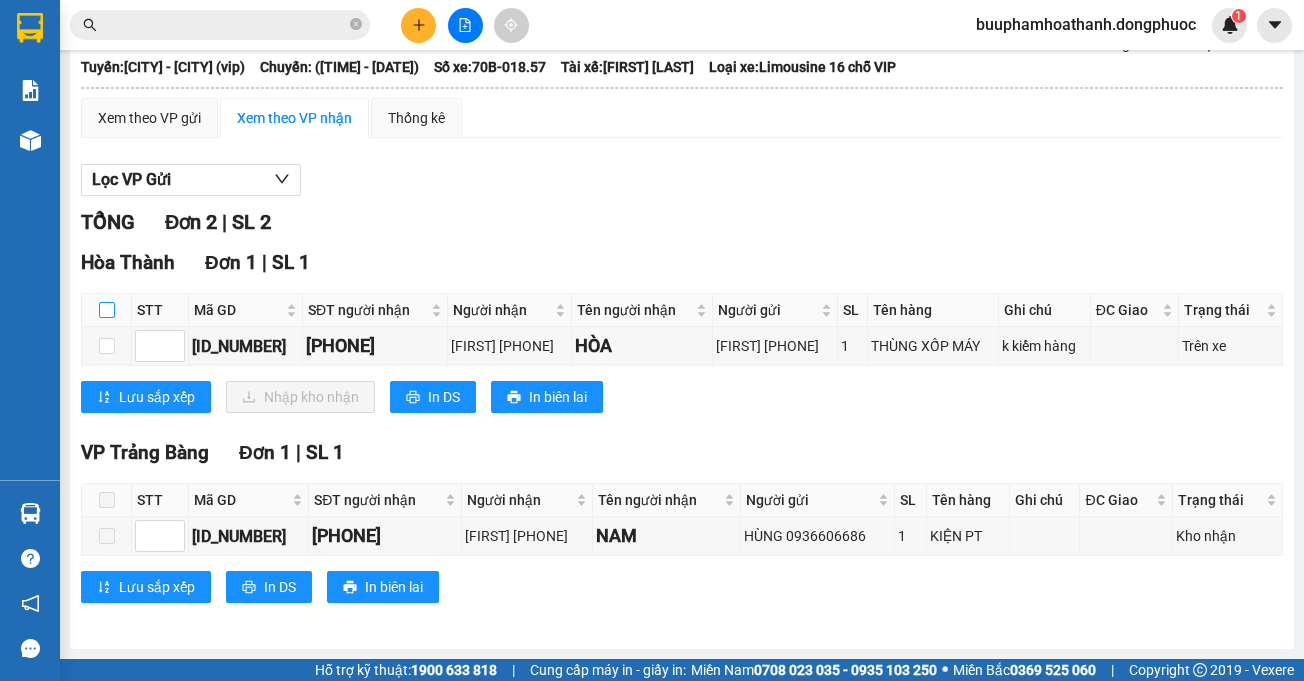 click at bounding box center [107, 310] 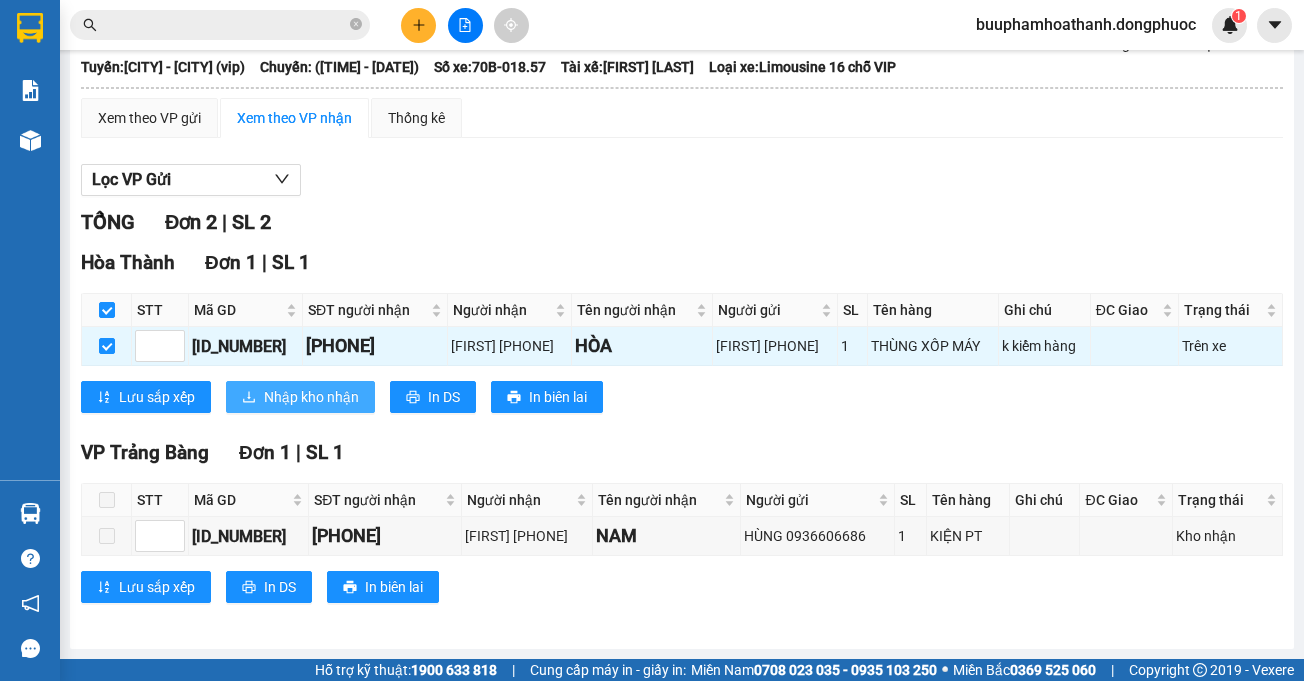 click on "Nhập kho nhận" at bounding box center (311, 397) 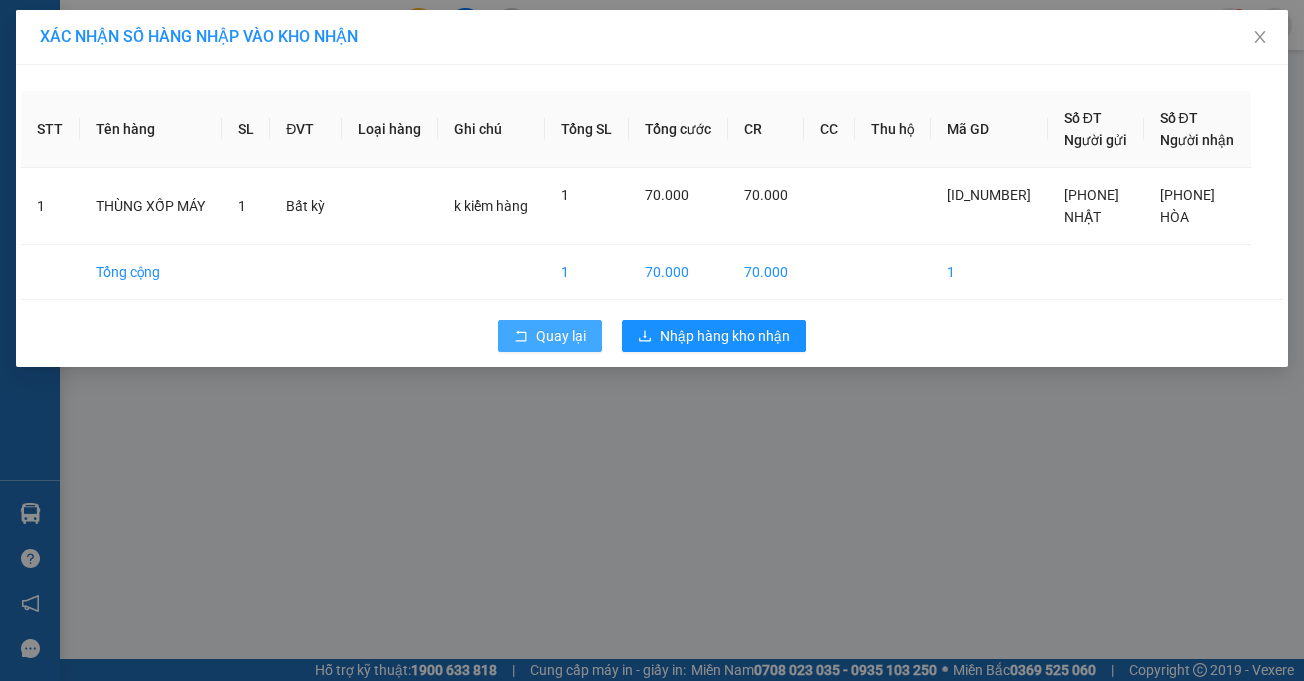 click on "Quay lại" at bounding box center (561, 336) 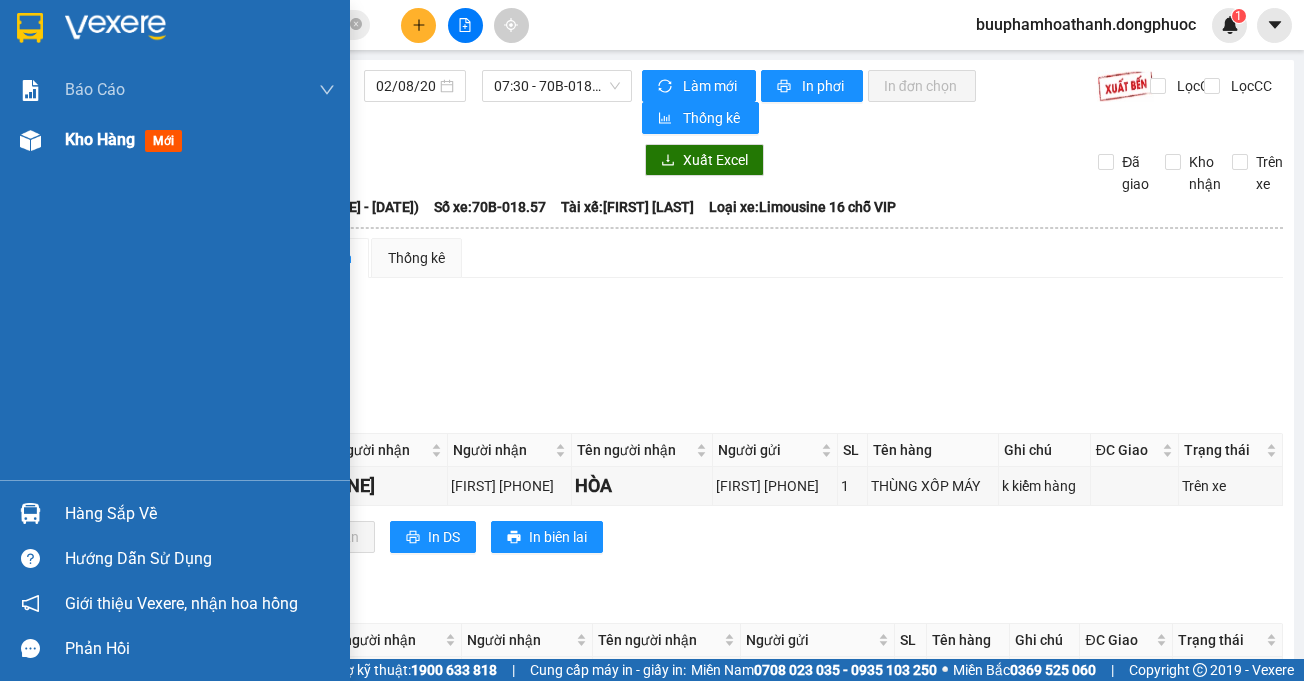 click at bounding box center [30, 140] 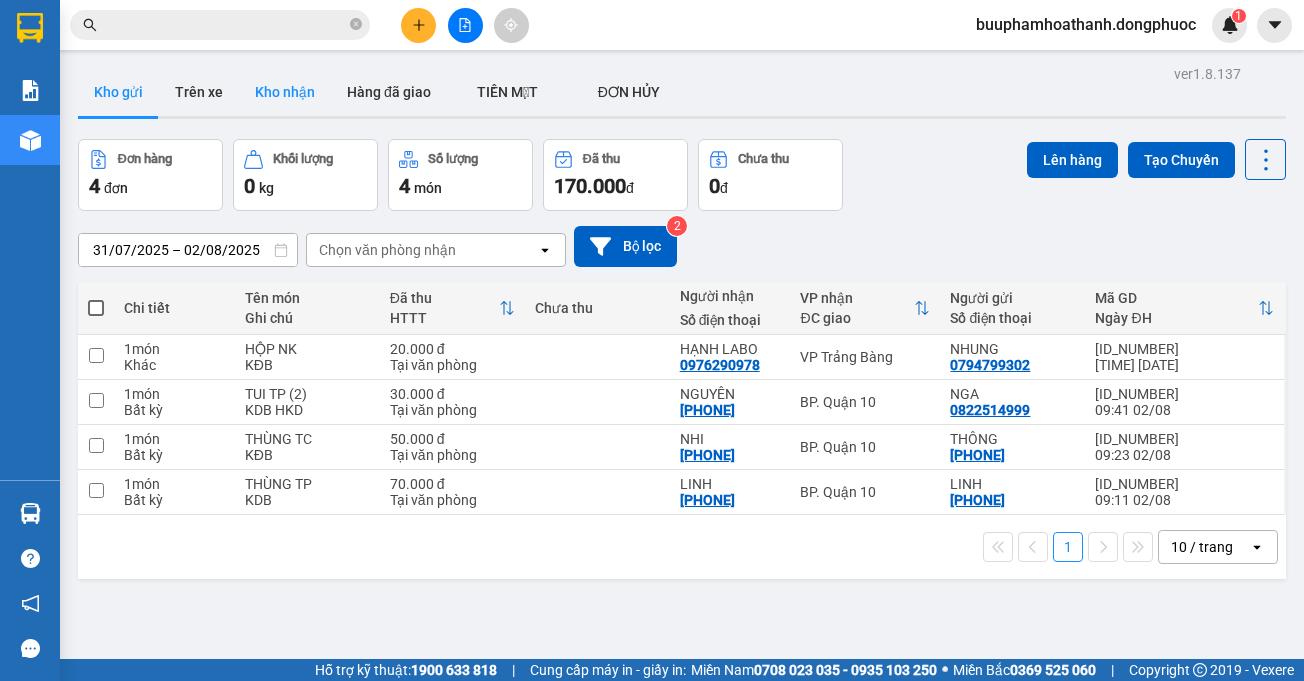 click on "Kho nhận" at bounding box center (285, 92) 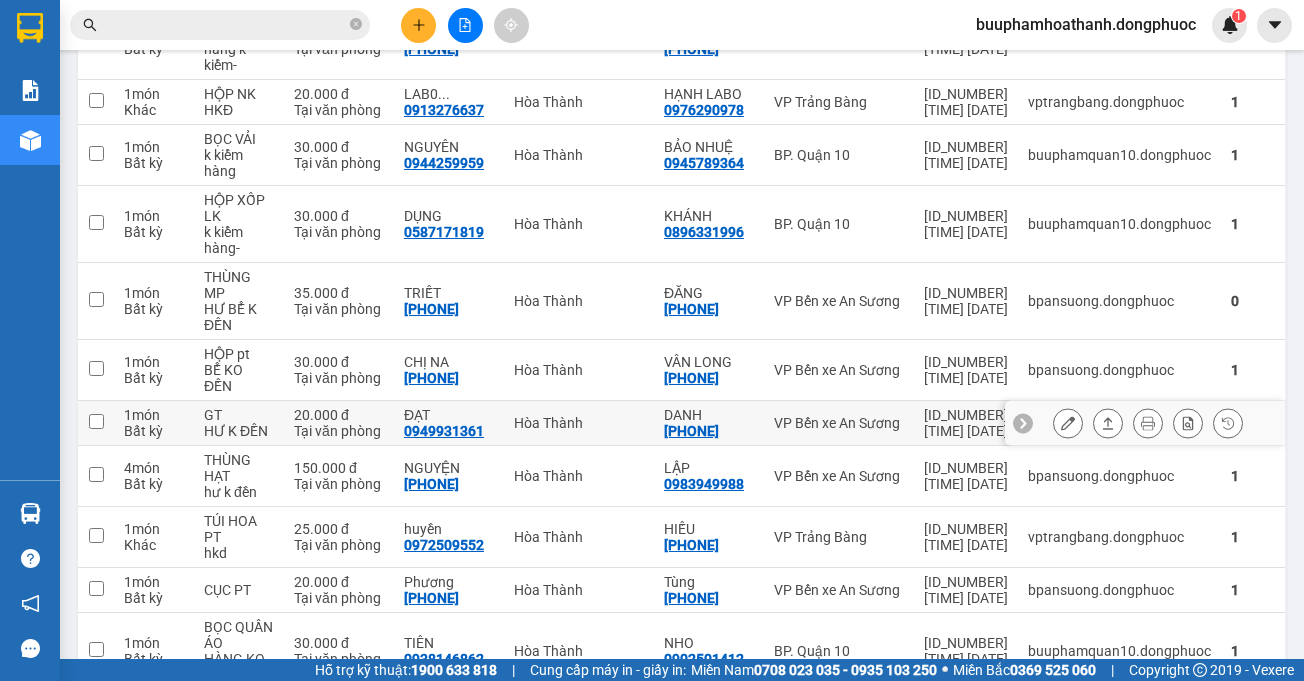 scroll, scrollTop: 1750, scrollLeft: 0, axis: vertical 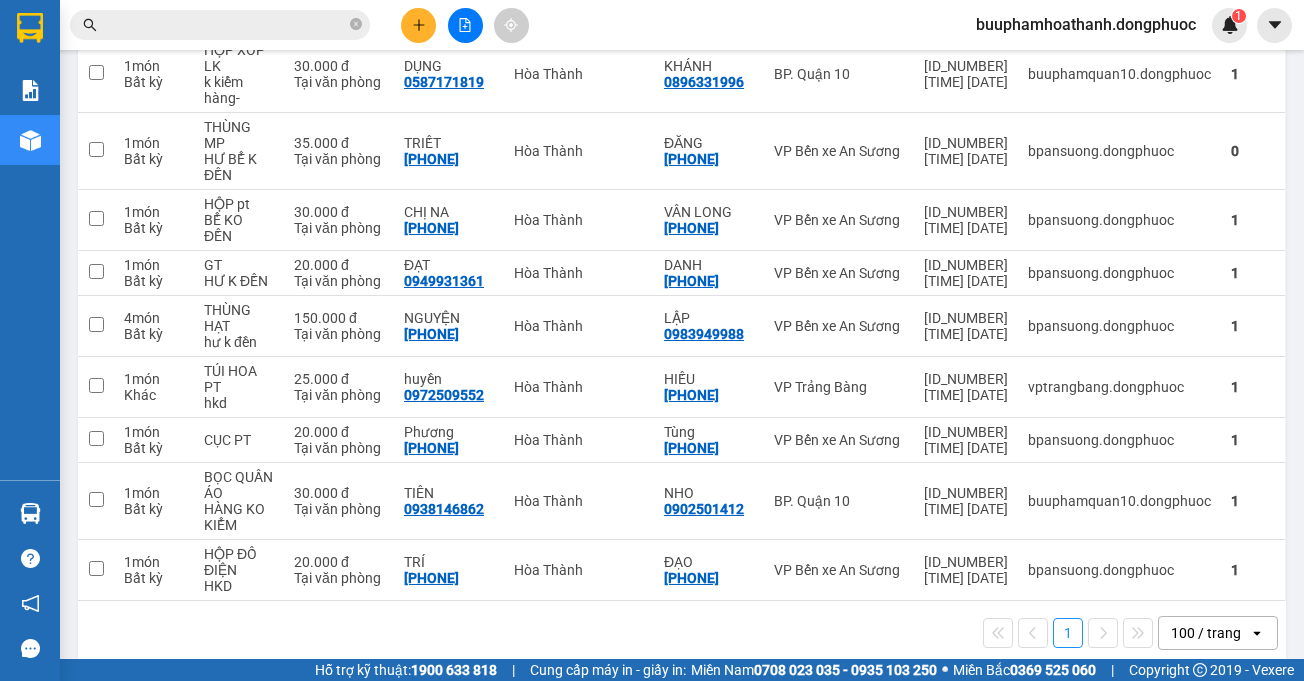 click at bounding box center (228, 25) 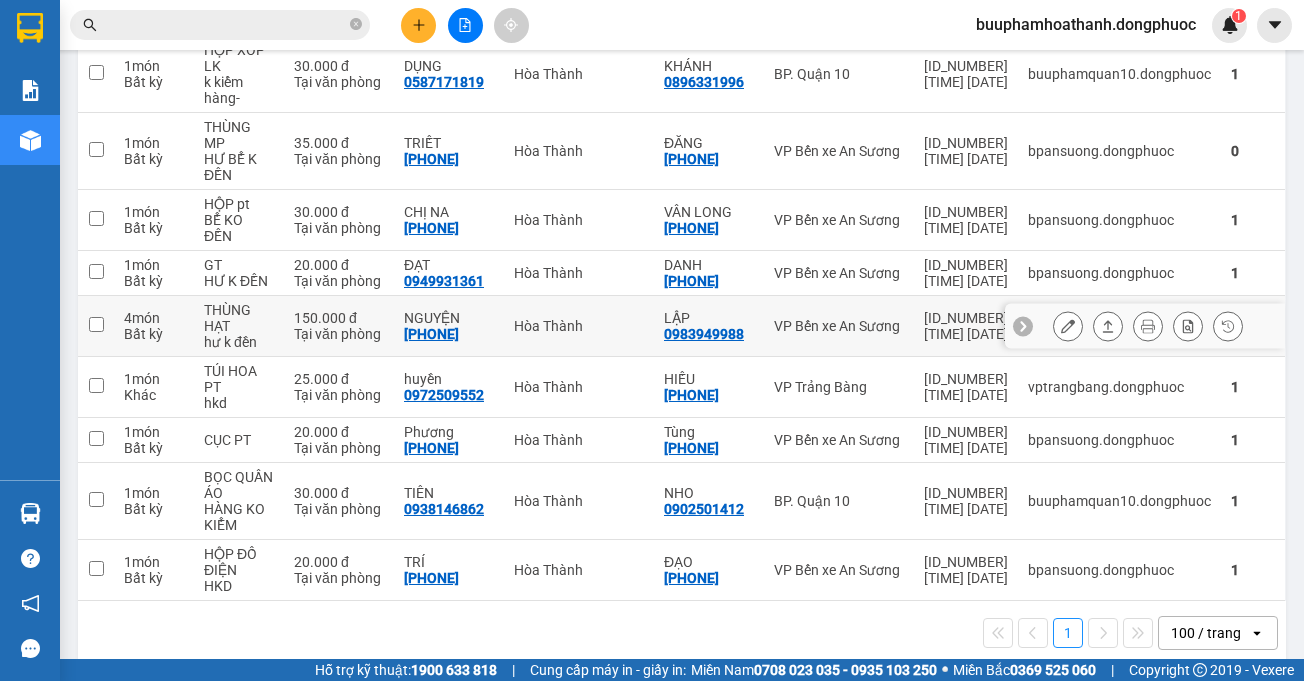 click at bounding box center (1108, 326) 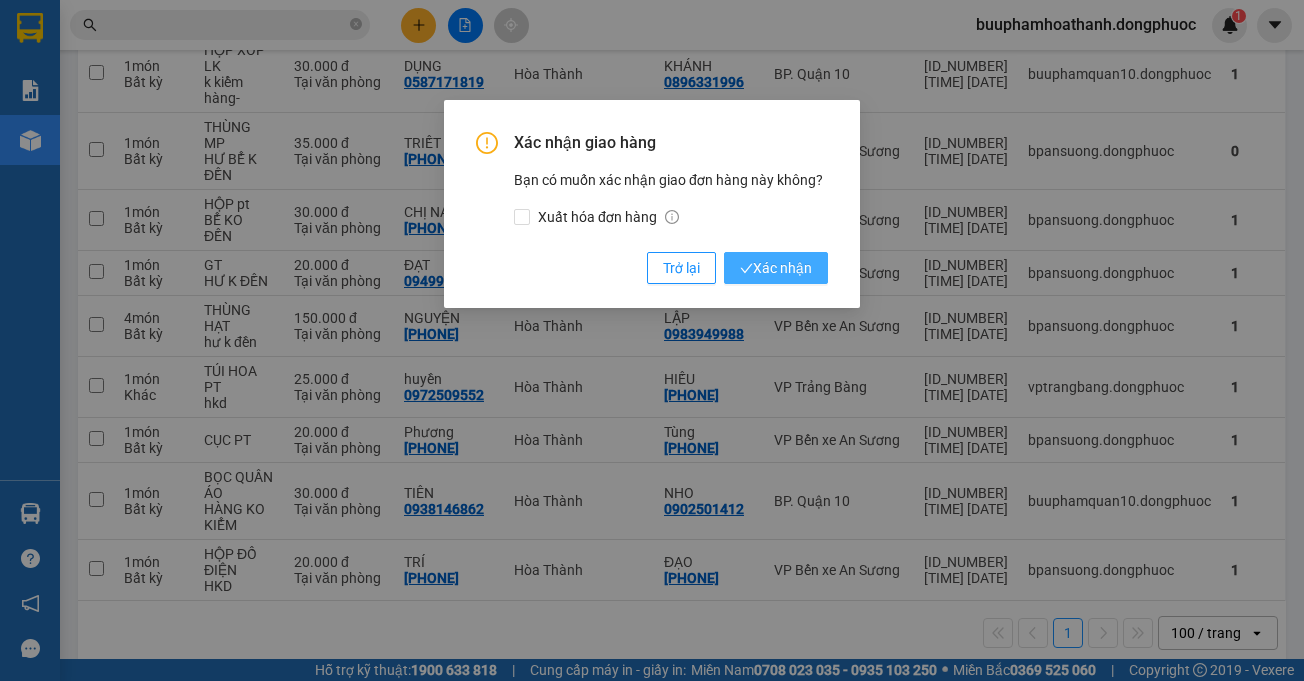 click on "Xác nhận" at bounding box center (776, 268) 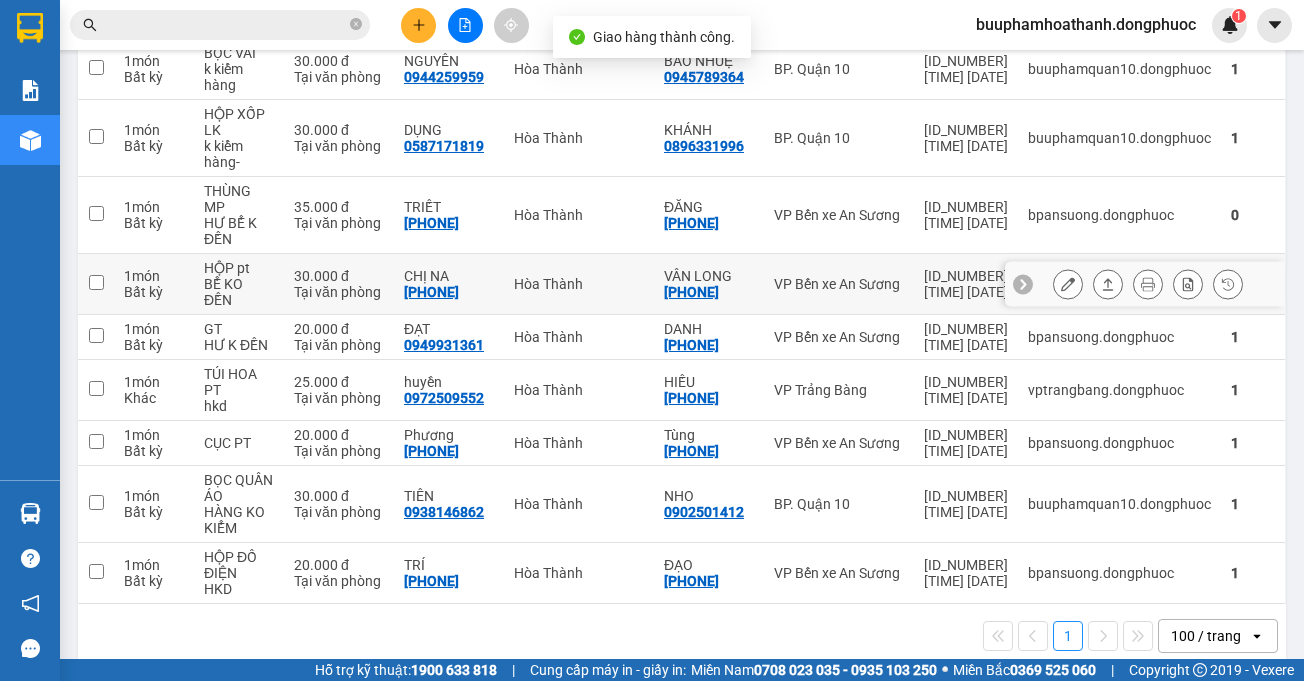 scroll, scrollTop: 1689, scrollLeft: 0, axis: vertical 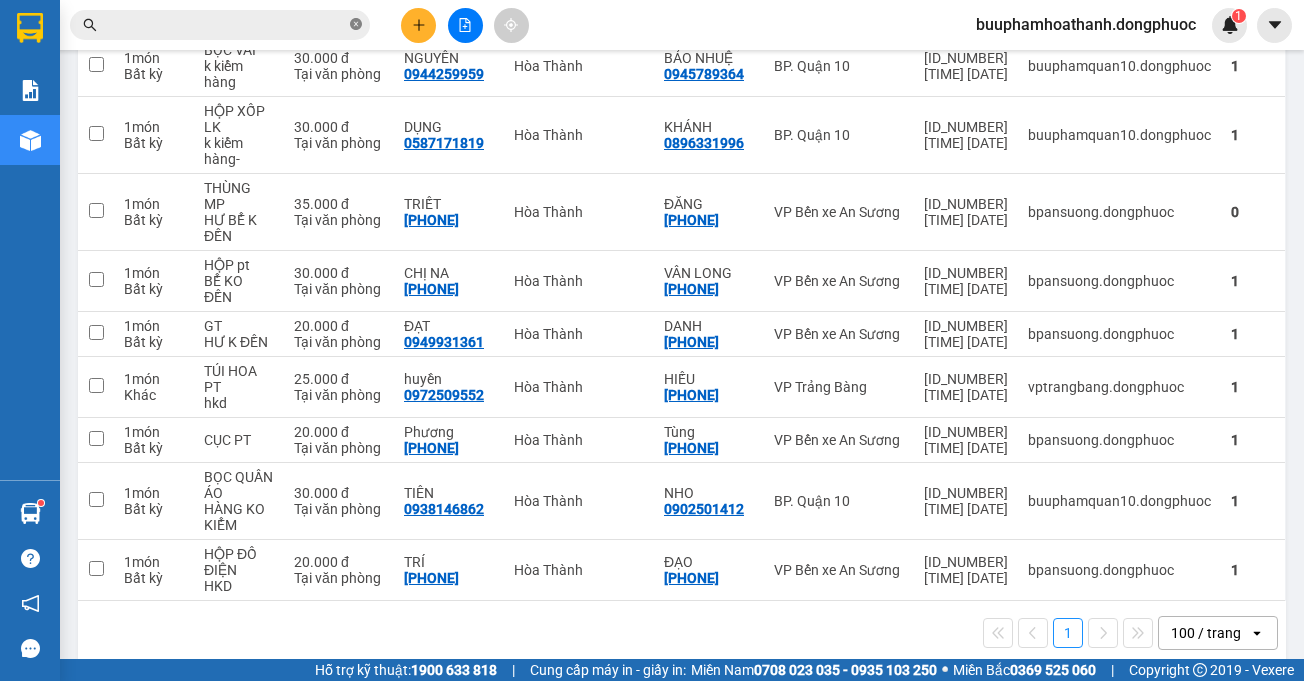 click 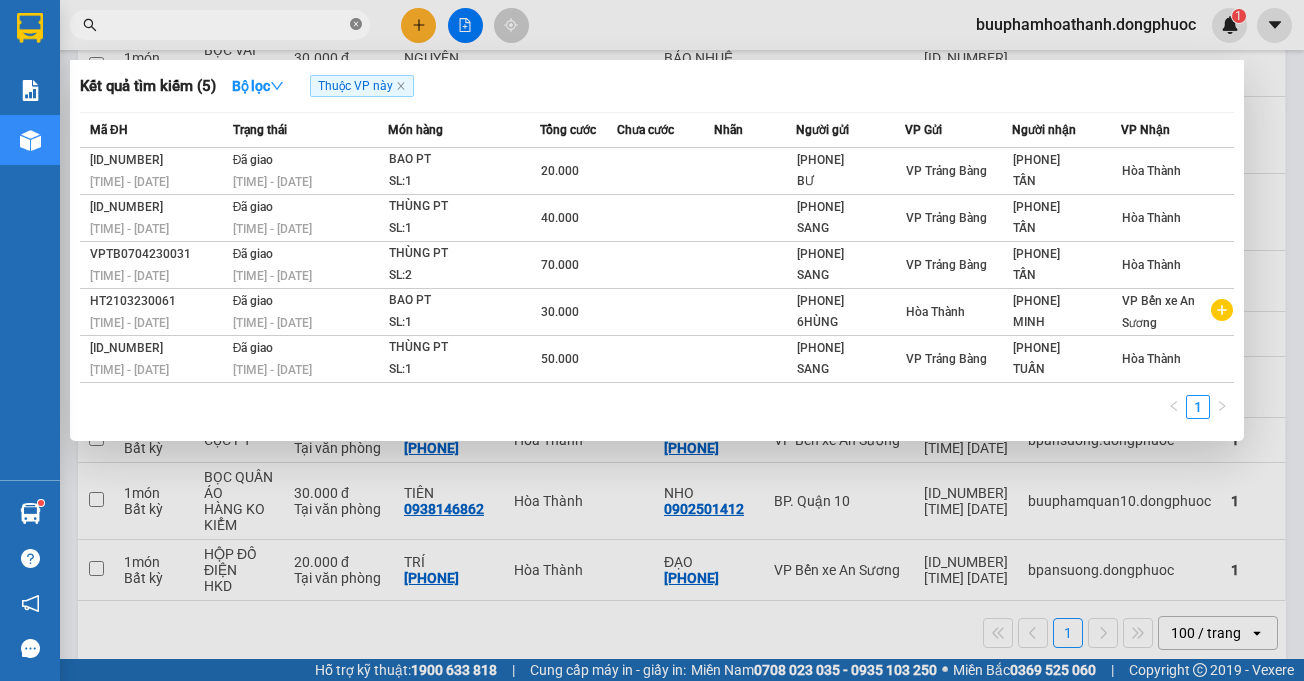 click 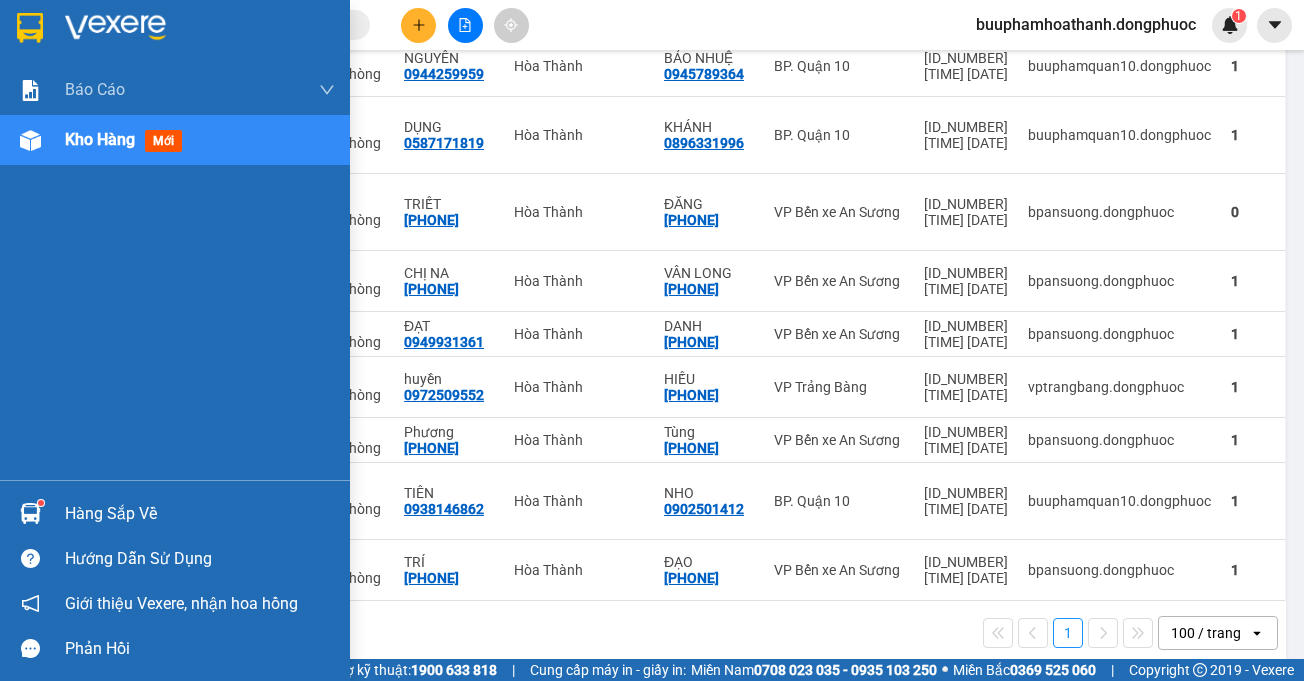click on "Hàng sắp về" at bounding box center [175, 513] 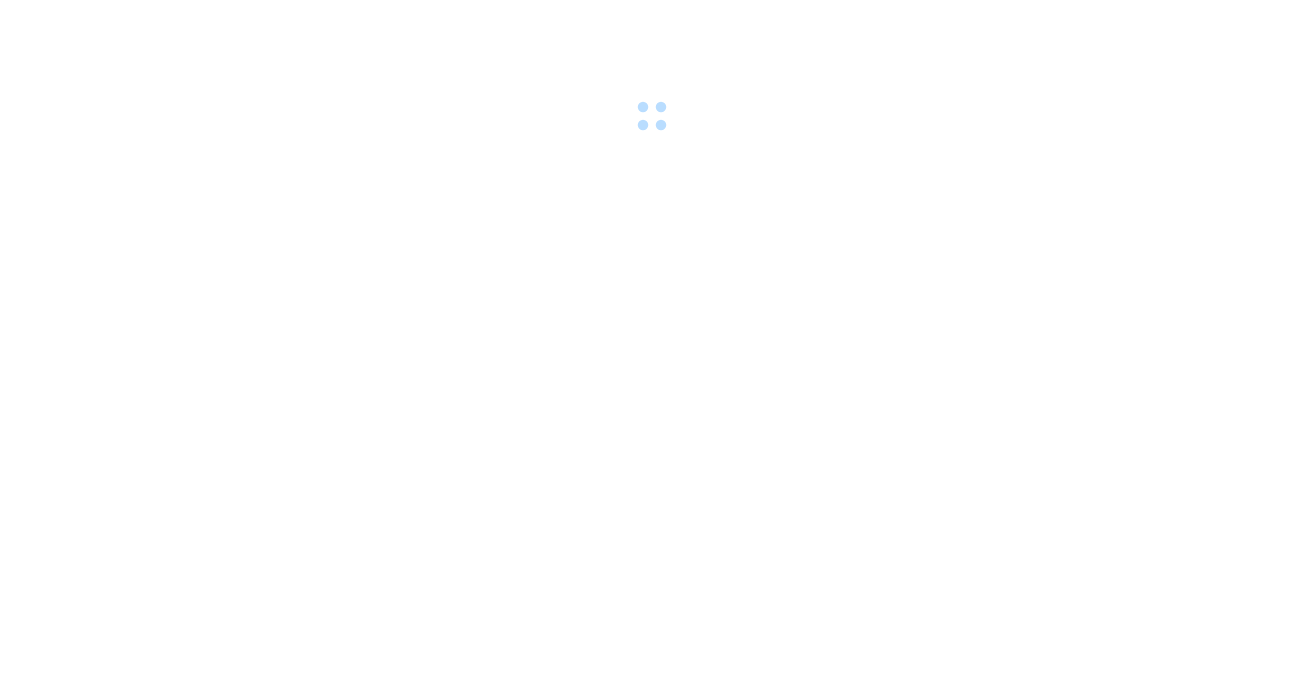 scroll, scrollTop: 0, scrollLeft: 0, axis: both 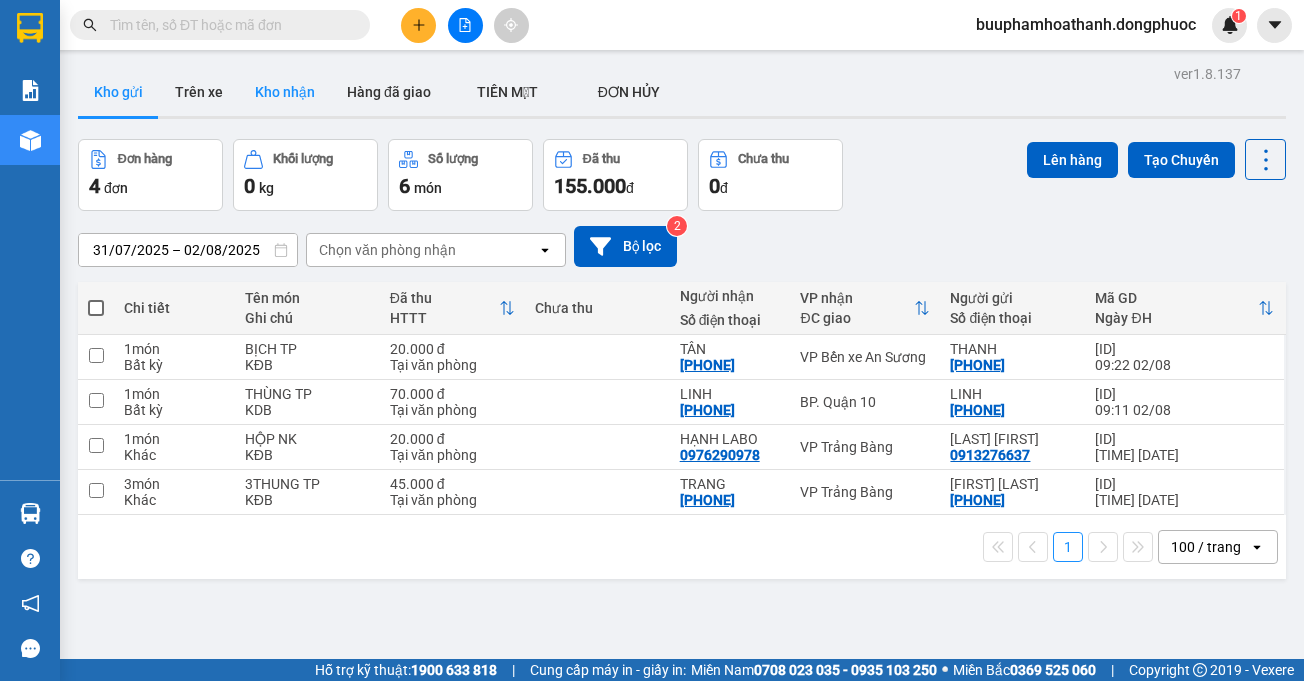 click on "Kho nhận" at bounding box center (285, 92) 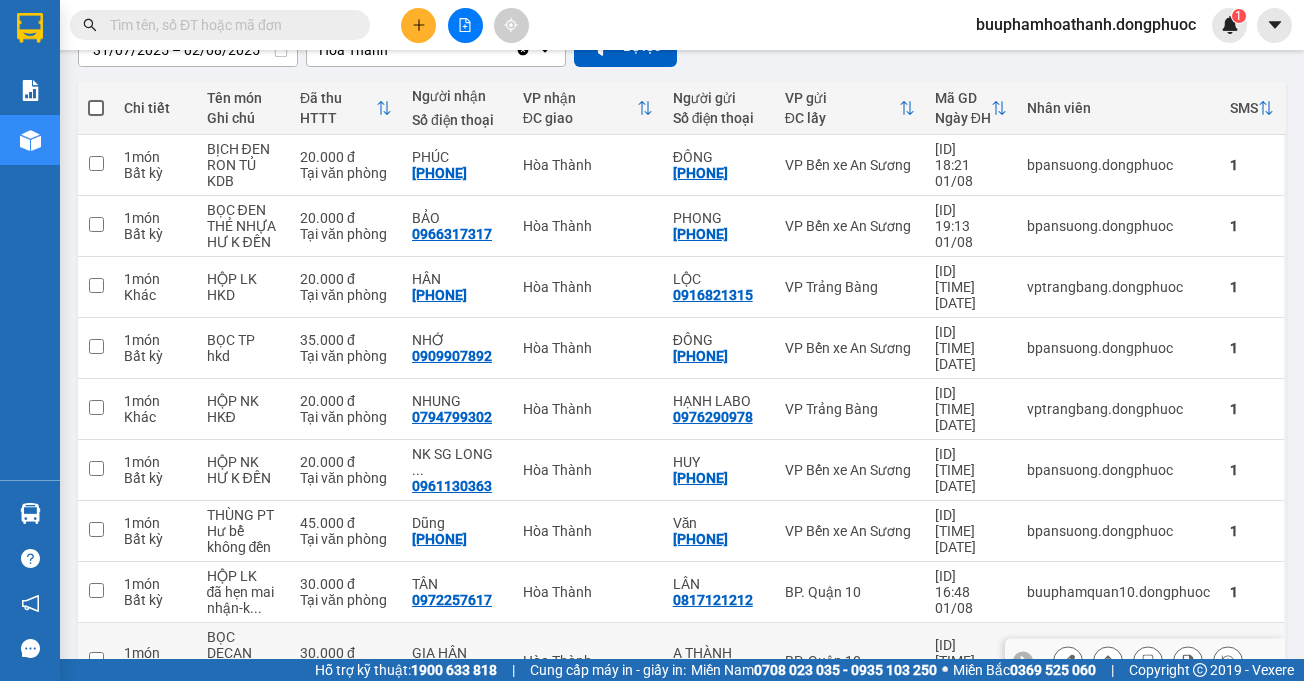 scroll, scrollTop: 344, scrollLeft: 0, axis: vertical 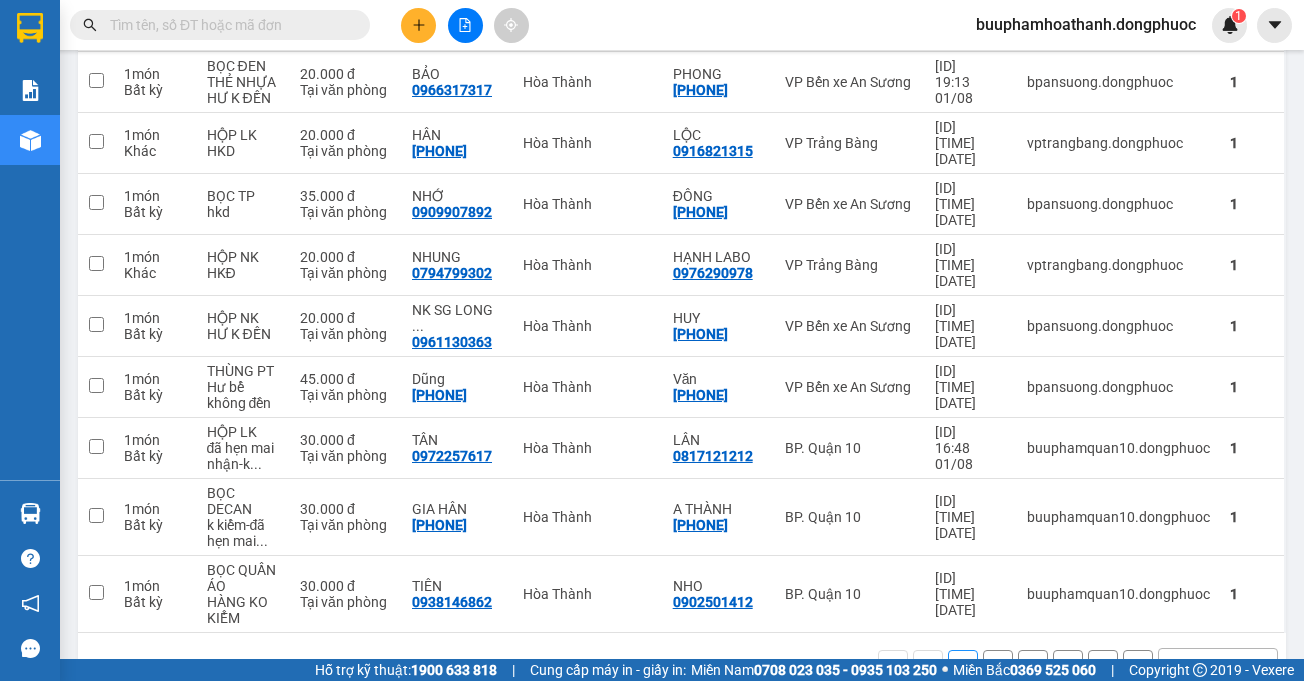 click on "10 / trang" at bounding box center [1202, 665] 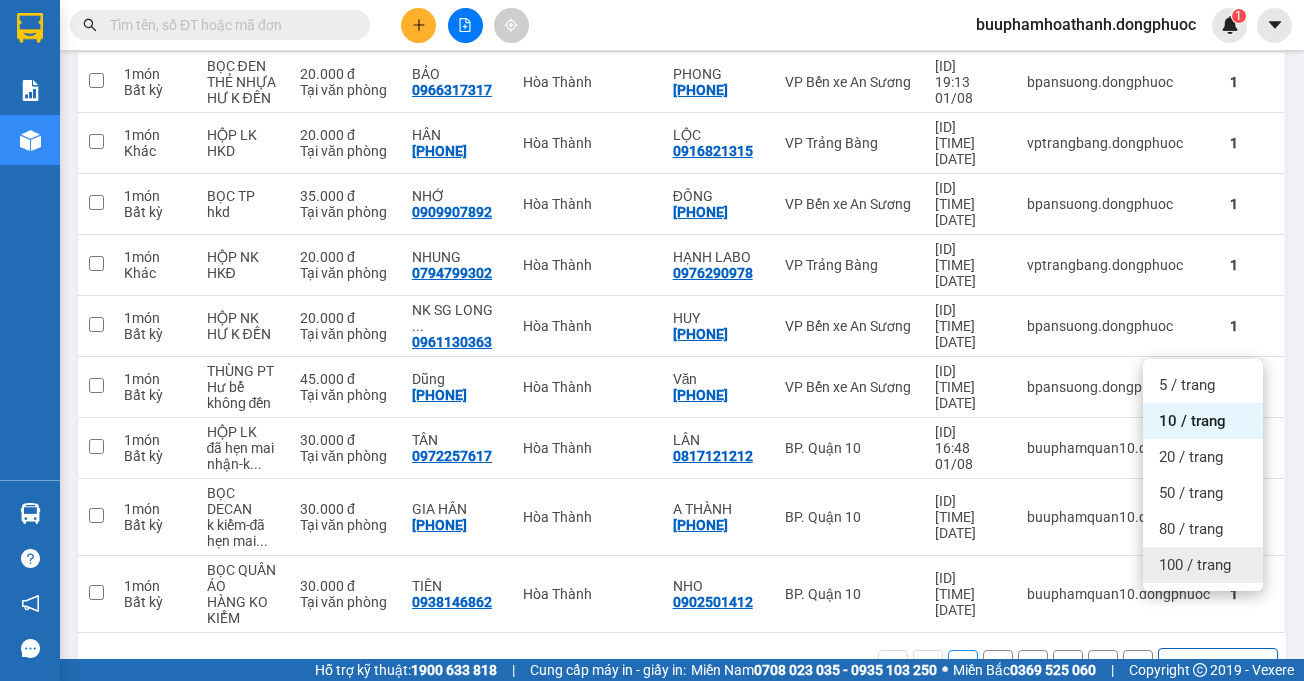 click on "100 / trang" at bounding box center (1195, 565) 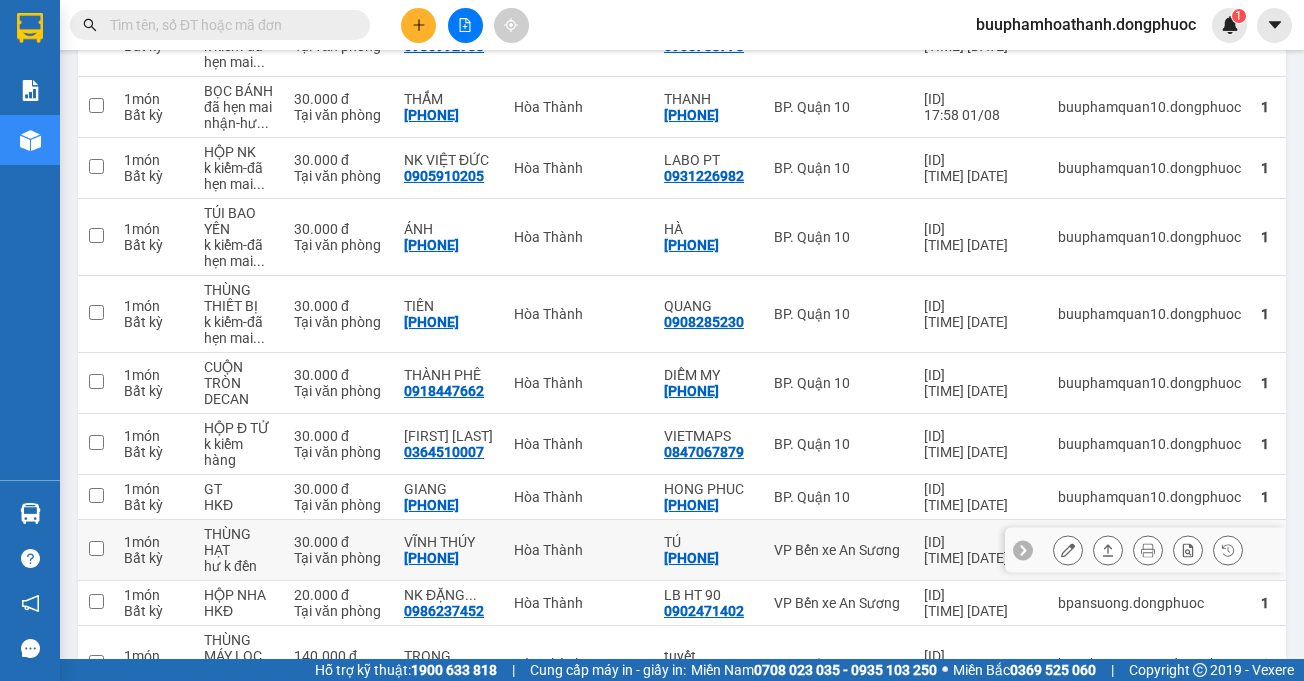 scroll, scrollTop: 1344, scrollLeft: 0, axis: vertical 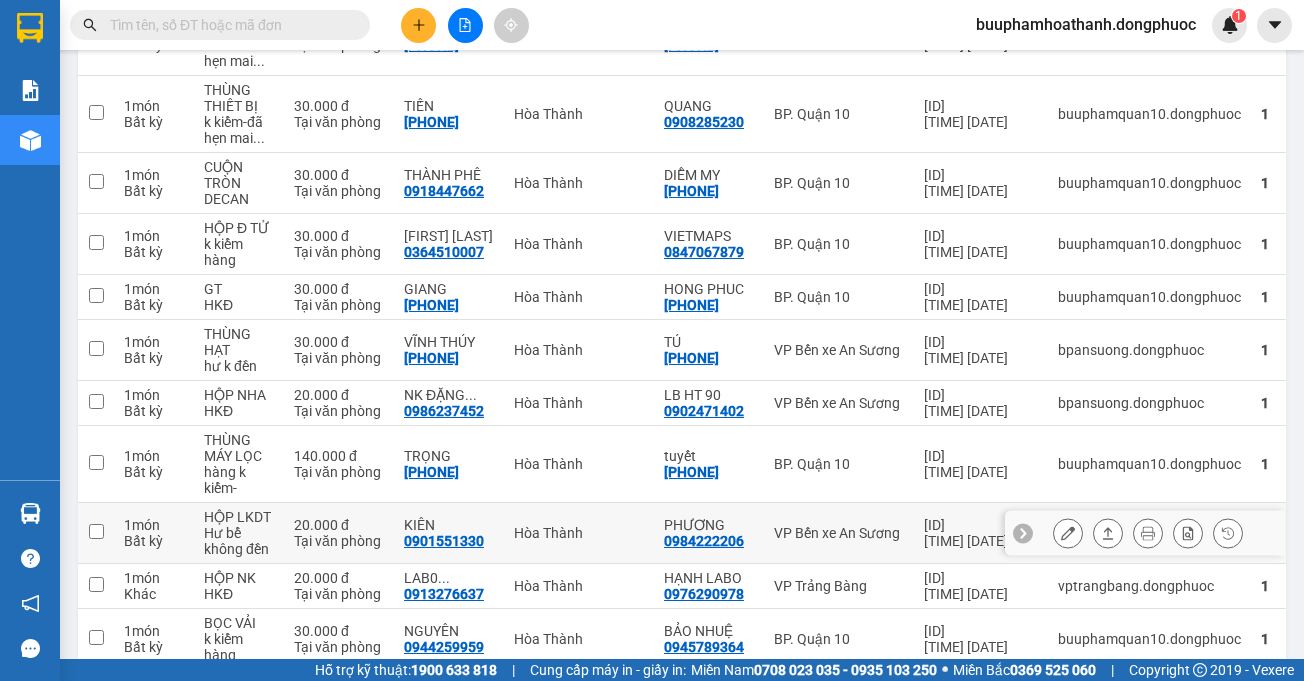click 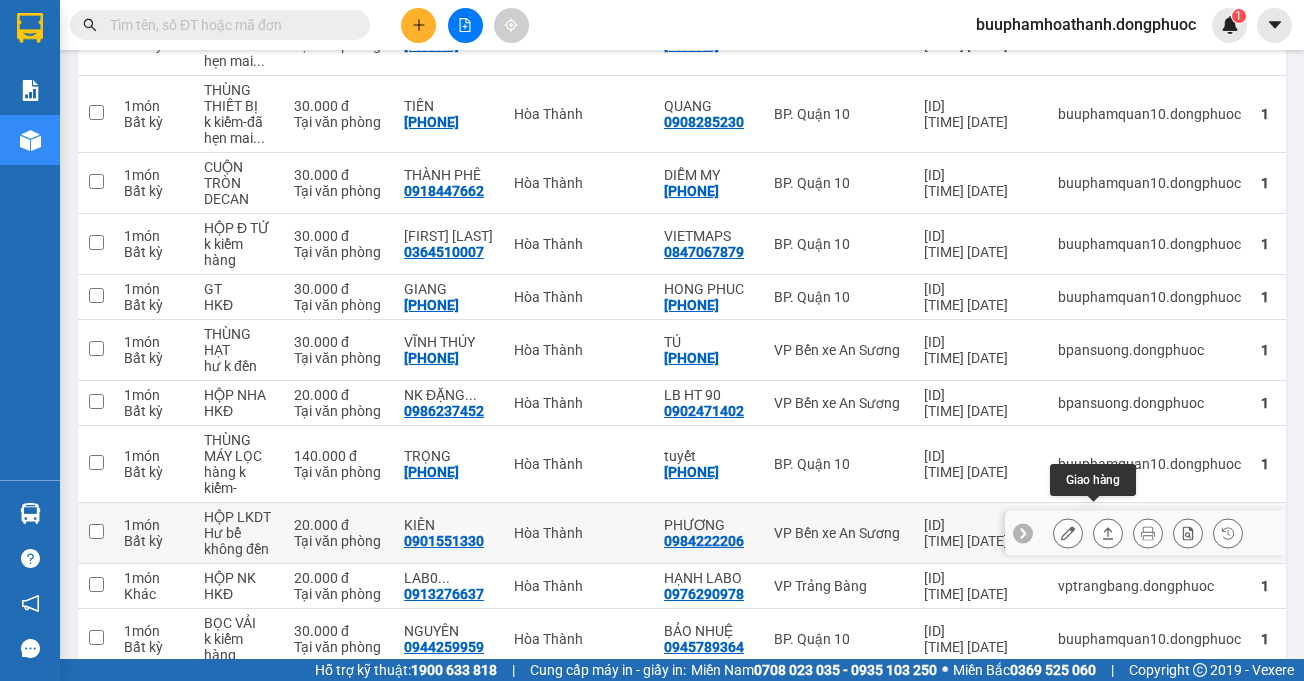 click 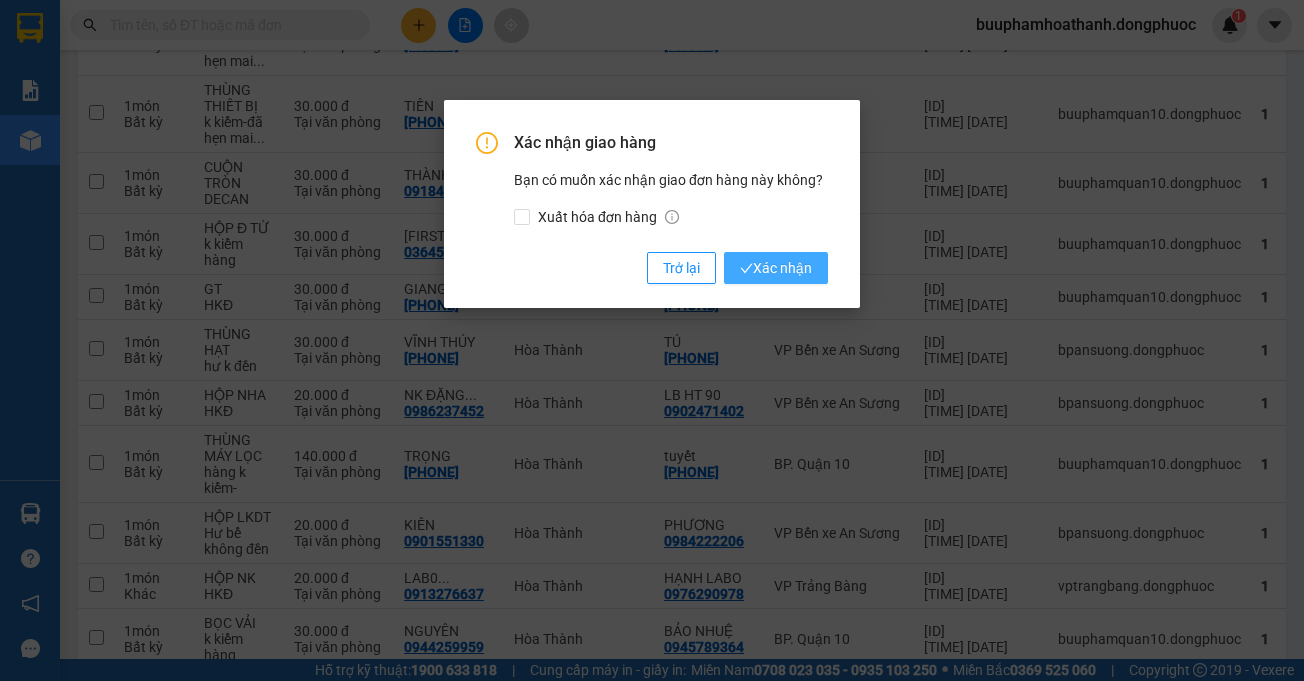 click on "Xác nhận" at bounding box center [776, 268] 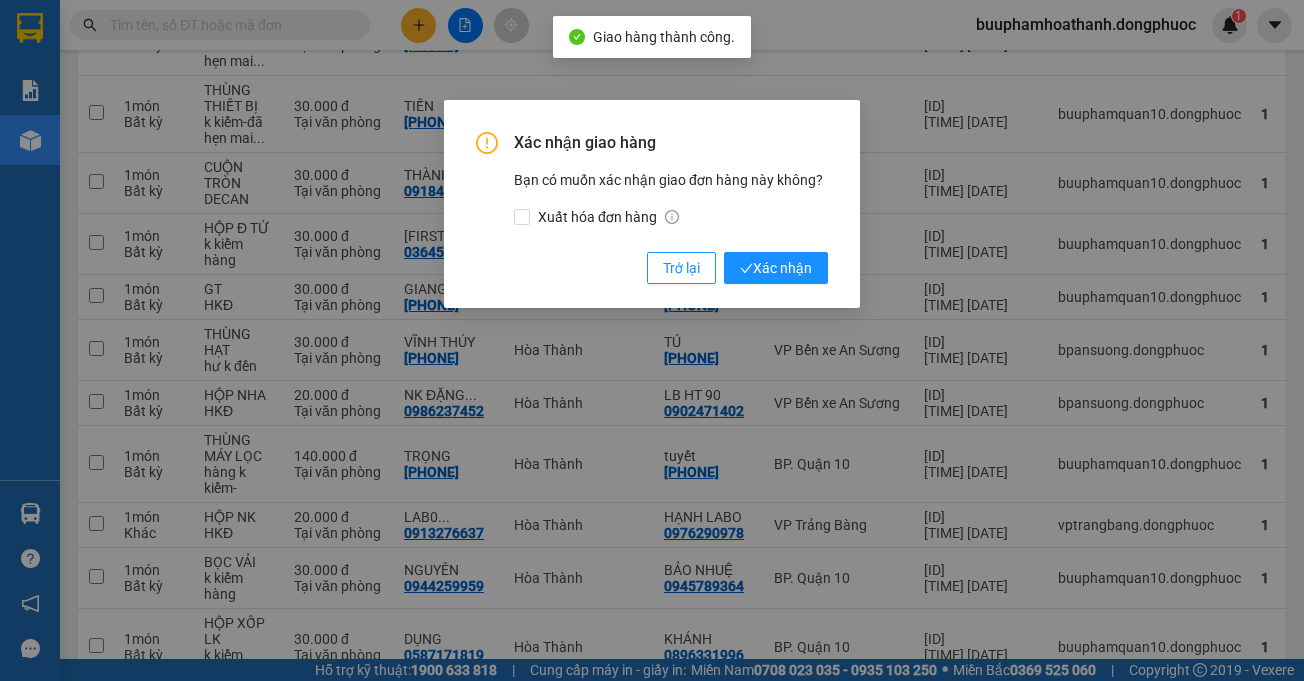 scroll, scrollTop: 1344, scrollLeft: 0, axis: vertical 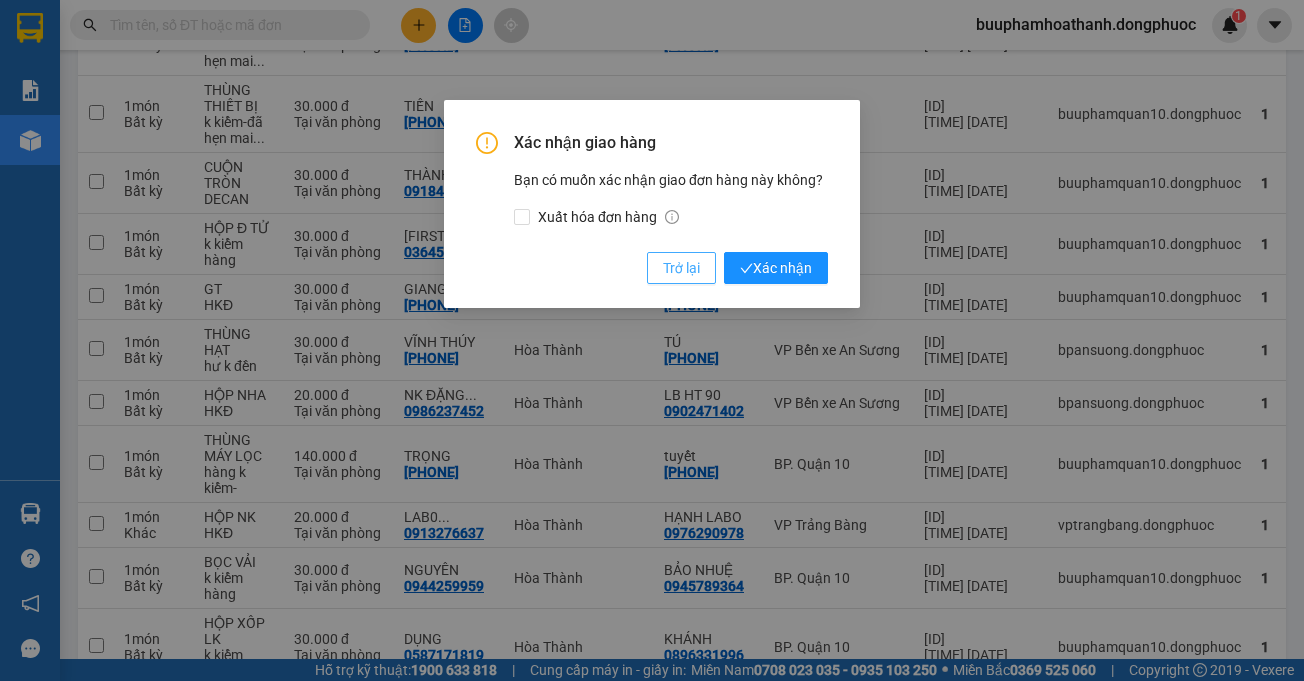 click on "Trở lại" at bounding box center [681, 268] 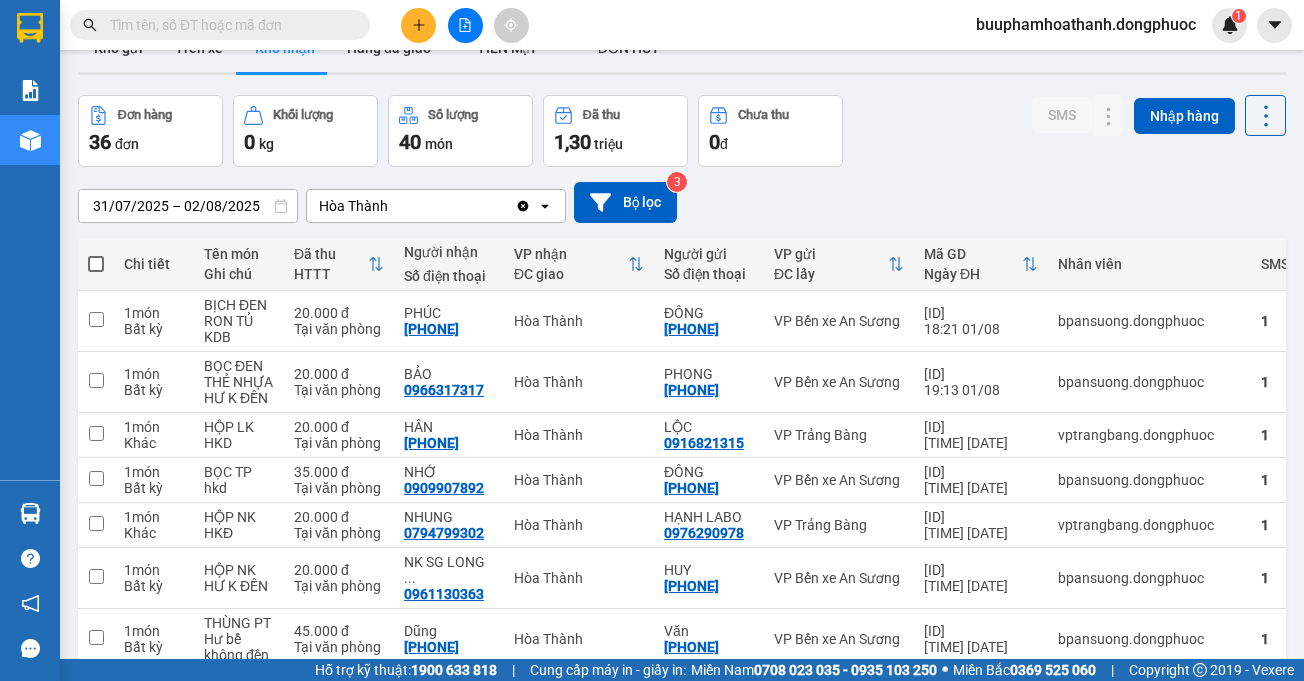 scroll, scrollTop: 0, scrollLeft: 0, axis: both 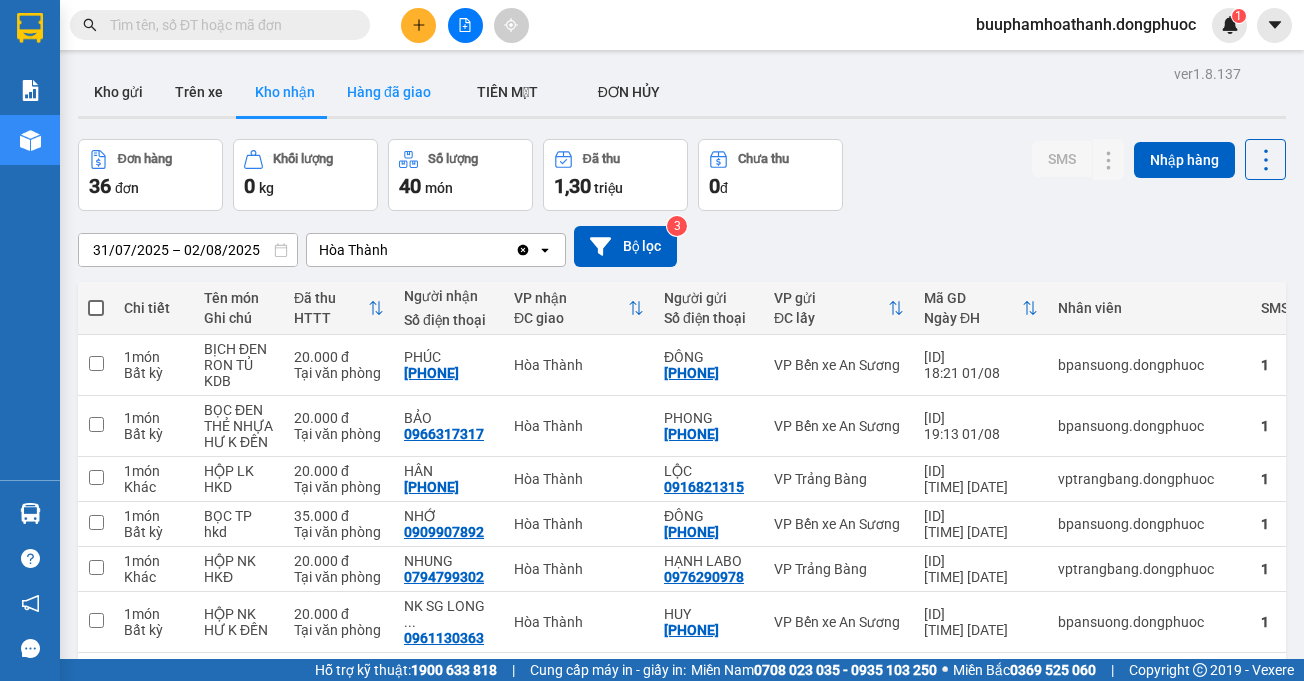click on "Hàng đã giao" at bounding box center [389, 92] 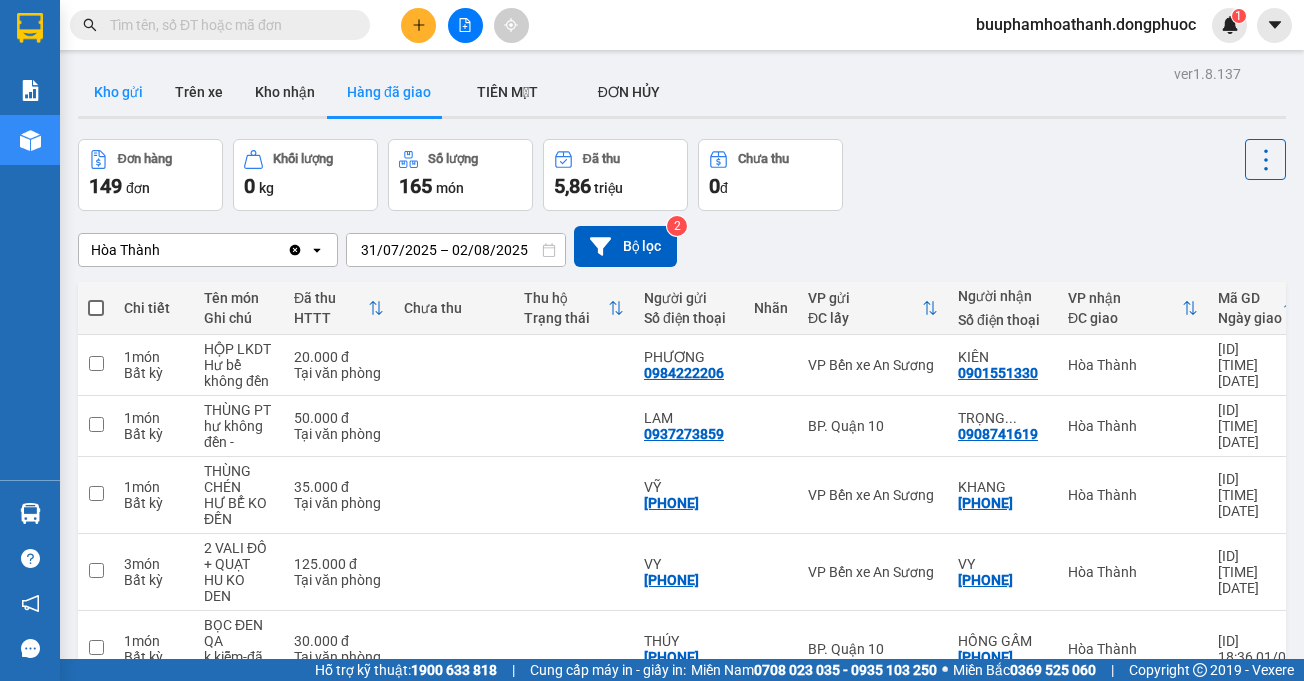 click on "Kho gửi" at bounding box center (118, 92) 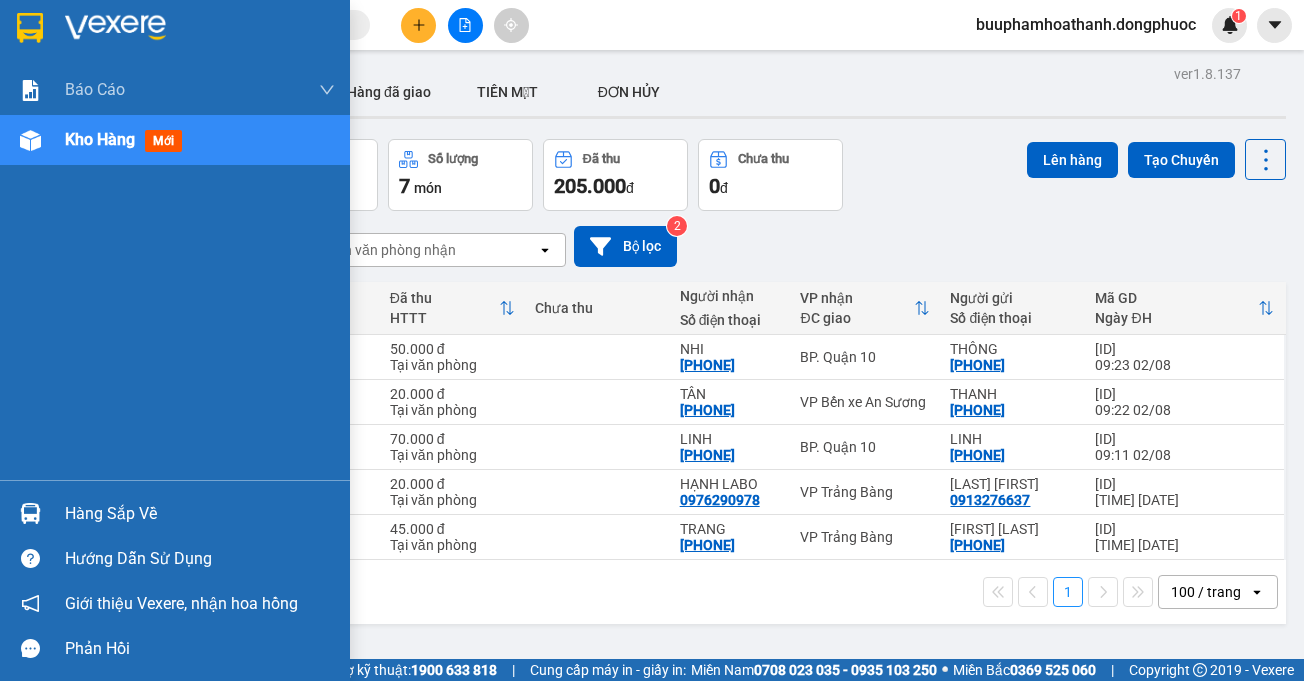 click on "Hàng sắp về" at bounding box center (200, 514) 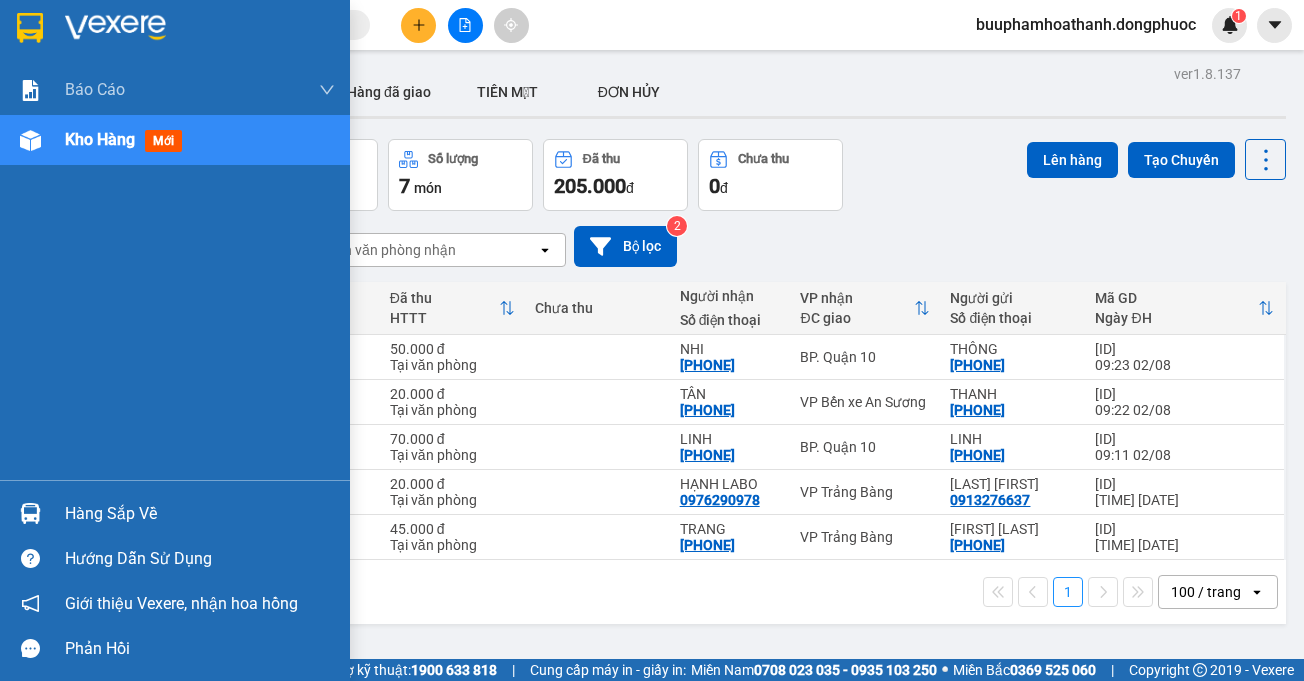 click on "Báo cáo Mẫu 1: Báo cáo dòng tiền  Mẫu 1: Báo cáo dòng tiền theo nhân viên Mẫu 1: Báo cáo dòng tiền theo nhân viên (VP) Mẫu 2: Doanh số tạo đơn theo Văn phòng, nhân viên - Trạm     Kho hàng mới Hàng sắp về Hướng dẫn sử dụng Giới thiệu Vexere, nhận hoa hồng Phản hồi Phần mềm hỗ trợ bạn tốt chứ?" at bounding box center [175, 340] 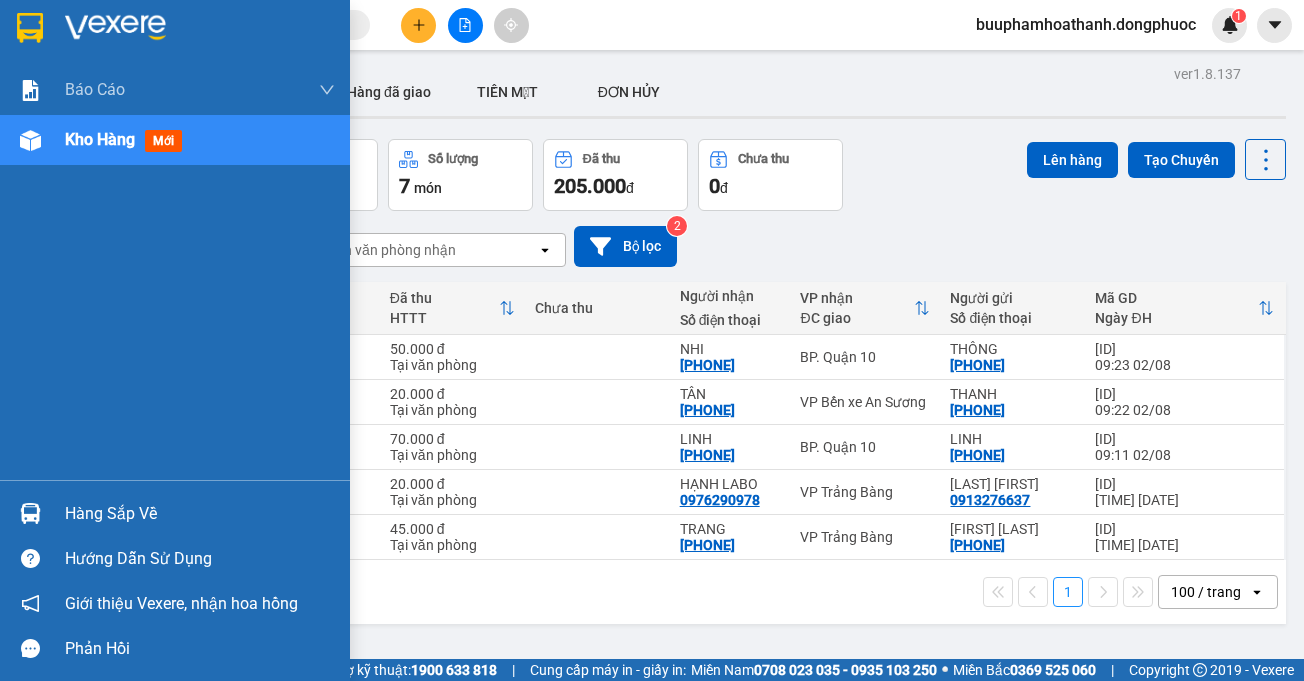 click on "Hàng sắp về" at bounding box center [200, 514] 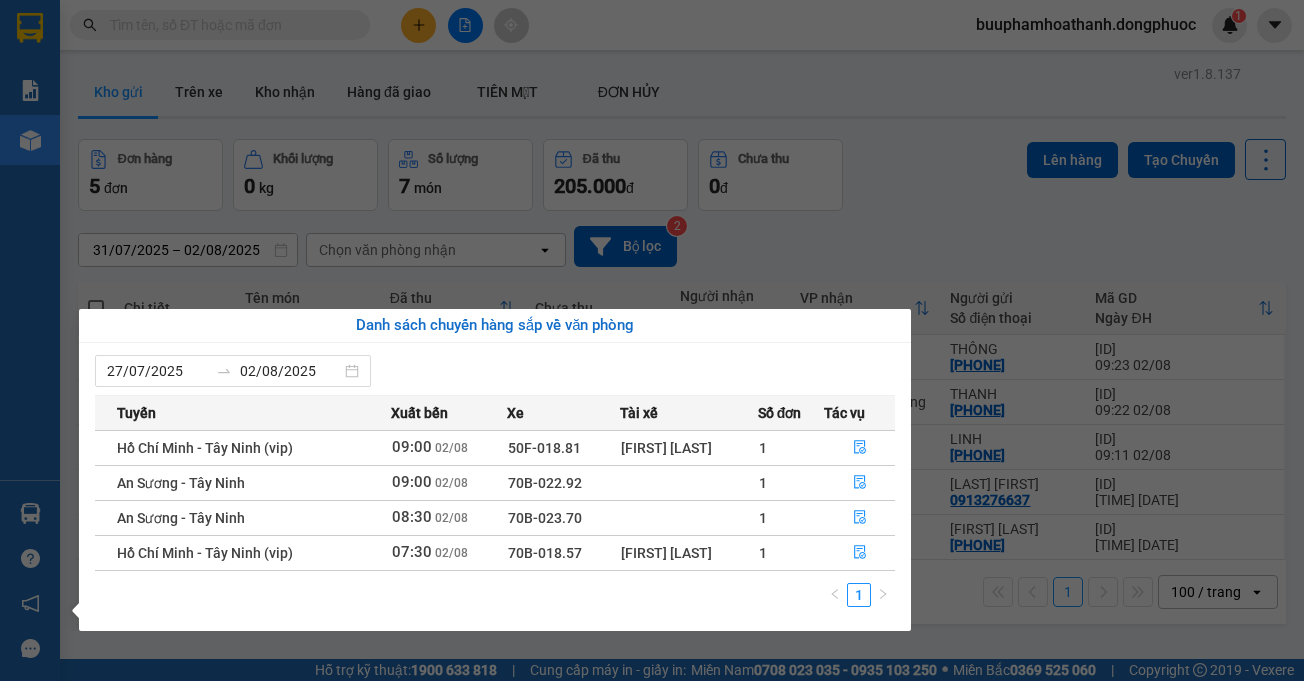 click on "Kết quả tìm kiếm ( 0 )  Bộ lọc  Thuộc VP này No Data buuphamhoathanh.dongphuoc 1     Báo cáo Mẫu 1: Báo cáo dòng tiền  Mẫu 1: Báo cáo dòng tiền theo nhân viên Mẫu 1: Báo cáo dòng tiền theo nhân viên (VP) Mẫu 2: Doanh số tạo đơn theo Văn phòng, nhân viên - Trạm     Kho hàng mới Hàng sắp về Hướng dẫn sử dụng Giới thiệu Vexere, nhận hoa hồng Phản hồi Phần mềm hỗ trợ bạn tốt chứ? ver  1.8.137 Kho gửi Trên xe Kho nhận Hàng đã giao TIỀN MẶT  ĐƠN HỦY Đơn hàng 5 đơn Khối lượng 0 kg Số lượng 7 món Đã thu 205.000  đ Chưa thu 0  đ Lên hàng Tạo Chuyến [DATE] – [DATE] Press the down arrow key to interact with the calendar and select a date. Press the escape button to close the calendar. Selected date range is from [DATE] to [DATE]. Chọn văn phòng nhận open Bộ lọc 2 Chi tiết Tên món Ghi chú Đã thu HTTT Chưa thu Người nhận Số điện thoại" at bounding box center [652, 340] 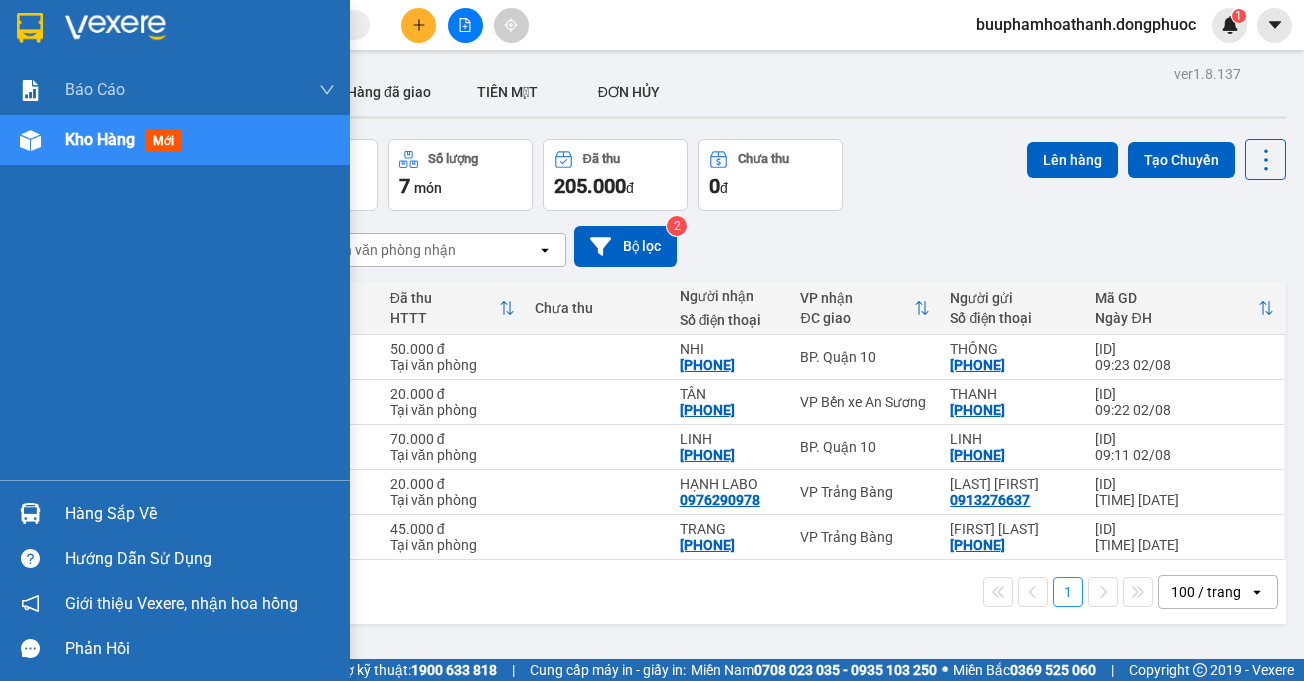 click on "Hàng sắp về" at bounding box center [200, 514] 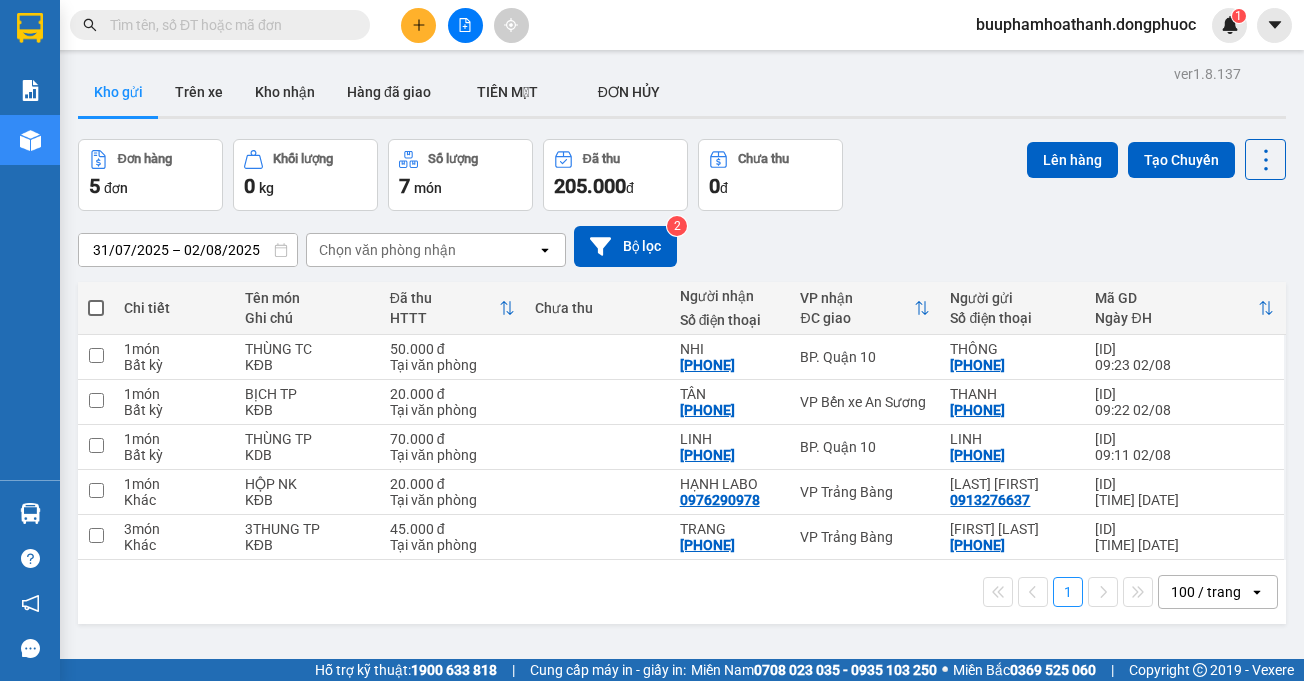 click on "Kết quả tìm kiếm ( 0 )  Bộ lọc  Thuộc VP này No Data buuphamhoathanh.dongphuoc 1     Báo cáo Mẫu 1: Báo cáo dòng tiền  Mẫu 1: Báo cáo dòng tiền theo nhân viên Mẫu 1: Báo cáo dòng tiền theo nhân viên (VP) Mẫu 2: Doanh số tạo đơn theo Văn phòng, nhân viên - Trạm     Kho hàng mới Hàng sắp về Hướng dẫn sử dụng Giới thiệu Vexere, nhận hoa hồng Phản hồi Phần mềm hỗ trợ bạn tốt chứ? ver  1.8.137 Kho gửi Trên xe Kho nhận Hàng đã giao TIỀN MẶT  ĐƠN HỦY Đơn hàng 5 đơn Khối lượng 0 kg Số lượng 7 món Đã thu 205.000  đ Chưa thu 0  đ Lên hàng Tạo Chuyến [DATE] – [DATE] Press the down arrow key to interact with the calendar and select a date. Press the escape button to close the calendar. Selected date range is from [DATE] to [DATE]. Chọn văn phòng nhận open Bộ lọc 2 Chi tiết Tên món Ghi chú Đã thu HTTT Chưa thu Người nhận Số điện thoại" at bounding box center (652, 340) 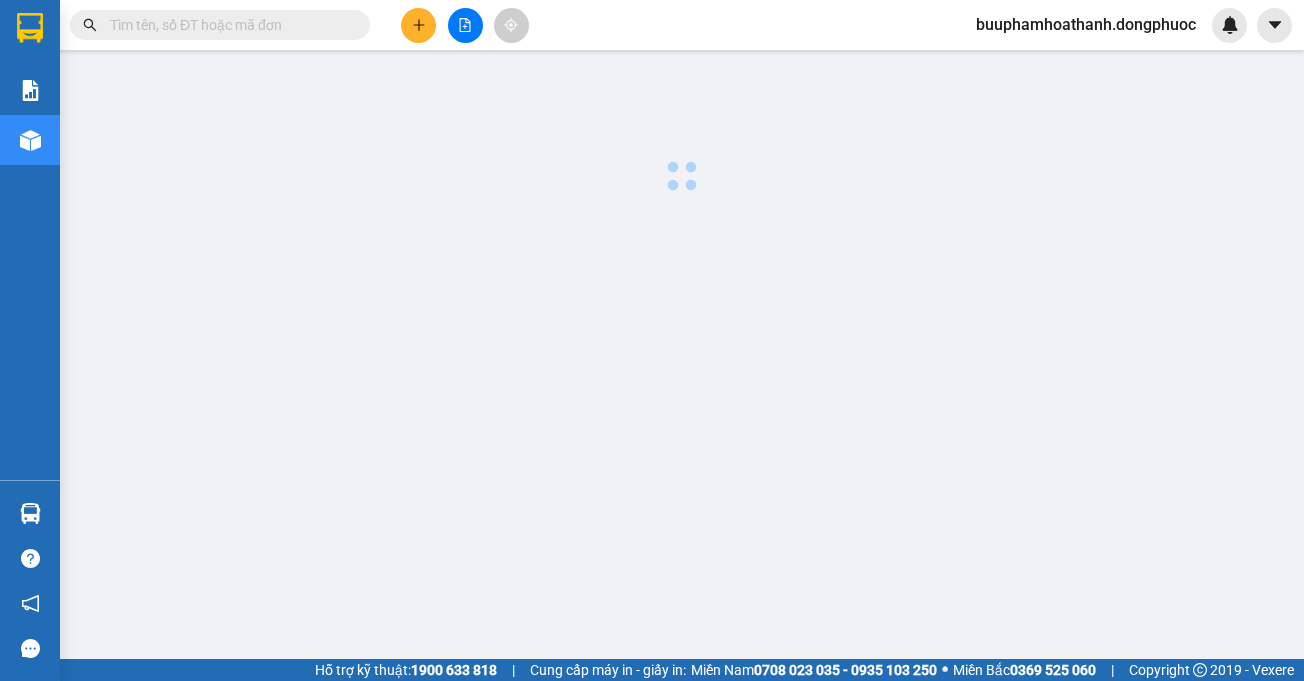 scroll, scrollTop: 0, scrollLeft: 0, axis: both 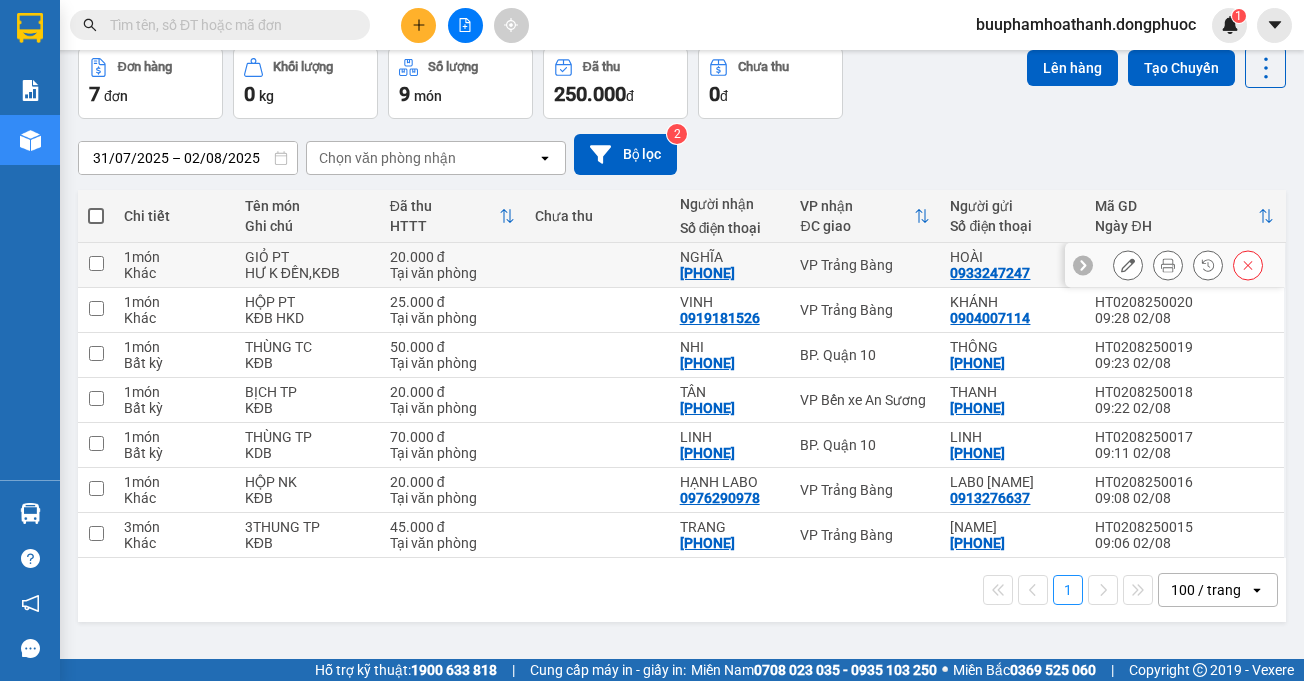 click on "GIỎ PT  HƯ K ĐỀN,KĐB" at bounding box center [307, 265] 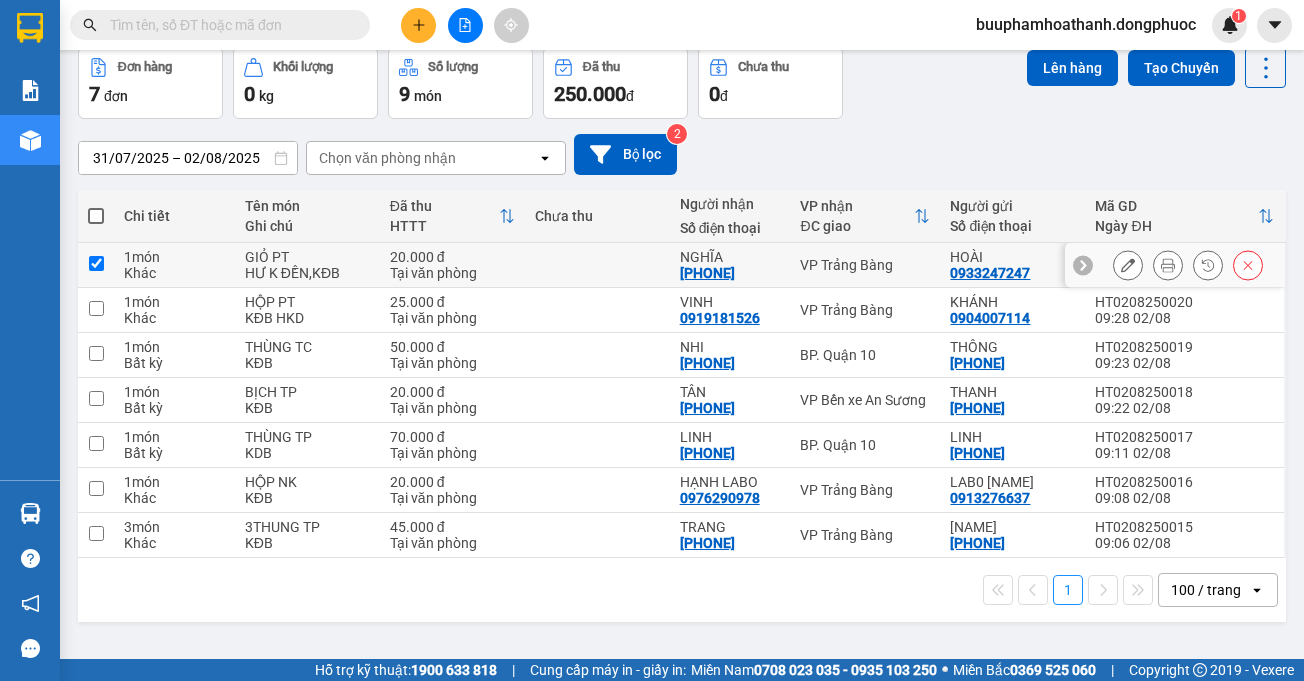 checkbox on "true" 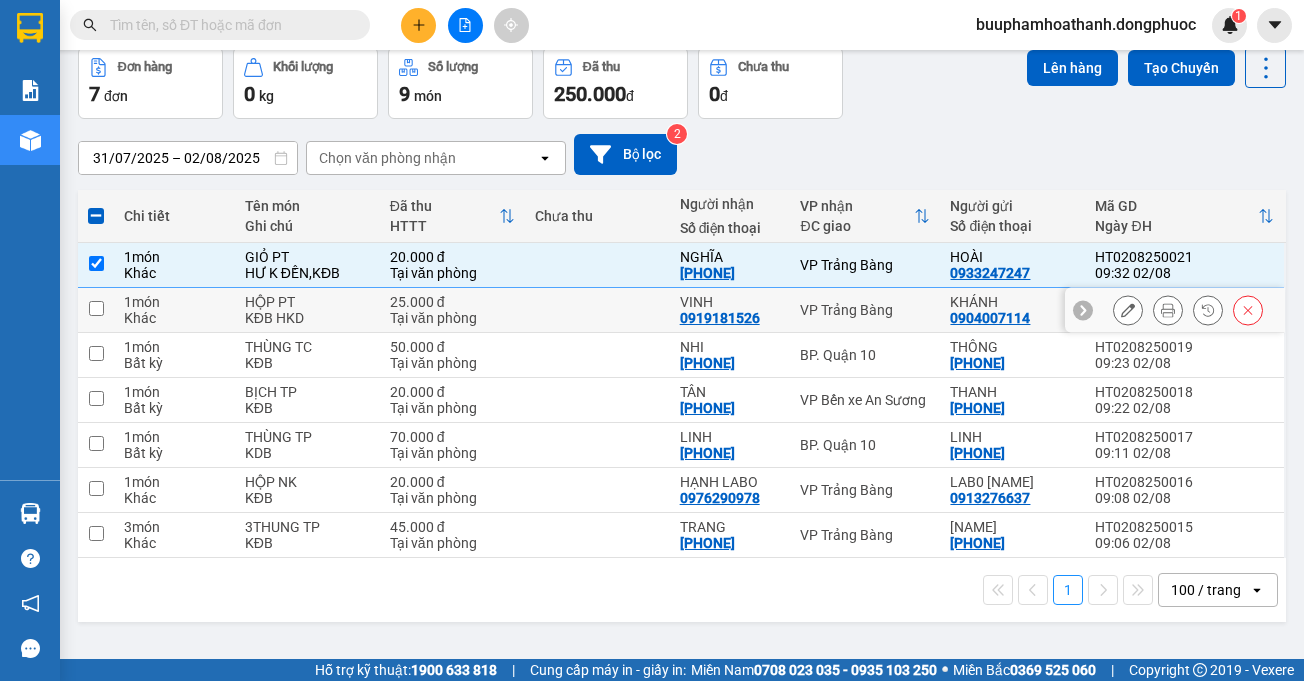 click on "KĐB HKD" at bounding box center [307, 318] 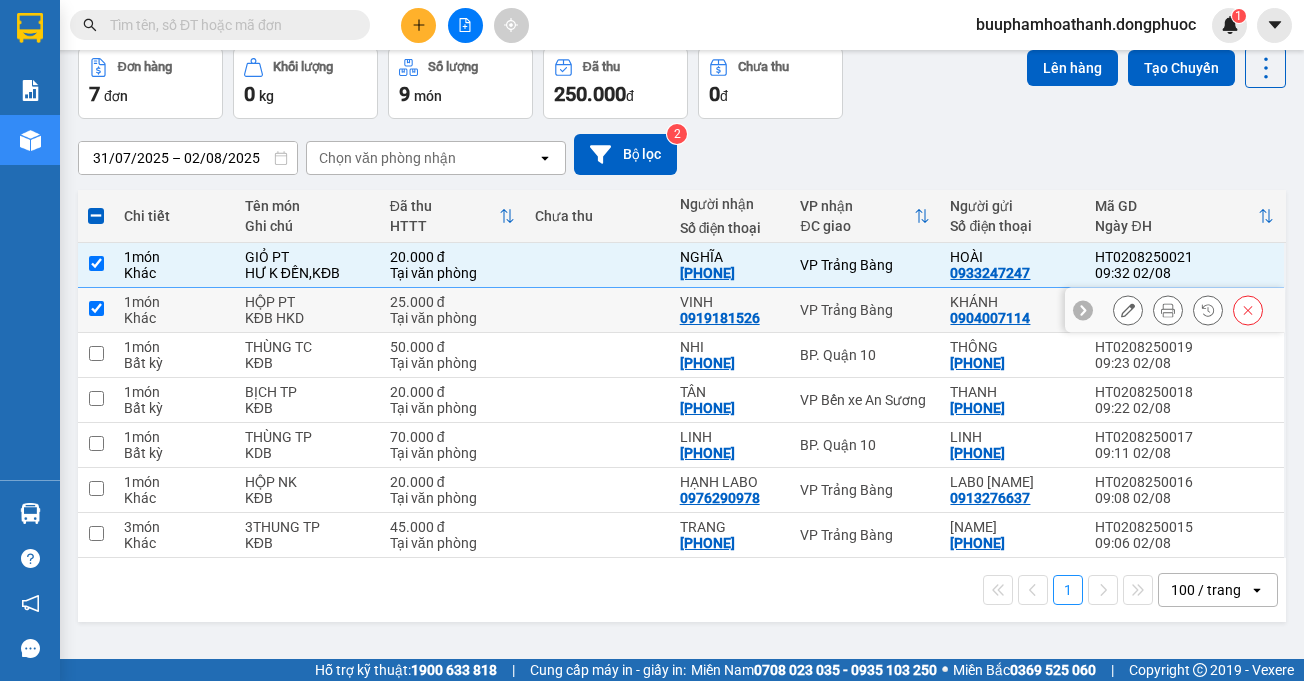 checkbox on "true" 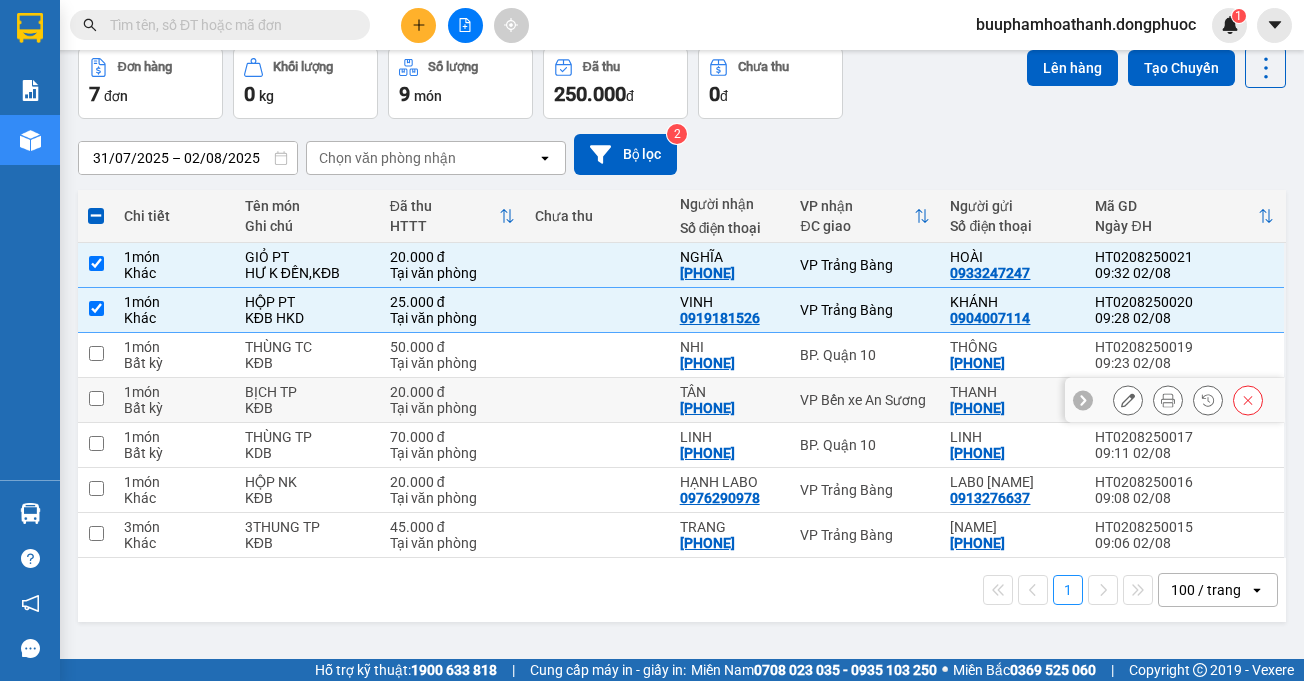 click on "KĐB" at bounding box center [307, 408] 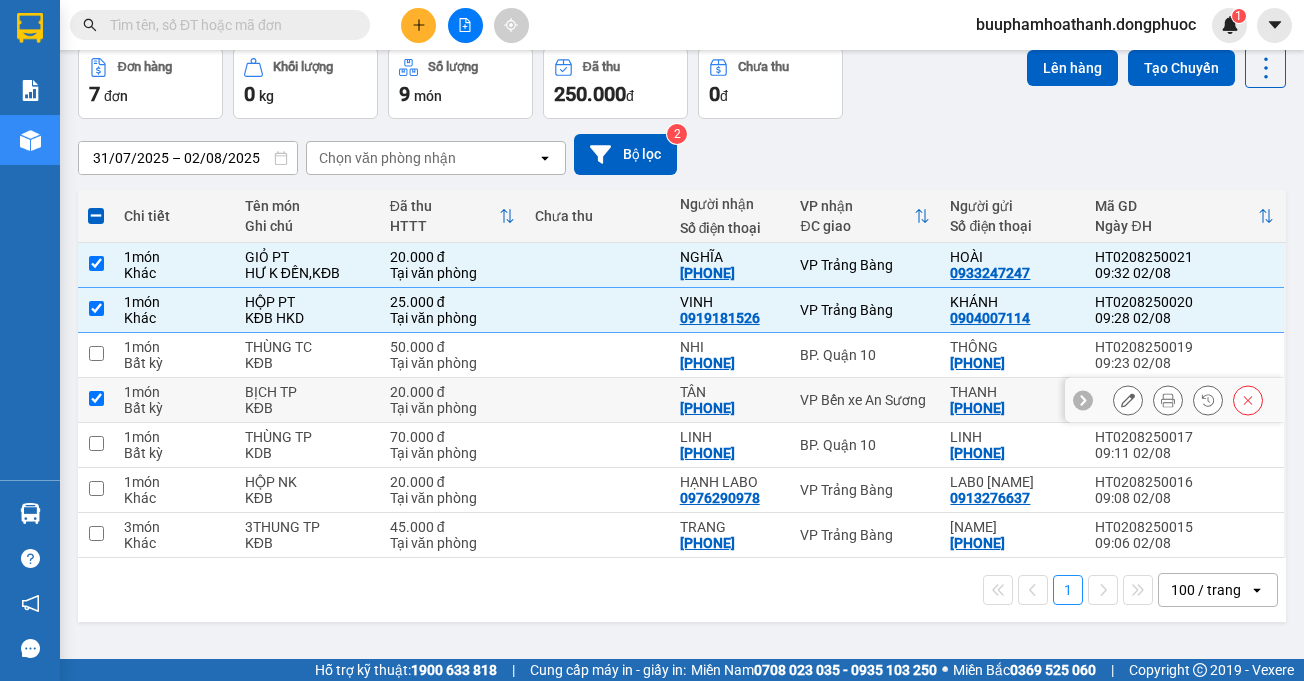 checkbox on "true" 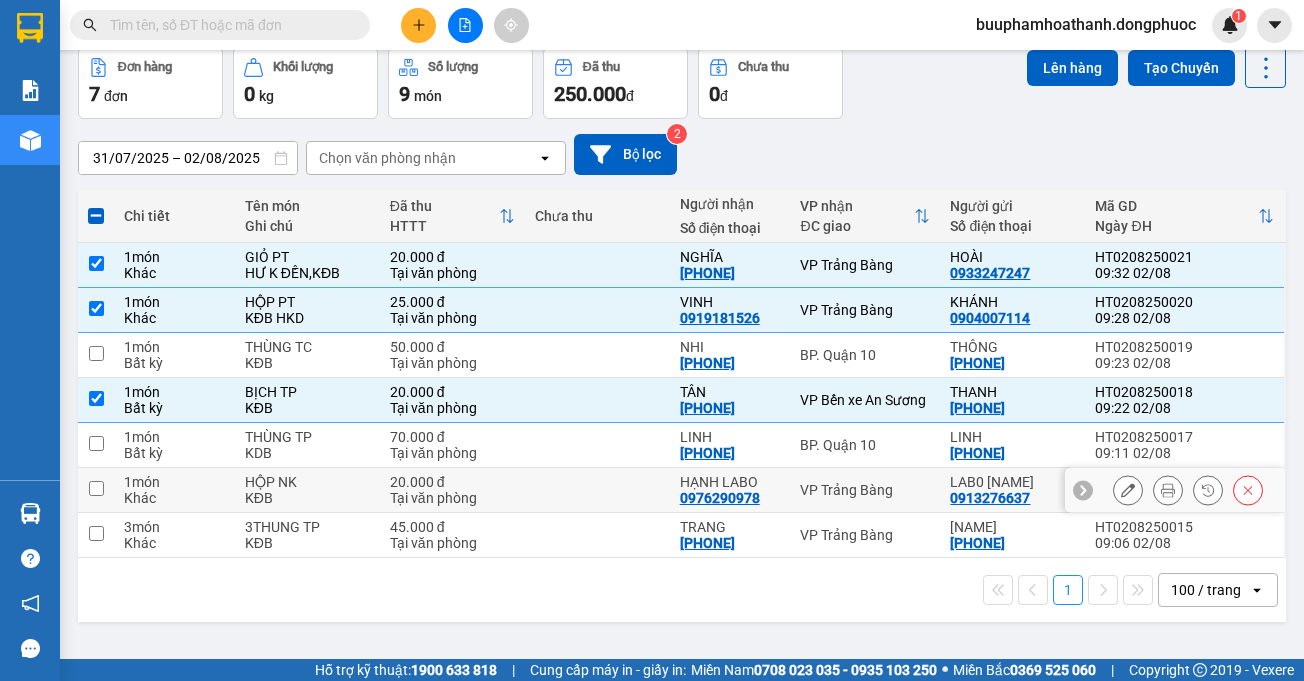 click on "KĐB" at bounding box center [307, 498] 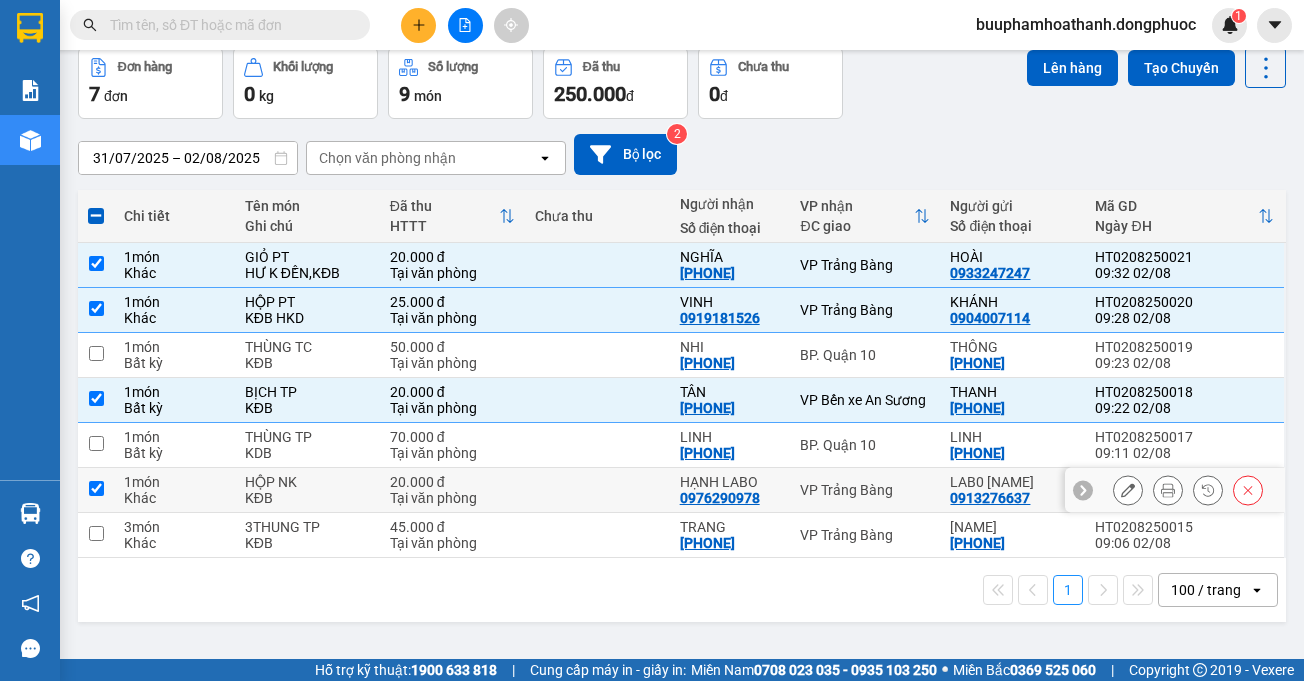 checkbox on "true" 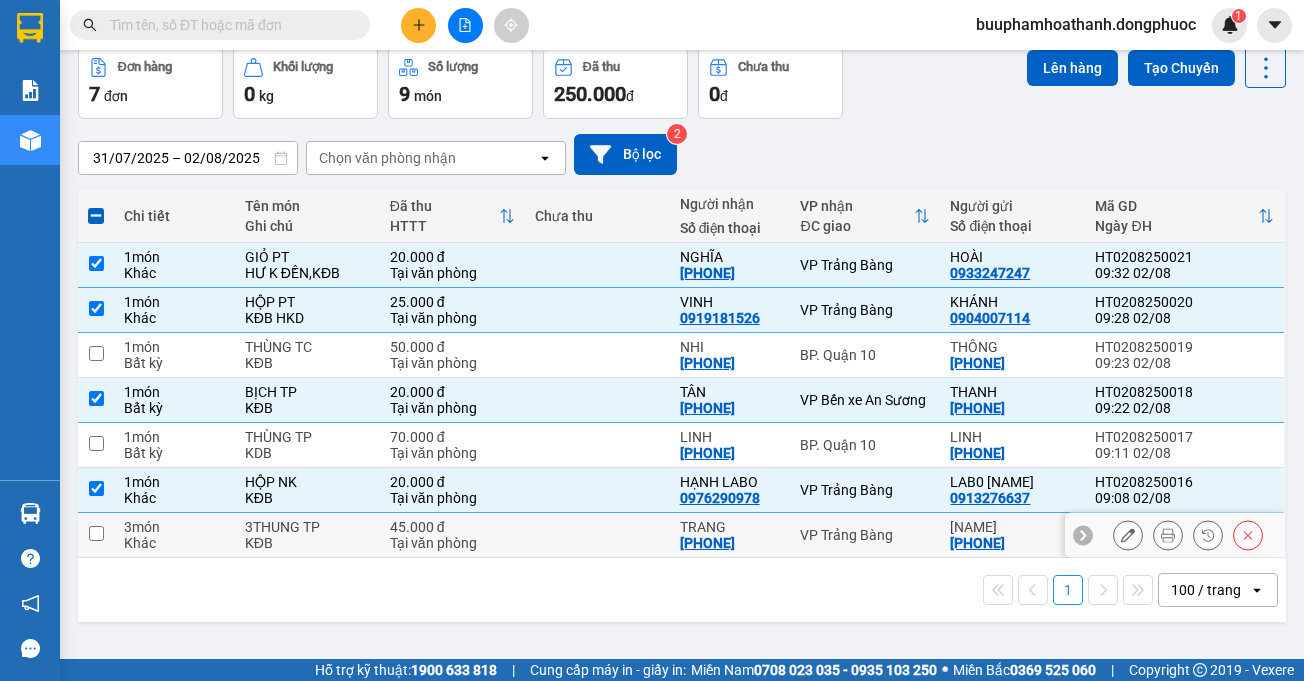 click on "3THUNG  TP" at bounding box center (307, 527) 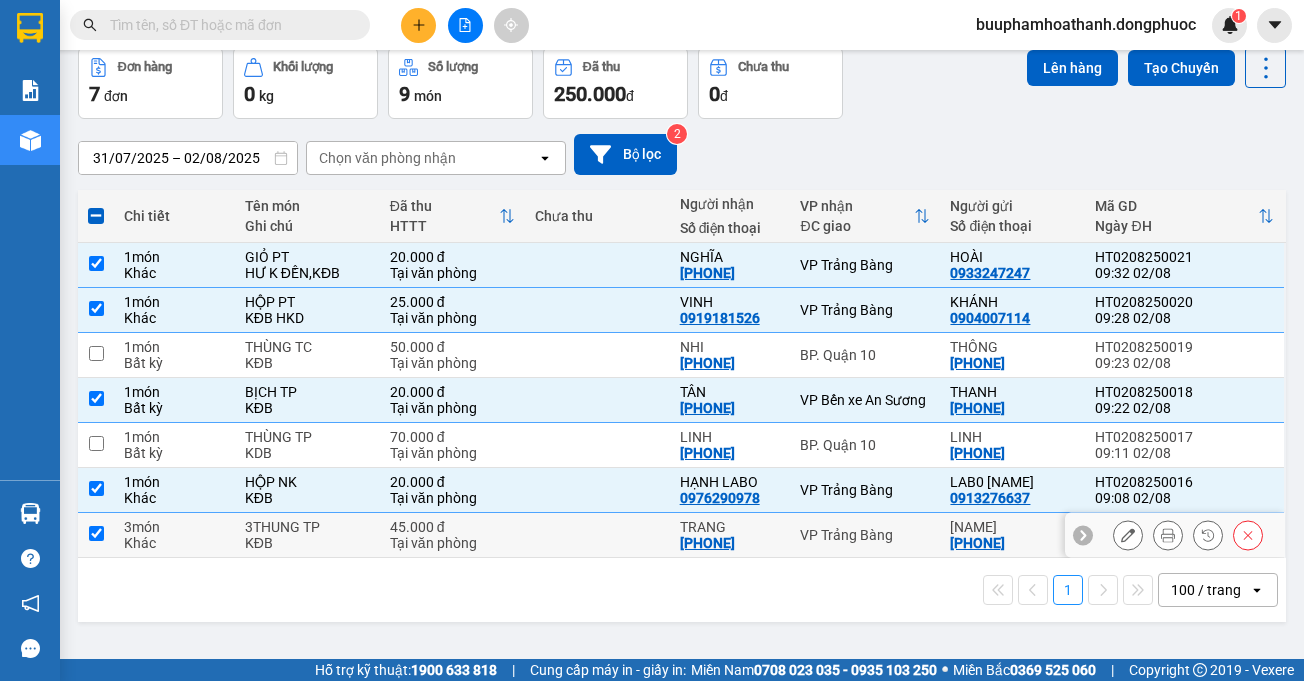 checkbox on "true" 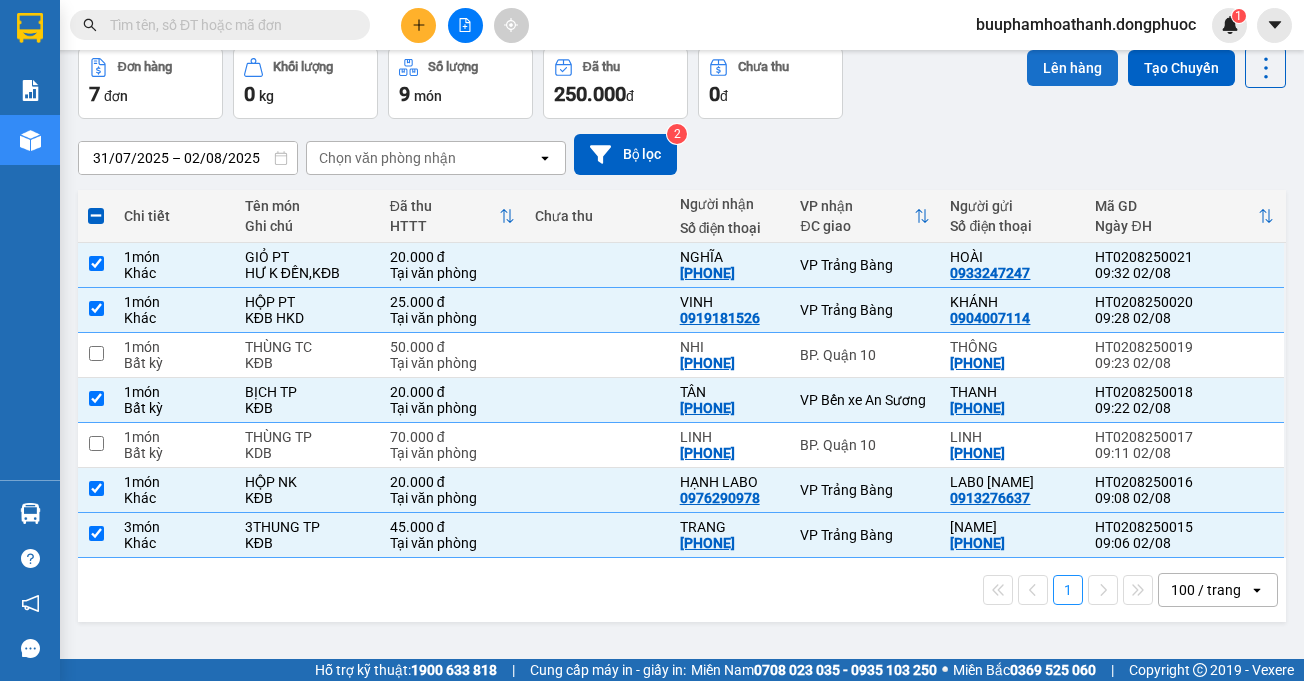 click on "Lên hàng" at bounding box center [1072, 68] 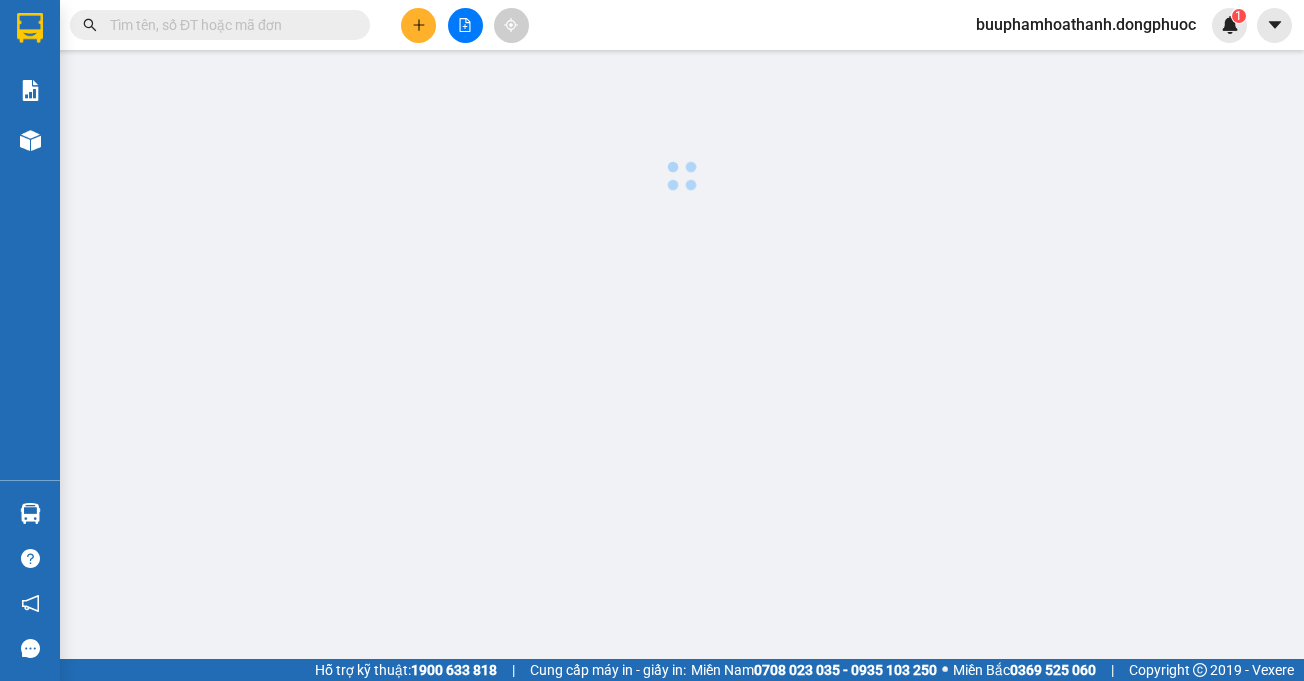 scroll, scrollTop: 0, scrollLeft: 0, axis: both 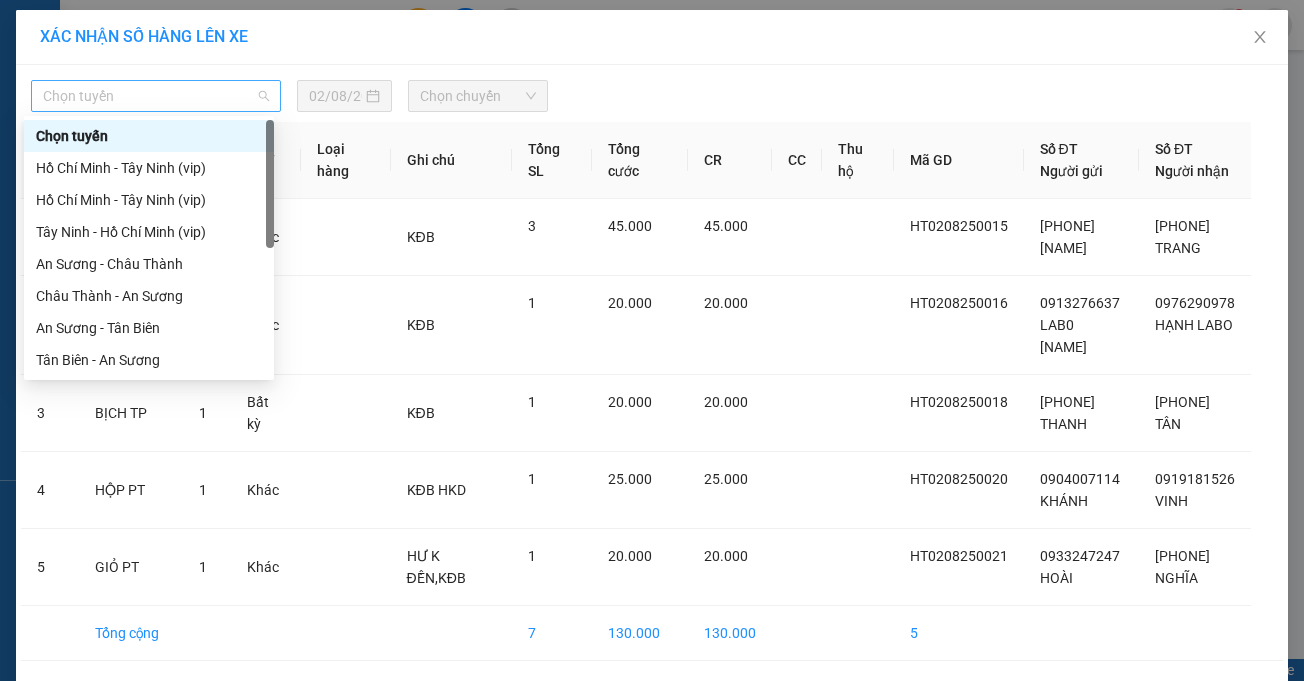 click on "Chọn tuyến" at bounding box center [156, 96] 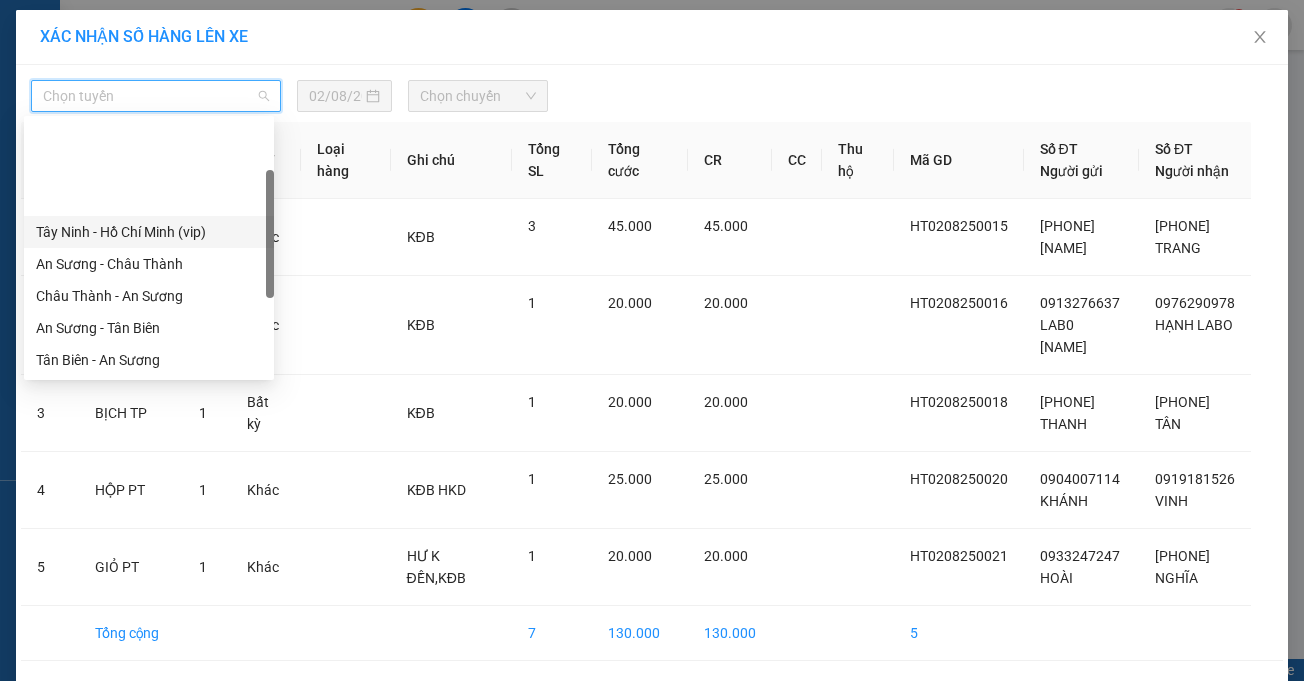 scroll, scrollTop: 280, scrollLeft: 0, axis: vertical 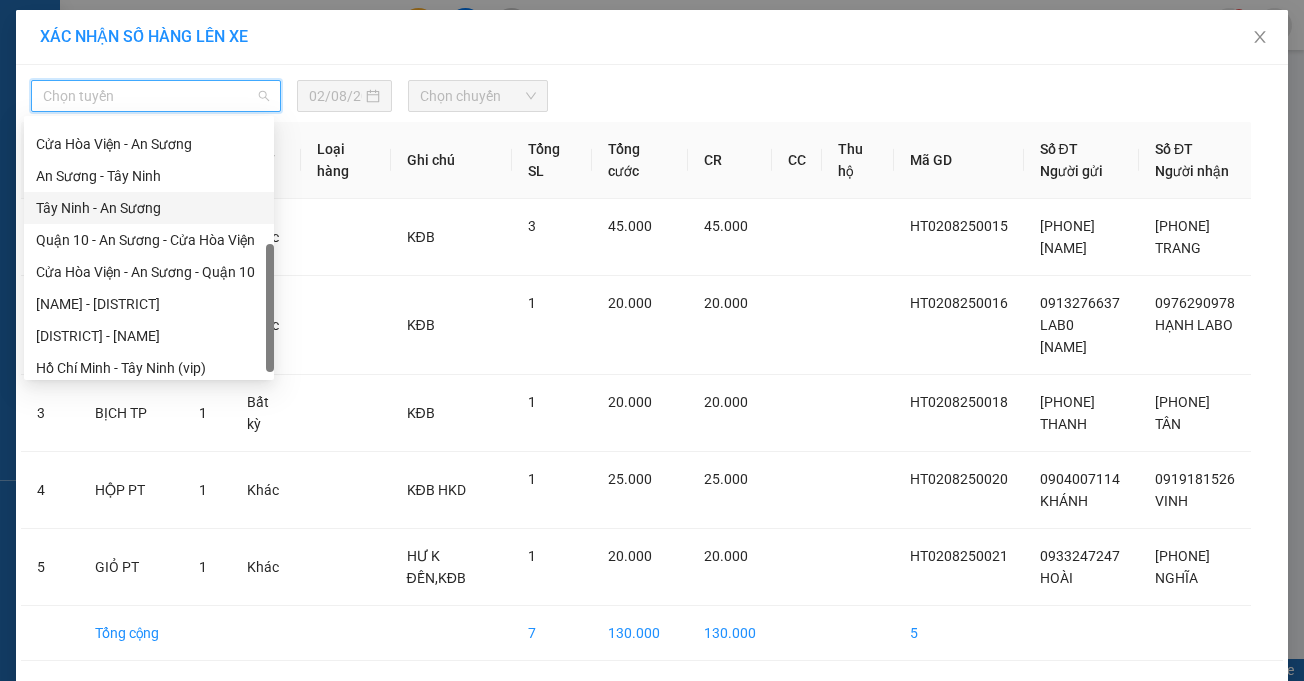click on "Tây Ninh - An Sương" at bounding box center (149, 208) 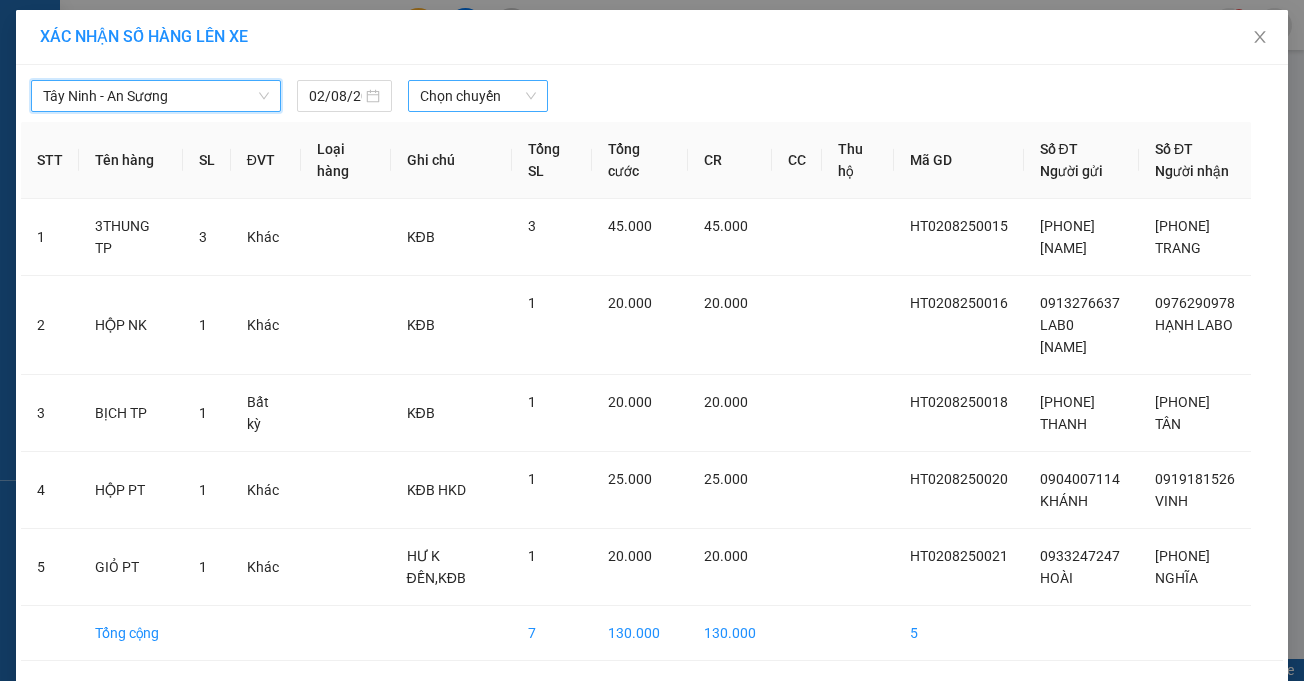 click on "Chọn chuyến" at bounding box center (477, 96) 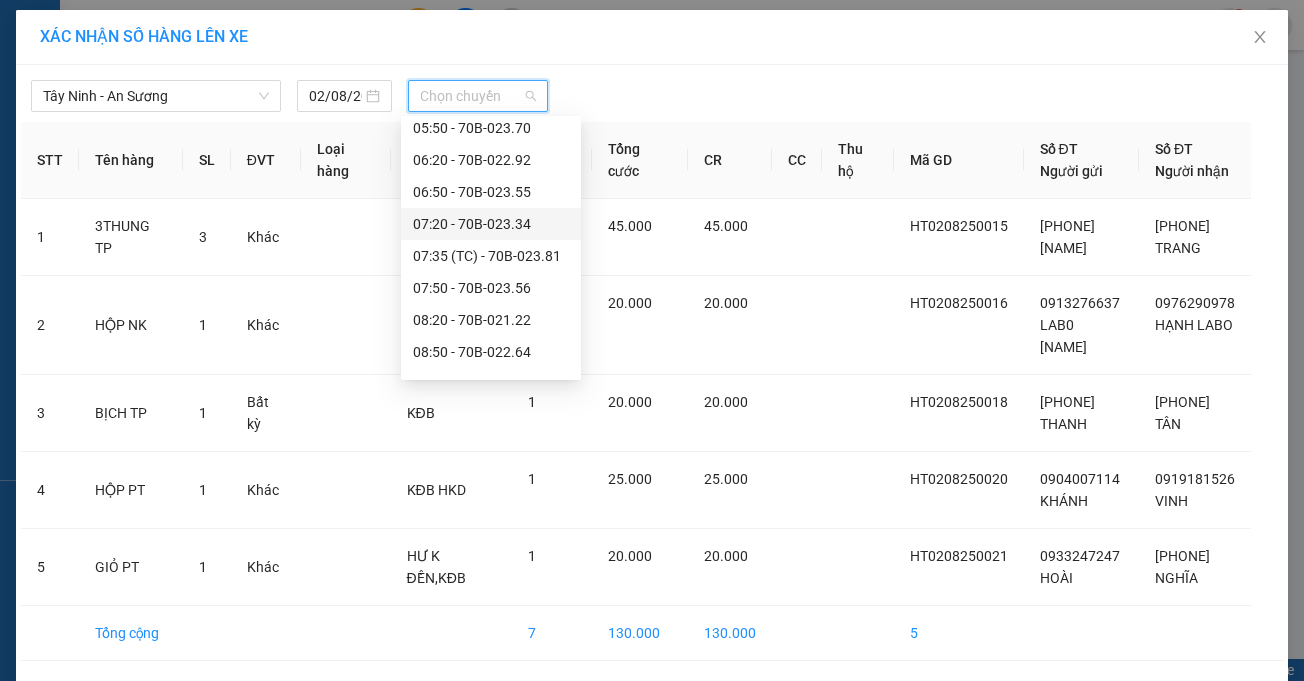 scroll, scrollTop: 400, scrollLeft: 0, axis: vertical 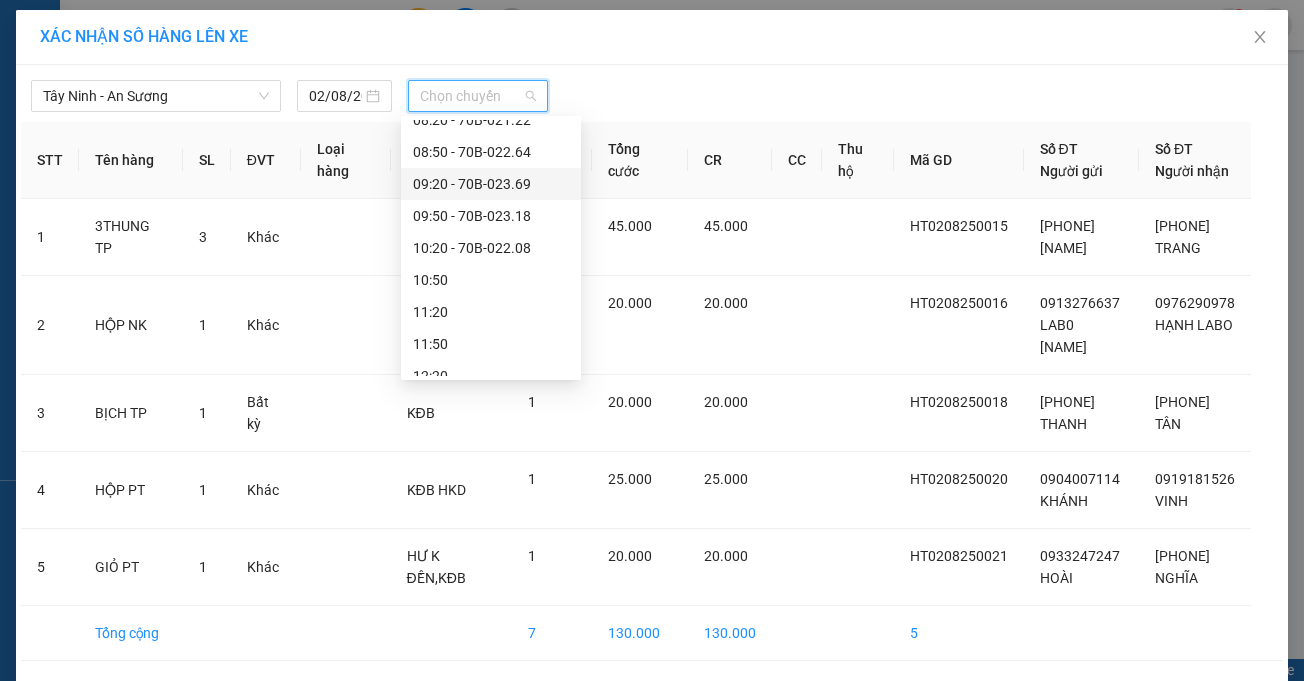 click on "09:20     - 70B-023.69" at bounding box center [491, 184] 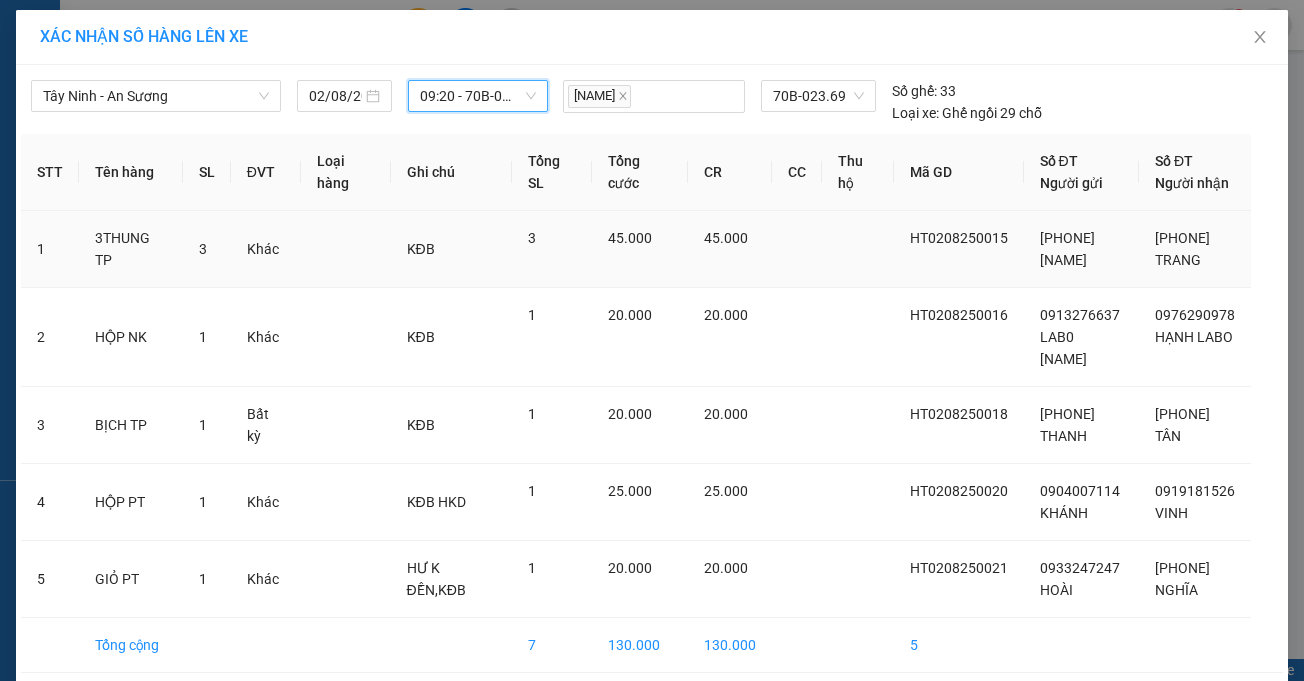 scroll, scrollTop: 105, scrollLeft: 0, axis: vertical 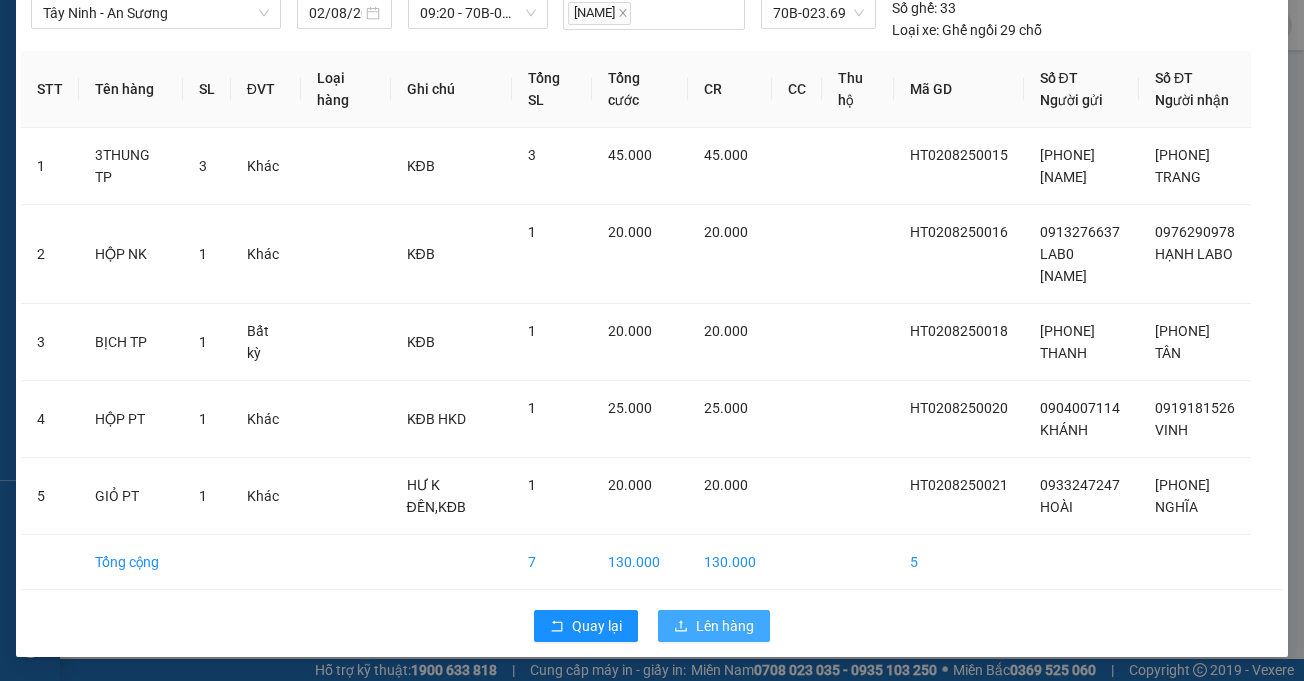 click on "Lên hàng" at bounding box center (725, 626) 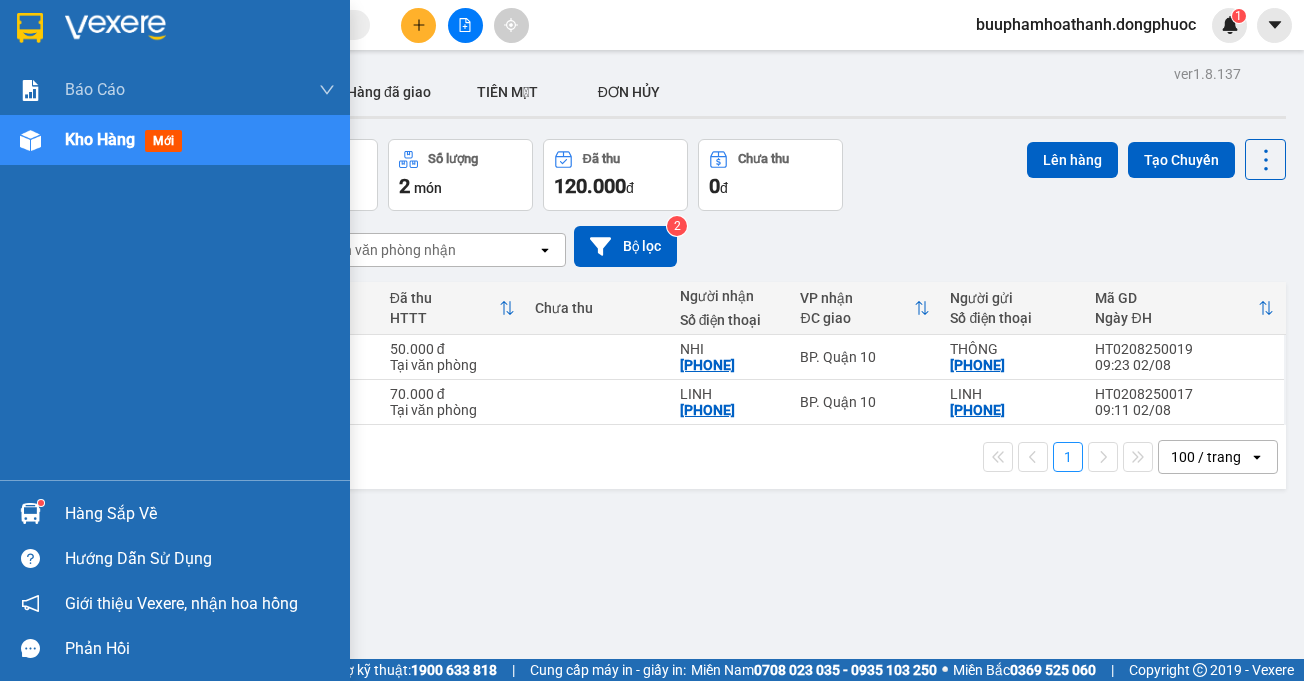 click on "Hàng sắp về" at bounding box center [200, 514] 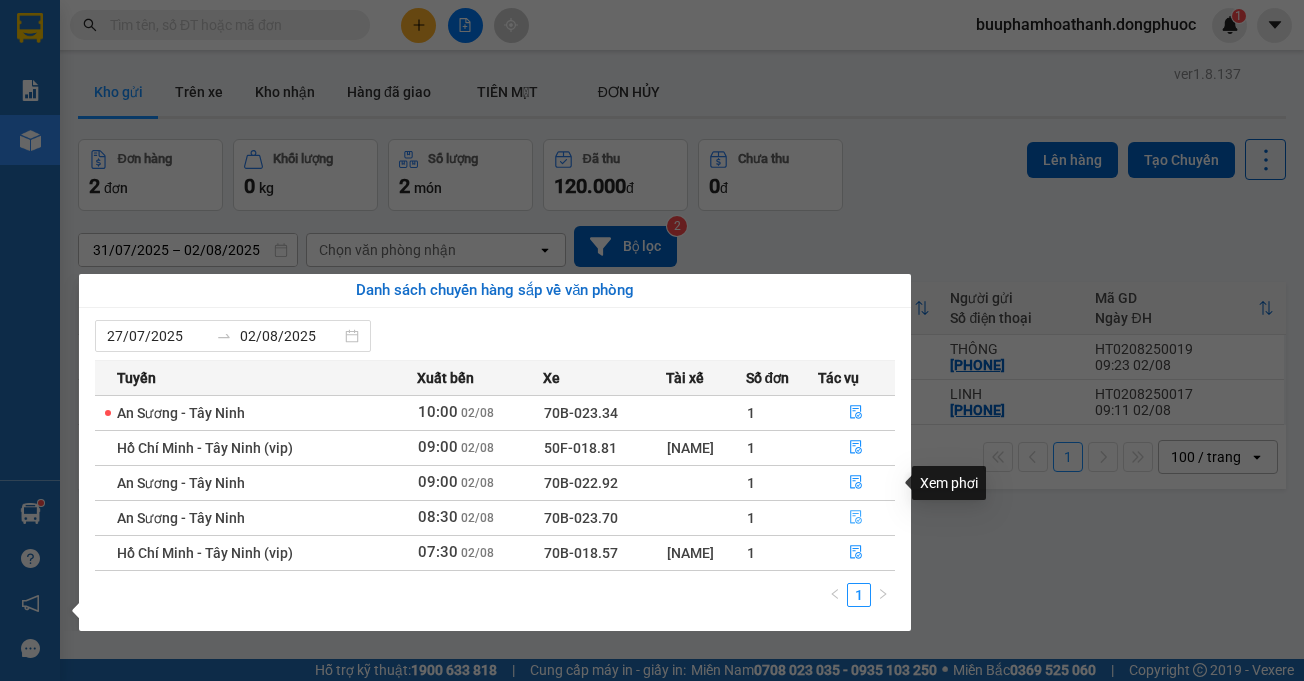 type 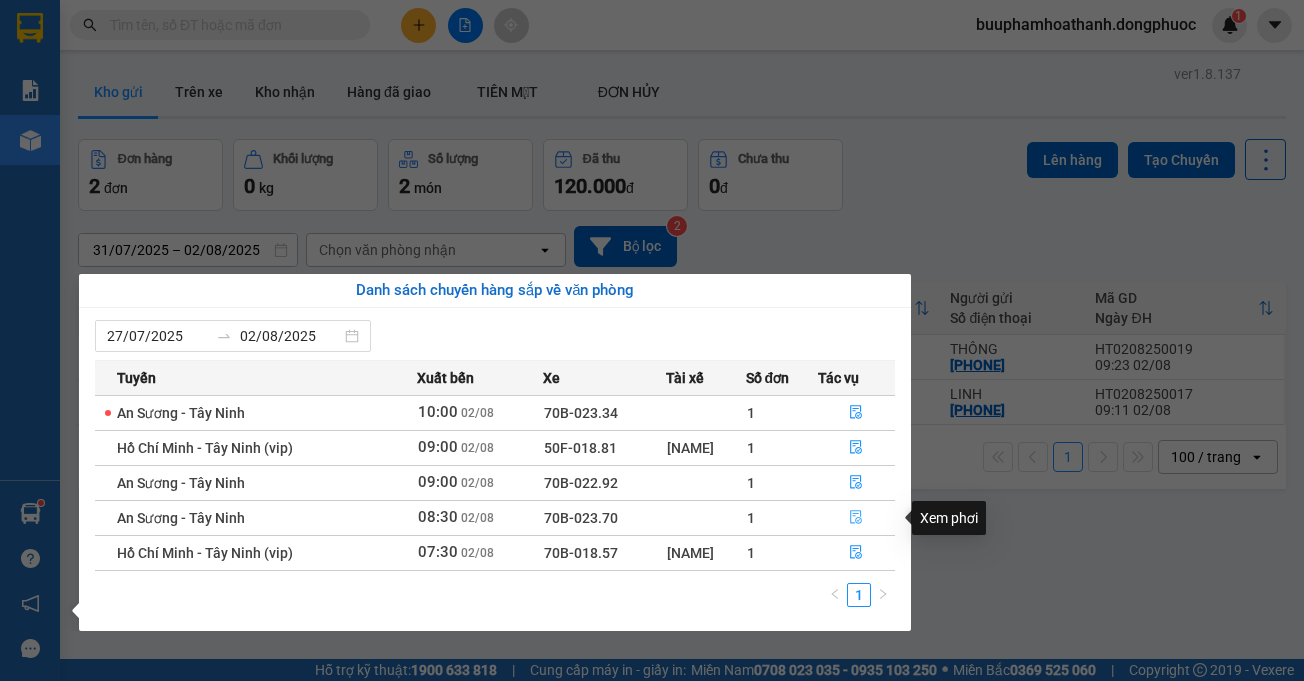 click 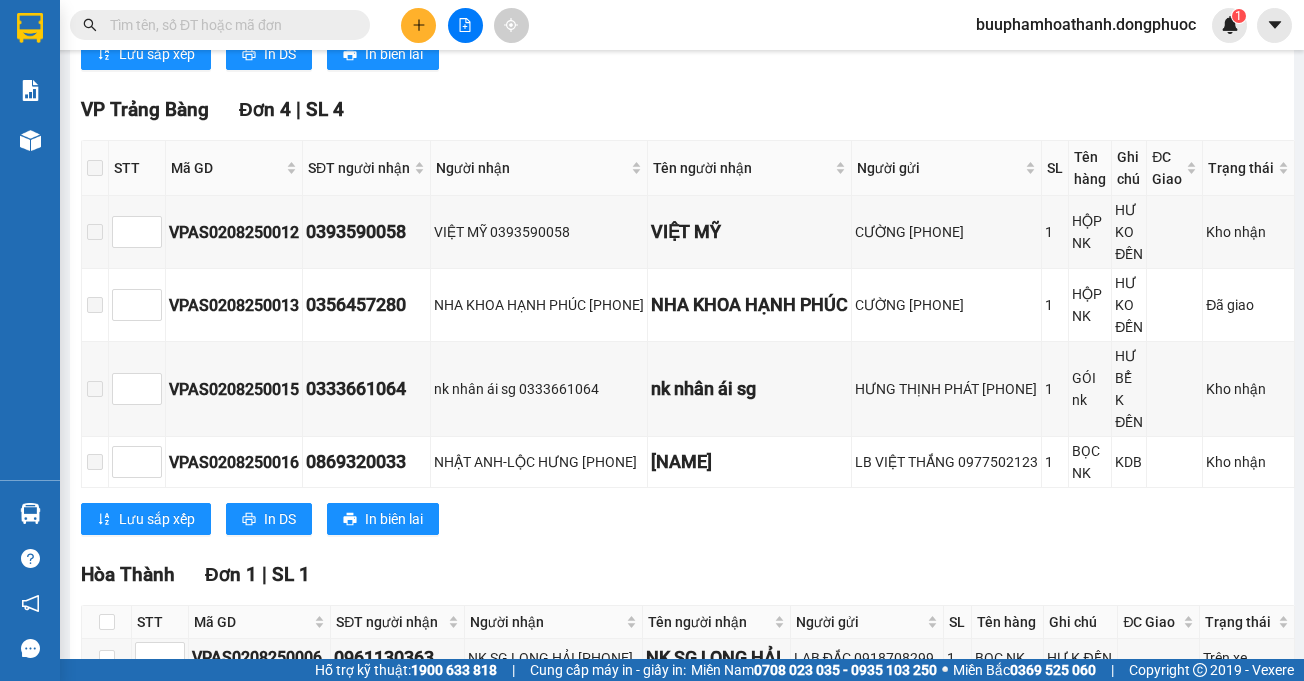 scroll, scrollTop: 715, scrollLeft: 0, axis: vertical 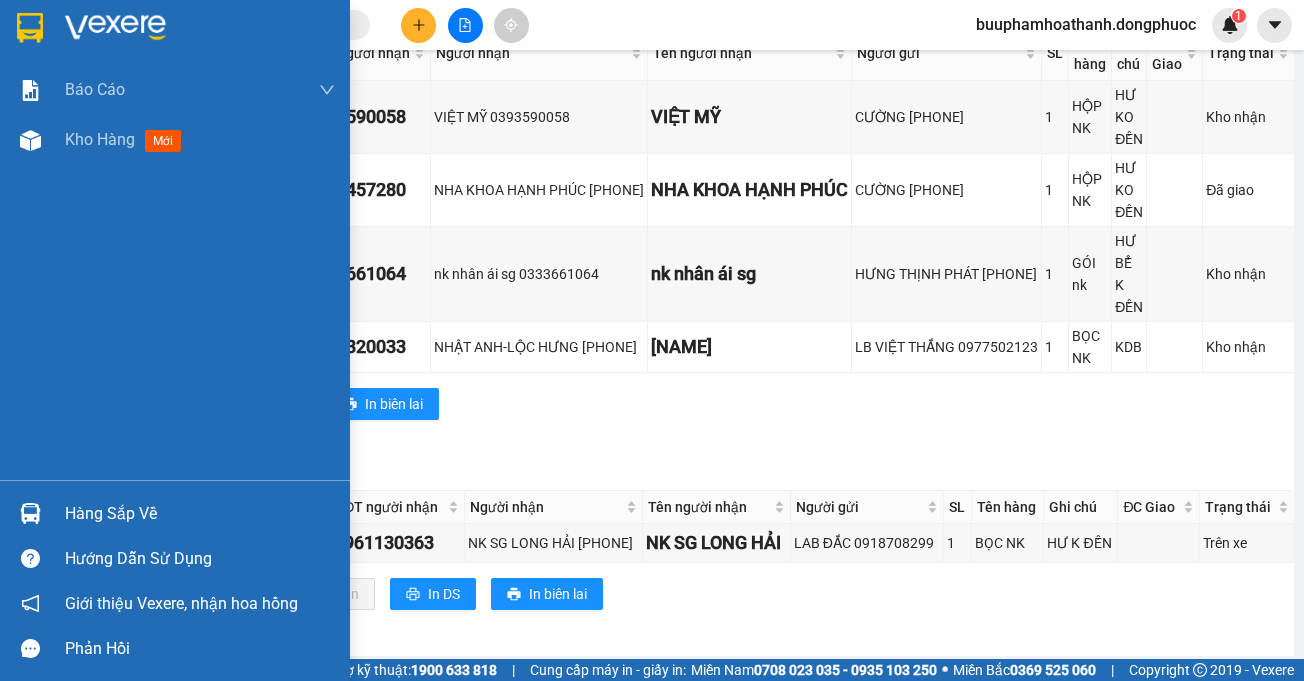click on "Hàng sắp về" at bounding box center [200, 514] 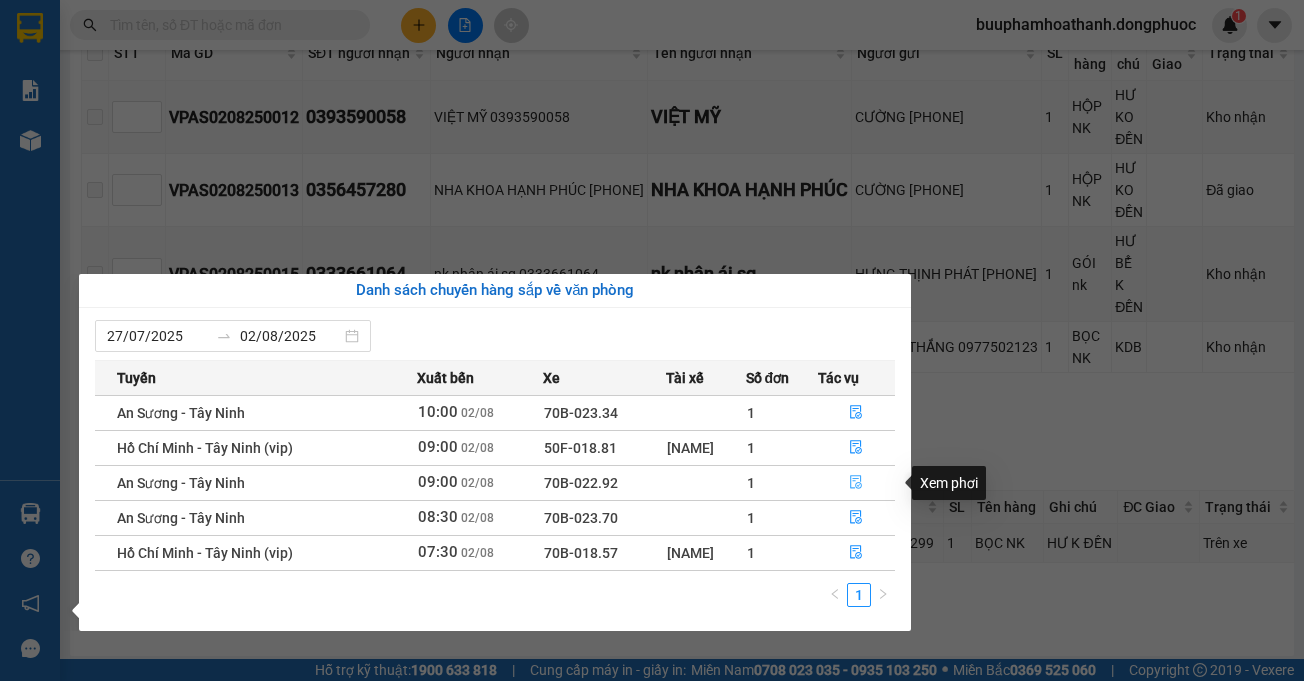 type 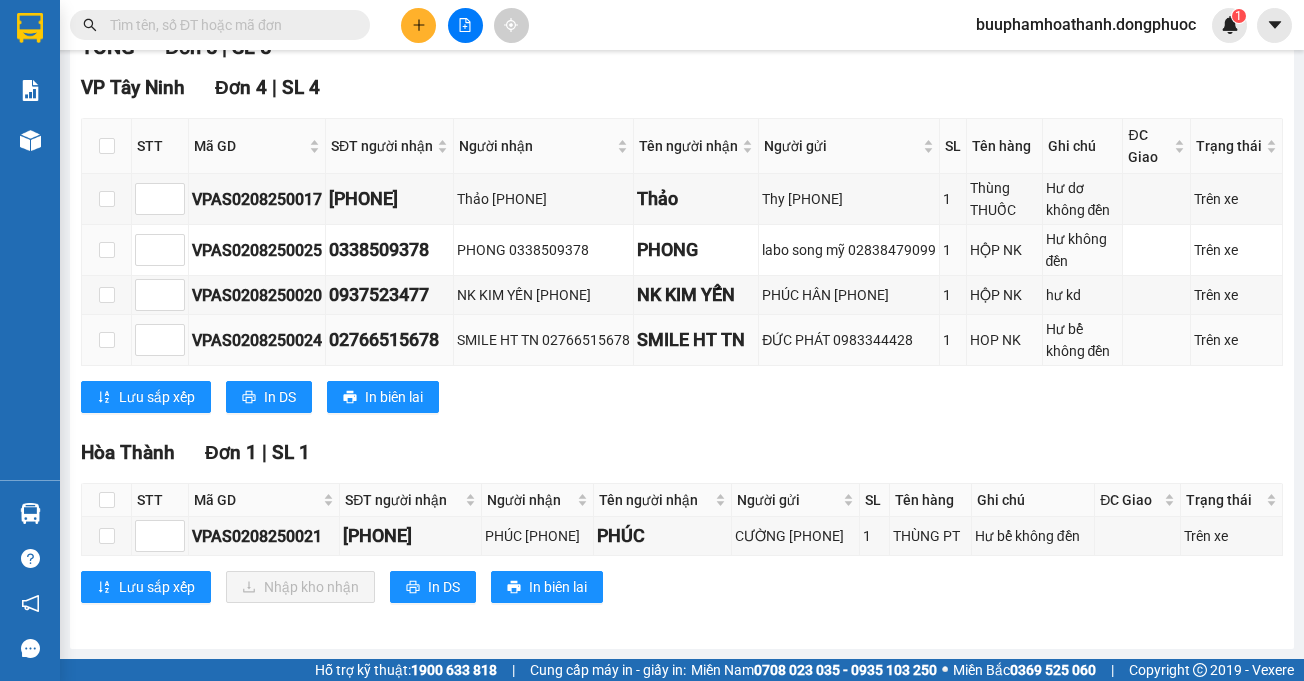 scroll, scrollTop: 115, scrollLeft: 0, axis: vertical 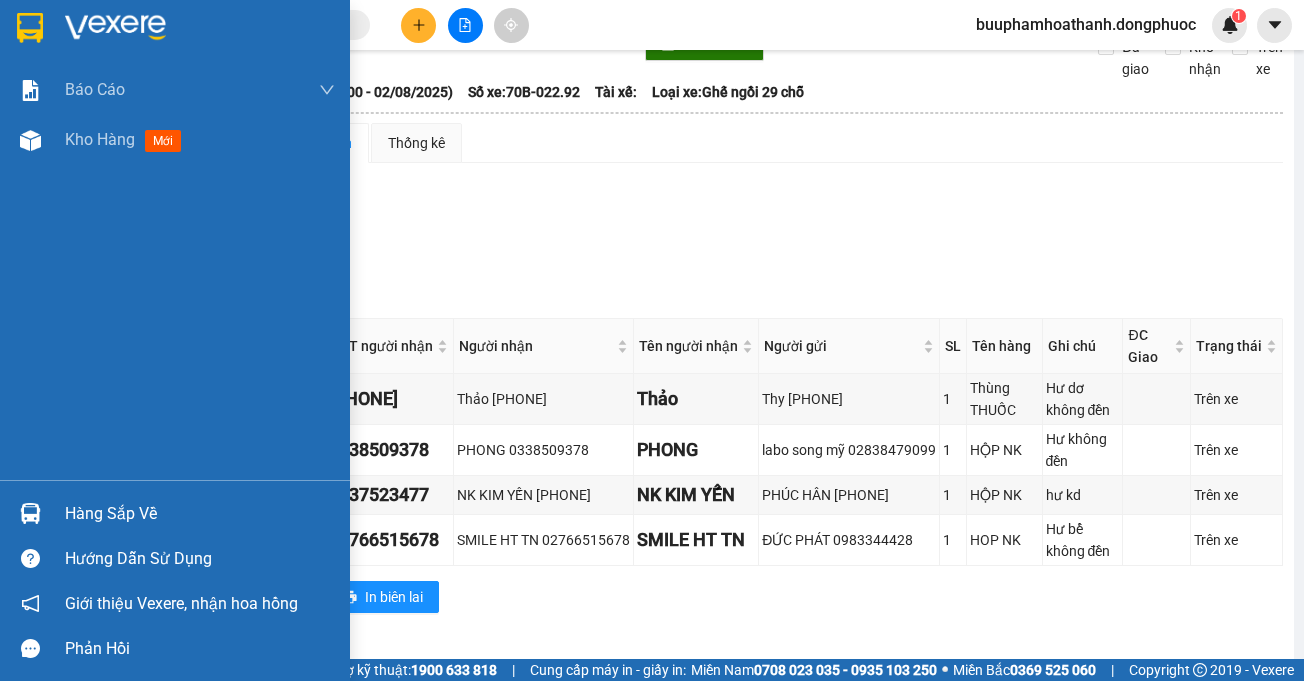 click on "Hàng sắp về" at bounding box center (200, 514) 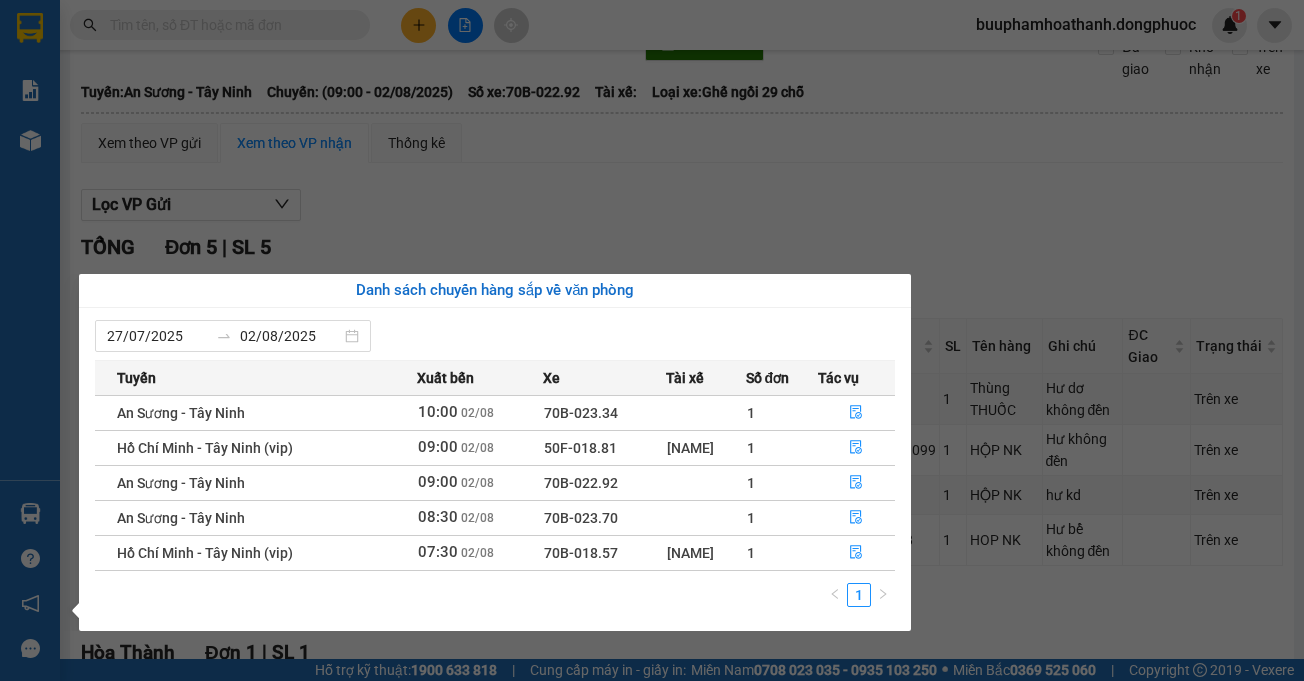 click on "Báo cáo Mẫu 1: Báo cáo dòng tiền  Mẫu 1: Báo cáo dòng tiền theo nhân viên Mẫu 1: Báo cáo dòng tiền theo nhân viên (VP) Mẫu 2: Doanh số tạo đơn theo Văn phòng, nhân viên - Trạm     Kho hàng mới Hàng sắp về Hướng dẫn sử dụng Giới thiệu Vexere, nhận hoa hồng Phản hồi Phần mềm hỗ trợ bạn tốt chứ?" at bounding box center (30, 340) 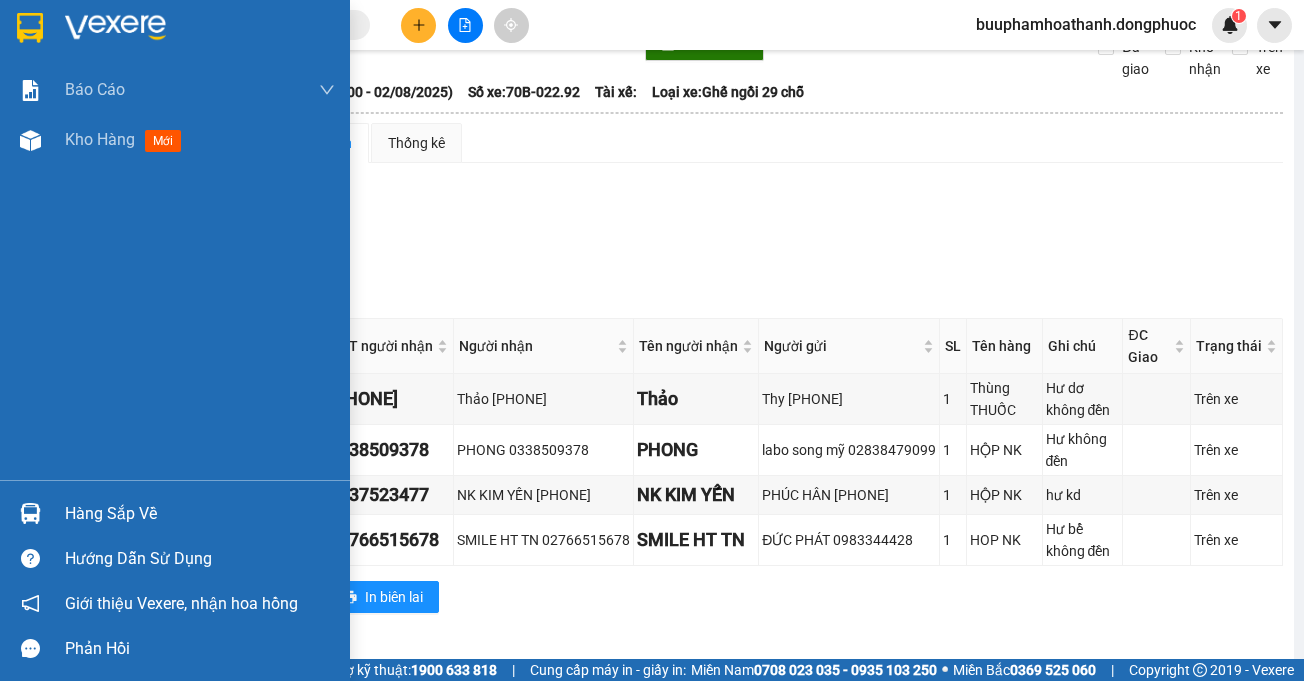 click on "Hàng sắp về" at bounding box center (200, 514) 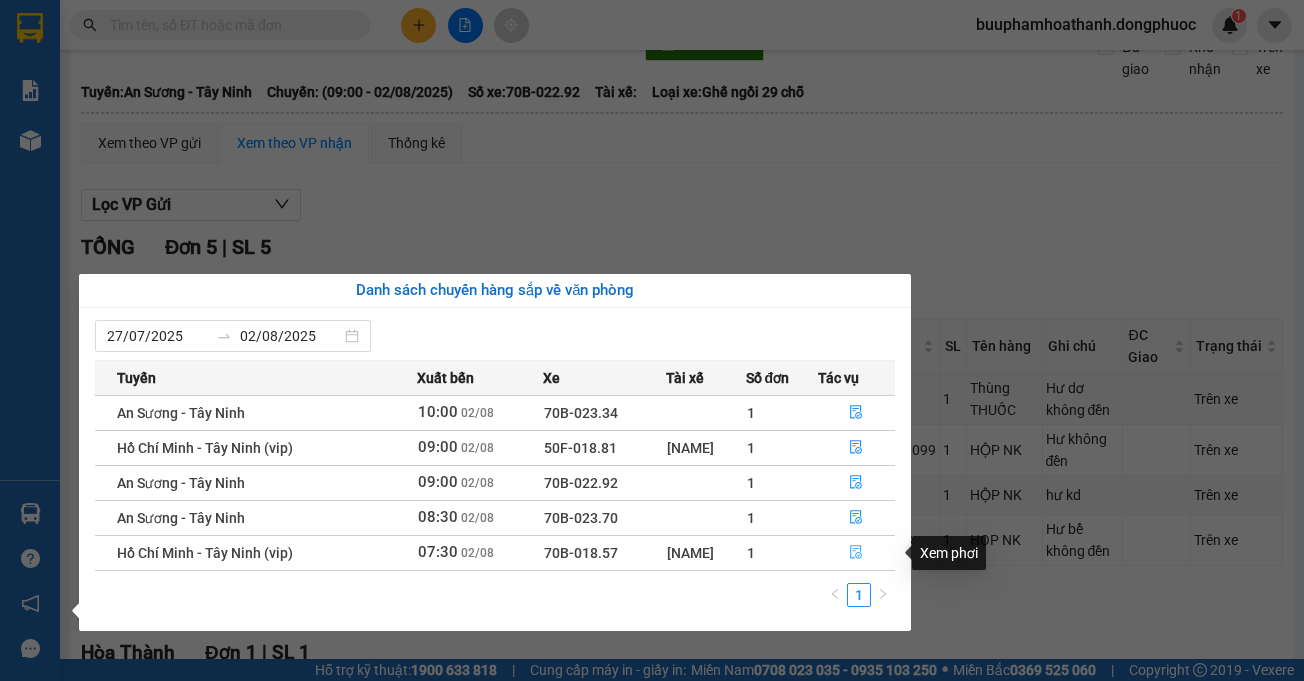 click 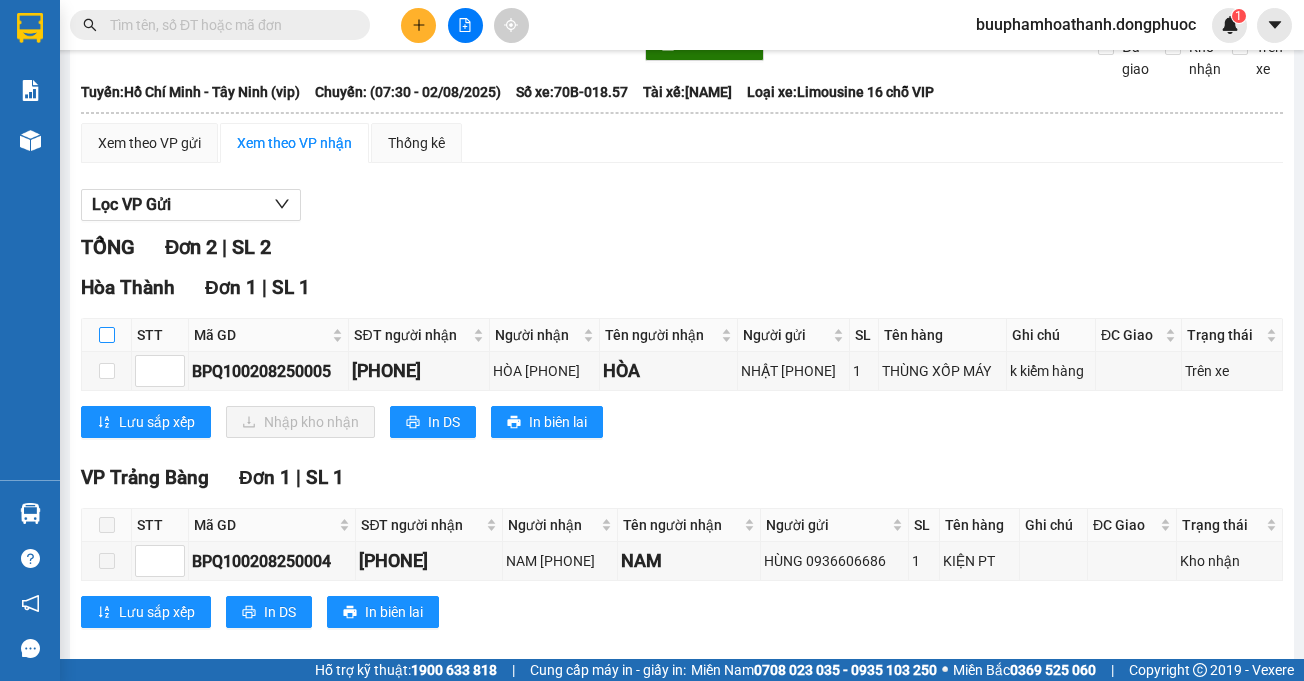 click at bounding box center [107, 335] 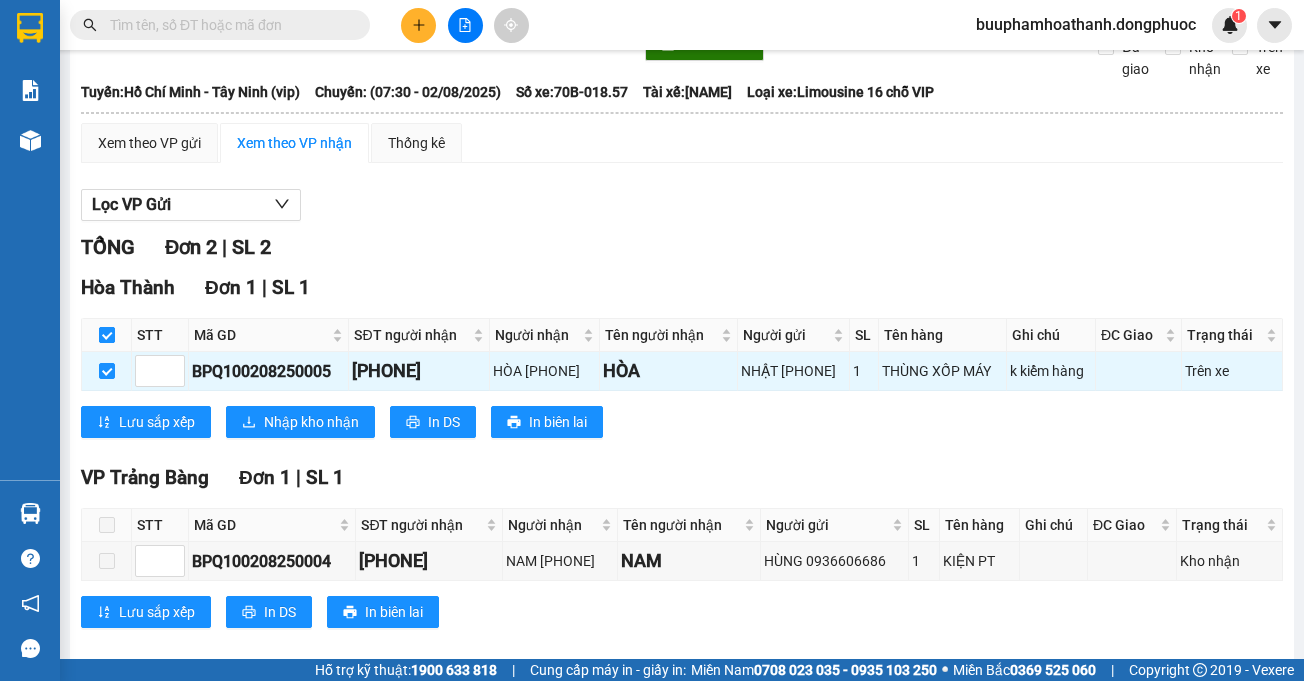 click at bounding box center (107, 335) 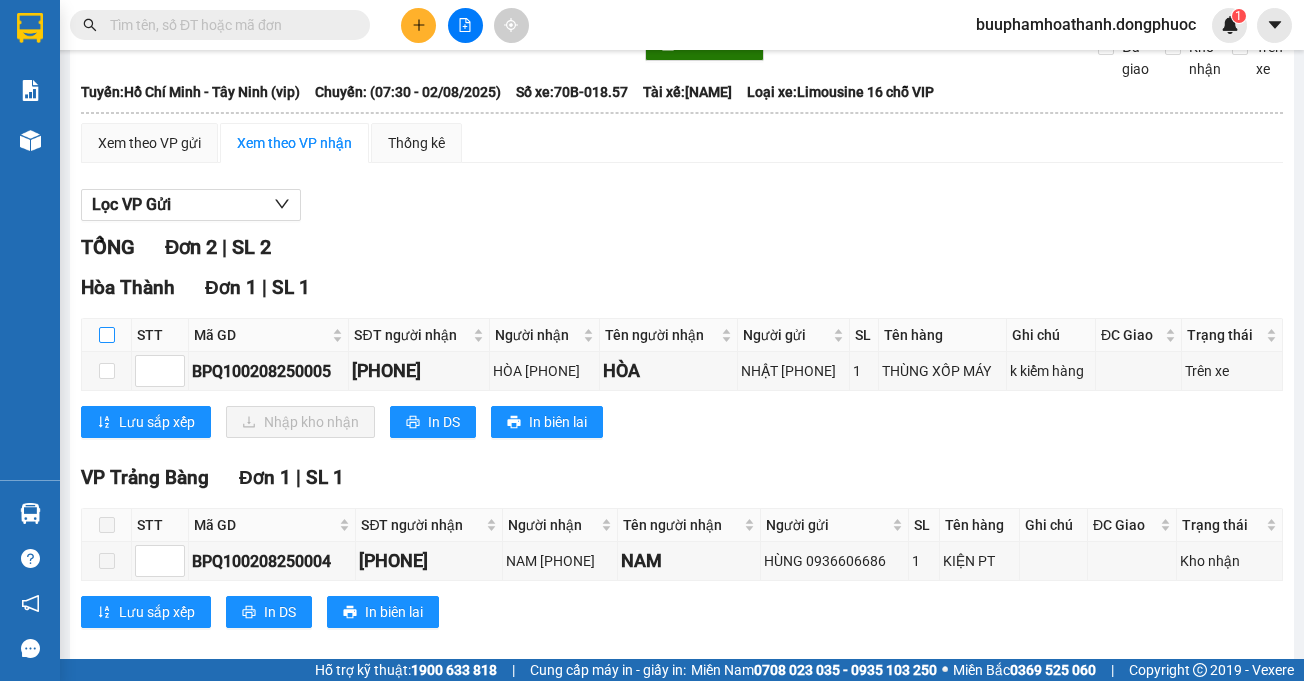 click at bounding box center (107, 335) 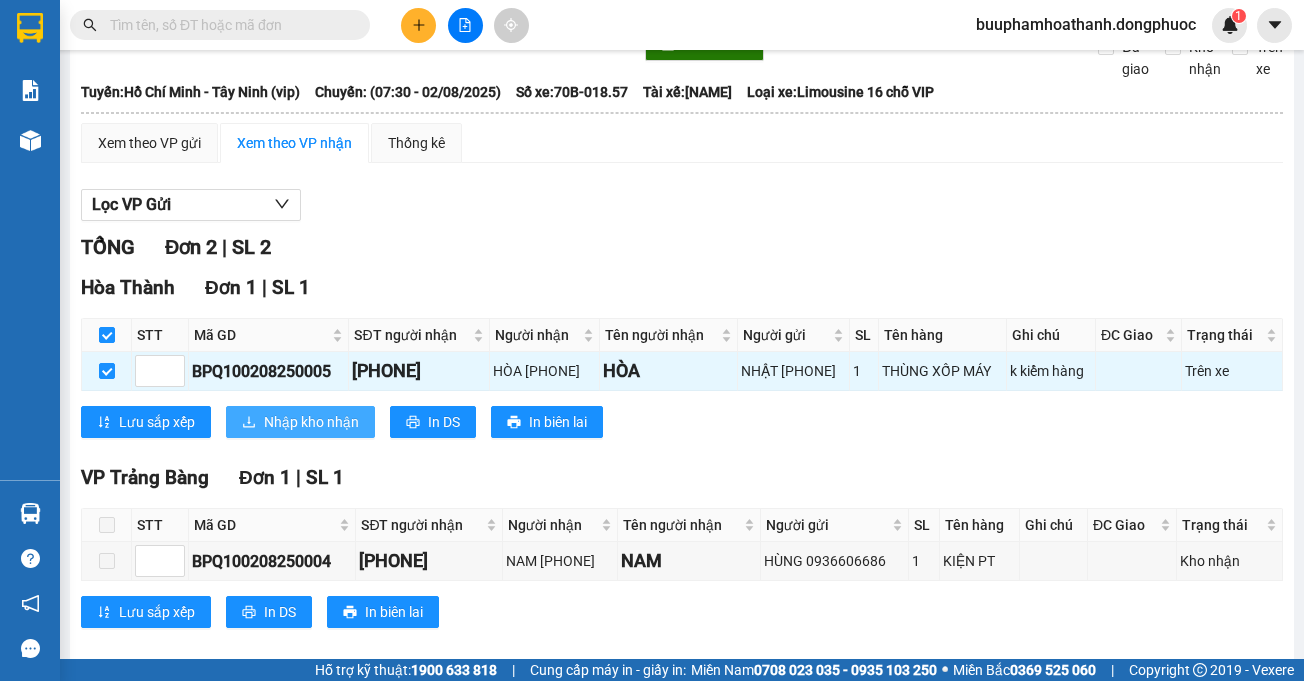 click on "Nhập kho nhận" at bounding box center [311, 422] 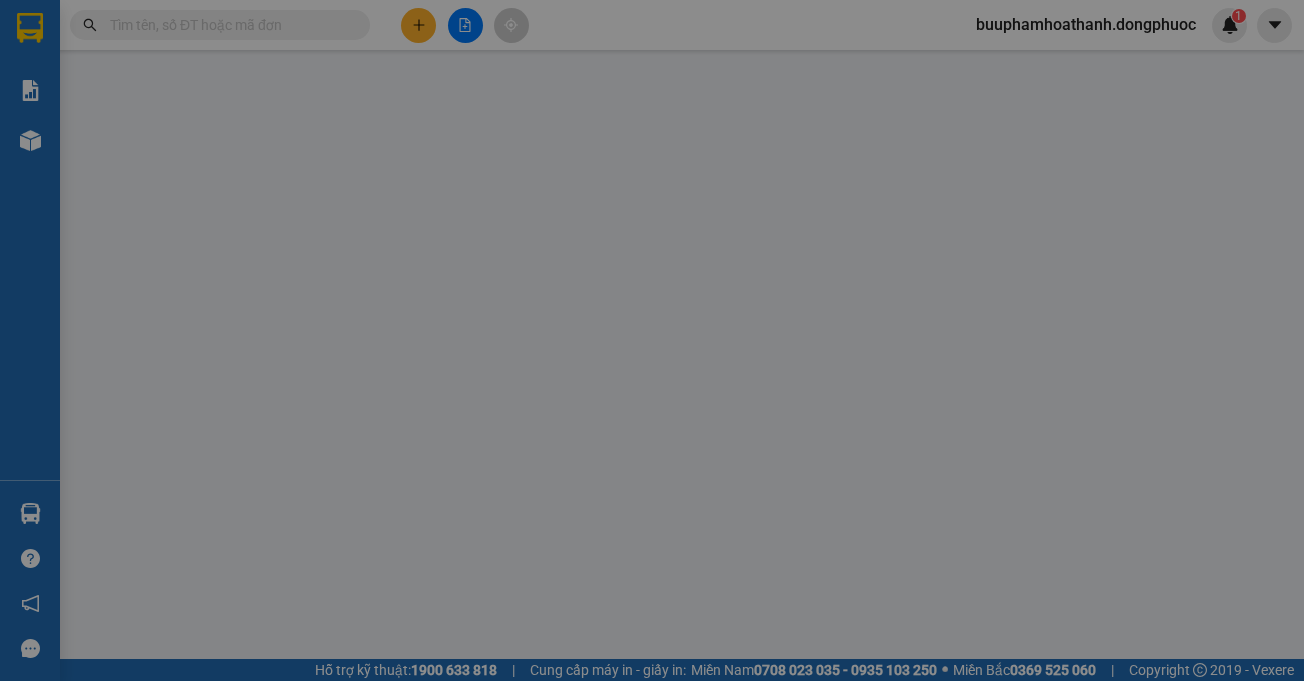 scroll, scrollTop: 0, scrollLeft: 0, axis: both 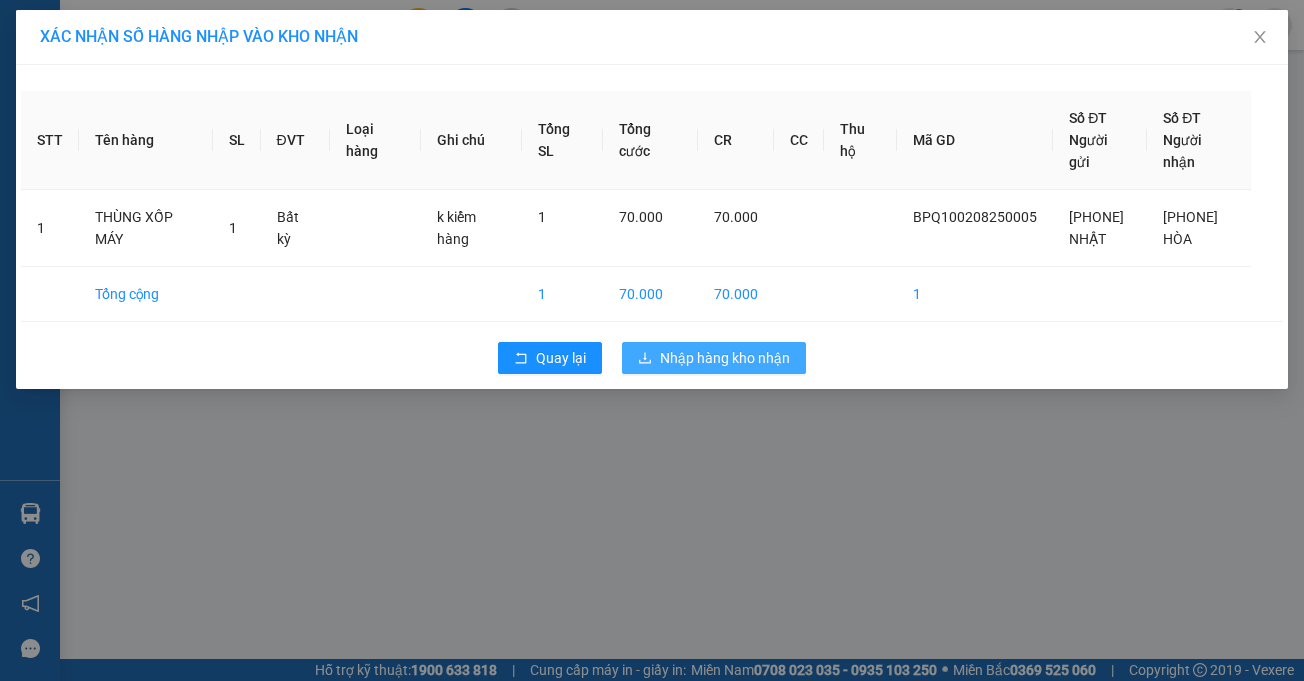 click on "Nhập hàng kho nhận" at bounding box center (725, 358) 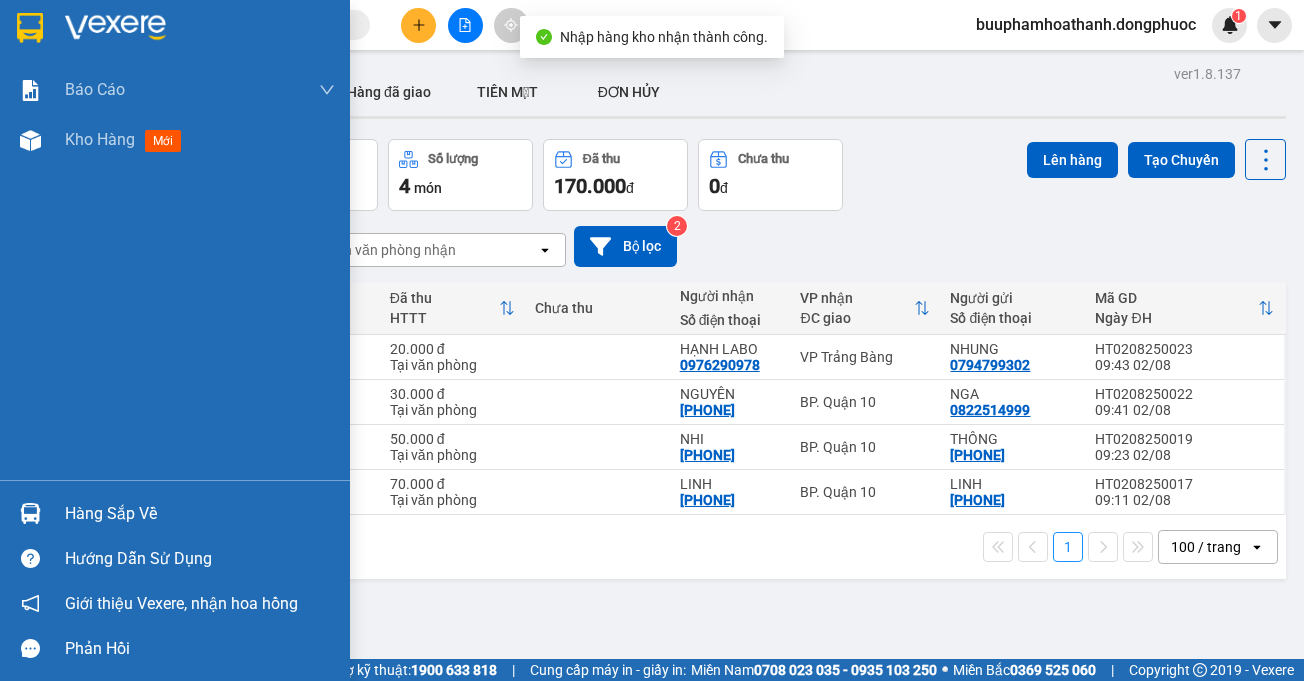 click on "Hàng sắp về" at bounding box center [200, 514] 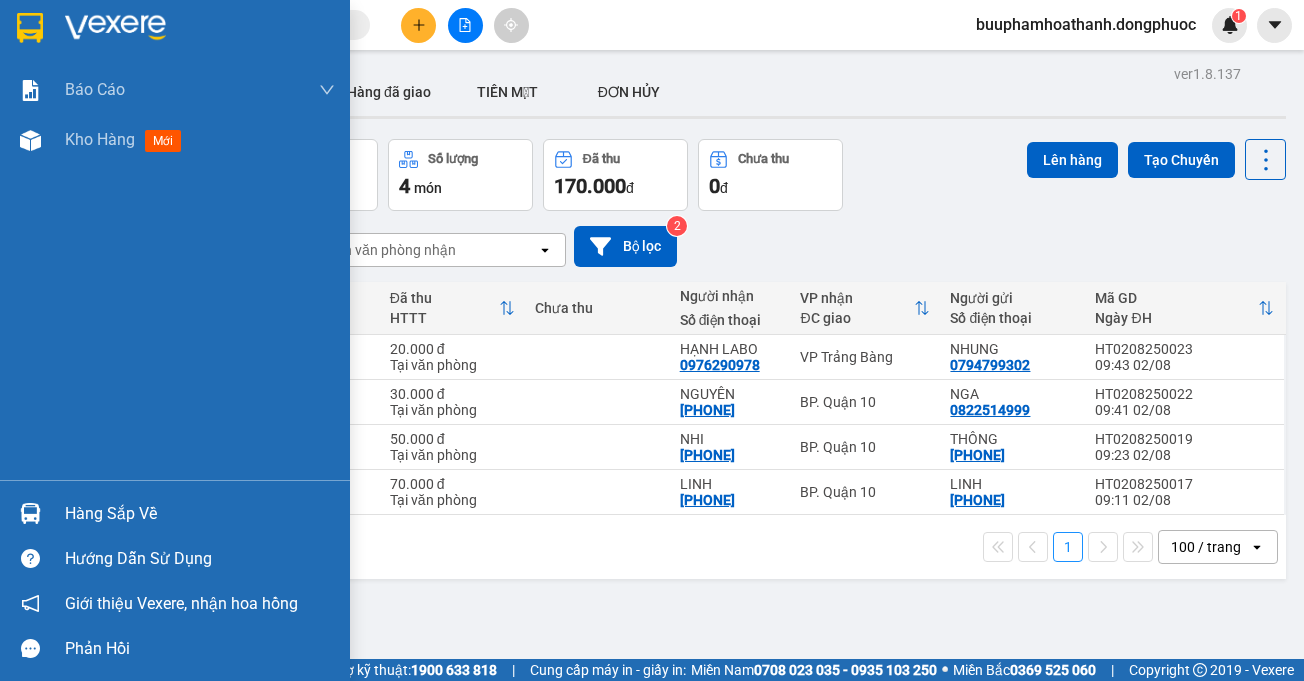 click on "Báo cáo Mẫu 1: Báo cáo dòng tiền  Mẫu 1: Báo cáo dòng tiền theo nhân viên Mẫu 1: Báo cáo dòng tiền theo nhân viên (VP) Mẫu 2: Doanh số tạo đơn theo Văn phòng, nhân viên - Trạm     Kho hàng mới Hàng sắp về Hướng dẫn sử dụng Giới thiệu Vexere, nhận hoa hồng Phản hồi Phần mềm hỗ trợ bạn tốt chứ?" at bounding box center (175, 340) 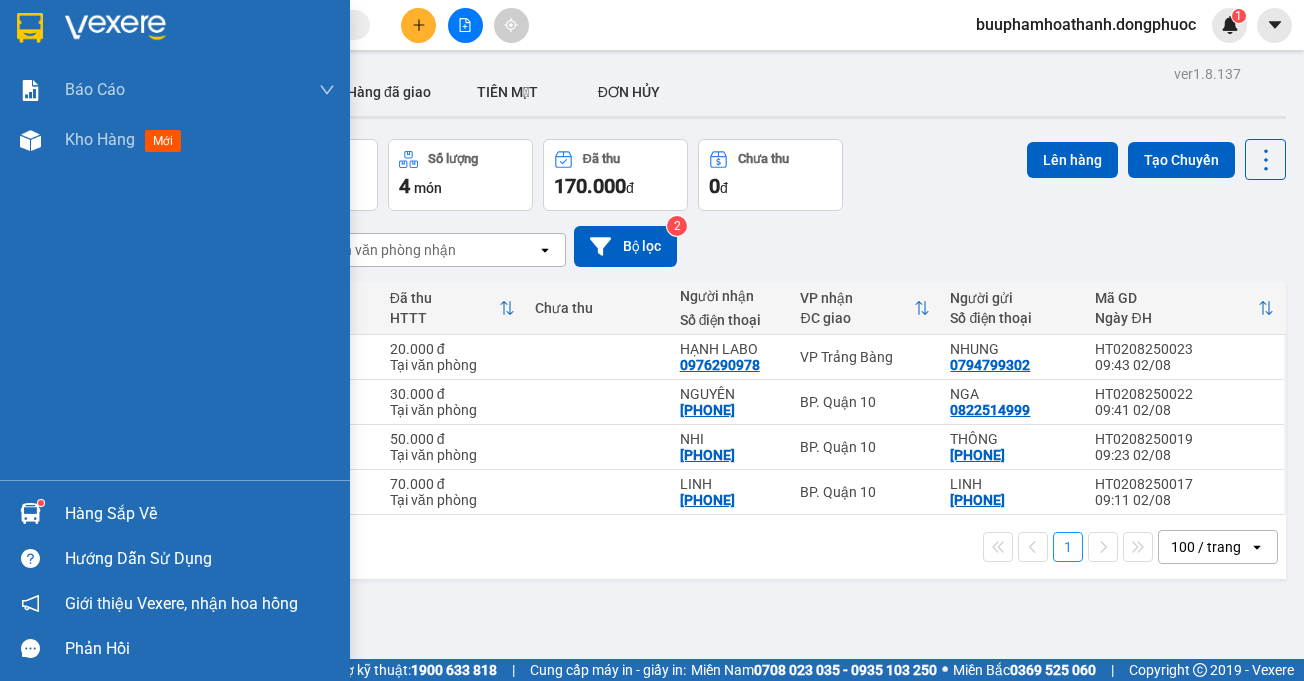click on "Hàng sắp về" at bounding box center (200, 514) 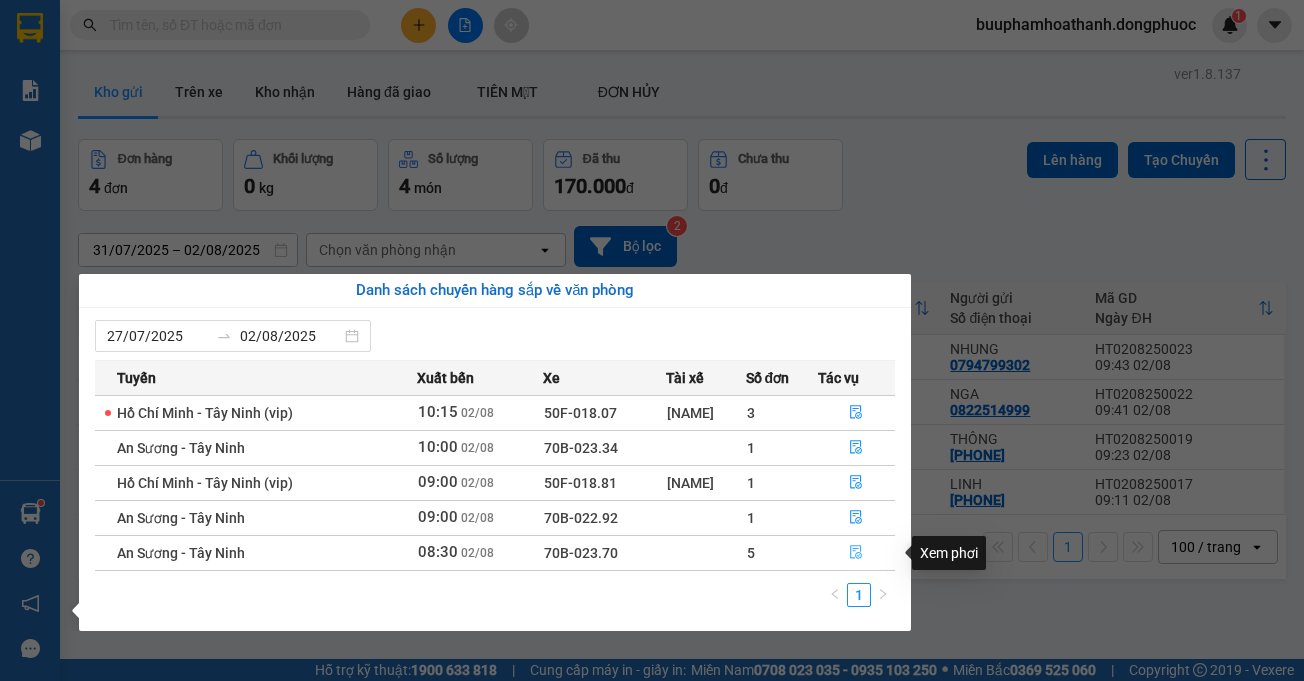 click 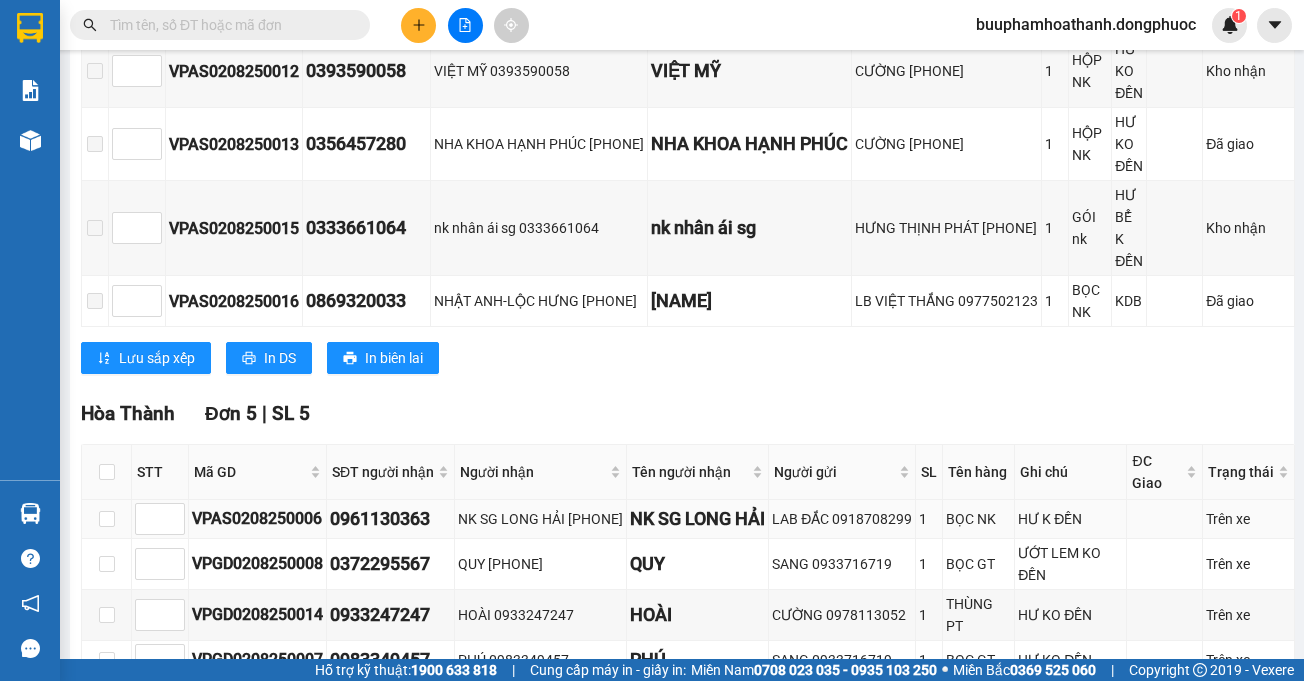 scroll, scrollTop: 900, scrollLeft: 0, axis: vertical 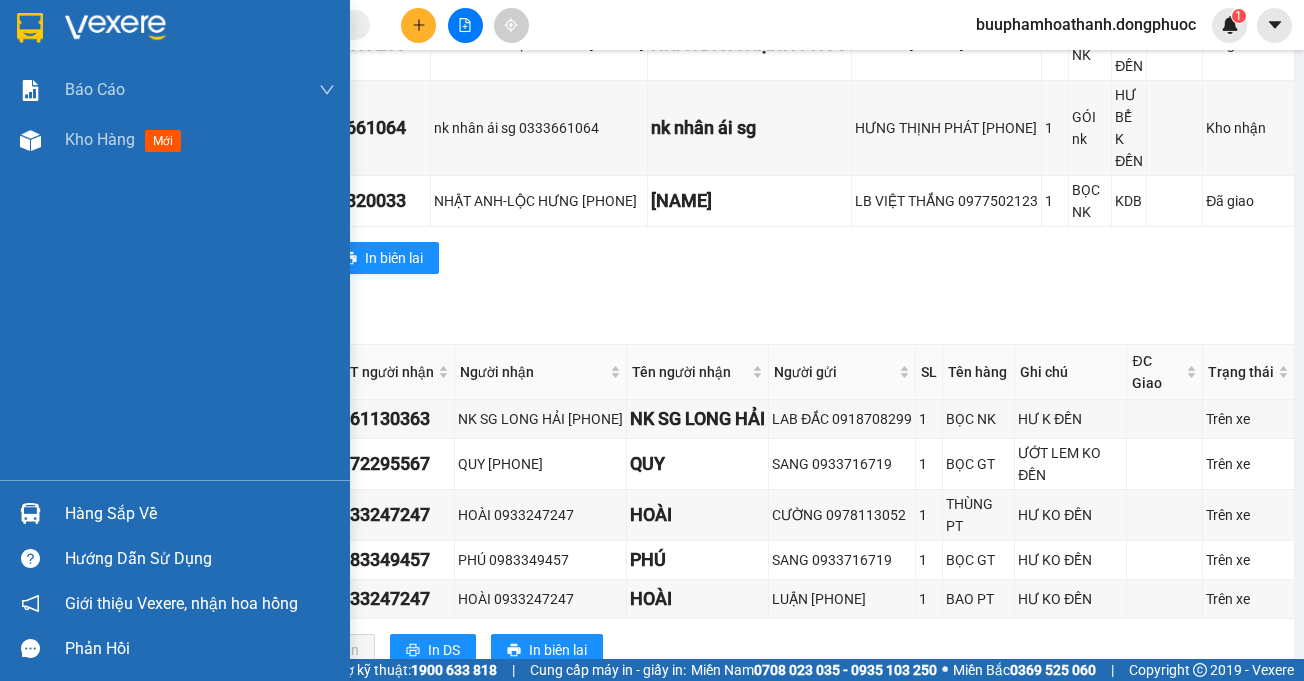 click on "Hàng sắp về" at bounding box center [200, 514] 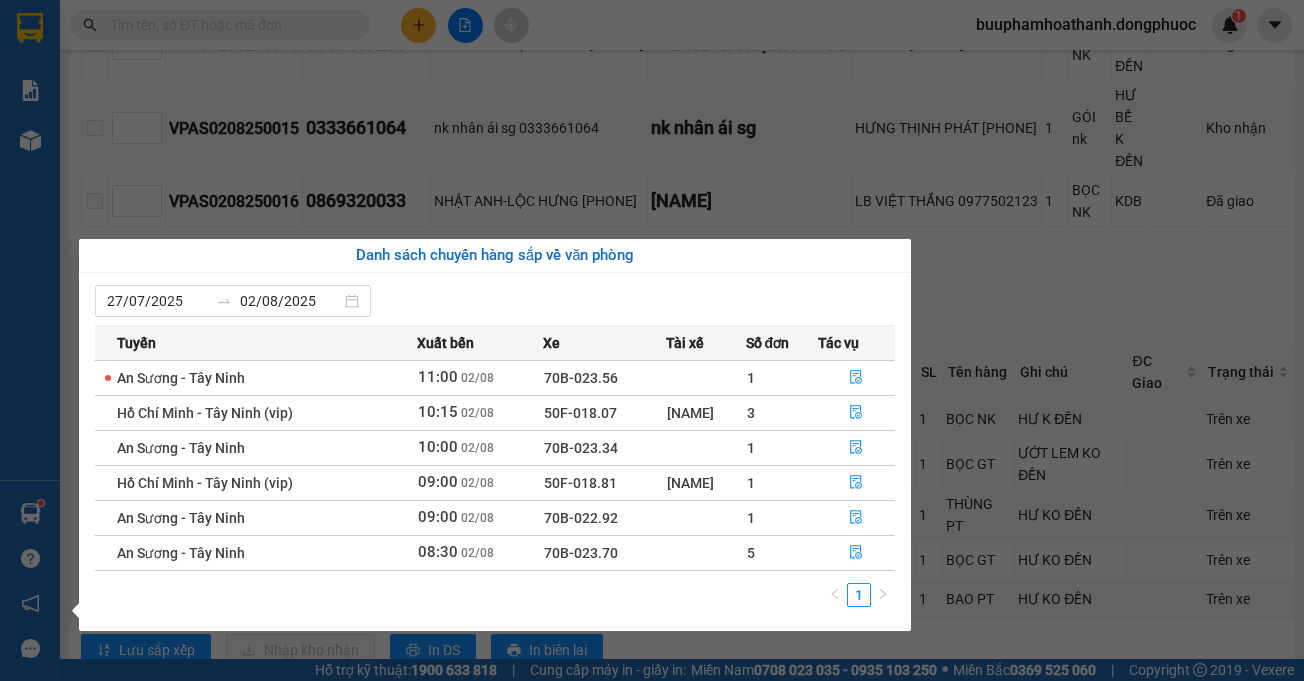 click on "Báo cáo Mẫu 1: Báo cáo dòng tiền  Mẫu 1: Báo cáo dòng tiền theo nhân viên Mẫu 1: Báo cáo dòng tiền theo nhân viên (VP) Mẫu 2: Doanh số tạo đơn theo Văn phòng, nhân viên - Trạm     Kho hàng mới Hàng sắp về Hướng dẫn sử dụng Giới thiệu Vexere, nhận hoa hồng Phản hồi Phần mềm hỗ trợ bạn tốt chứ?" at bounding box center [30, 340] 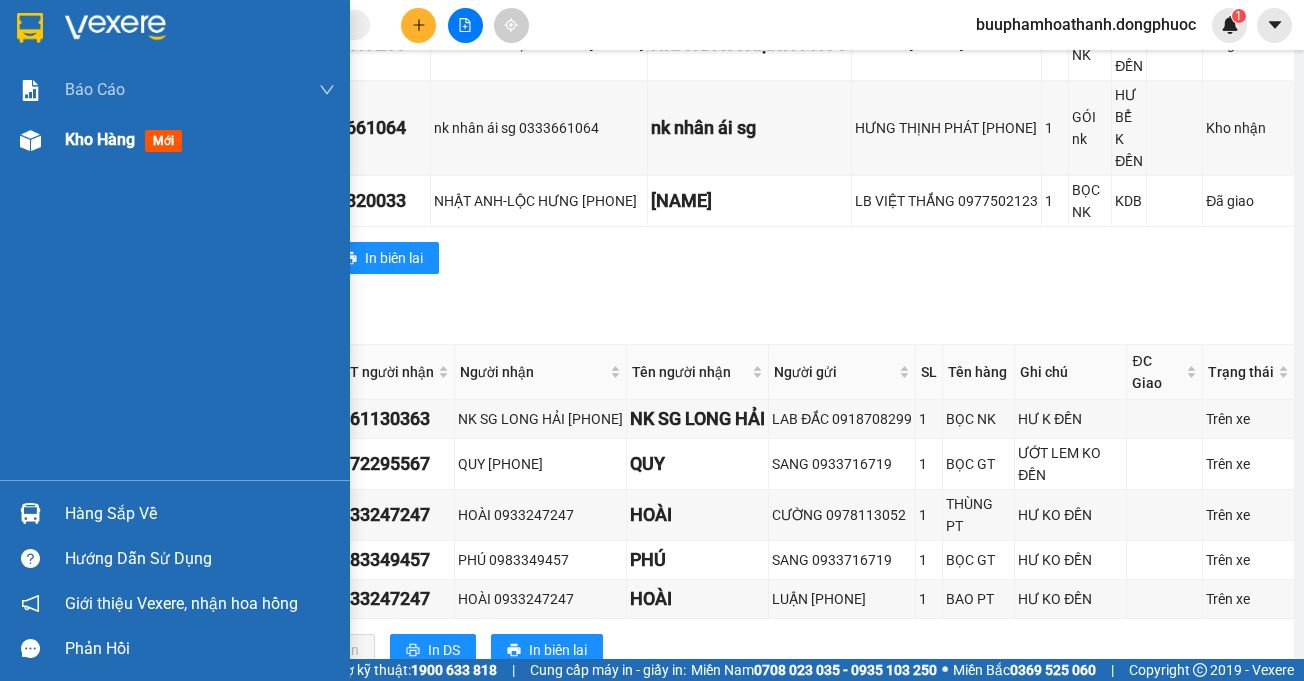 click on "Kho hàng" at bounding box center [100, 139] 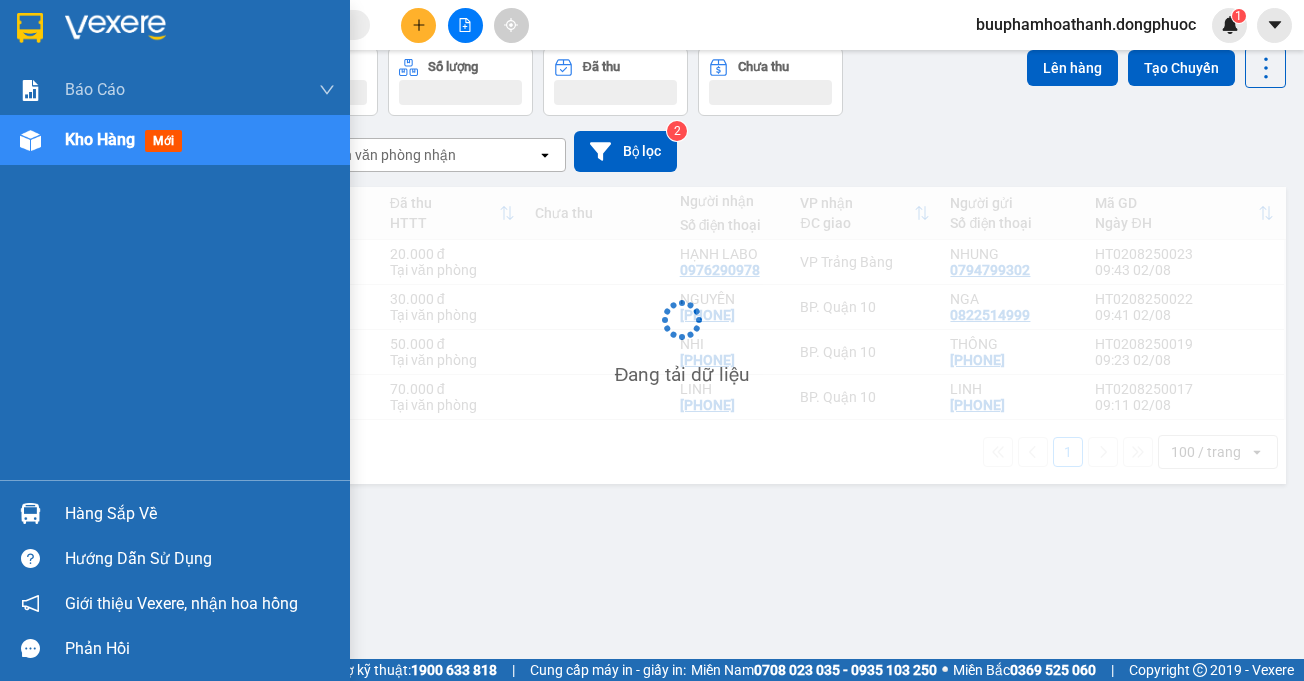 scroll, scrollTop: 92, scrollLeft: 0, axis: vertical 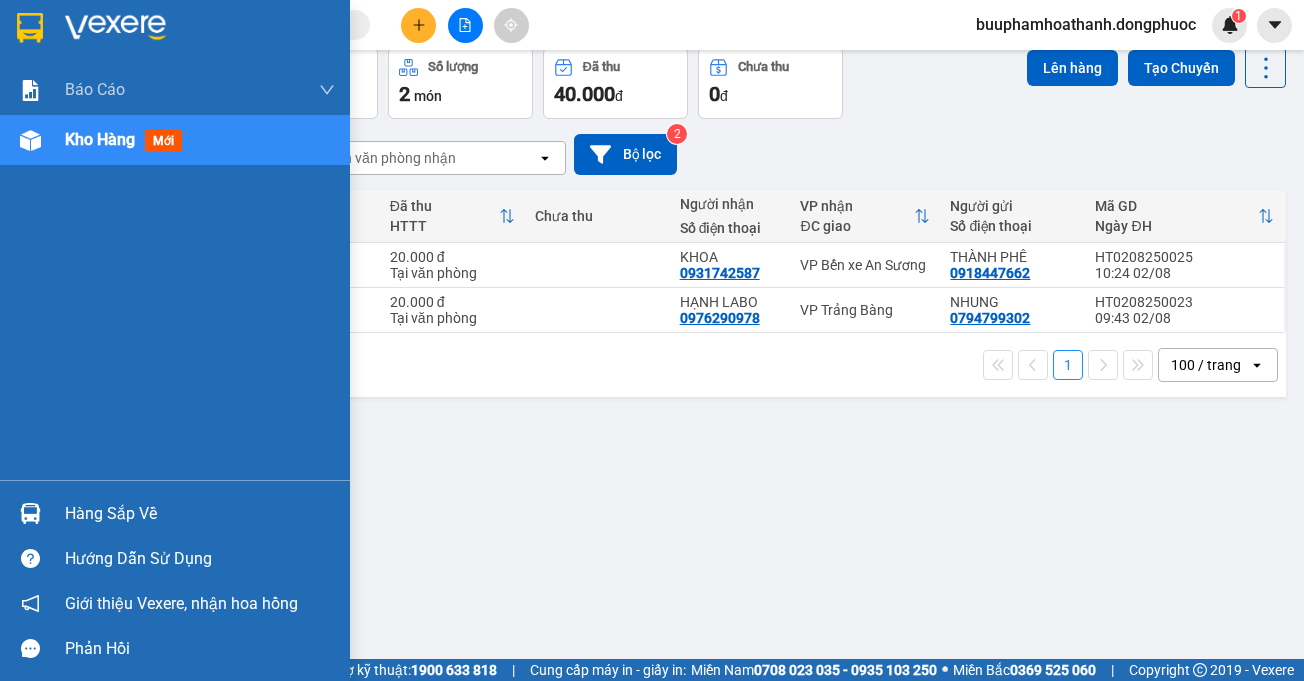 click on "Hàng sắp về" at bounding box center [200, 514] 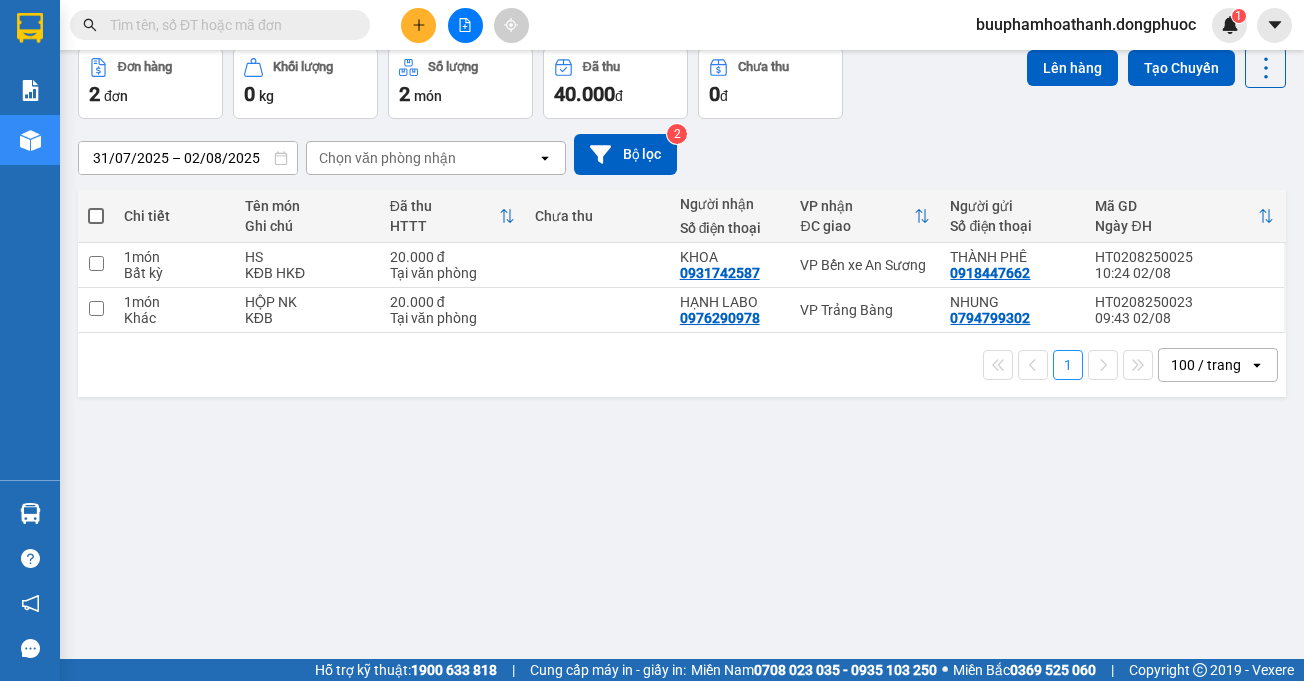 click on "Kết quả tìm kiếm ( 0 )  Bộ lọc  Thuộc VP này No Data buuphamhoathanh.dongphuoc 1     Báo cáo Mẫu 1: Báo cáo dòng tiền  Mẫu 1: Báo cáo dòng tiền theo nhân viên Mẫu 1: Báo cáo dòng tiền theo nhân viên (VP) Mẫu 2: Doanh số tạo đơn theo Văn phòng, nhân viên - Trạm     Kho hàng mới Hàng sắp về Hướng dẫn sử dụng Giới thiệu Vexere, nhận hoa hồng Phản hồi Phần mềm hỗ trợ bạn tốt chứ? ver  1.8.137 Kho gửi Trên xe Kho nhận Hàng đã giao TIỀN MẶT  ĐƠN HỦY Đơn hàng 2 đơn Khối lượng 0 kg Số lượng 2 món Đã thu 40.000  đ Chưa thu 0  đ Lên hàng Tạo Chuyến 31/07/2025 – 02/08/2025 Press the down arrow key to interact with the calendar and select a date. Press the escape button to close the calendar. Selected date range is from 31/07/2025 to 02/08/2025. Chọn văn phòng nhận open Bộ lọc 2 Chi tiết Tên món Ghi chú Đã thu HTTT Chưa thu Người nhận Số điện thoại" at bounding box center (652, 340) 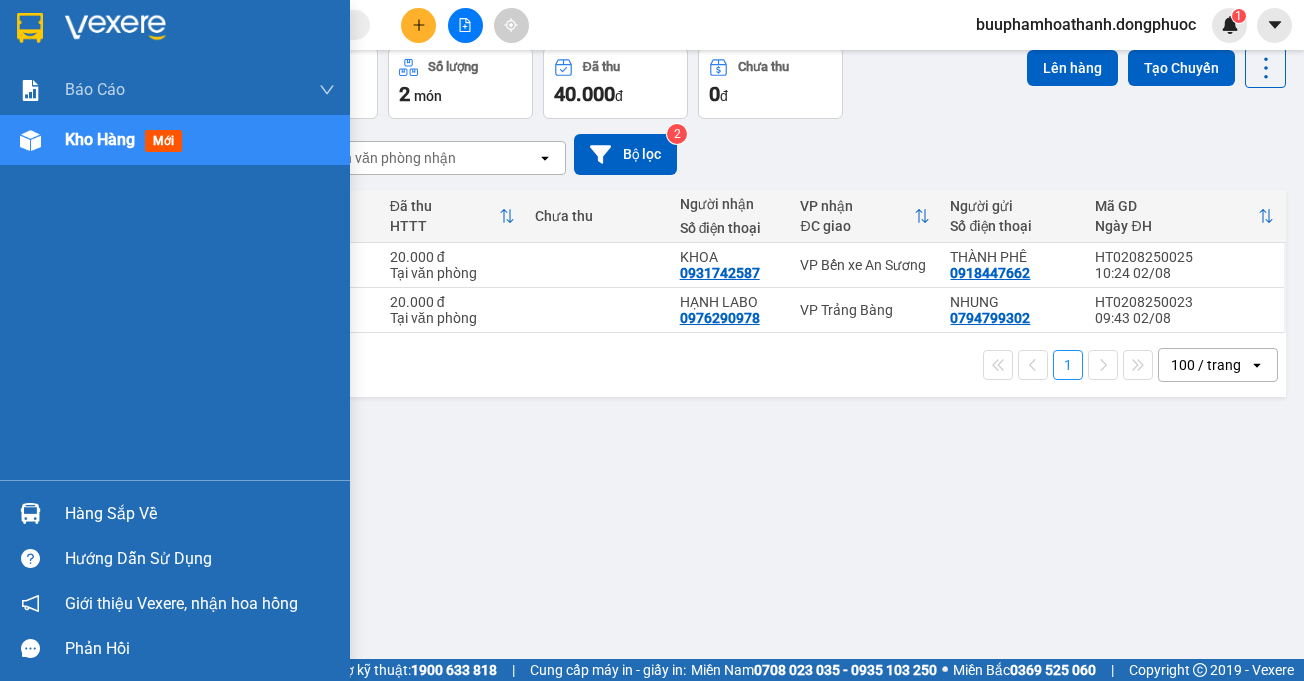 click on "Hàng sắp về" at bounding box center [200, 514] 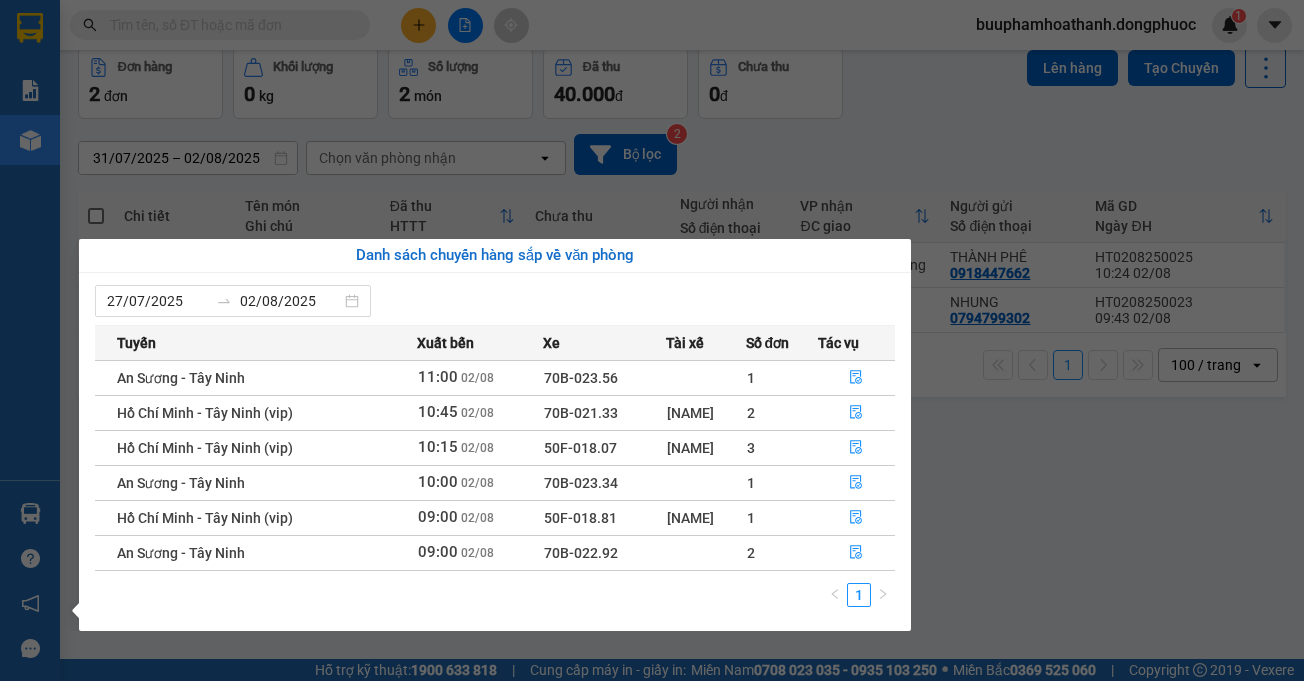 click on "Kết quả tìm kiếm ( 0 )  Bộ lọc  Thuộc VP này No Data buuphamhoathanh.dongphuoc 1     Báo cáo Mẫu 1: Báo cáo dòng tiền  Mẫu 1: Báo cáo dòng tiền theo nhân viên Mẫu 1: Báo cáo dòng tiền theo nhân viên (VP) Mẫu 2: Doanh số tạo đơn theo Văn phòng, nhân viên - Trạm     Kho hàng mới Hàng sắp về Hướng dẫn sử dụng Giới thiệu Vexere, nhận hoa hồng Phản hồi Phần mềm hỗ trợ bạn tốt chứ? ver  1.8.137 Kho gửi Trên xe Kho nhận Hàng đã giao TIỀN MẶT  ĐƠN HỦY Đơn hàng 2 đơn Khối lượng 0 kg Số lượng 2 món Đã thu 40.000  đ Chưa thu 0  đ Lên hàng Tạo Chuyến 31/07/2025 – 02/08/2025 Press the down arrow key to interact with the calendar and select a date. Press the escape button to close the calendar. Selected date range is from 31/07/2025 to 02/08/2025. Chọn văn phòng nhận open Bộ lọc 2 Chi tiết Tên món Ghi chú Đã thu HTTT Chưa thu Người nhận Số điện thoại" at bounding box center (652, 340) 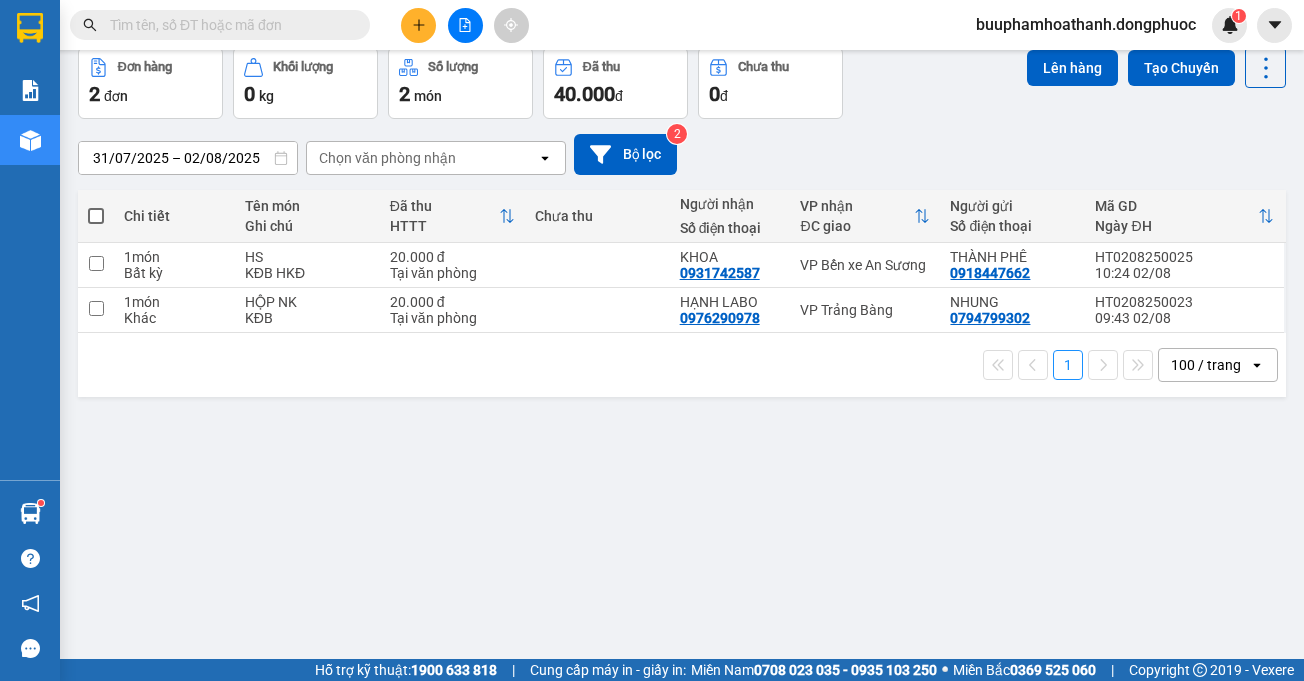 click at bounding box center [228, 25] 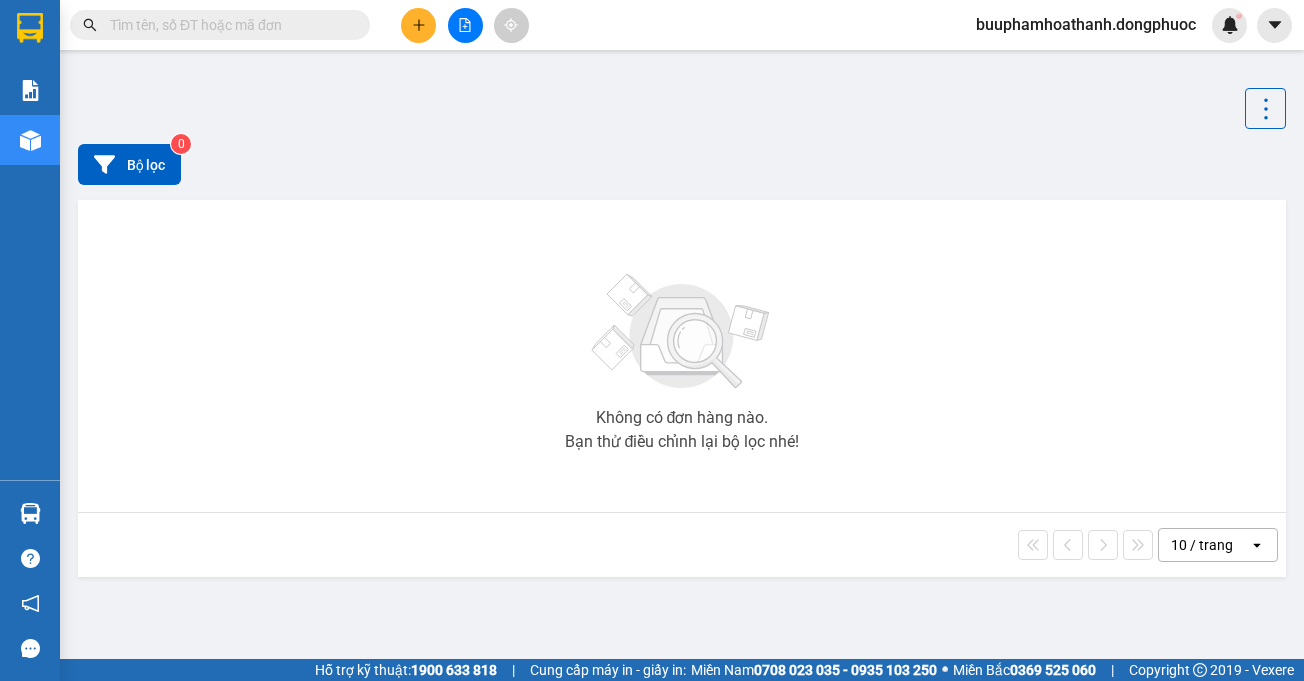 scroll, scrollTop: 0, scrollLeft: 0, axis: both 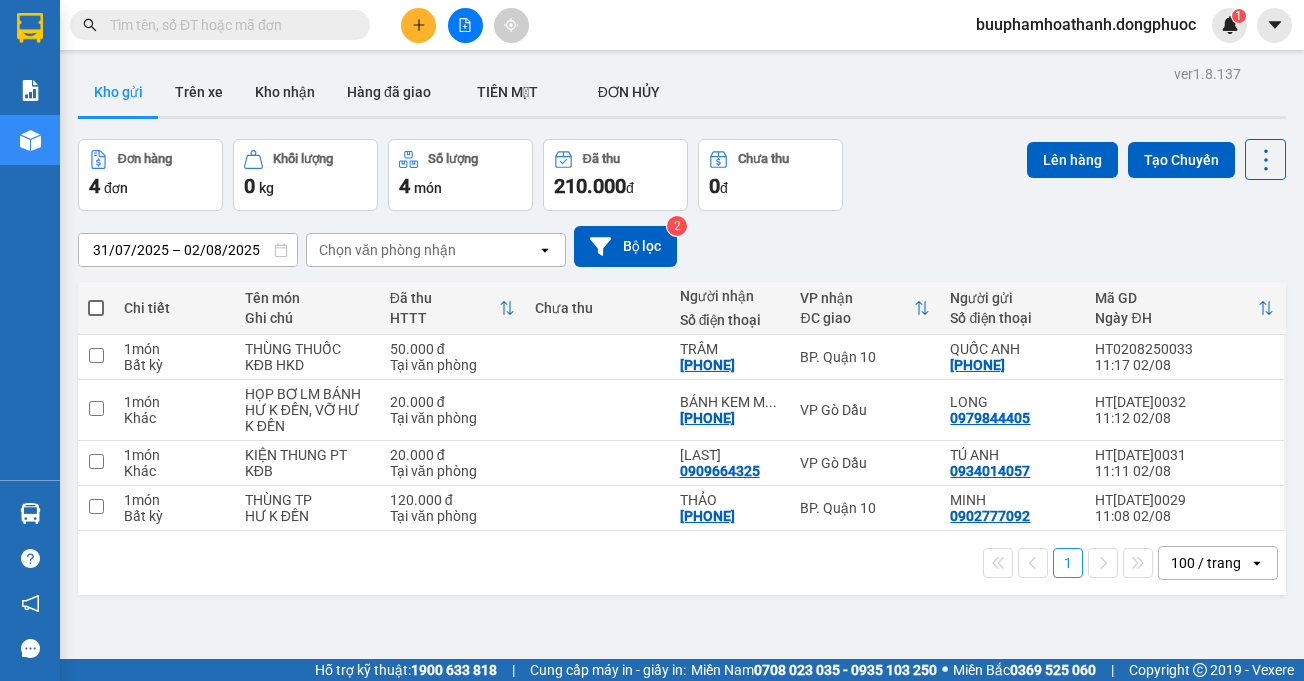 click at bounding box center (220, 25) 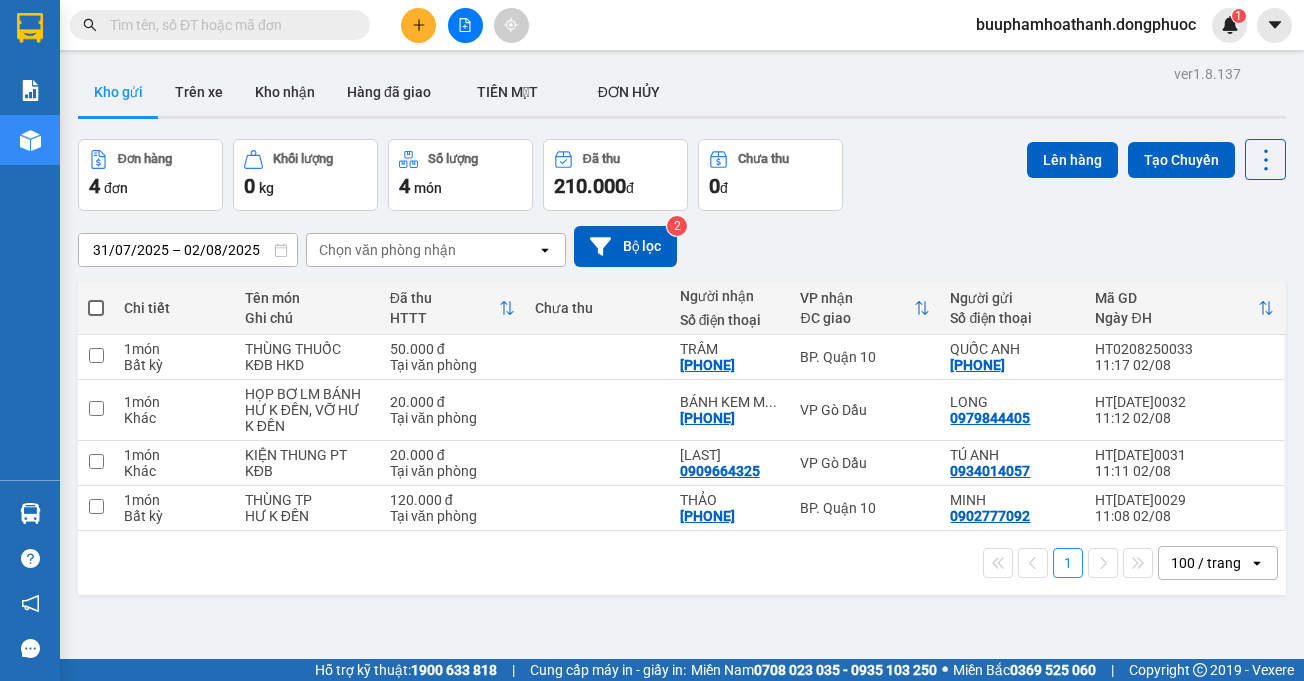 click at bounding box center (228, 25) 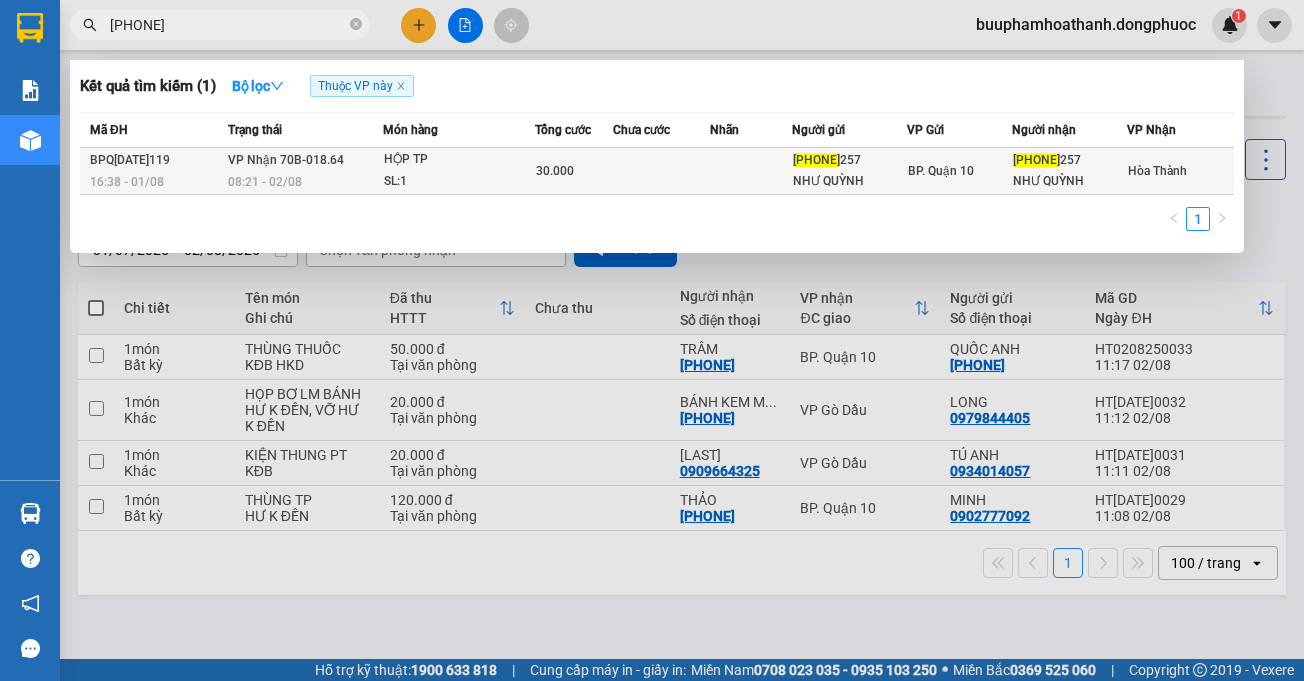 type on "[PHONE]" 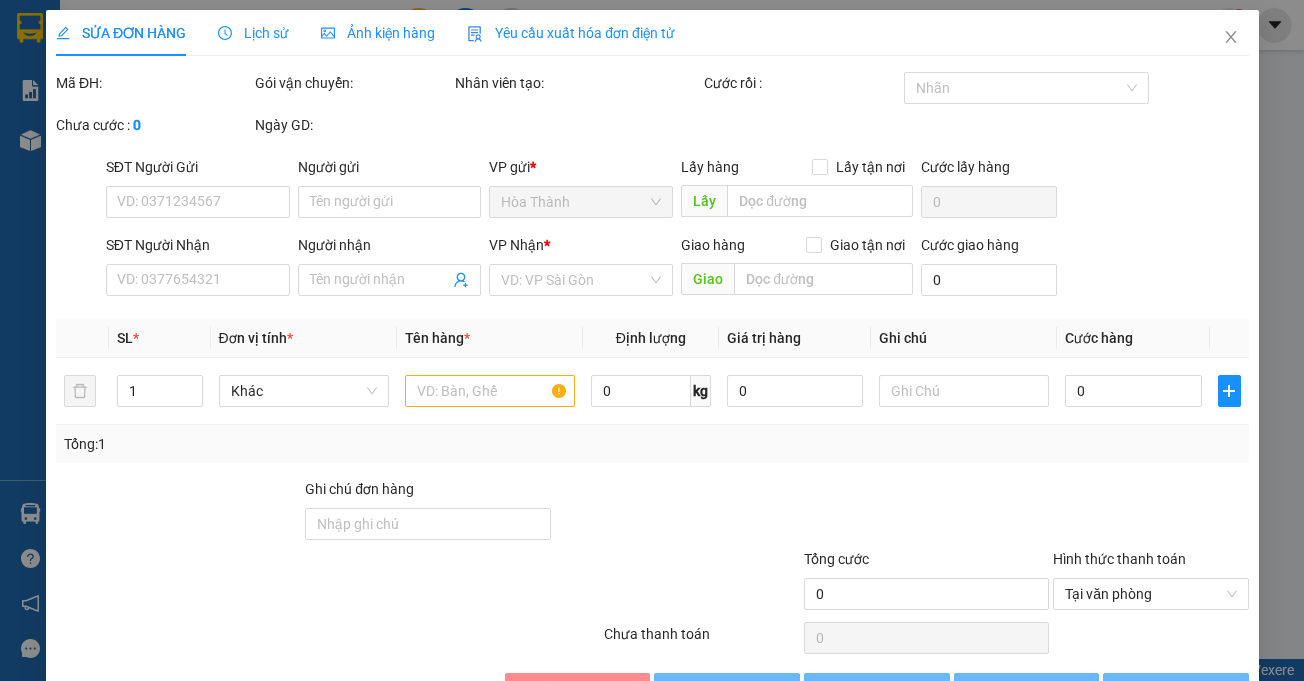 type on "[PHONE]" 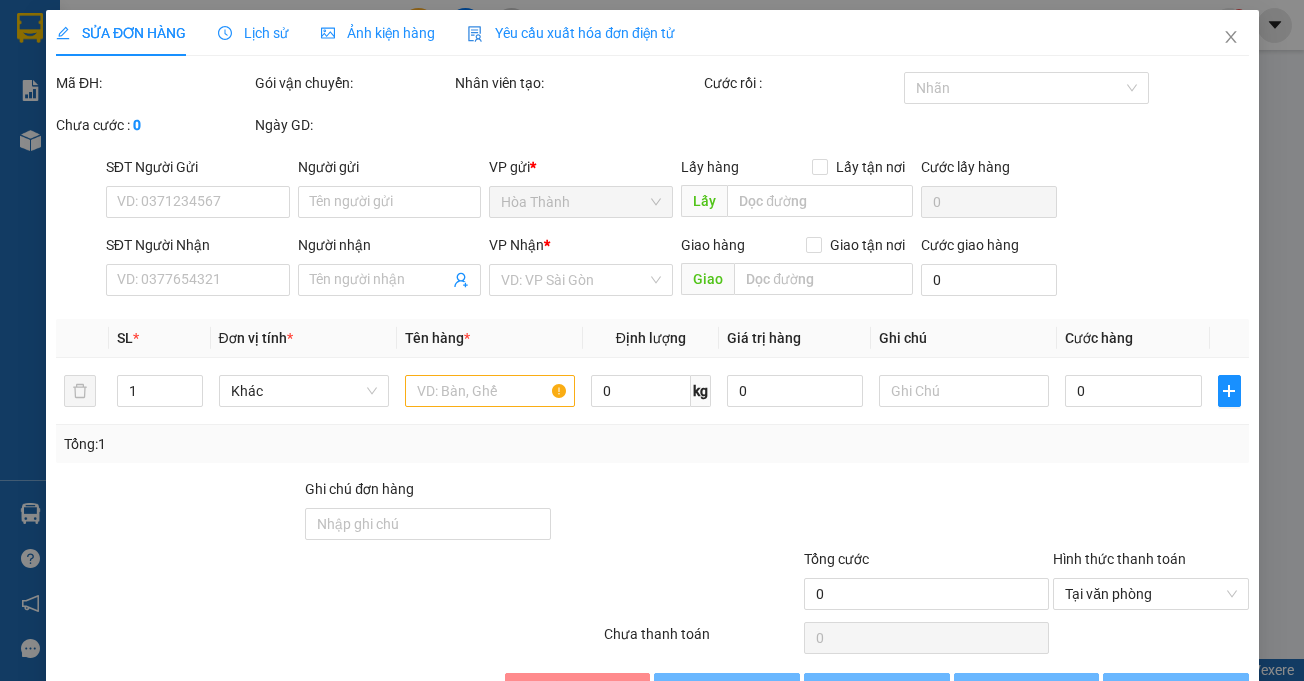 type on "NHƯ QUỲNH" 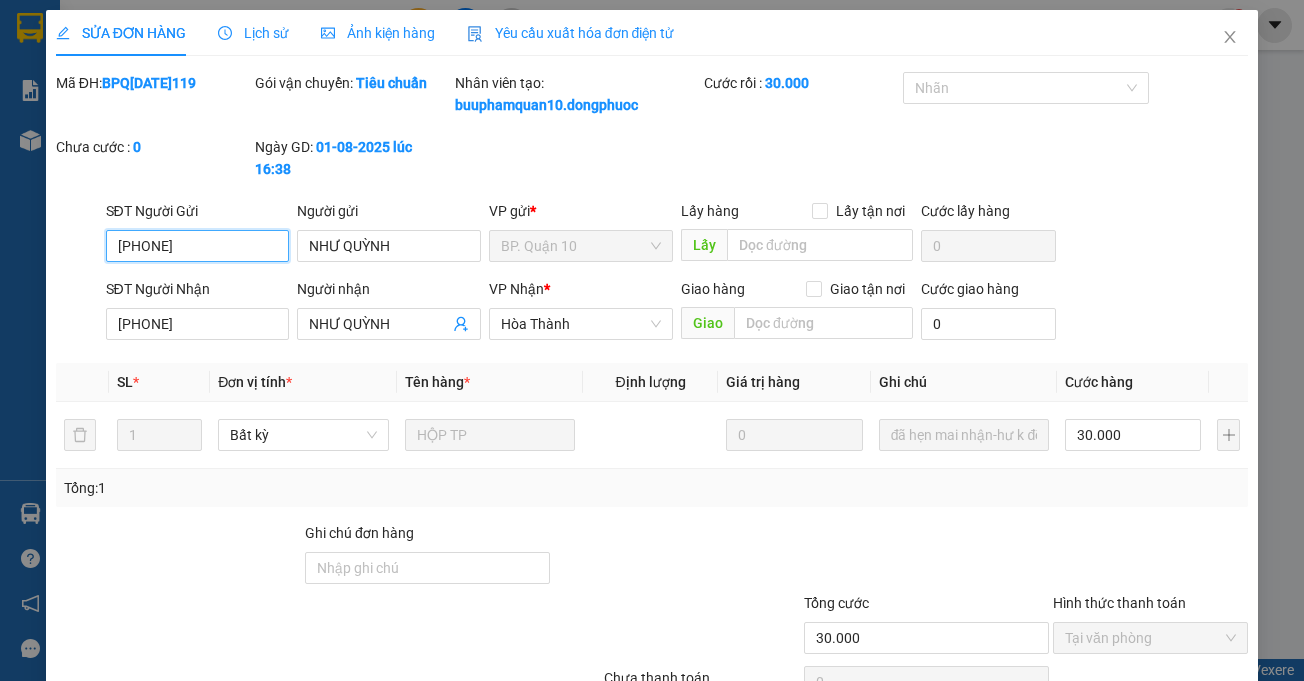 scroll, scrollTop: 107, scrollLeft: 0, axis: vertical 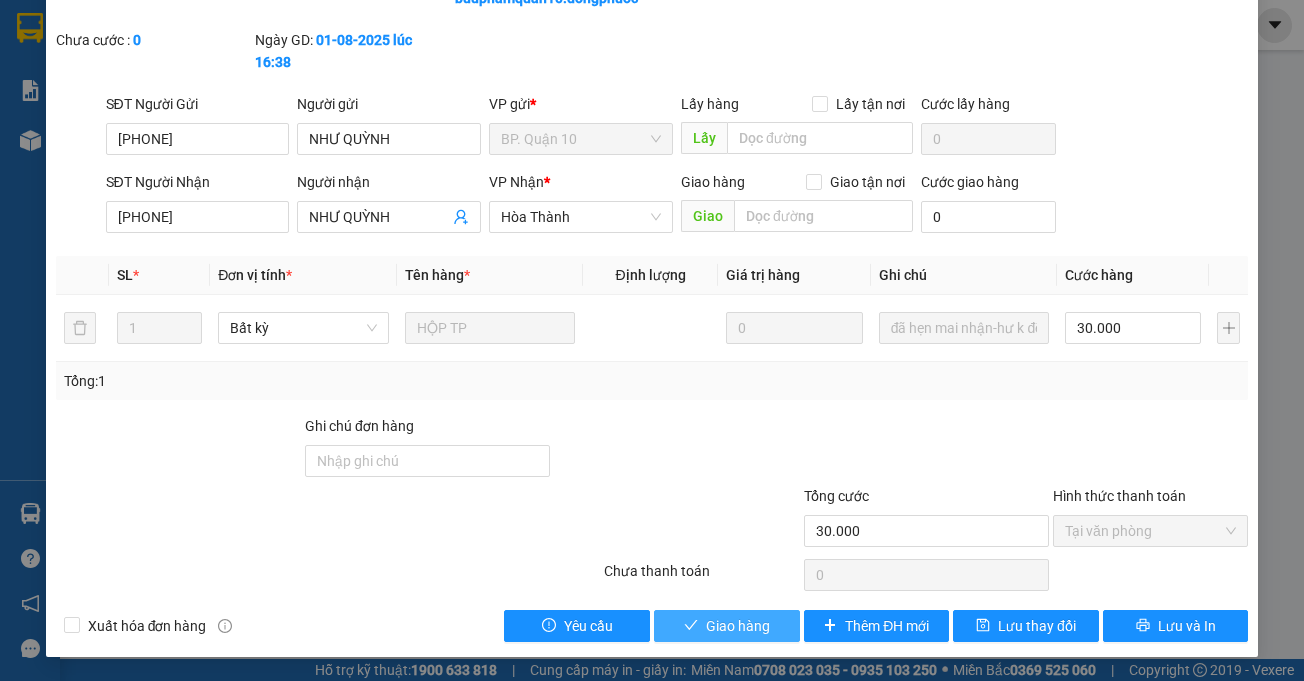 click on "Giao hàng" at bounding box center [738, 626] 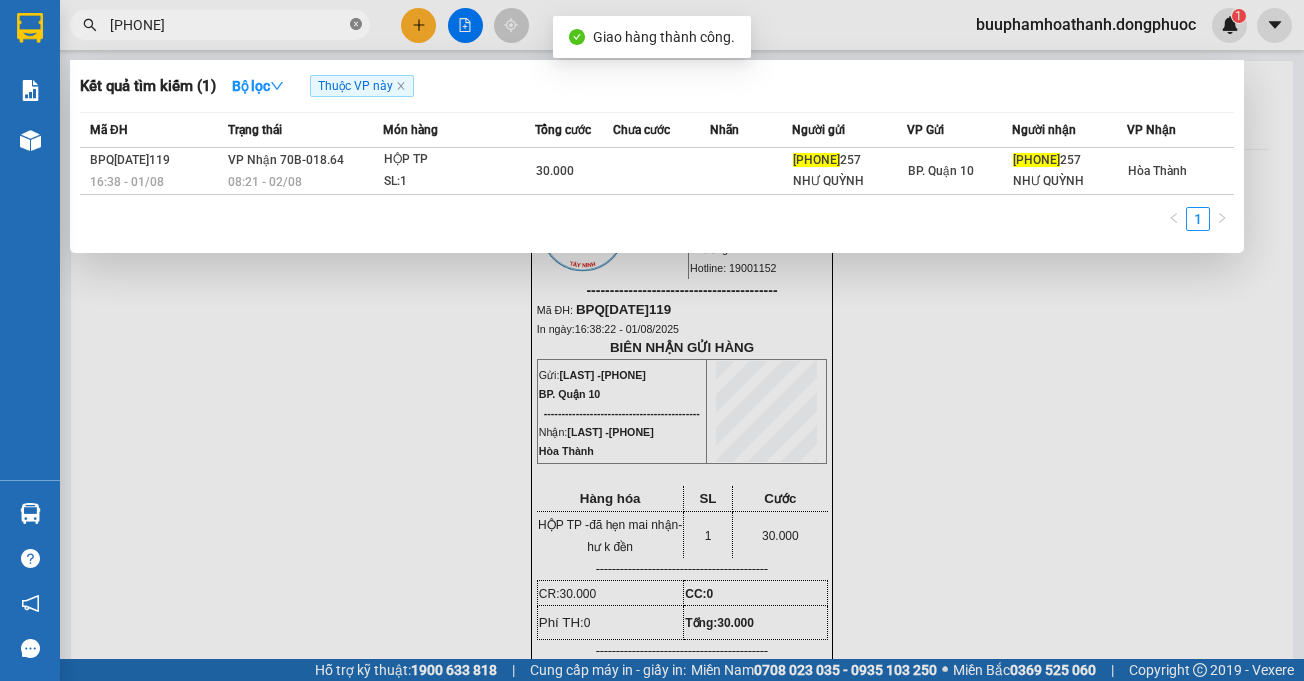 click 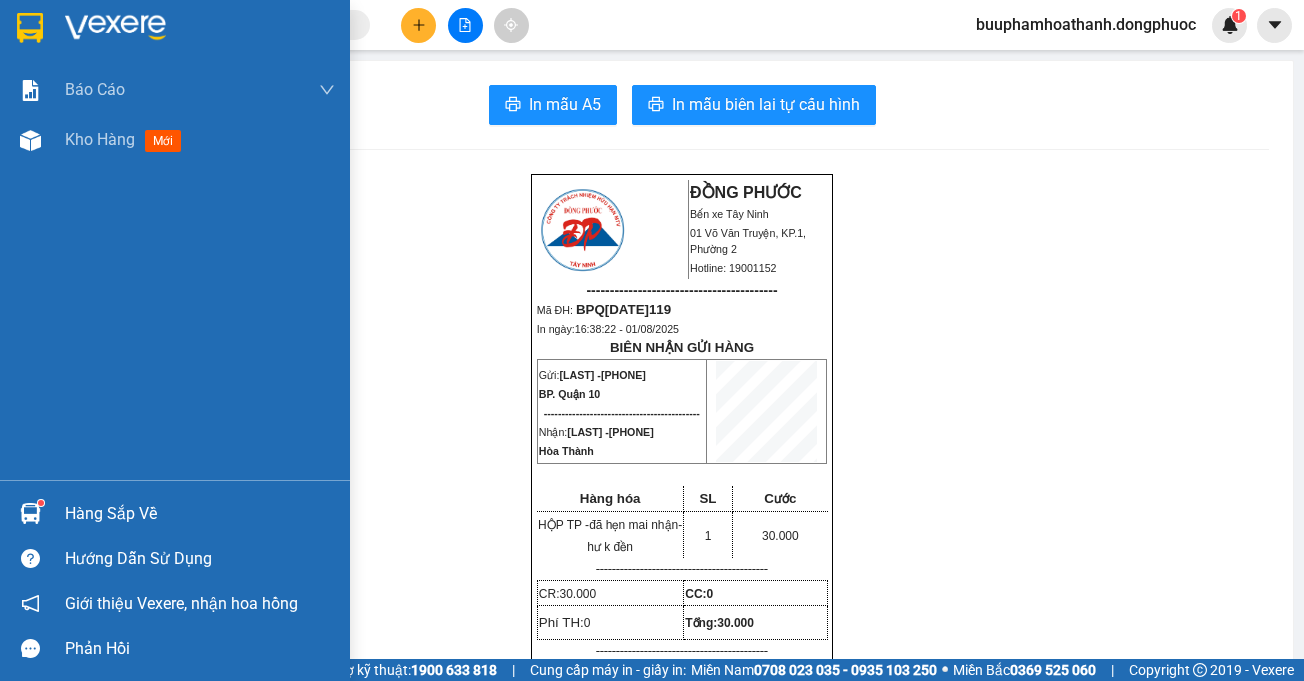 click on "Hàng sắp về" at bounding box center [200, 514] 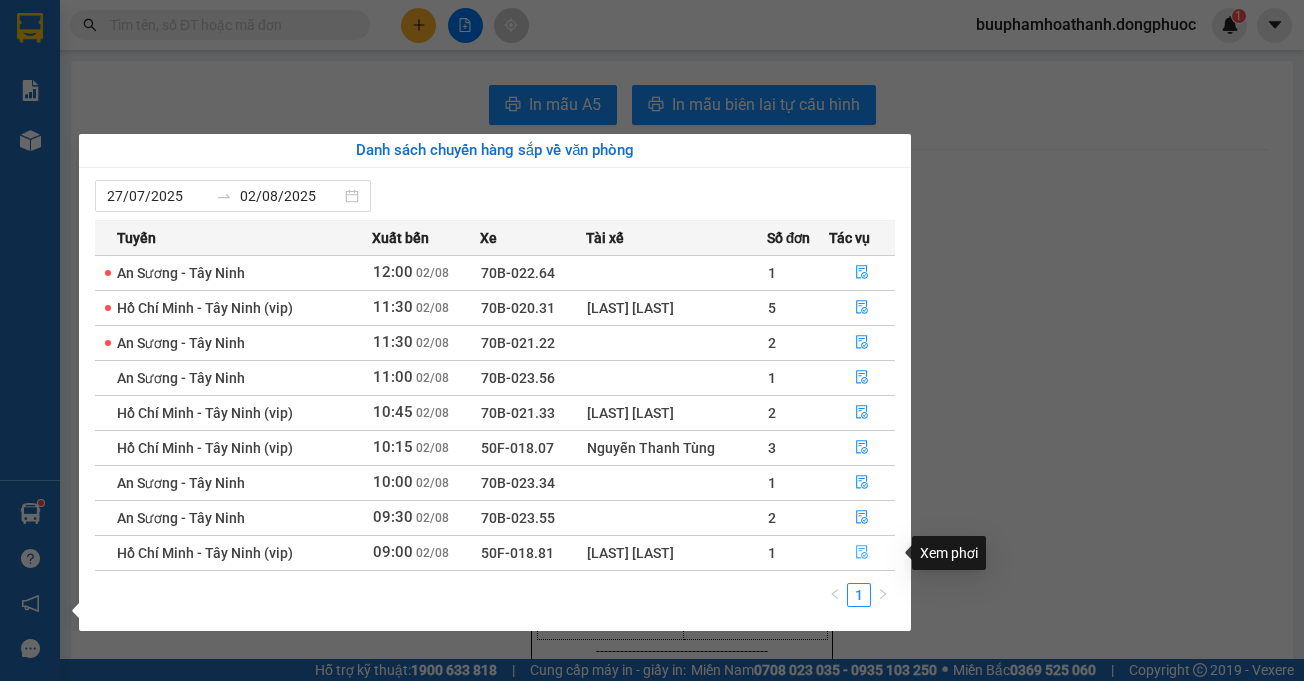 click 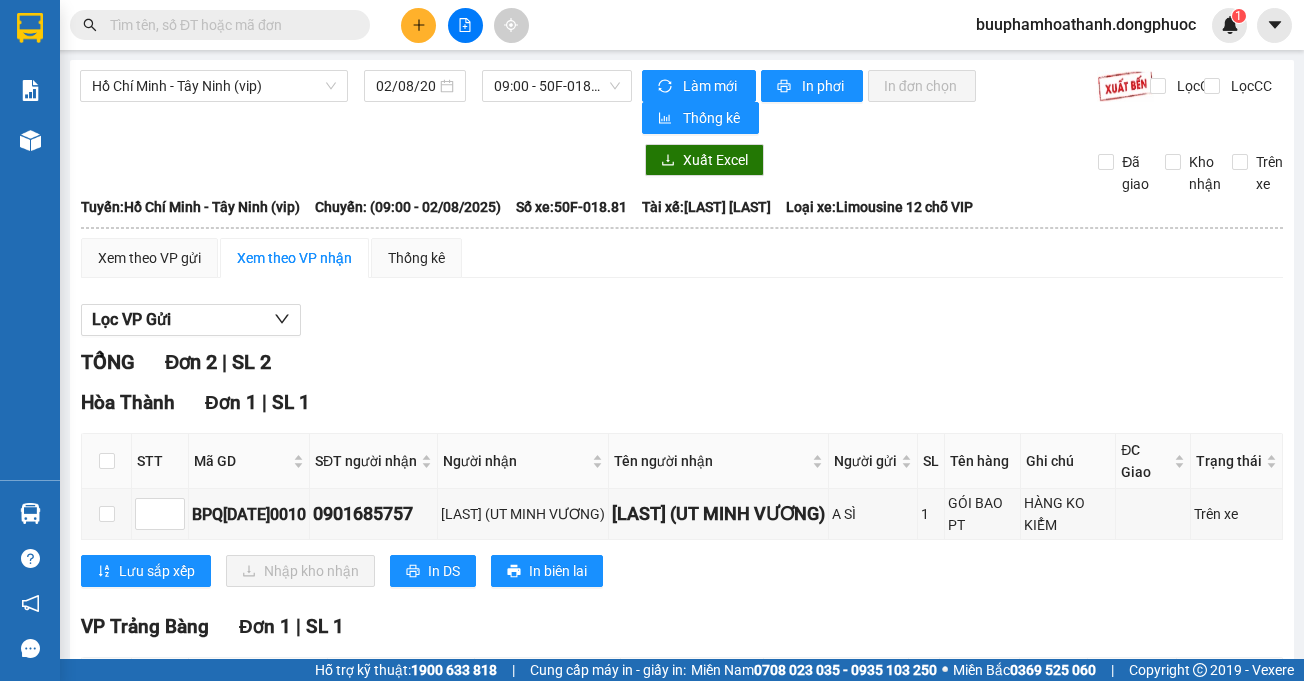 scroll, scrollTop: 196, scrollLeft: 0, axis: vertical 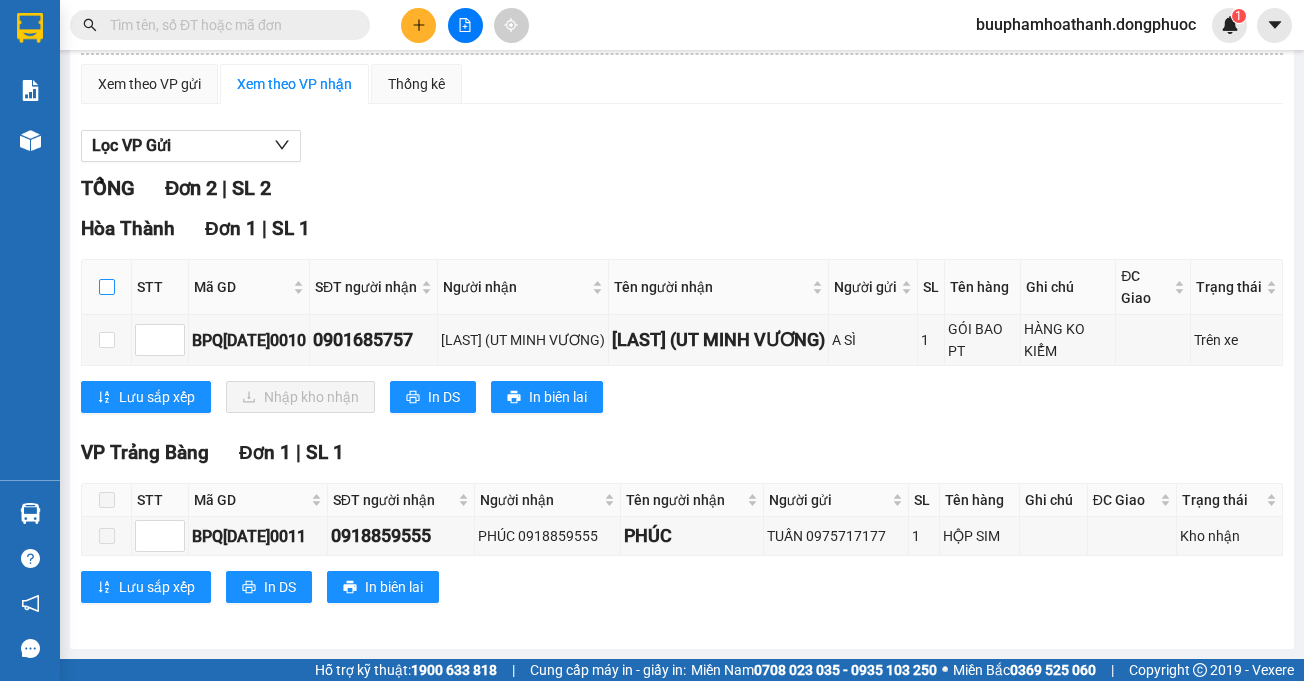 click at bounding box center (107, 287) 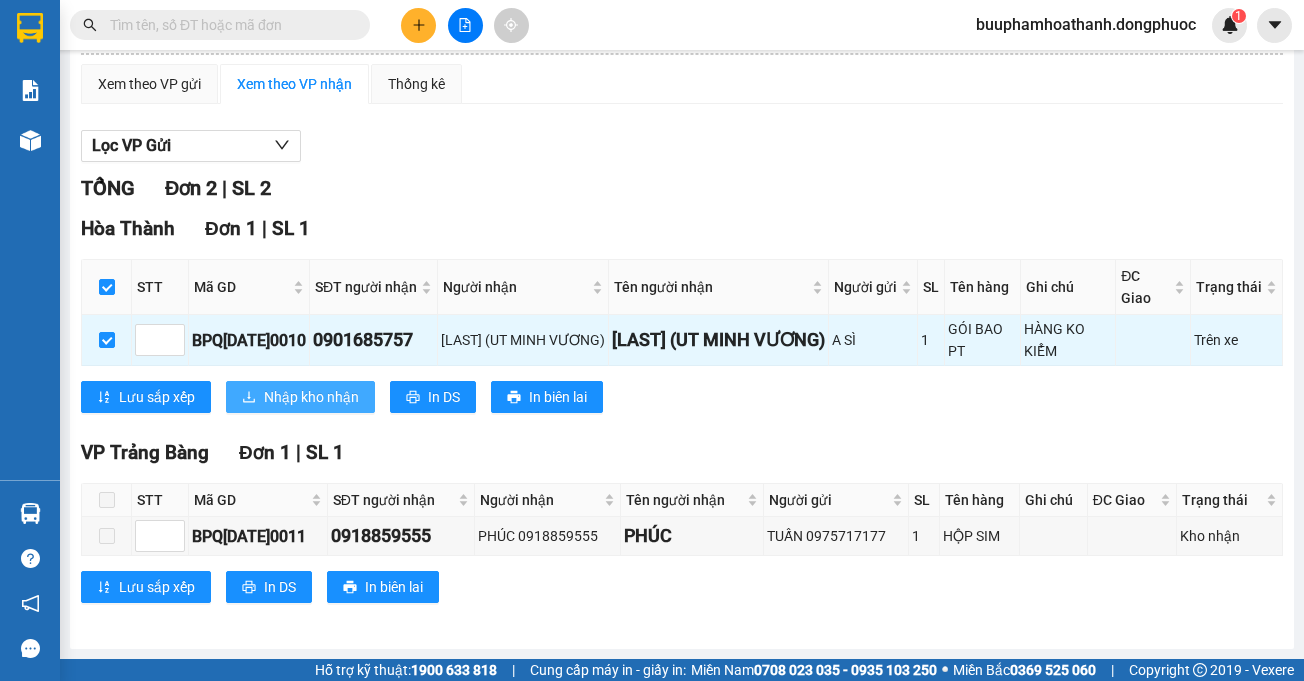 click on "Nhập kho nhận" at bounding box center [300, 397] 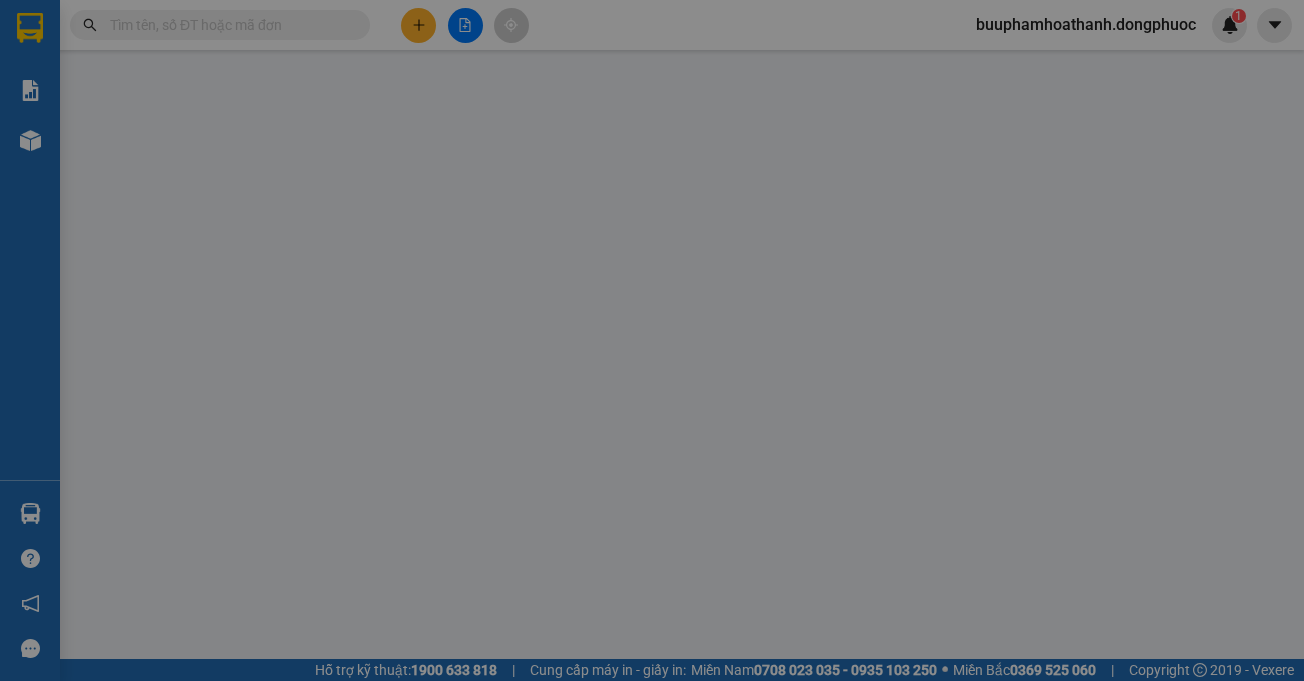 scroll, scrollTop: 0, scrollLeft: 0, axis: both 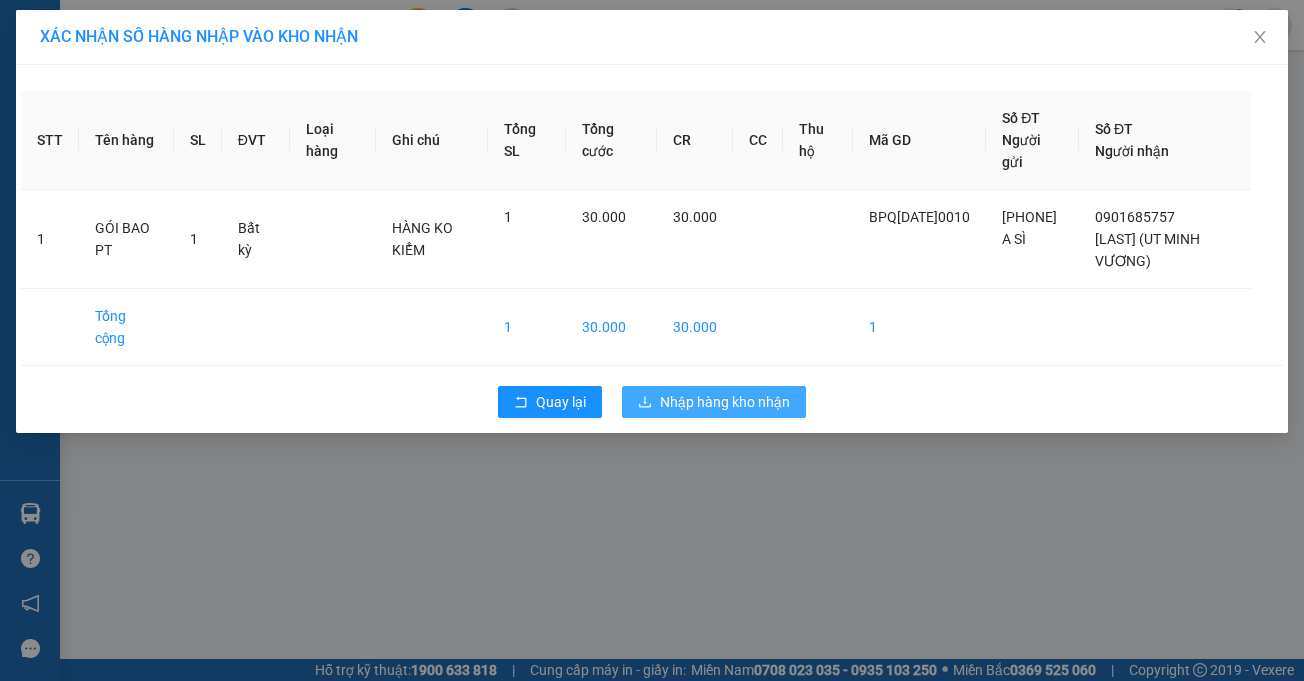 click on "Nhập hàng kho nhận" at bounding box center (725, 402) 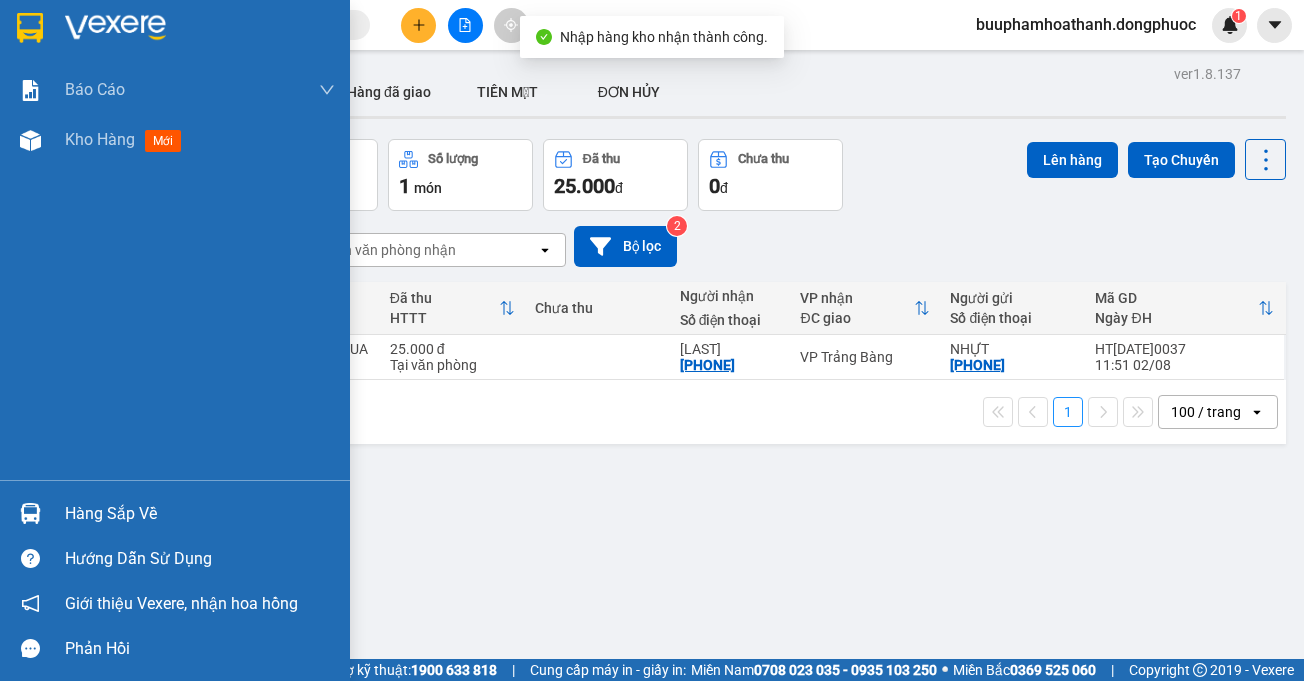 click on "Hàng sắp về" at bounding box center [200, 514] 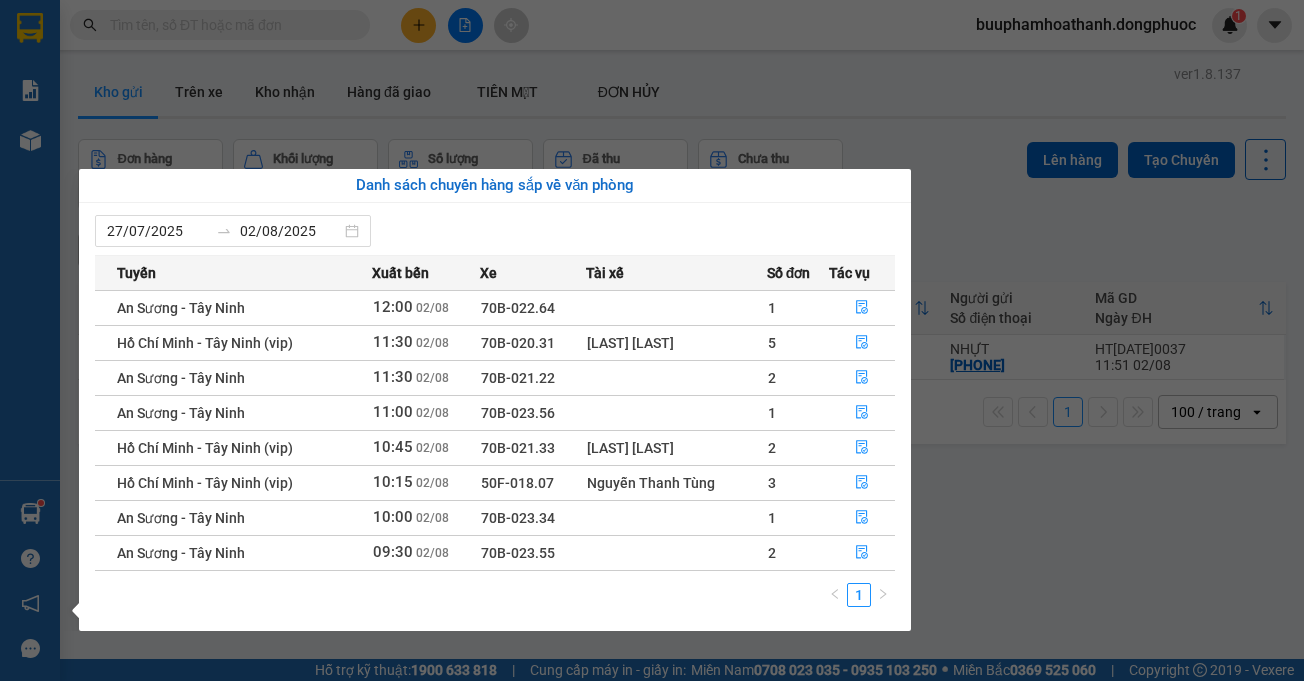 click on "Kết quả tìm kiếm ( 1 )  Bộ lọc  Thuộc VP này Mã ĐH Trạng thái Món hàng Tổng cước Chưa cước Nhãn Người gửi VP Gửi Người nhận VP Nhận BPQ[DATE]119 16:38 - 01/08 VP Nhận   70B-018.64 08:21 - 02/08 HỘP TP SL:  1 30.000 [LAST]  BP. Quận 10 [LAST] Hòa Thành 1 buuphamhoathanh.dongphuoc 1     Báo cáo Mẫu 1: Báo cáo dòng tiền  Mẫu 1: Báo cáo dòng tiền theo nhân viên Mẫu 1: Báo cáo dòng tiền theo nhân viên (VP) Mẫu 2: Doanh số tạo đơn theo Văn phòng, nhân viên - Trạm     Kho hàng mới Hàng sắp về Hướng dẫn sử dụng Giới thiệu Vexere, nhận hoa hồng Phản hồi Phần mềm hỗ trợ bạn tốt chứ? ver  1.8.137 Kho gửi Trên xe Kho nhận Hàng đã giao TIỀN MẶT  ĐƠN HỦY Đơn hàng 1 đơn Khối lượng 0 kg Số lượng 1 món Đã thu 25.000  đ Chưa thu 0  đ Lên hàng Tạo Chuyến 31/07/2025 – 02/08/2025 Chọn văn phòng nhận open 2" at bounding box center [652, 340] 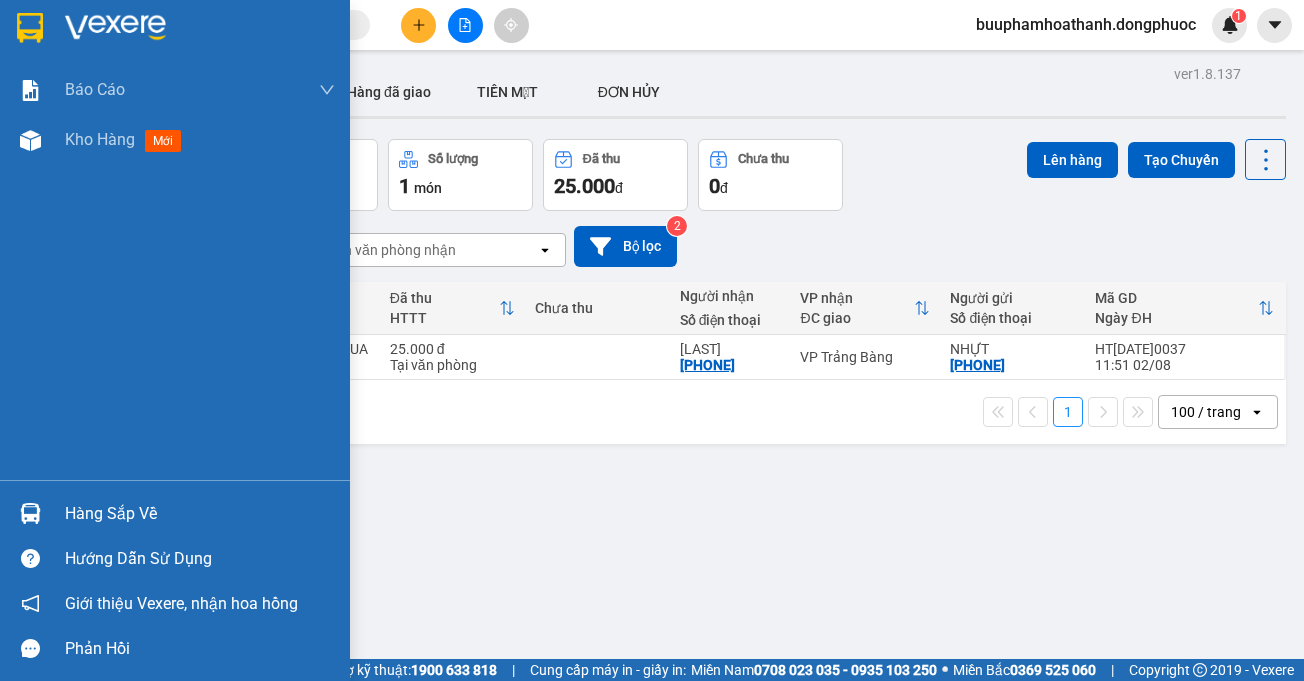 click on "Hàng sắp về" at bounding box center (200, 514) 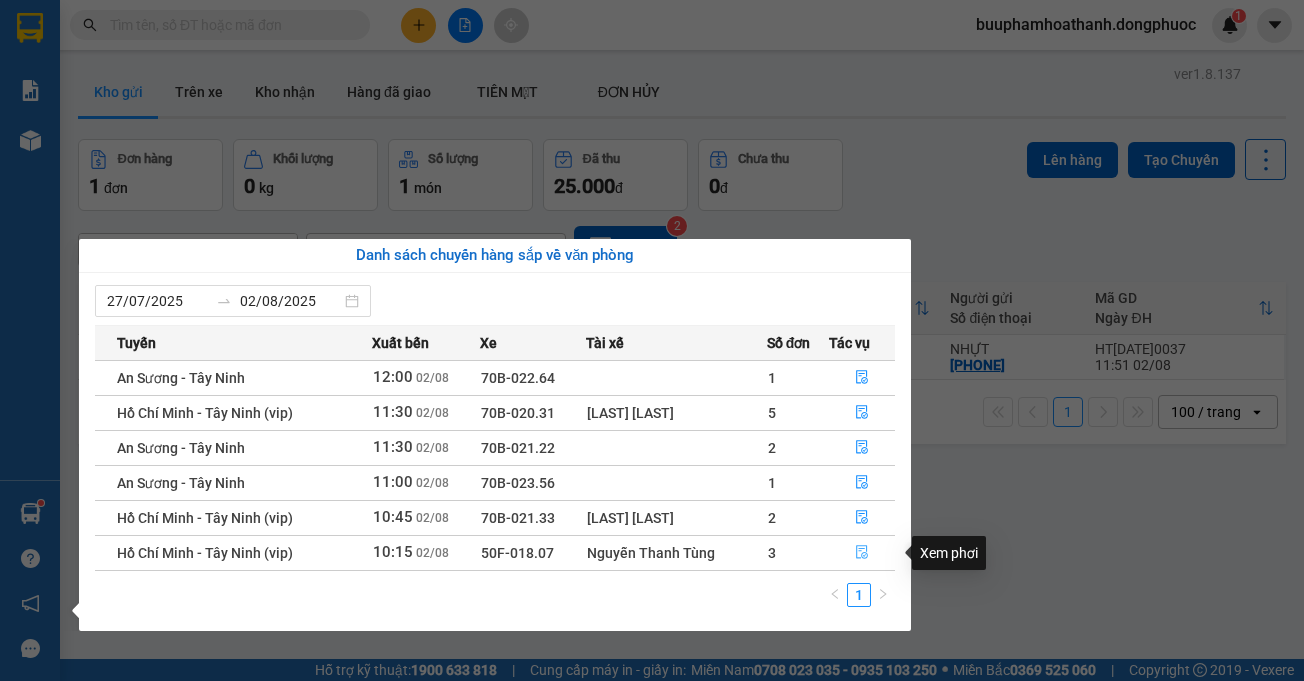 click 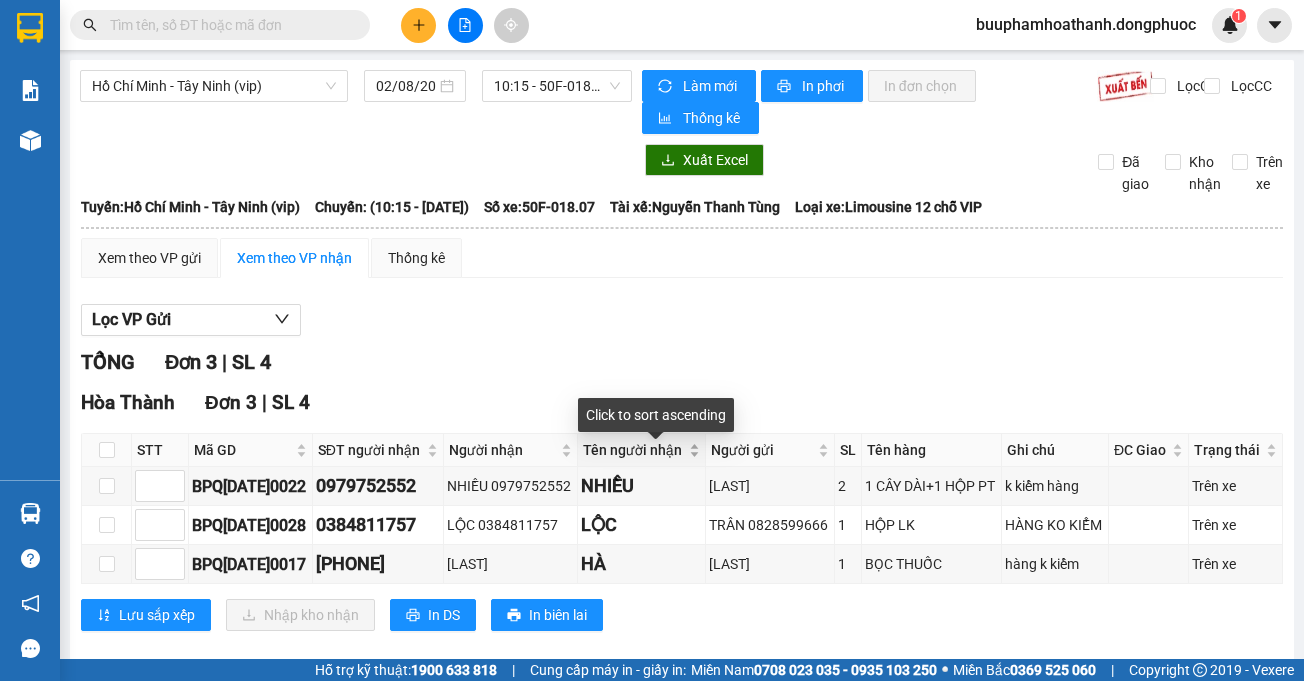 scroll, scrollTop: 74, scrollLeft: 0, axis: vertical 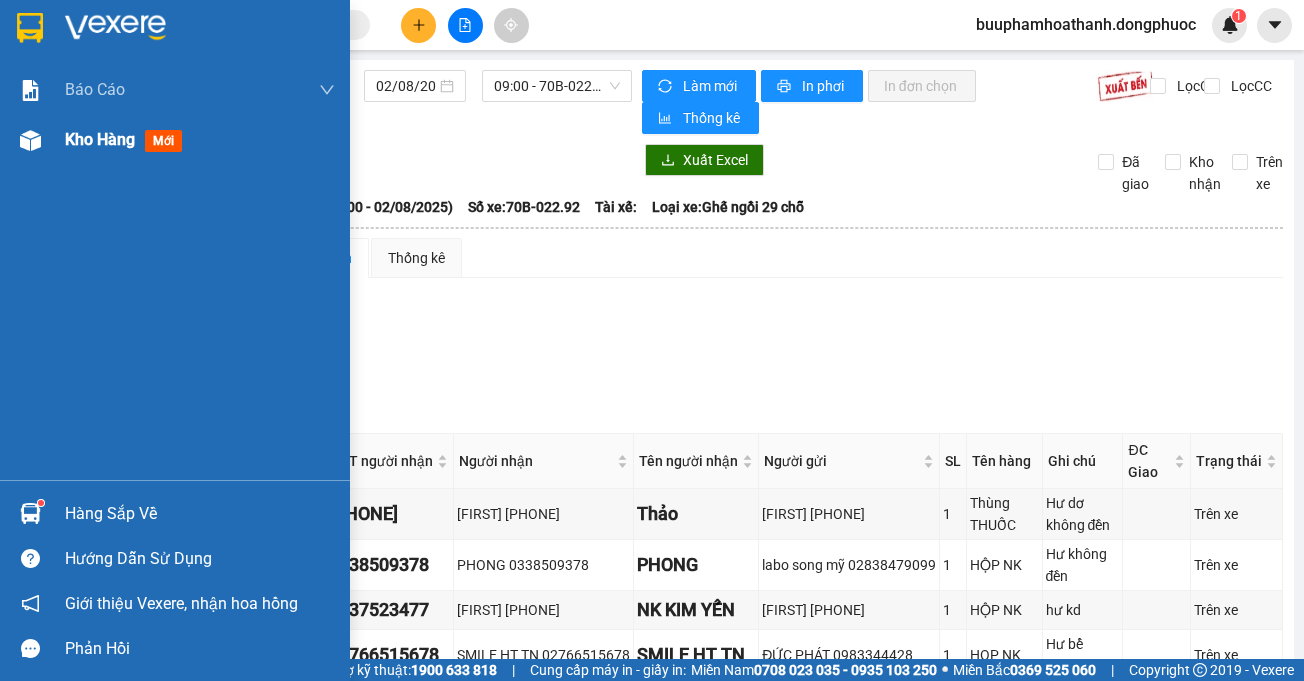 click on "Kho hàng" at bounding box center (100, 139) 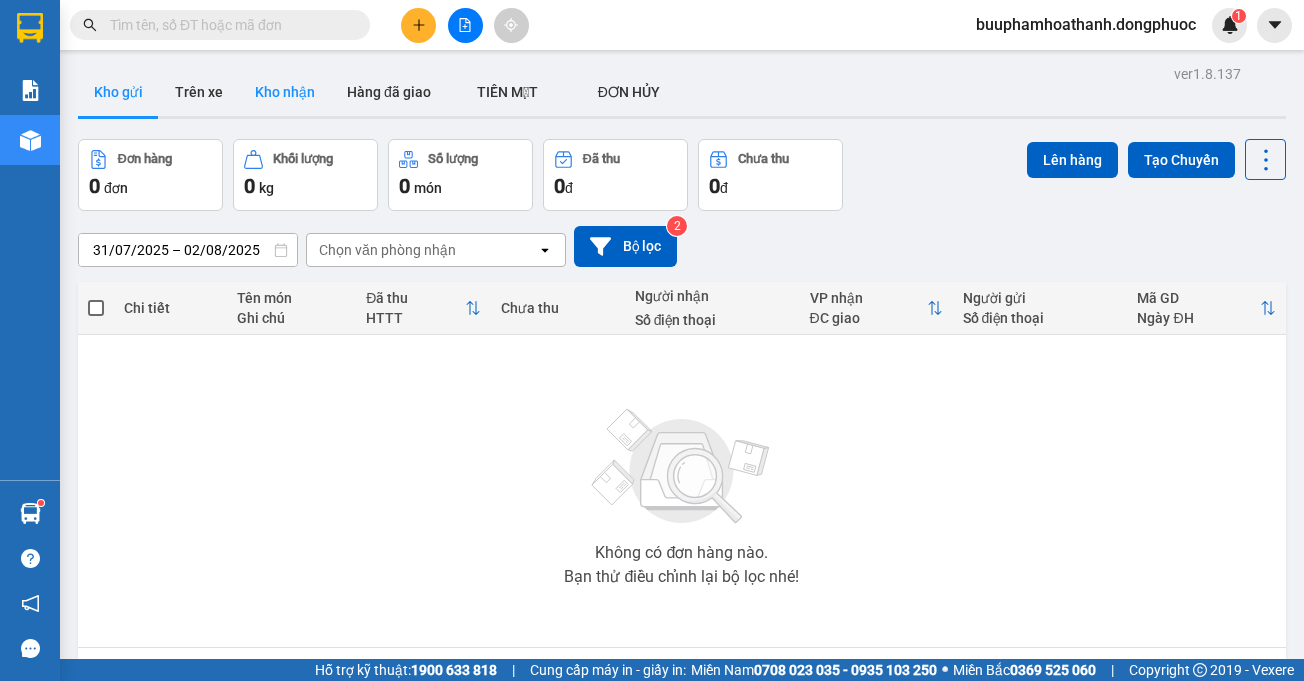click on "Kho nhận" at bounding box center [285, 92] 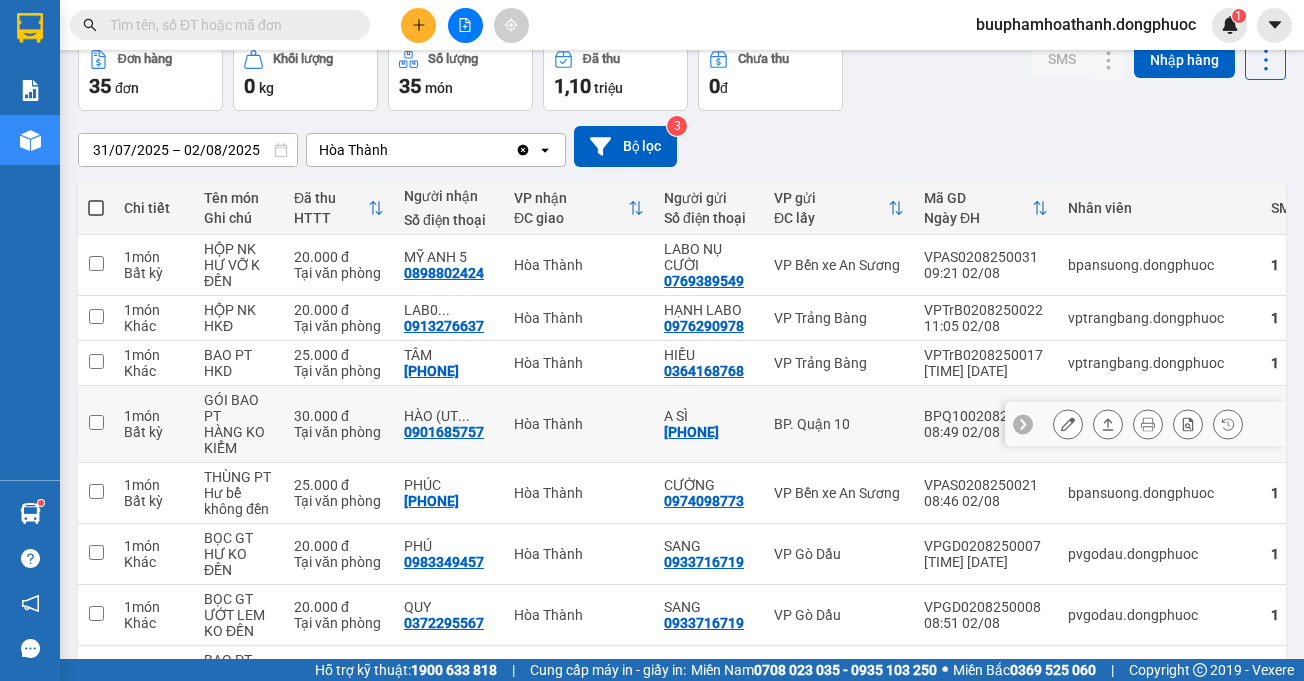 scroll, scrollTop: 200, scrollLeft: 0, axis: vertical 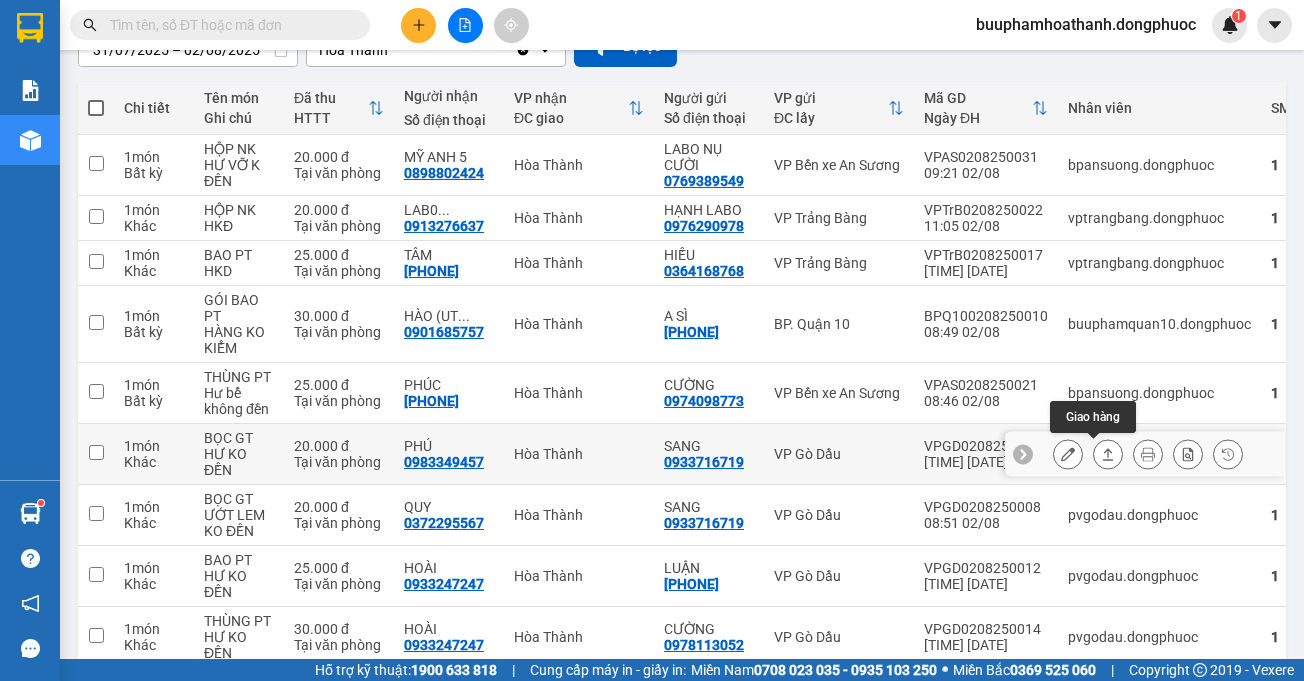 click 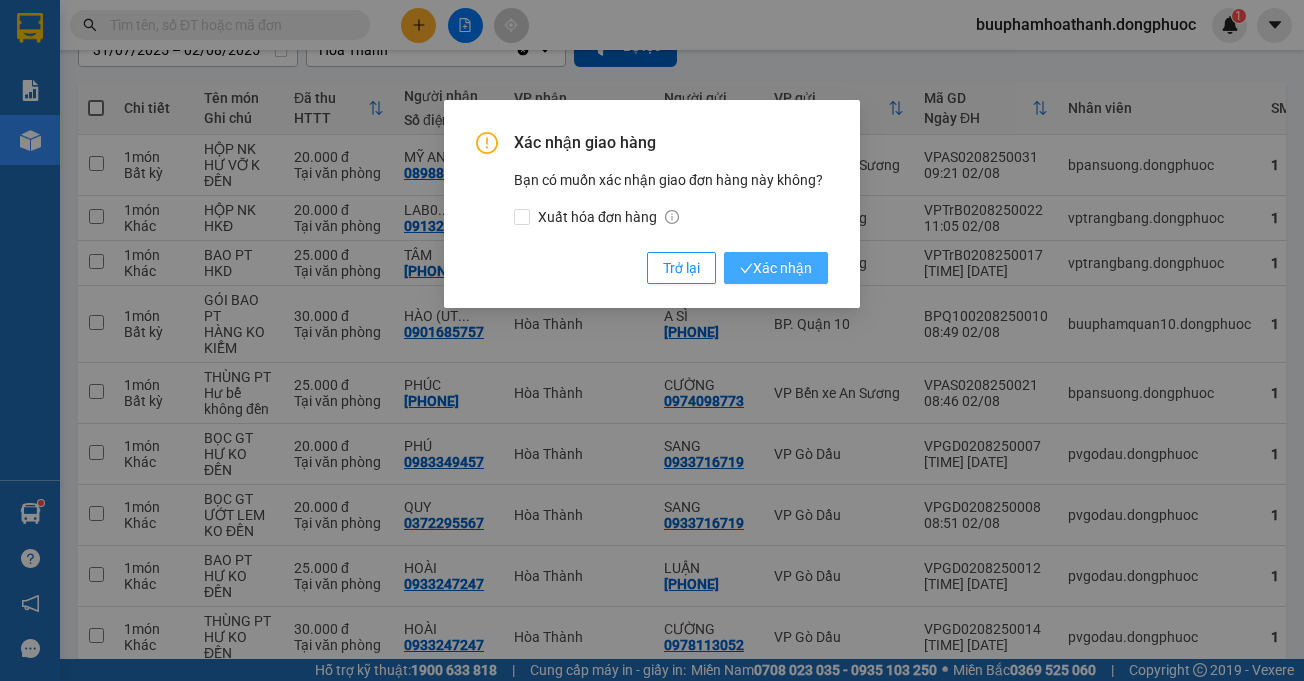 click on "Xác nhận" at bounding box center [776, 268] 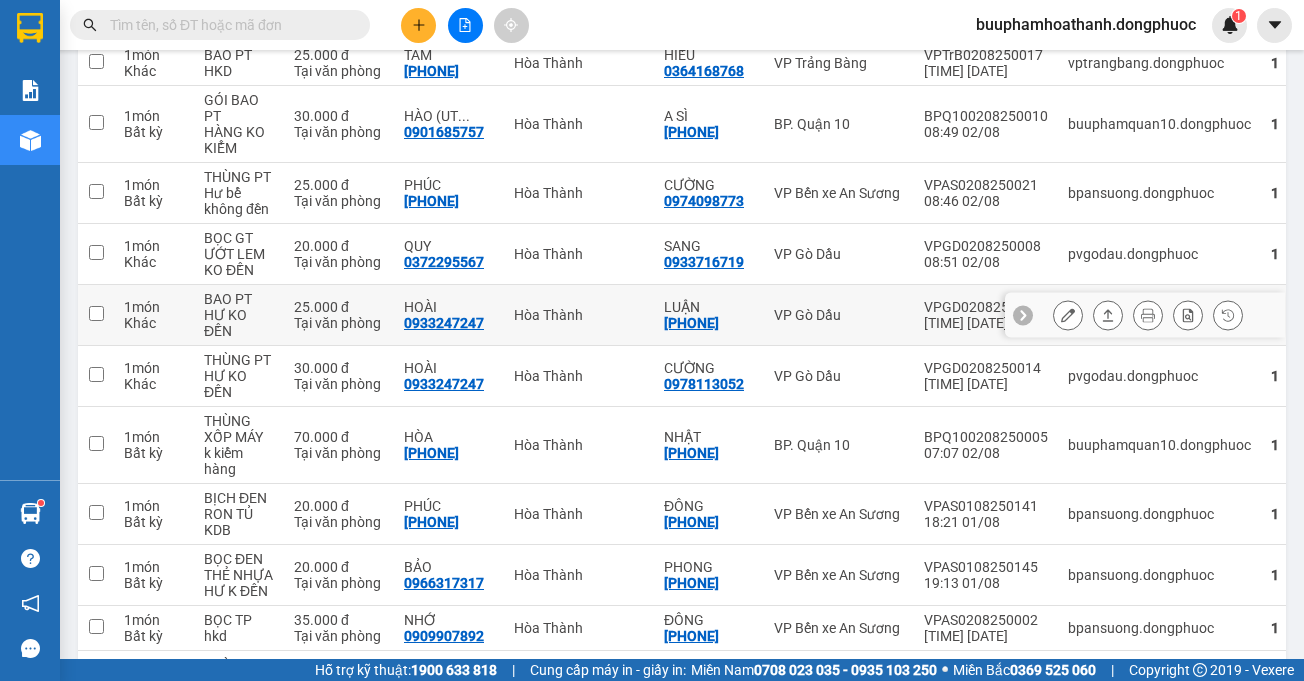 scroll, scrollTop: 500, scrollLeft: 0, axis: vertical 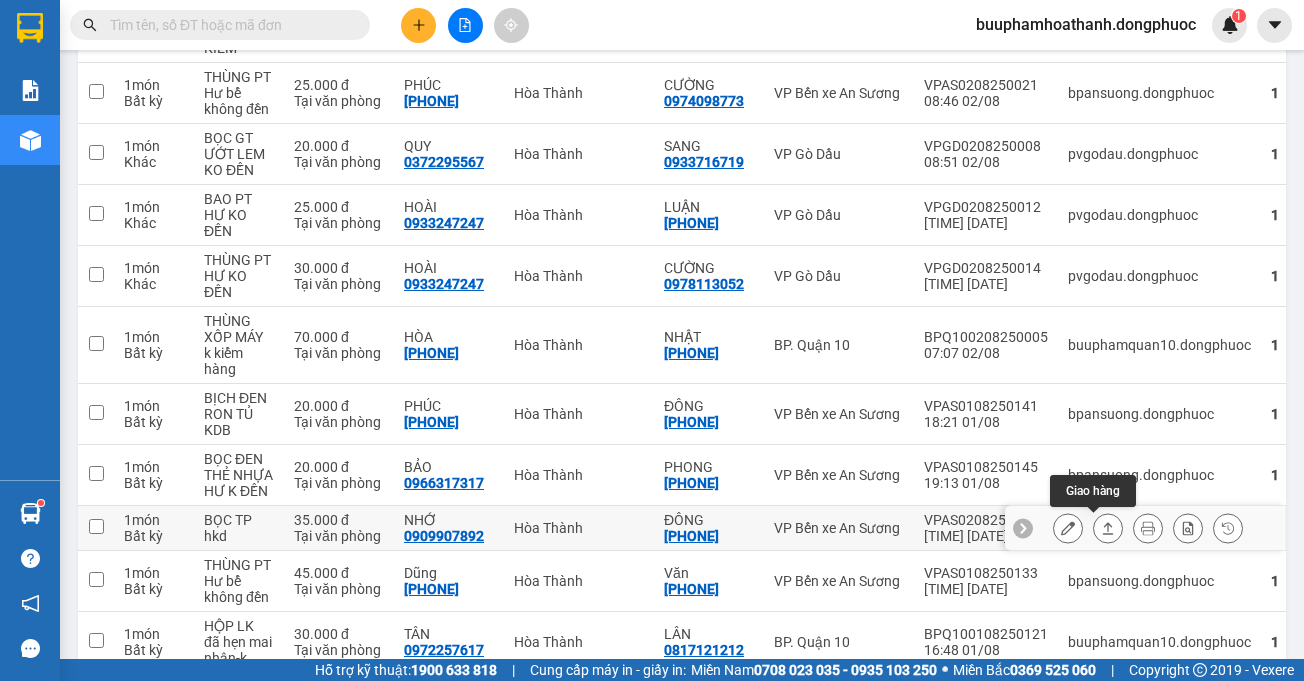 click 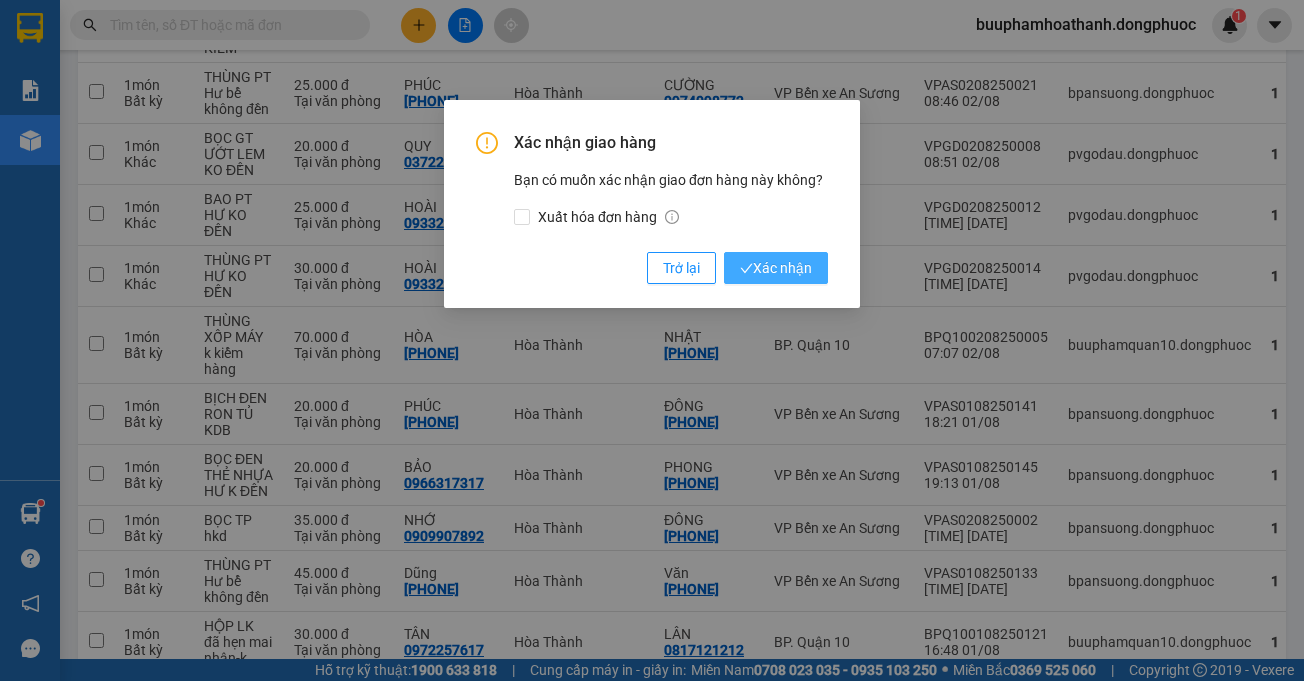 click on "Xác nhận" at bounding box center (776, 268) 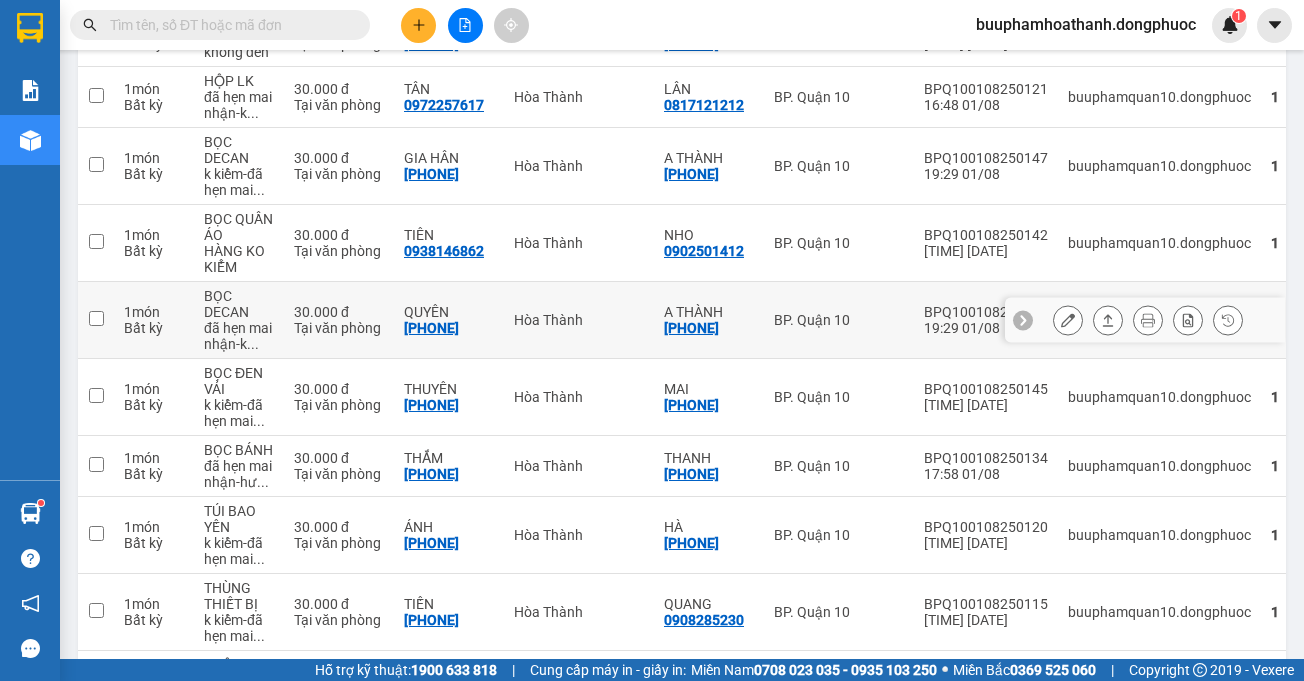 scroll, scrollTop: 1200, scrollLeft: 0, axis: vertical 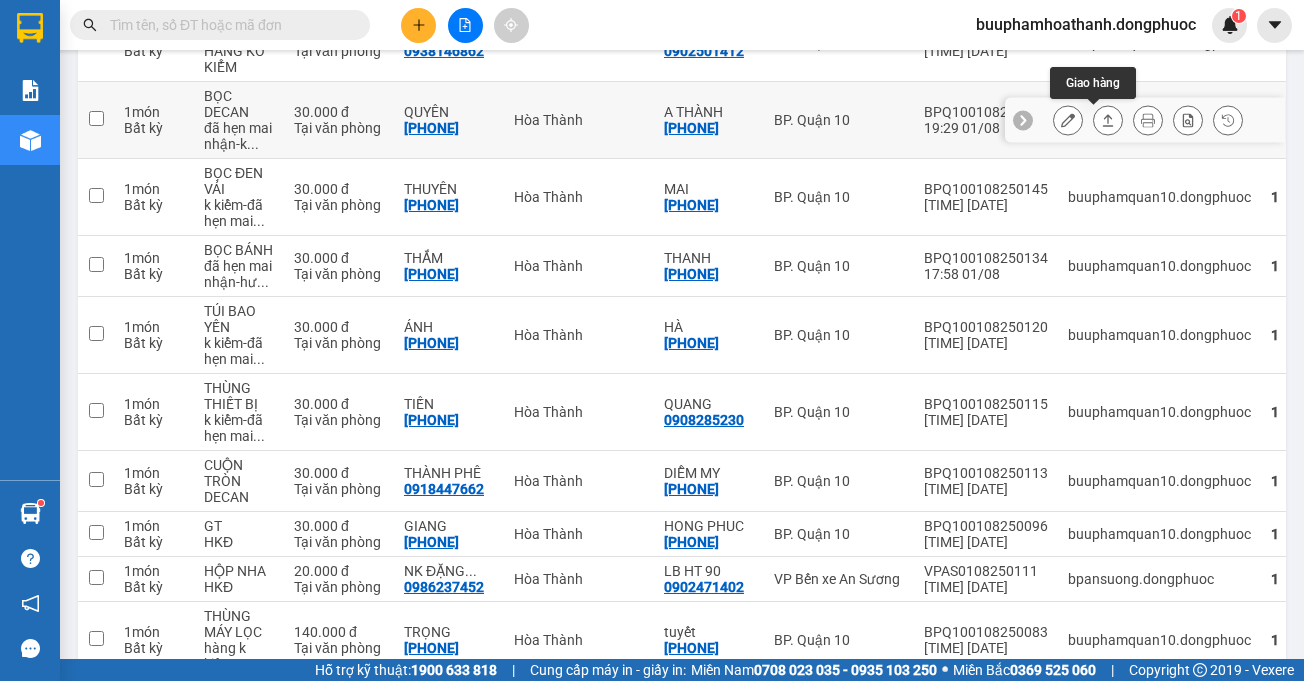 click 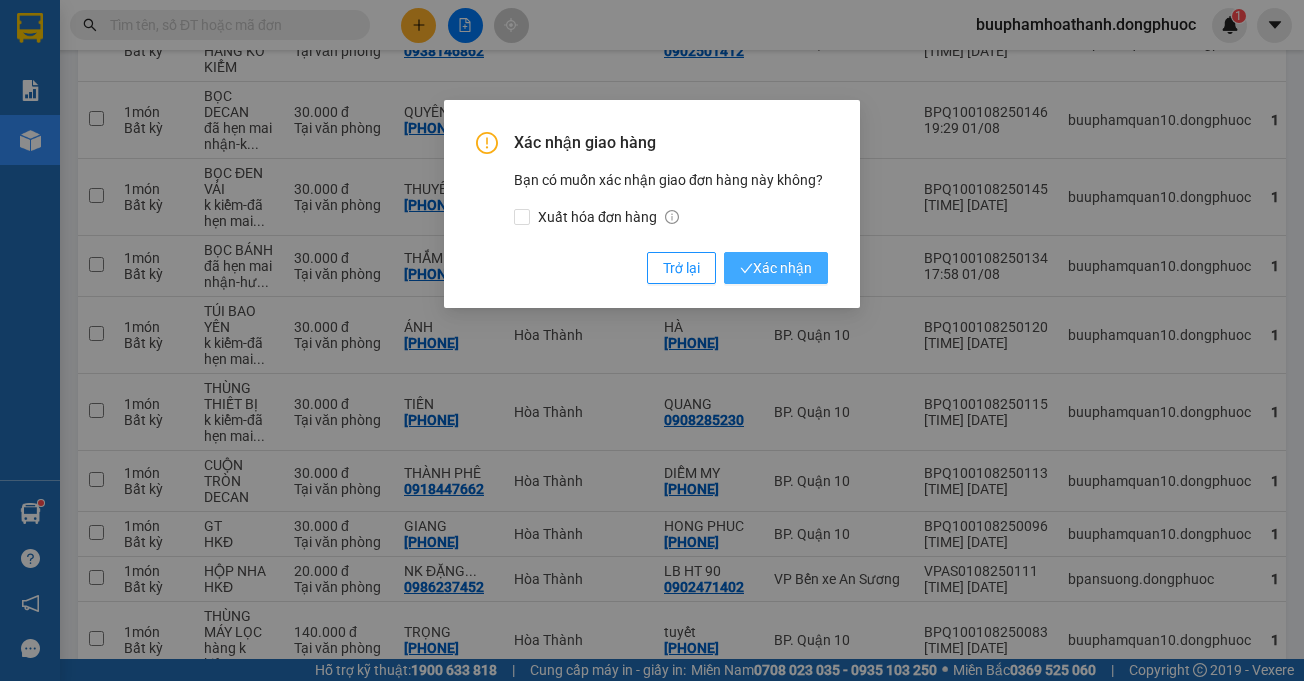 click on "Xác nhận" at bounding box center [776, 268] 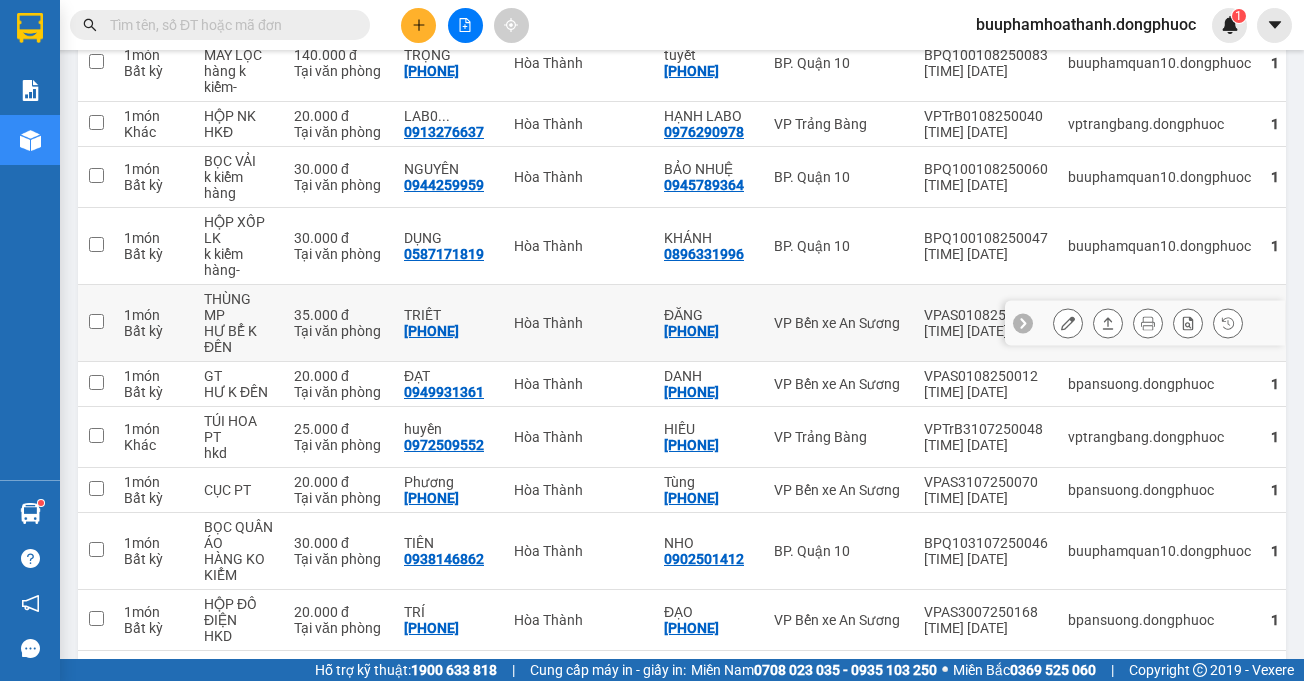 scroll, scrollTop: 1782, scrollLeft: 0, axis: vertical 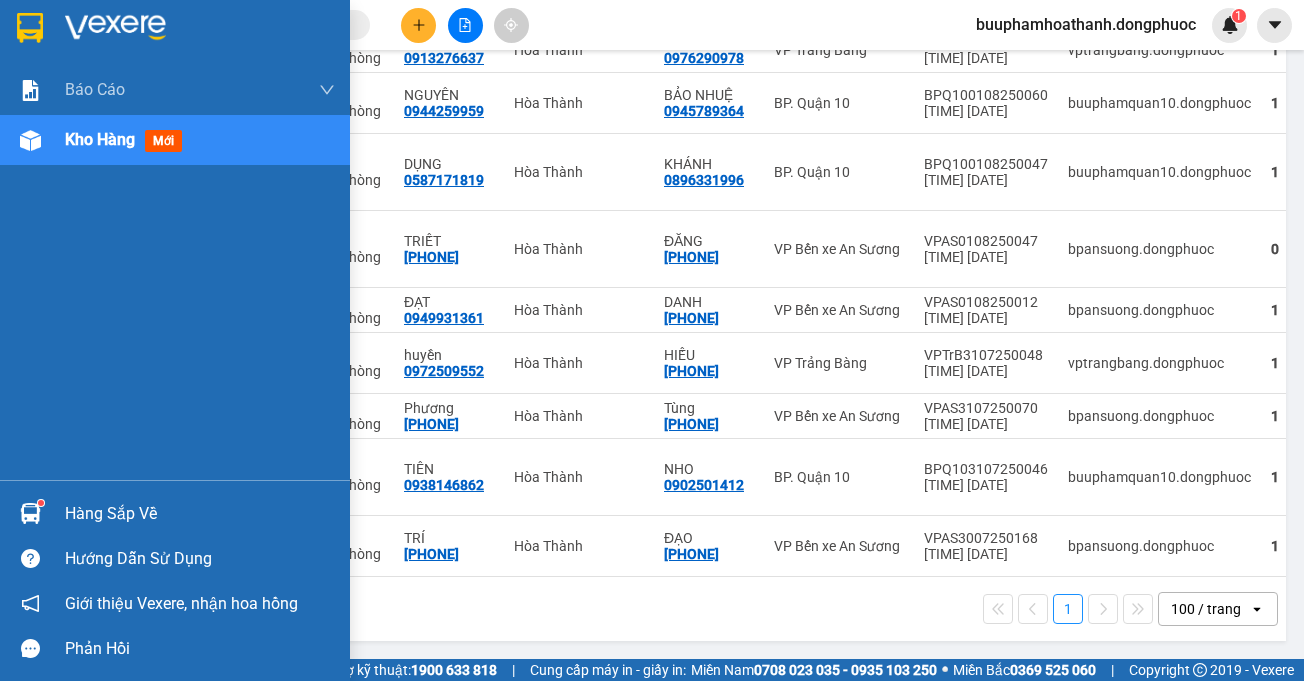 click on "Hàng sắp về" at bounding box center (200, 514) 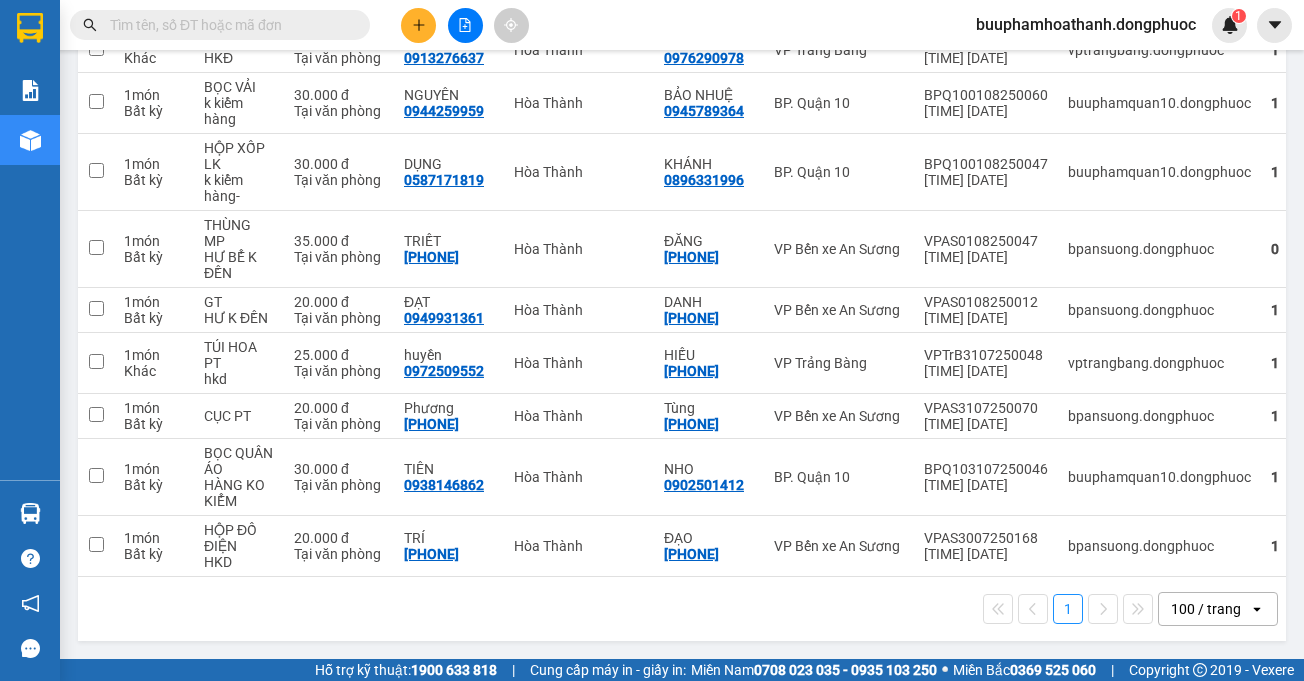 drag, startPoint x: 60, startPoint y: 241, endPoint x: 46, endPoint y: 220, distance: 25.23886 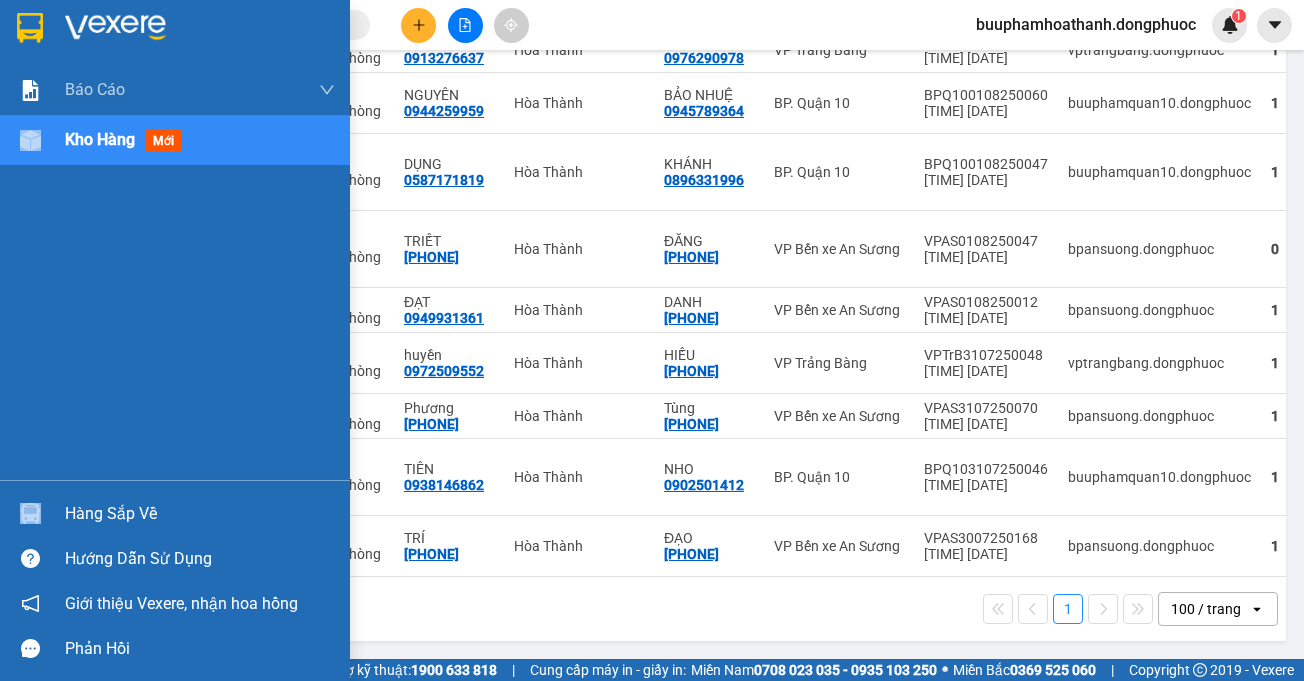click on "Kho hàng" at bounding box center (100, 139) 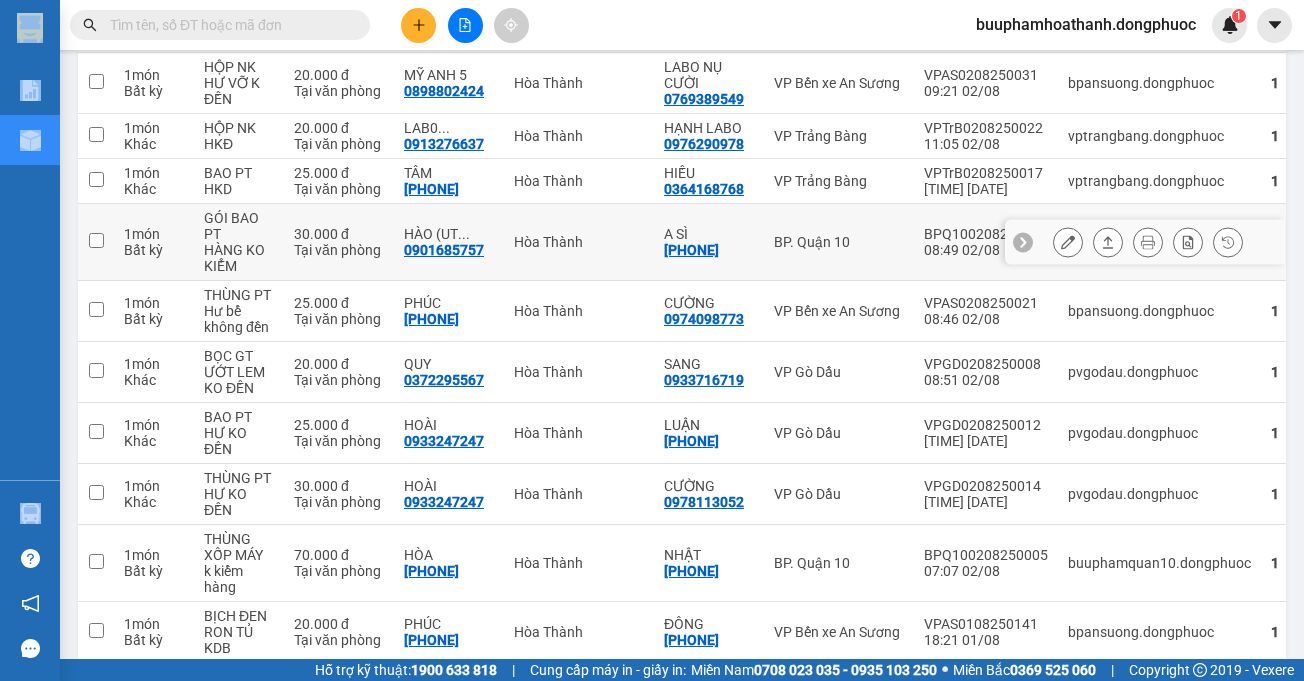 scroll, scrollTop: 0, scrollLeft: 0, axis: both 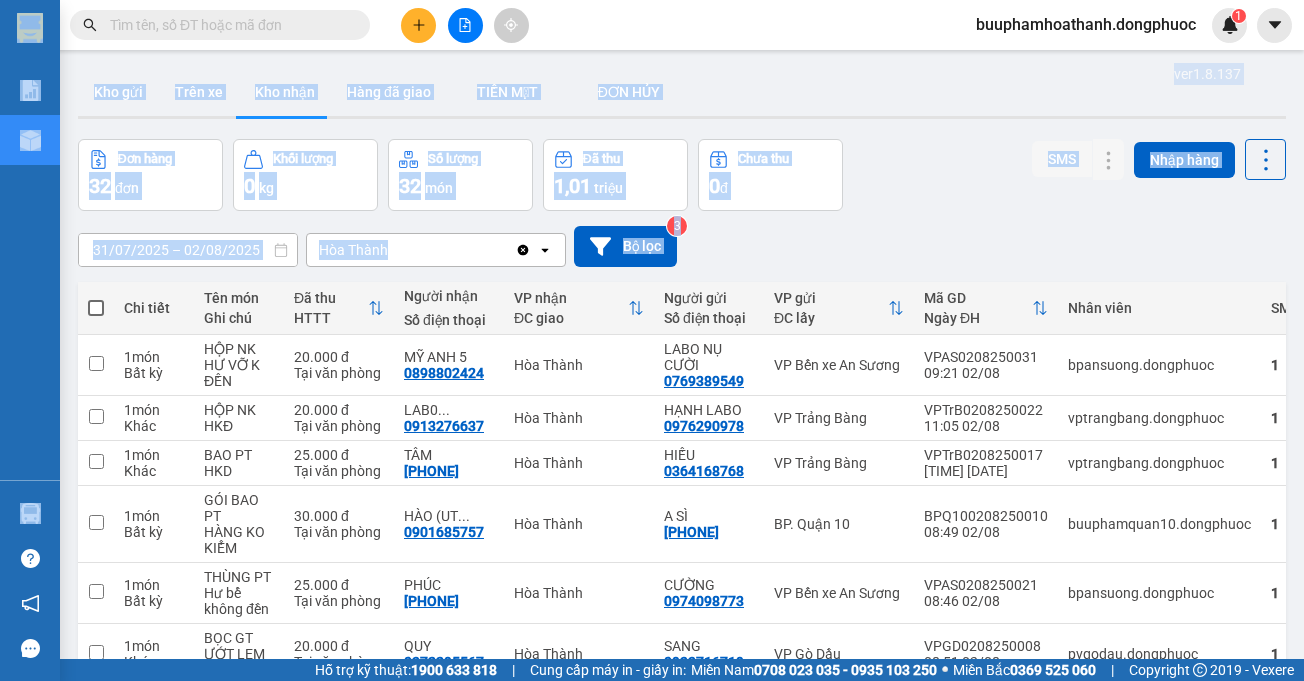 click on "Kho gửi" at bounding box center [118, 92] 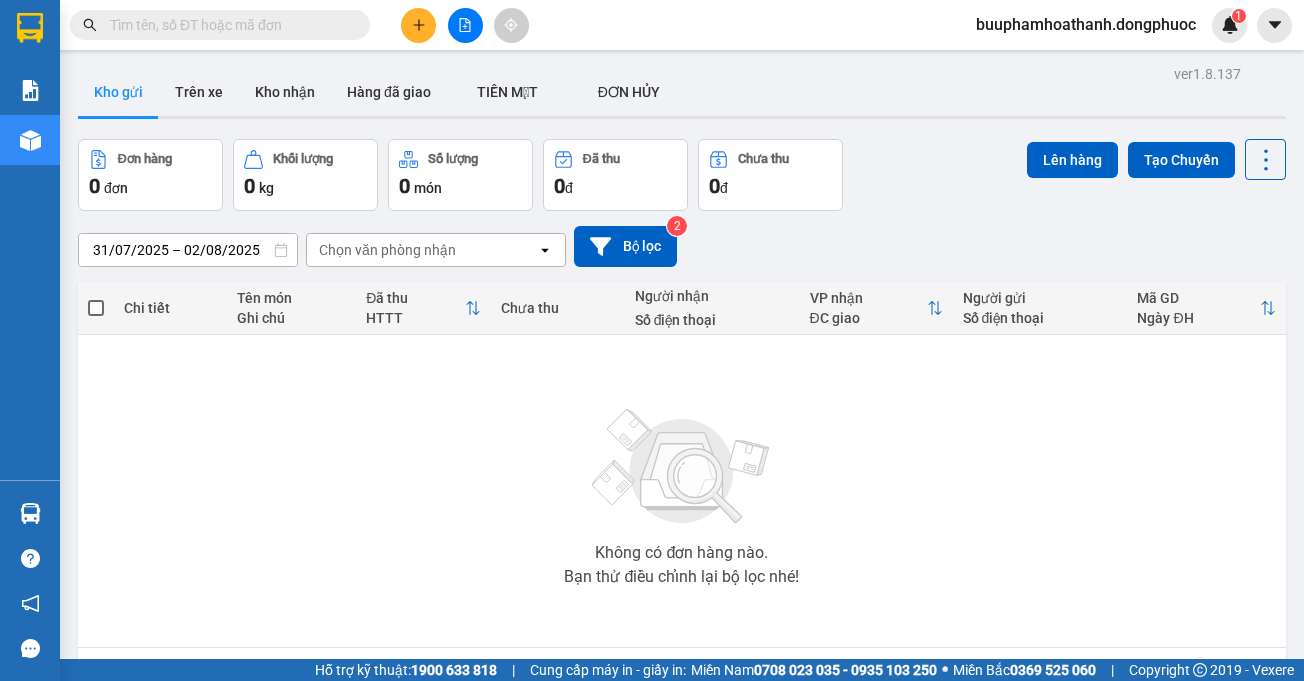 click on "Không có đơn hàng nào. Bạn thử điều chỉnh lại bộ lọc nhé!" at bounding box center (682, 491) 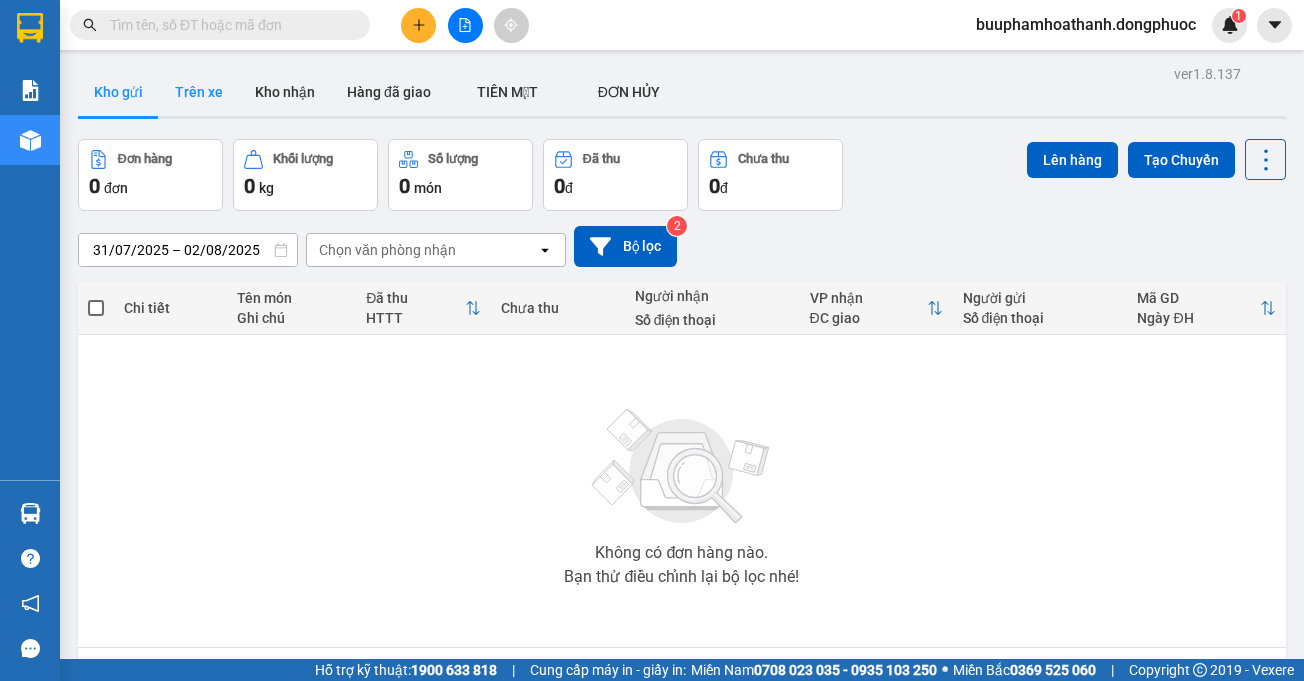 click on "Trên xe" at bounding box center (199, 92) 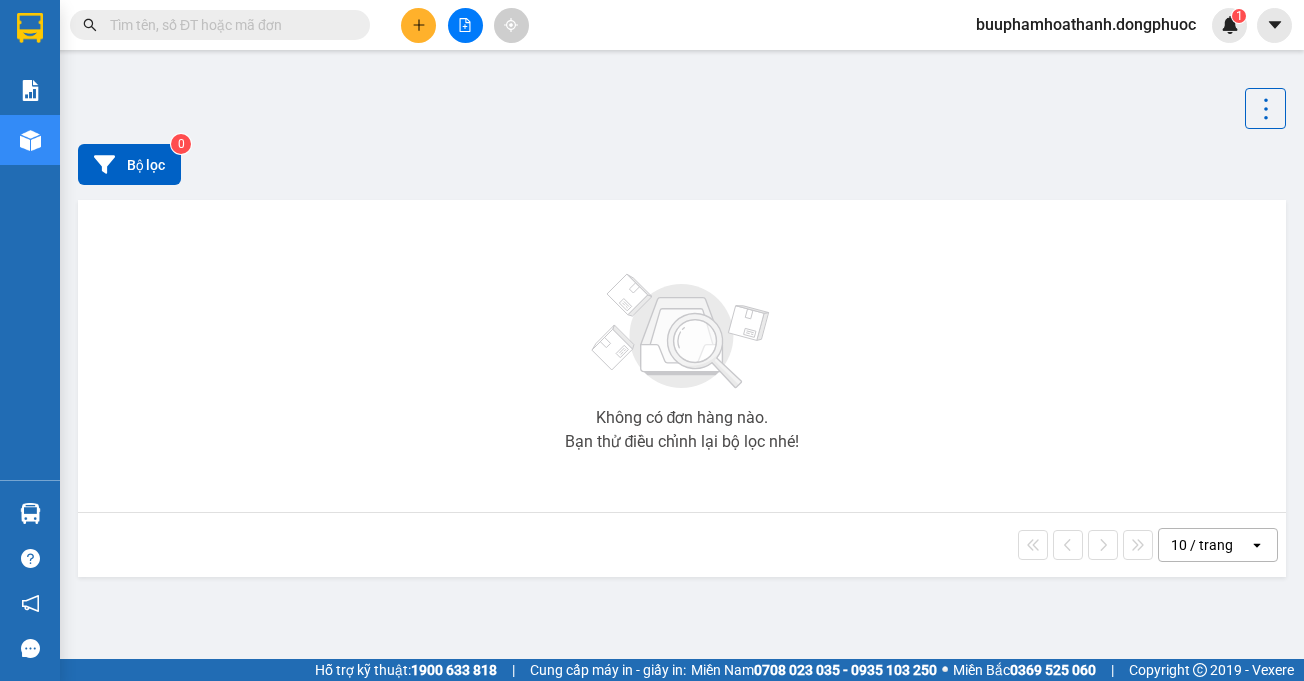 scroll, scrollTop: 0, scrollLeft: 0, axis: both 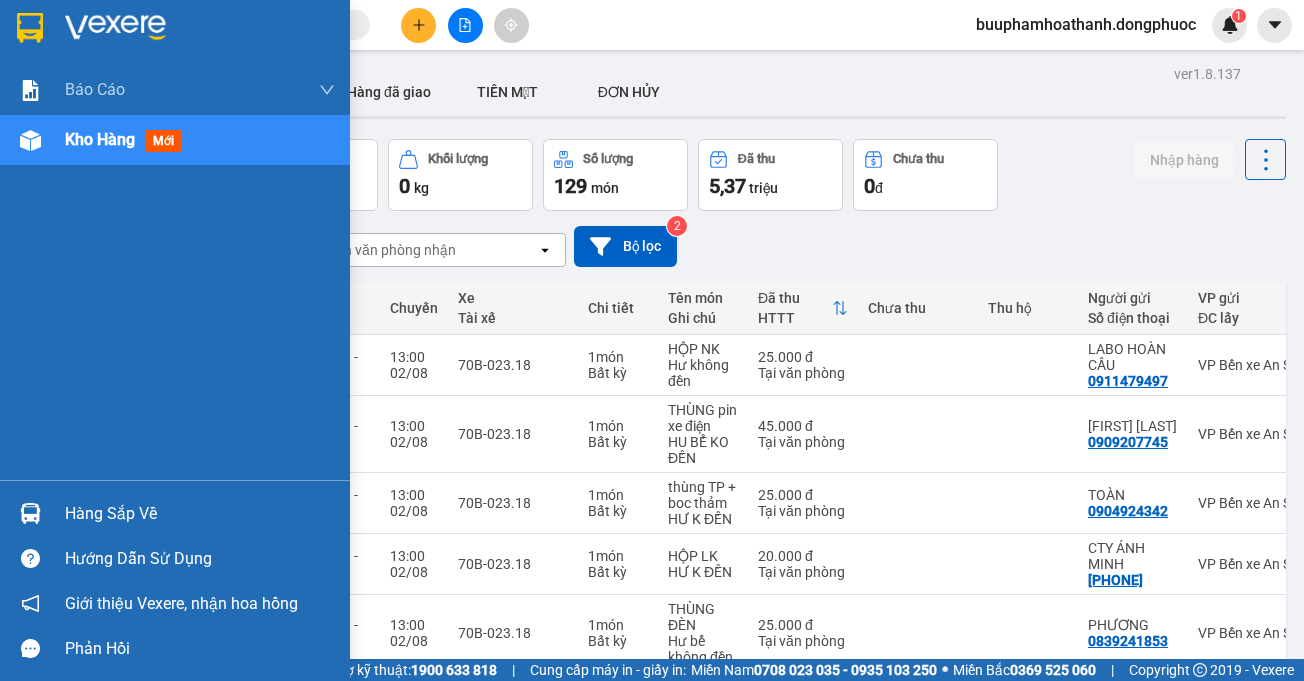 click on "Hàng sắp về" at bounding box center [200, 514] 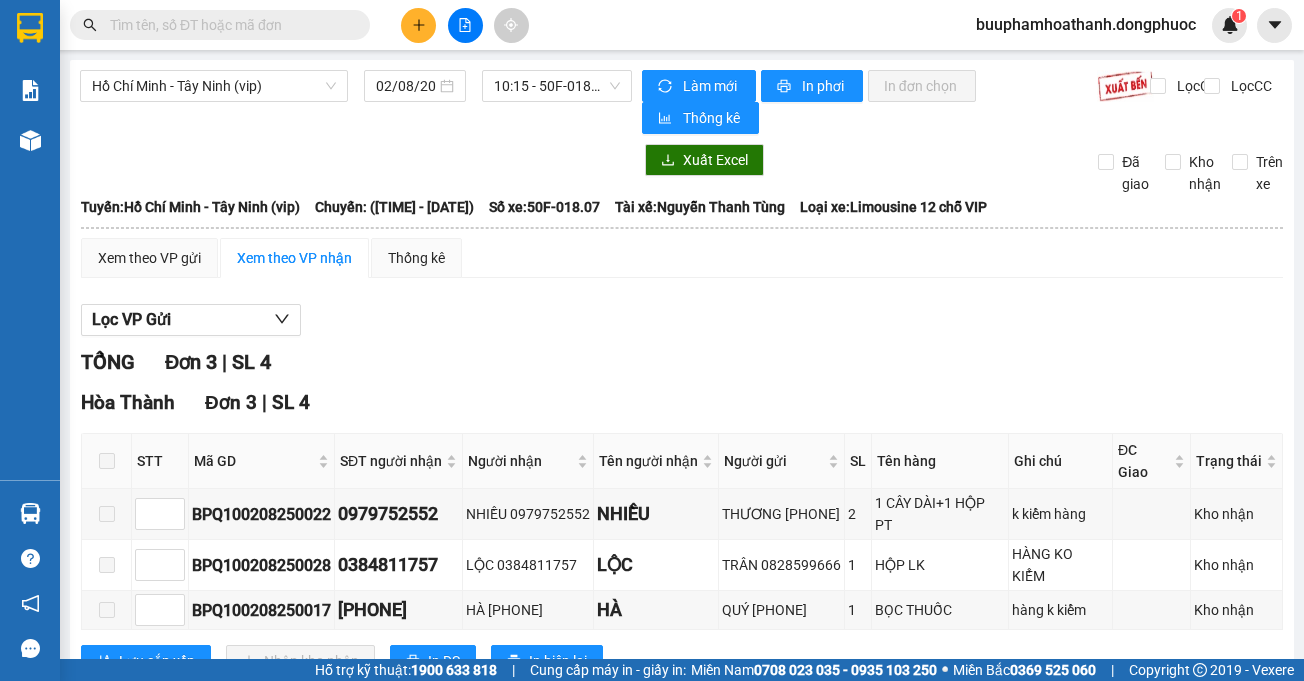 scroll, scrollTop: 0, scrollLeft: 0, axis: both 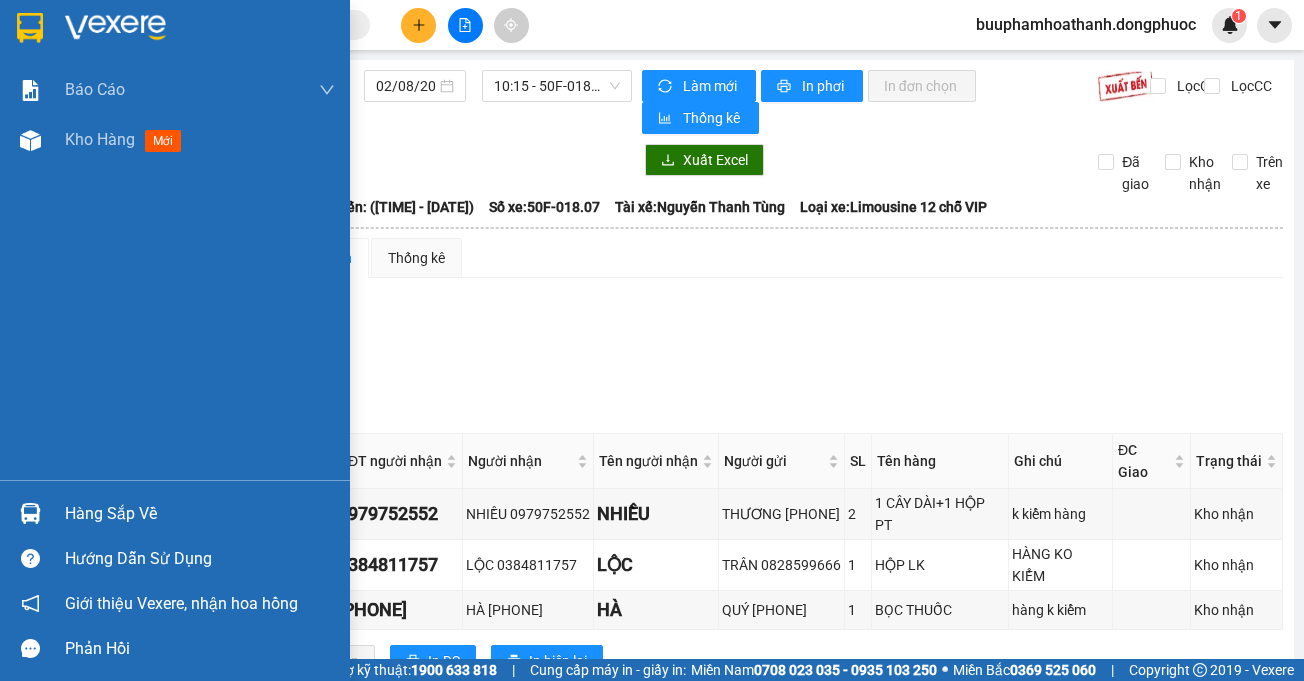 click on "Hàng sắp về" at bounding box center (200, 514) 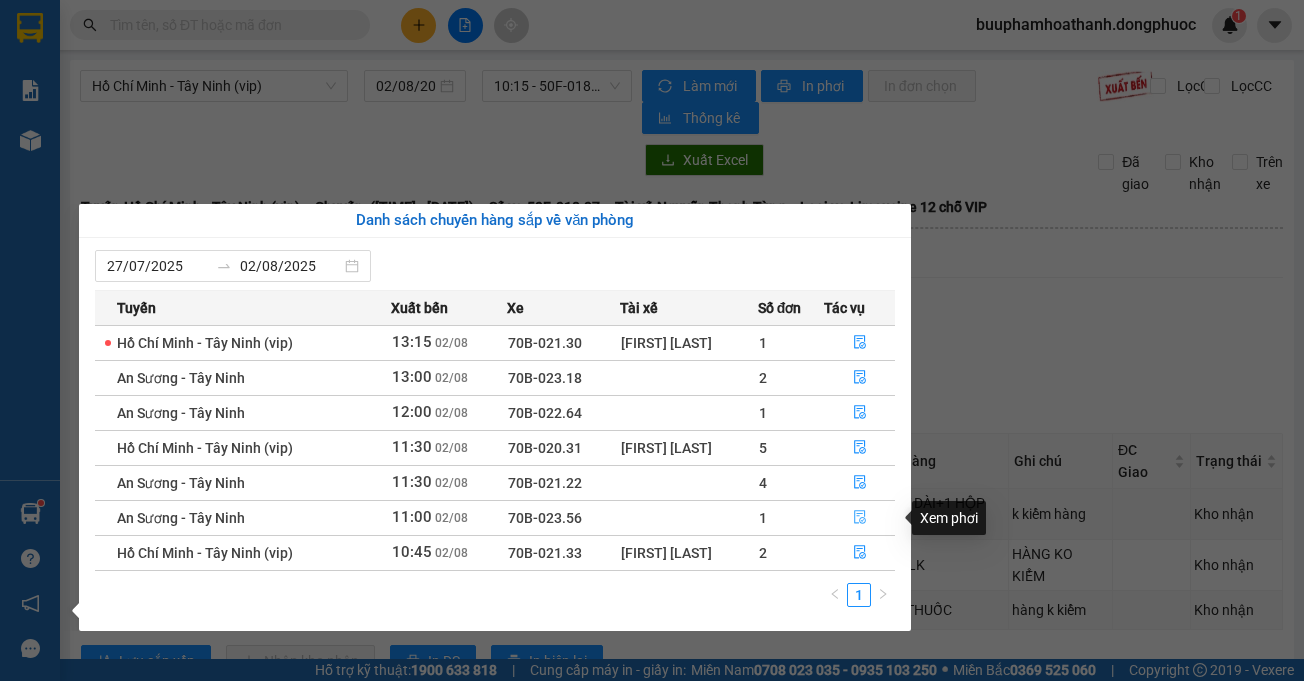 click at bounding box center (860, 518) 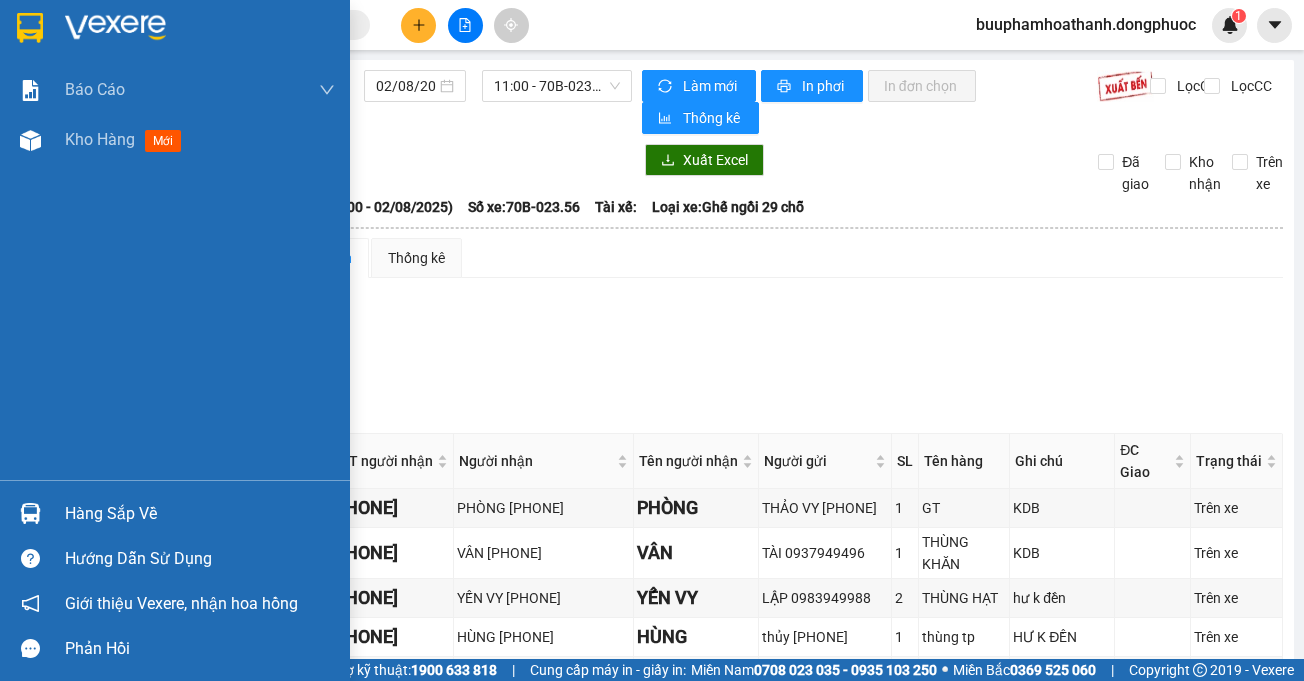 click on "Hàng sắp về" at bounding box center [200, 514] 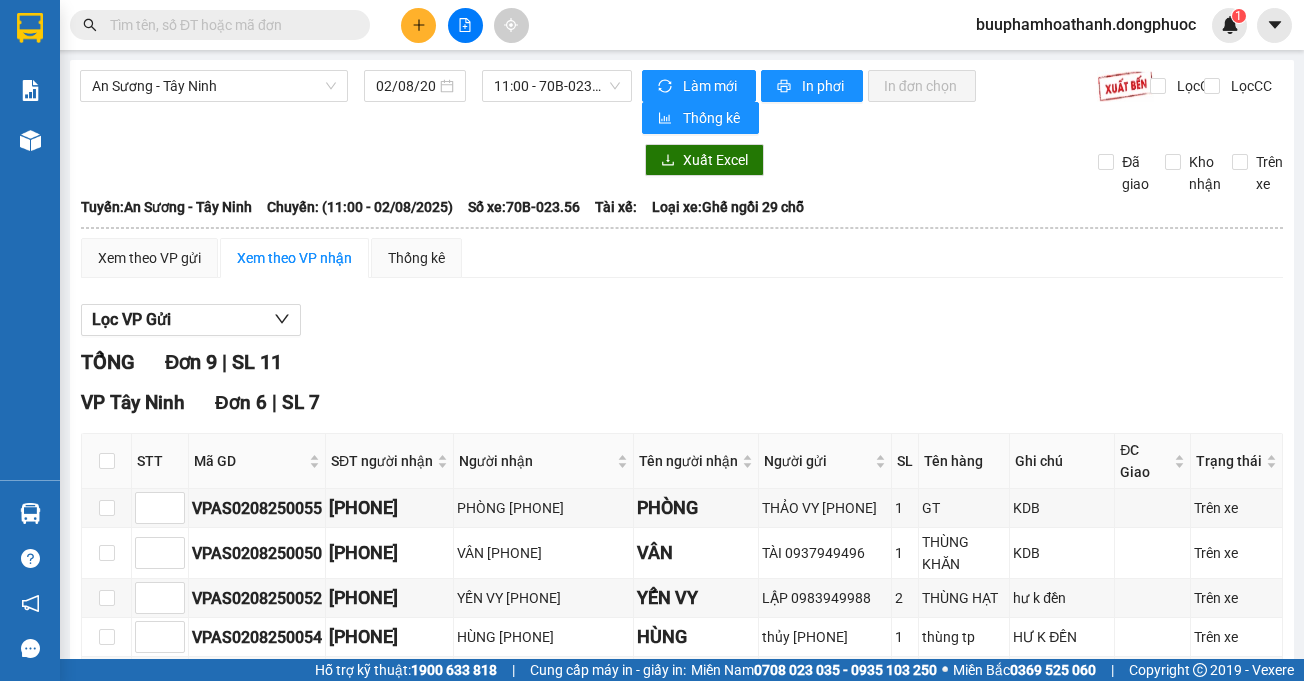 click on "Kết quả tìm kiếm ( 0 )  Bộ lọc  Thuộc VP này No Data buuphamhoathanh.dongphuoc 1     Báo cáo Mẫu 1: Báo cáo dòng tiền  Mẫu 1: Báo cáo dòng tiền theo nhân viên Mẫu 1: Báo cáo dòng tiền theo nhân viên (VP) Mẫu 2: Doanh số tạo đơn theo Văn phòng, nhân viên - Trạm     Kho hàng mới Hàng sắp về Hướng dẫn sử dụng Giới thiệu Vexere, nhận hoa hồng Phản hồi Phần mềm hỗ trợ bạn tốt chứ? An Sương - [STATE] [DATE] [TIME]     - 70B-023.56  Làm mới In phơi In đơn chọn Thống kê Lọc  CR Lọc  CC Xuất Excel Đã giao Kho nhận Trên xe Đồng Phước   19001152   Bến xe [STATE], [NUMBER] Võ Văn Truyện, KP 1, Phường 2 [TIME] - [DATE] Tuyến:  An Sương - [STATE] Chuyến:   ([TIME] - [DATE]) Số xe:  70B-023.56 Loại xe:  Ghế ngồi 29 chỗ Tuyến:  An Sương - [STATE] Chuyến:   ([TIME] - [DATE]) Số xe:  70B-023.56 Tài xế:  Loại xe:  Ghế ngồi 29 chỗ Thống kê   9" at bounding box center [652, 340] 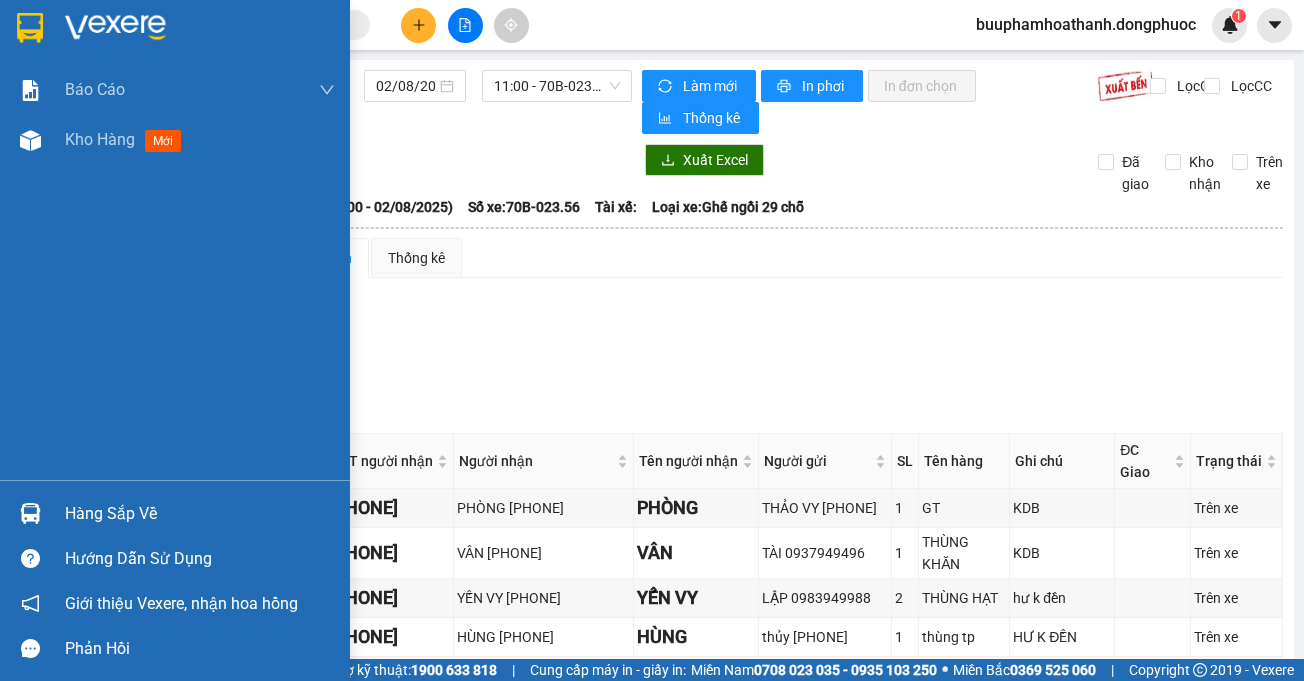 click on "Hàng sắp về" at bounding box center (200, 514) 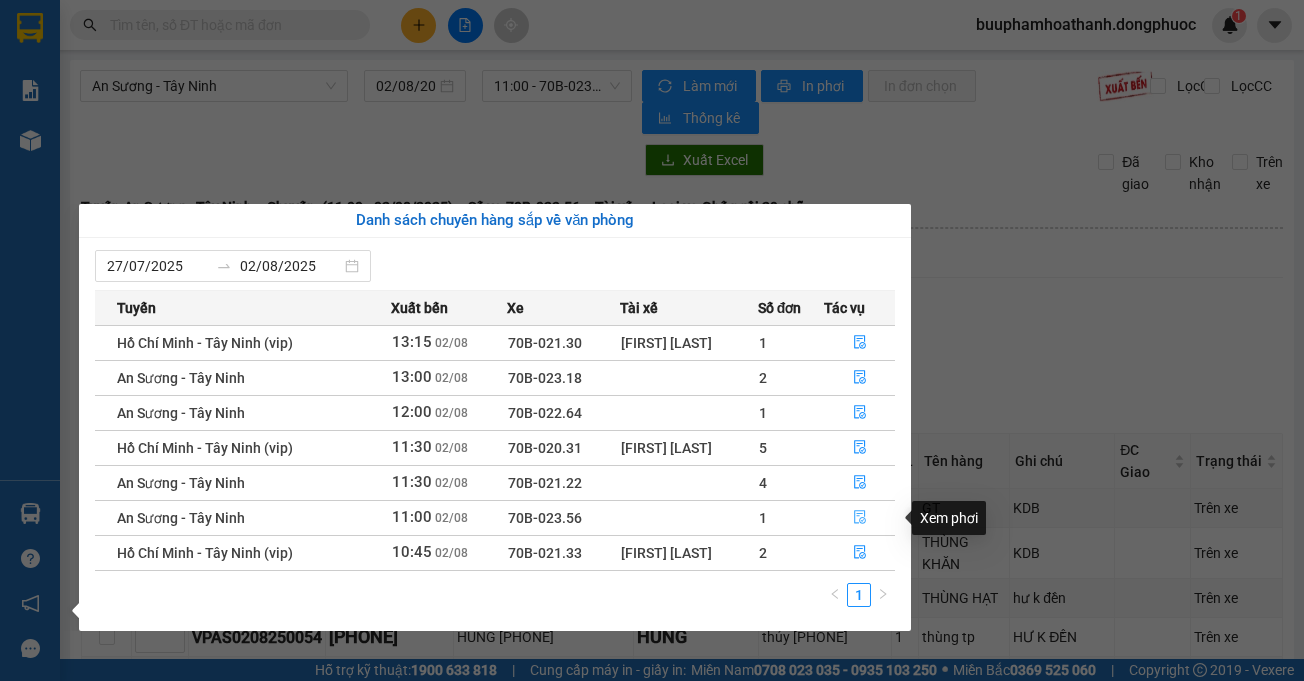 click 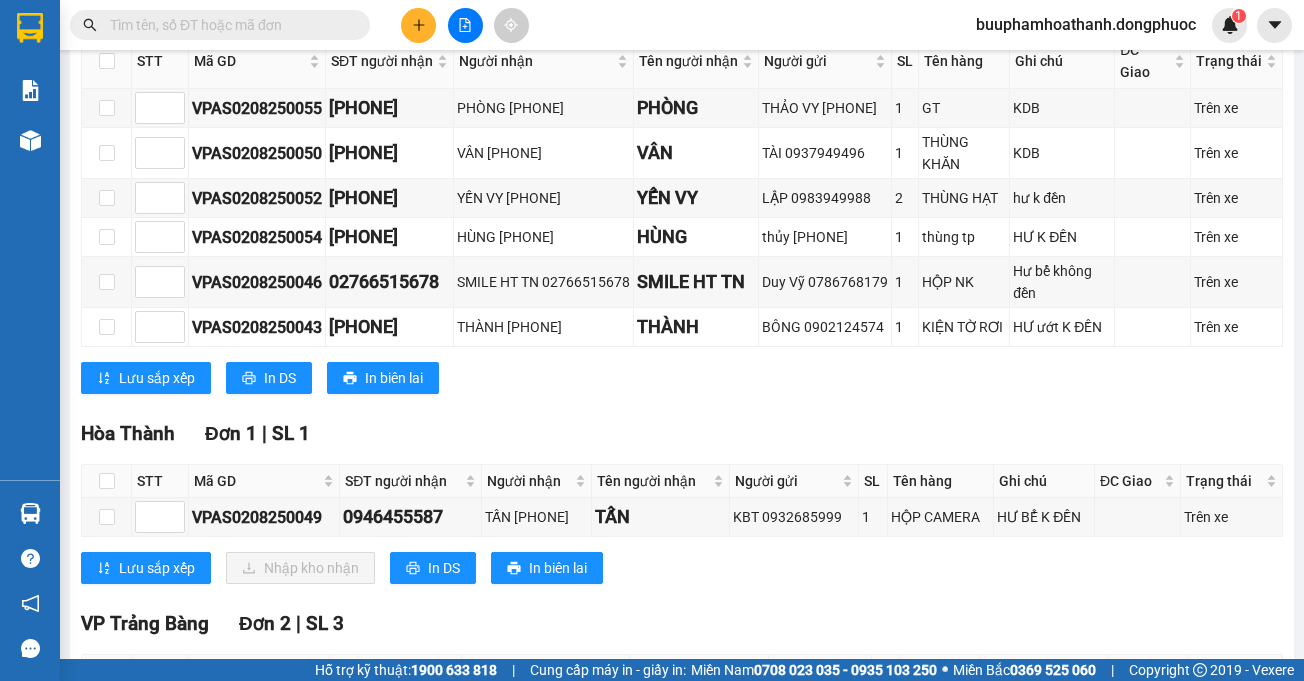 scroll, scrollTop: 500, scrollLeft: 0, axis: vertical 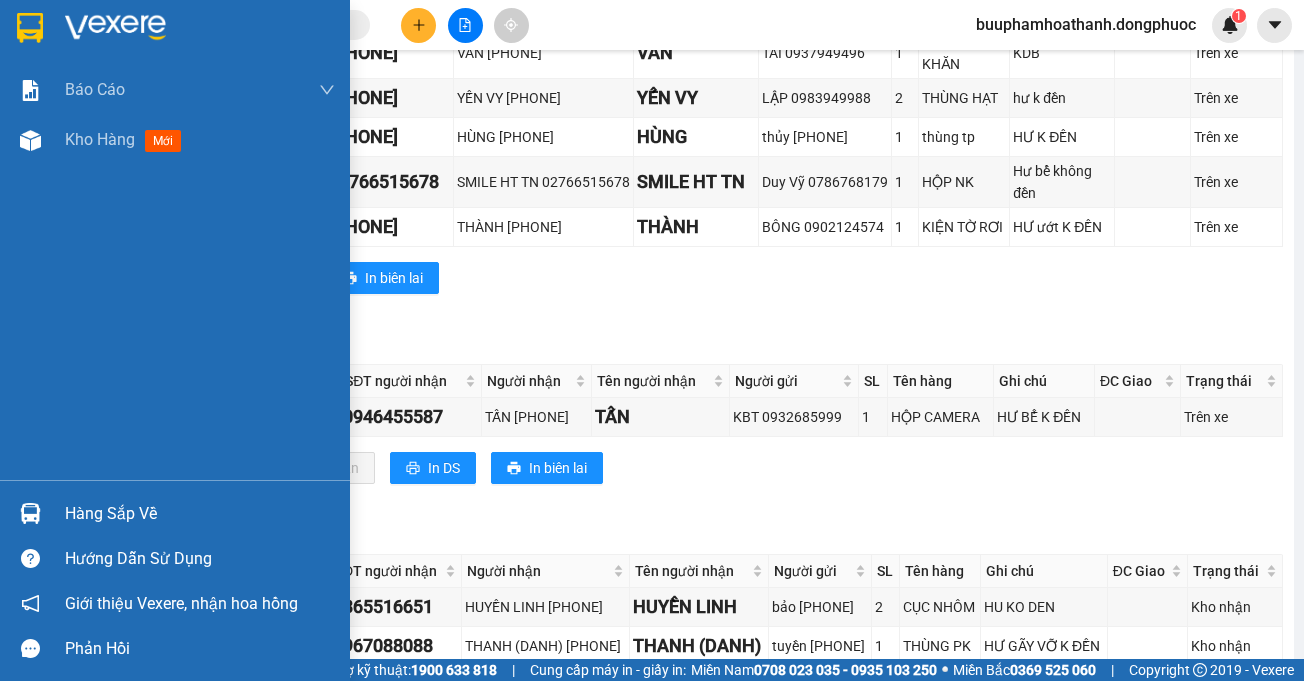 click on "Hàng sắp về" at bounding box center (200, 514) 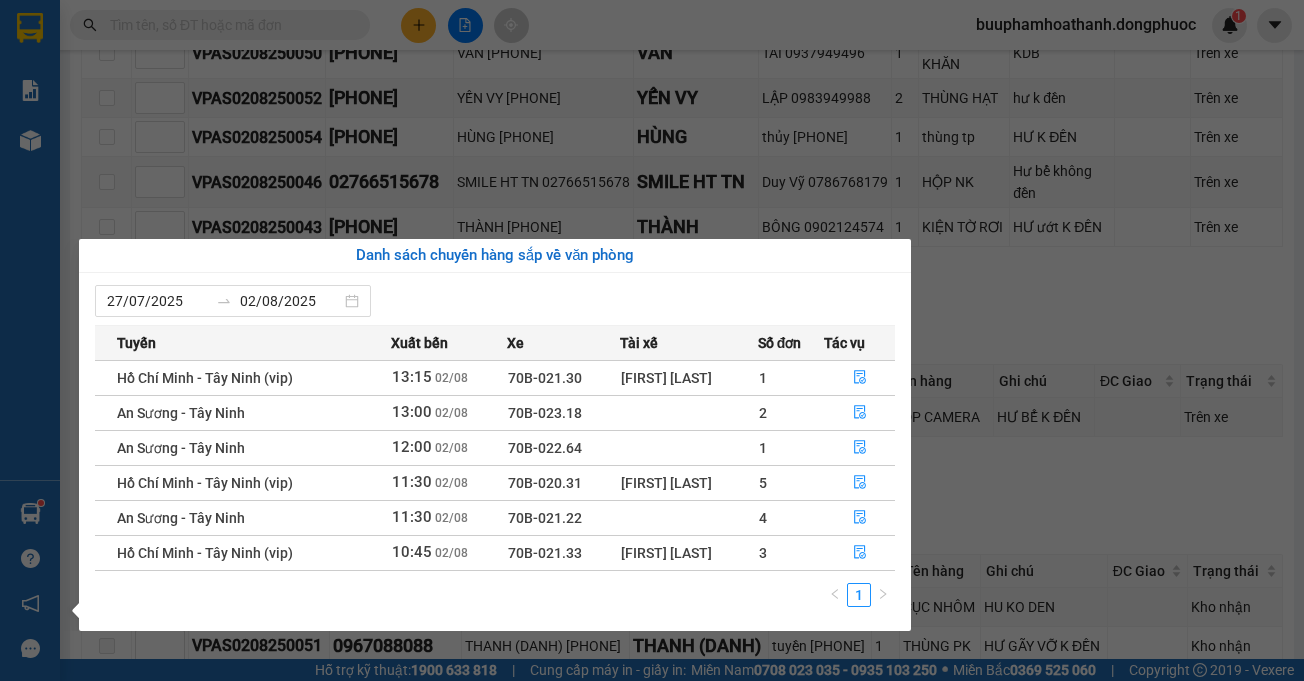 click on "Báo cáo Mẫu 1: Báo cáo dòng tiền  Mẫu 1: Báo cáo dòng tiền theo nhân viên Mẫu 1: Báo cáo dòng tiền theo nhân viên (VP) Mẫu 2: Doanh số tạo đơn theo Văn phòng, nhân viên - Trạm     Kho hàng mới Hàng sắp về Hướng dẫn sử dụng Giới thiệu Vexere, nhận hoa hồng Phản hồi Phần mềm hỗ trợ bạn tốt chứ?" at bounding box center (30, 340) 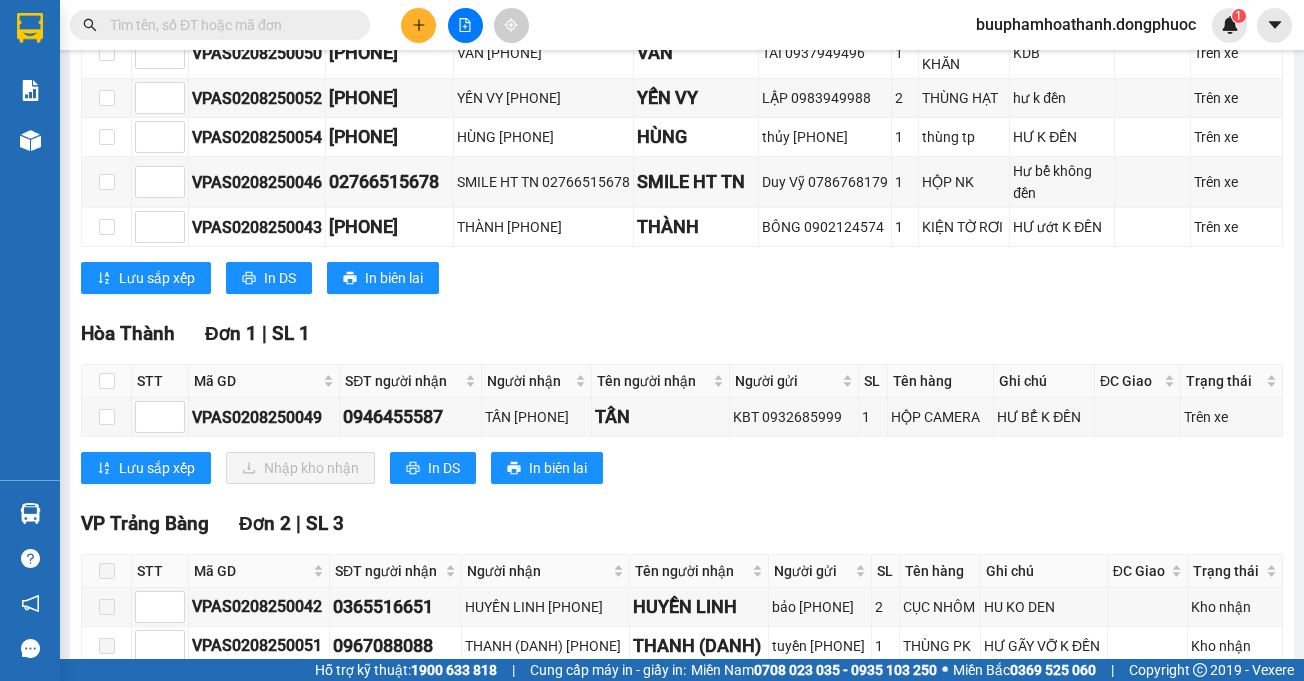 scroll, scrollTop: 0, scrollLeft: 0, axis: both 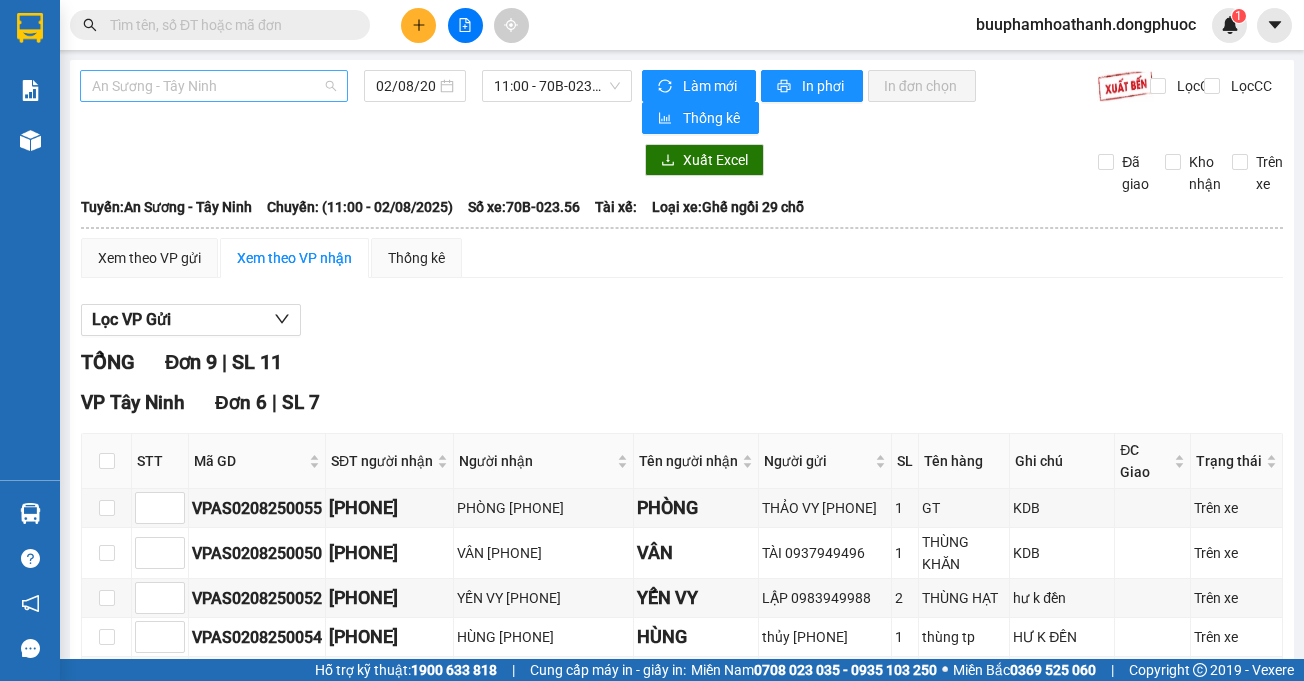 click on "An Sương - Tây Ninh" at bounding box center [214, 86] 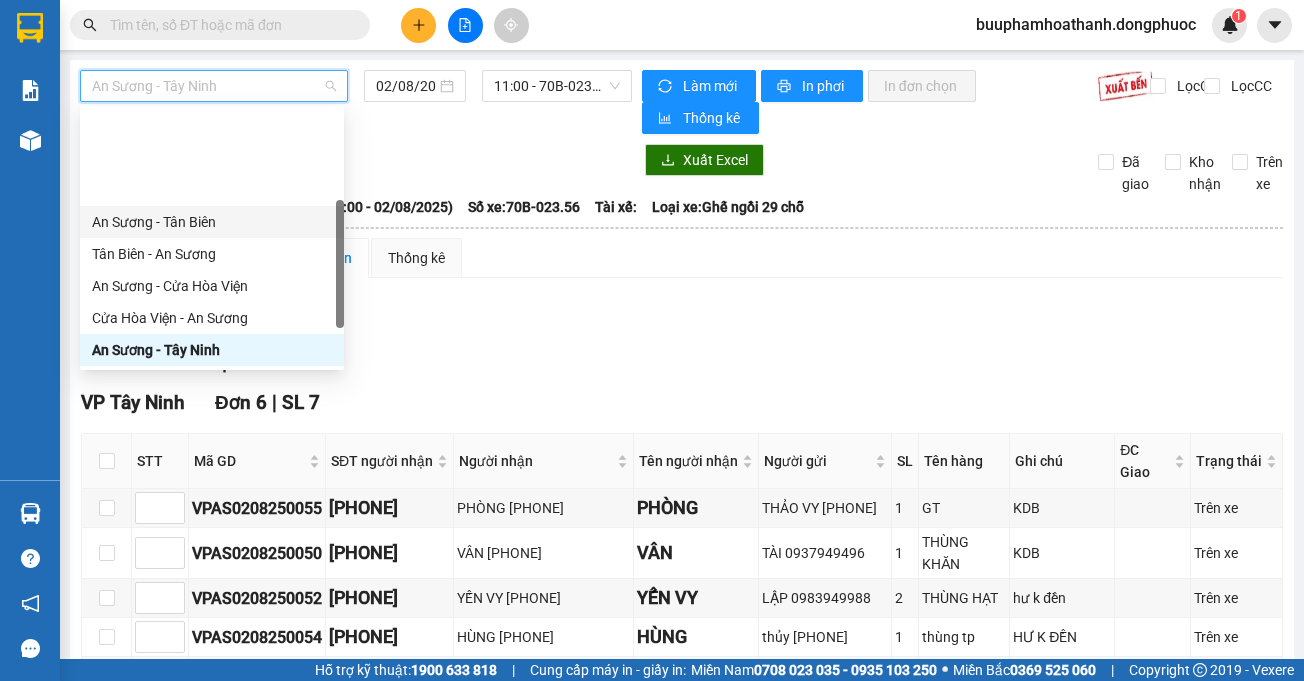 scroll, scrollTop: 280, scrollLeft: 0, axis: vertical 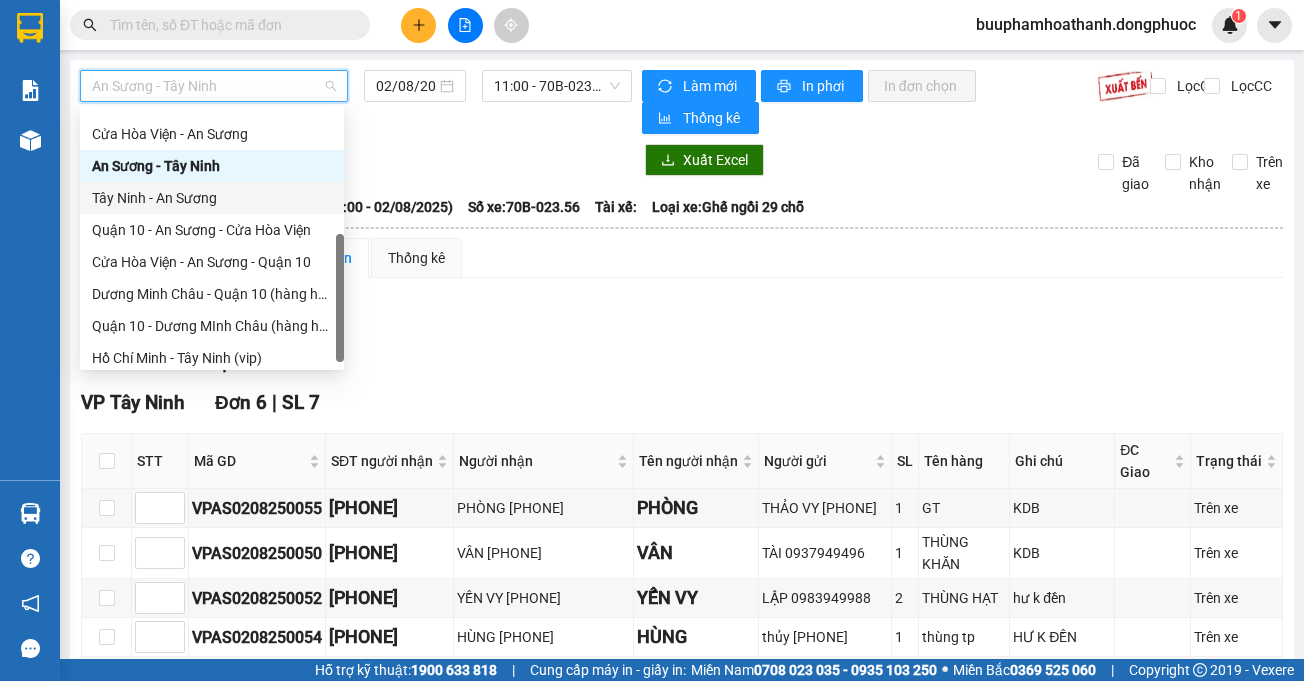 click on "Tây Ninh - An Sương" at bounding box center [212, 198] 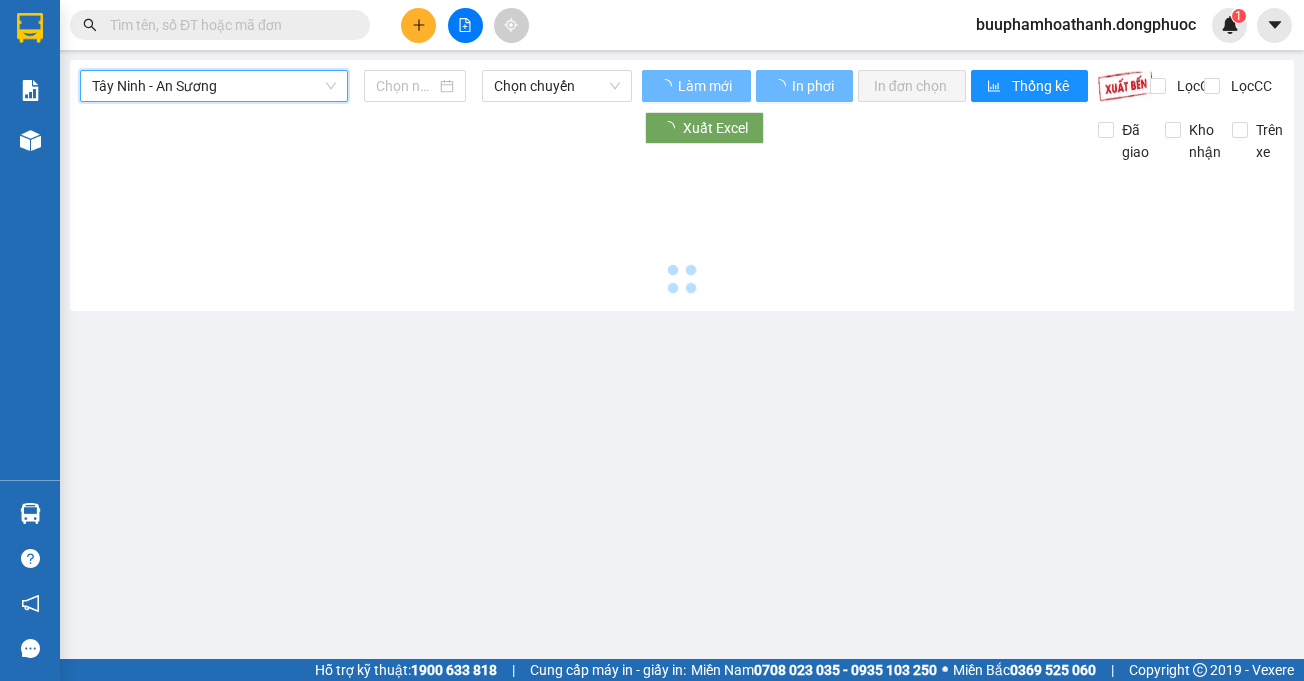 type on "02/08/2025" 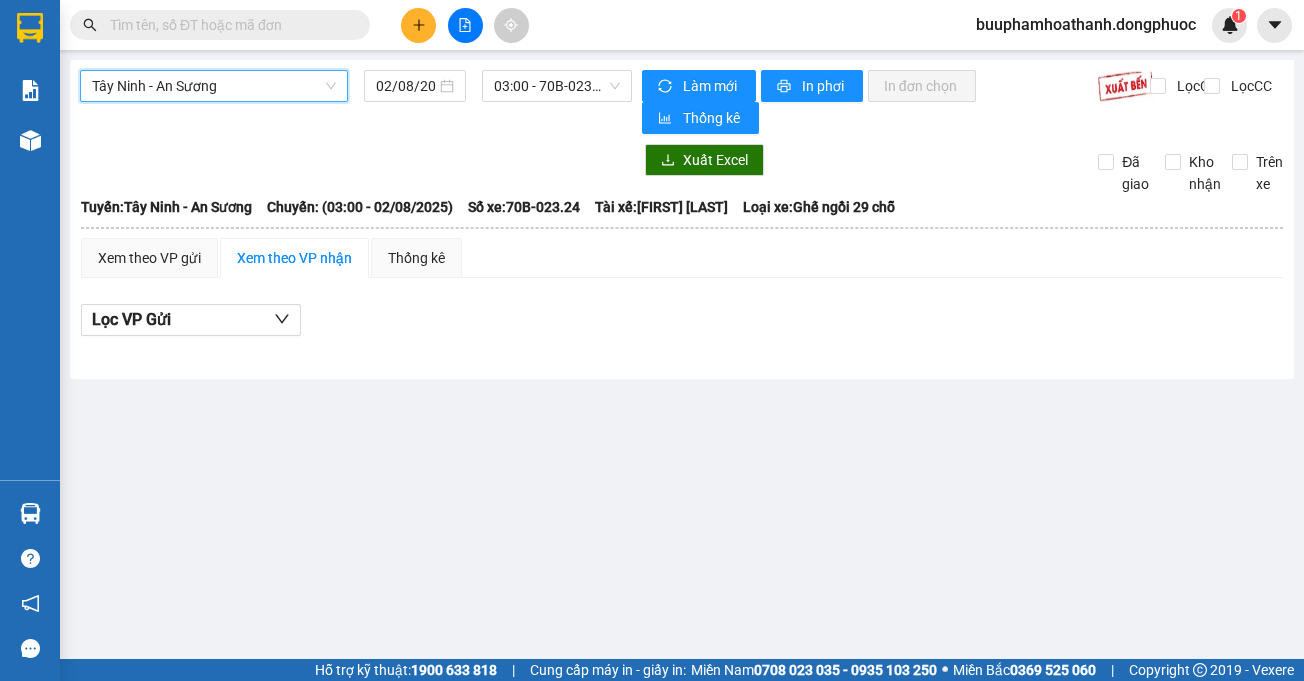 click on "Tây Ninh - An Sương" at bounding box center [214, 86] 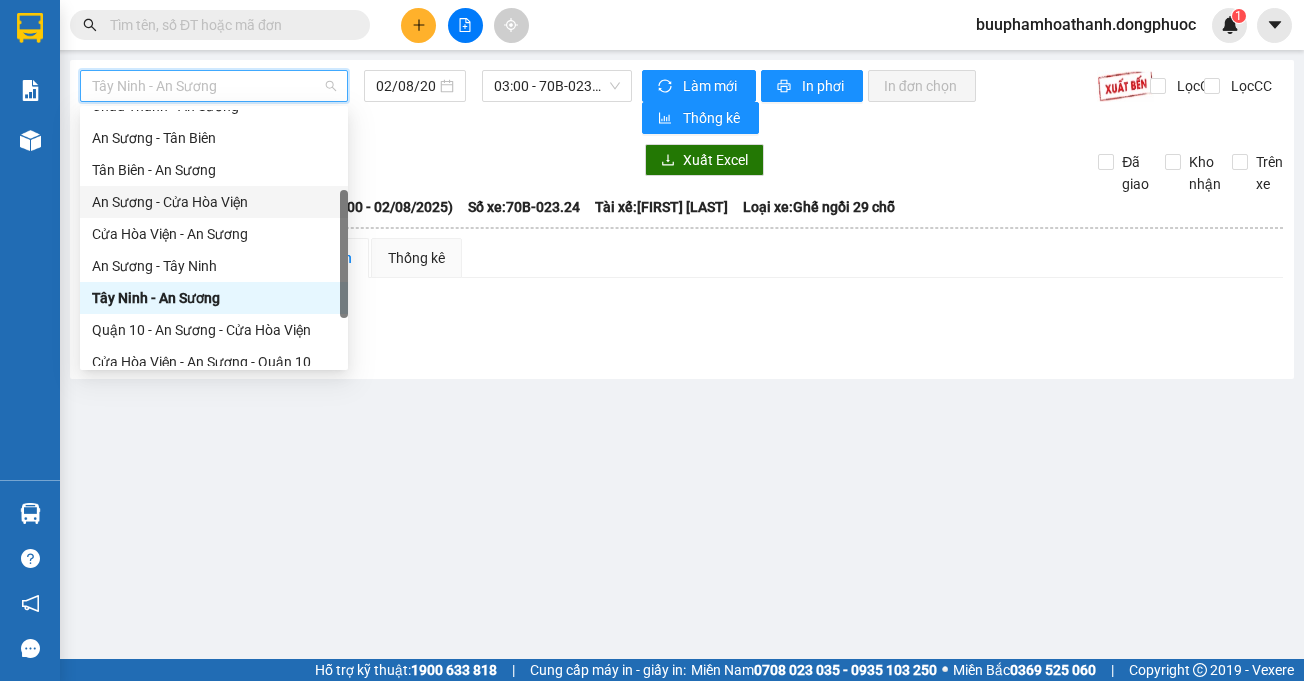 scroll, scrollTop: 0, scrollLeft: 0, axis: both 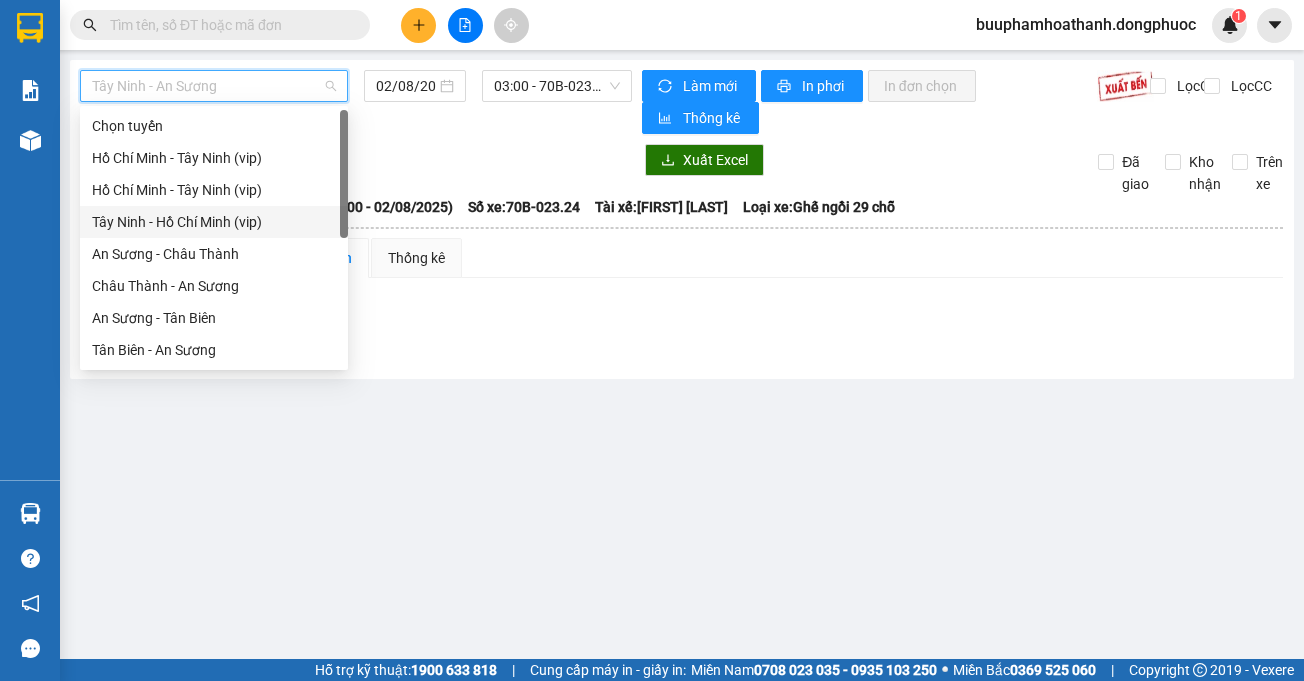 click on "Tây Ninh - Hồ Chí Minh (vip)" at bounding box center (214, 222) 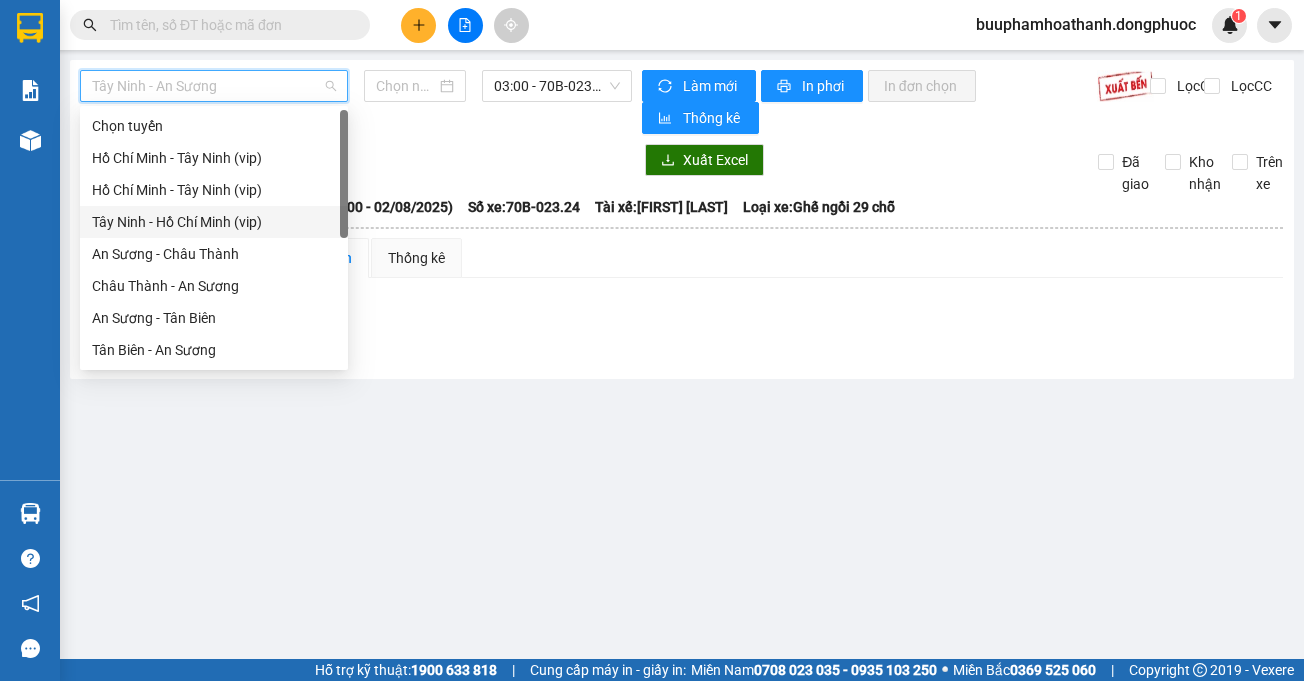 type on "02/08/2025" 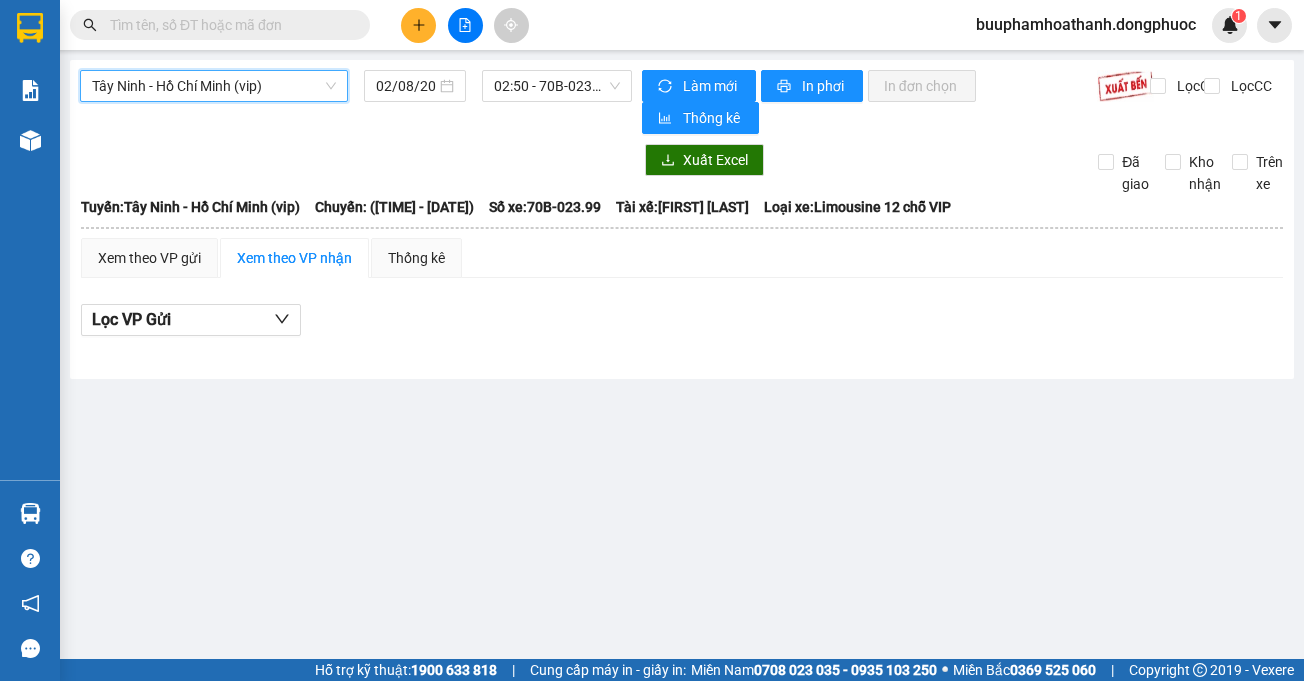 click on "Tây Ninh - Hồ Chí Minh (vip) Tây Ninh - Hồ Chí Minh (vip) 02/08/2025 02:50     - 70B-023.99  Làm mới In phơi In đơn chọn Thống kê Lọc  CR Lọc  CC Xuất Excel Đã giao Kho nhận Trên xe Đồng Phước   19001152   Bến xe Tây Ninh, 01 Võ Văn Truyện, KP 1, Phường 2 13:40 - 02/08/2025 Tuyến:  Tây Ninh - Hồ Chí Minh (vip) Chuyến:   (02:50 - 02/08/2025) Tài xế:  Đặng Phước Vũ   Số xe:  70B-023.99 Loại xe:  Limousine 12 chỗ VIP Tuyến:  Tây Ninh - Hồ Chí Minh (vip) Chuyến:   (02:50 - 02/08/2025) Số xe:  70B-023.99 Tài xế:  Đặng Phước Vũ Loại xe:  Limousine 12 chỗ VIP Xem theo VP gửi Xem theo VP nhận Thống kê Lọc VP Gửi Cước rồi :   0  VNĐ Chưa cước :   0  VNĐ Thu hộ:  0  VNĐ Đồng Phước   19001152   Bến xe Tây Ninh, 01 Võ Văn Truyện, KP 1, Phường 2 Hòa Thành  -  13:40 - 02/08/2025 Tuyến:  Tây Ninh - Hồ Chí Minh (vip) Chuyến:   (02:50 - 02/08/2025) Tài xế:  Đặng Phước Vũ" at bounding box center (682, 219) 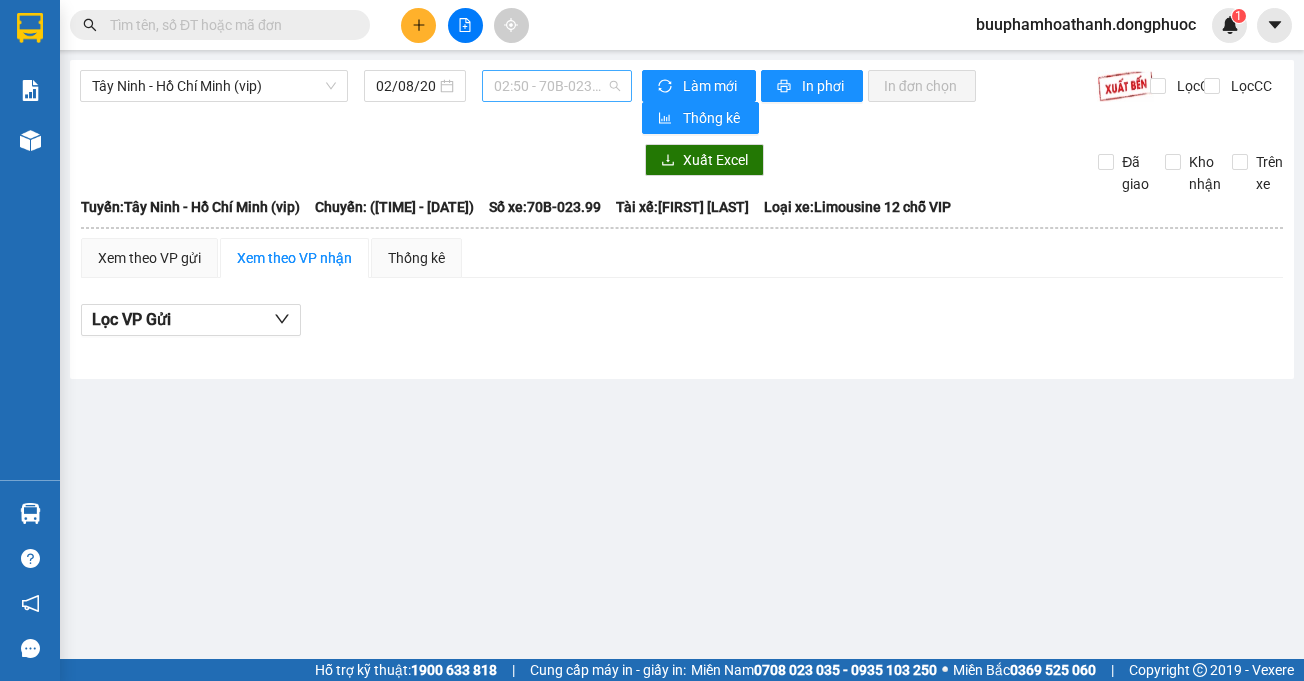 click on "02:50     - 70B-023.99" at bounding box center (557, 86) 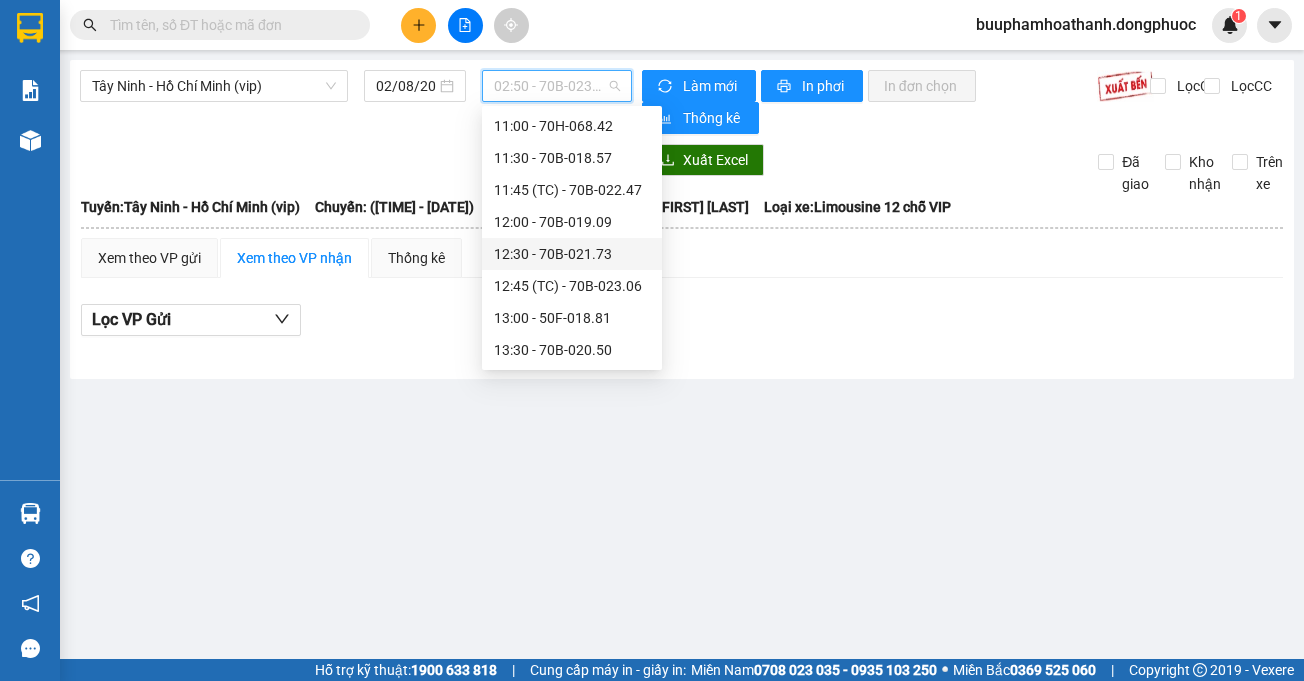 scroll, scrollTop: 900, scrollLeft: 0, axis: vertical 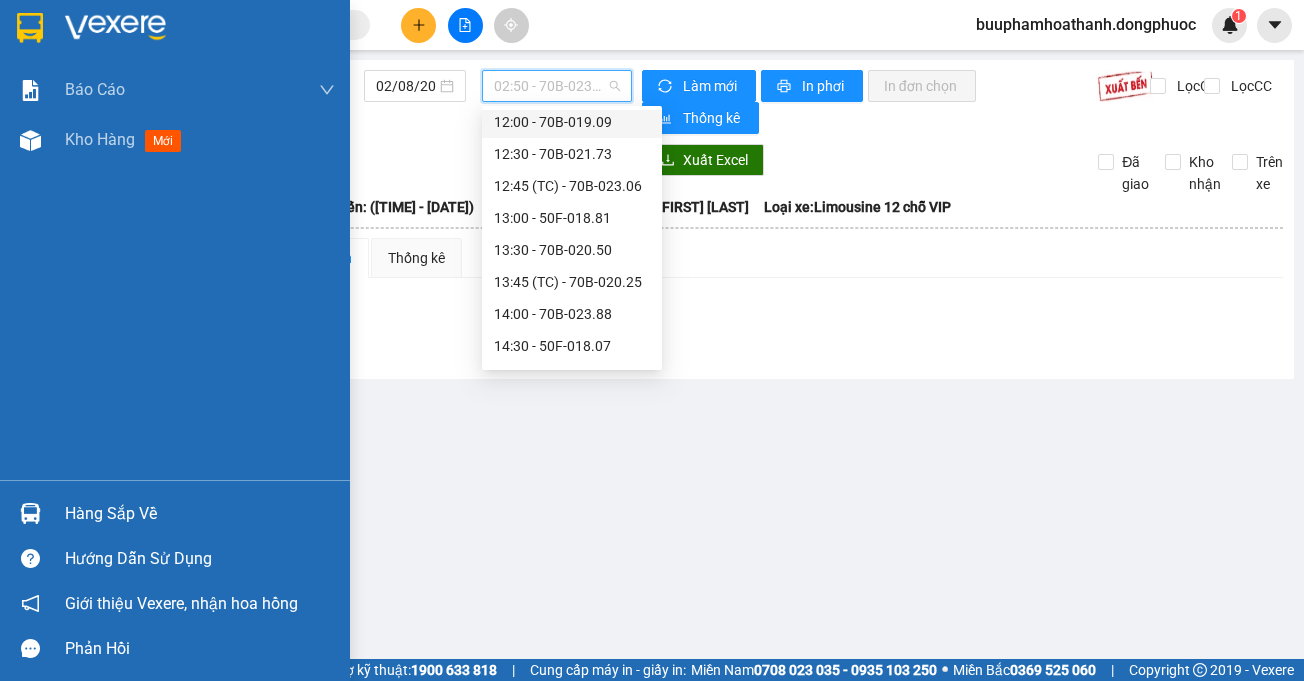 click on "Hàng sắp về" at bounding box center [175, 513] 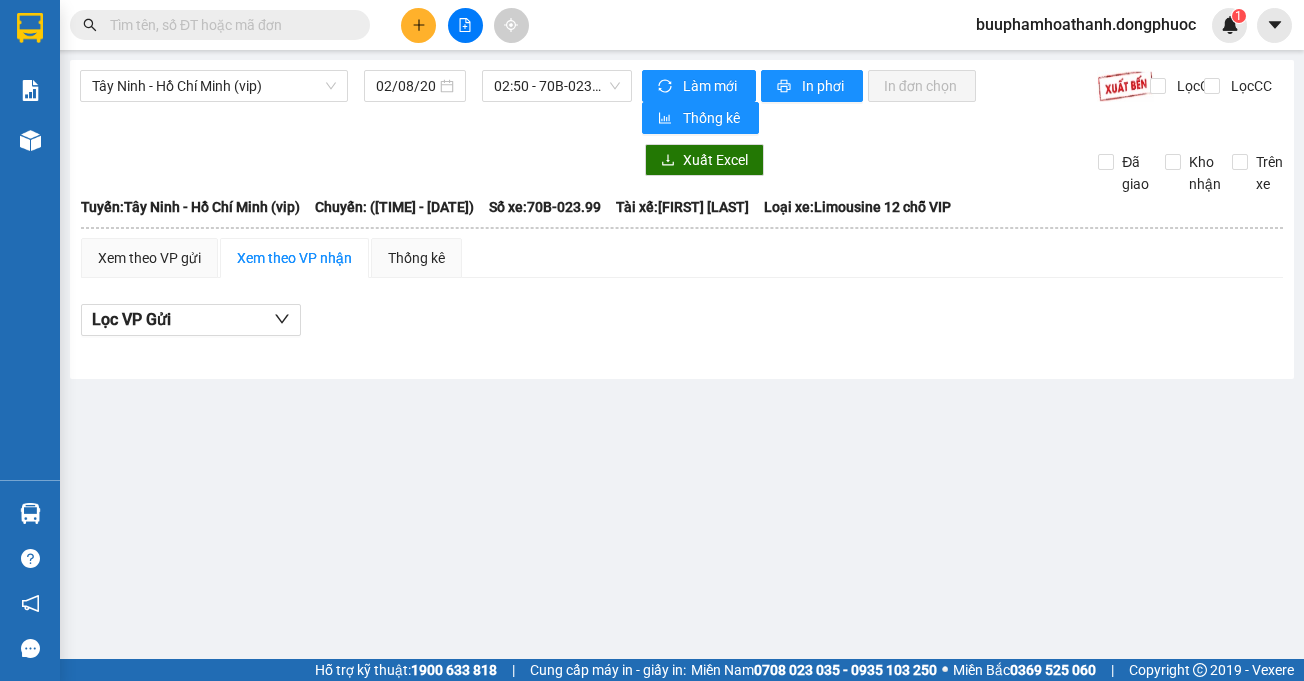 click on "Kết quả tìm kiếm ( 0 )  Bộ lọc  Thuộc VP này No Data buuphamhoathanh.dongphuoc 1     Báo cáo Mẫu 1: Báo cáo dòng tiền  Mẫu 1: Báo cáo dòng tiền theo nhân viên Mẫu 1: Báo cáo dòng tiền theo nhân viên (VP) Mẫu 2: Doanh số tạo đơn theo Văn phòng, nhân viên - Trạm     Kho hàng mới Hàng sắp về Hướng dẫn sử dụng Giới thiệu Vexere, nhận hoa hồng Phản hồi Phần mềm hỗ trợ bạn tốt chứ? Tây Ninh - Hồ Chí Minh (vip) 02/08/2025 02:50     - 70B-023.99  Làm mới In phơi In đơn chọn Thống kê Lọc  CR Lọc  CC Xuất Excel Đã giao Kho nhận Trên xe Đồng Phước   19001152   Bến xe Tây Ninh, 01 Võ Văn Truyện, KP 1, Phường 2 13:40 - 02/08/2025 Tuyến:  Tây Ninh - Hồ Chí Minh (vip) Chuyến:   (02:50 - 02/08/2025) Tài xế:  Đặng Phước Vũ   Số xe:  70B-023.99 Loại xe:  Limousine 12 chỗ VIP Tuyến:  Tây Ninh - Hồ Chí Minh (vip) Chuyến:   (02:50 - 02/08/2025) Số xe:  :   0" at bounding box center [652, 340] 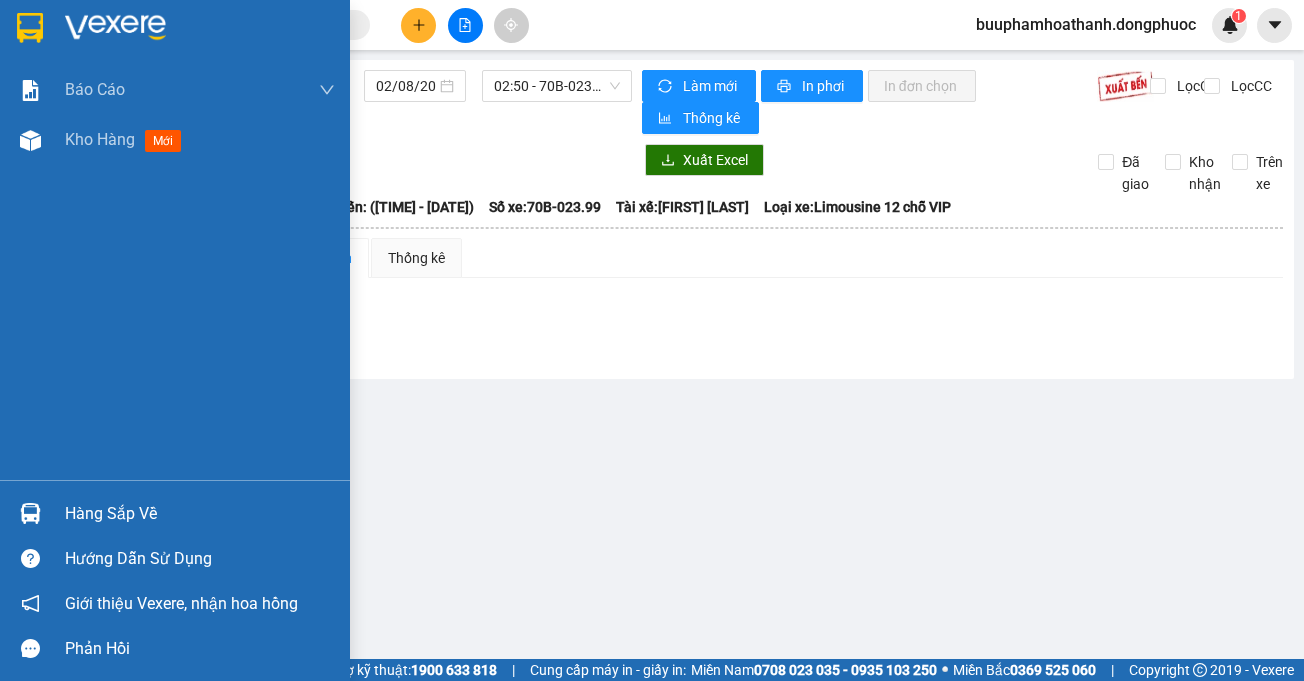 drag, startPoint x: 56, startPoint y: 511, endPoint x: 98, endPoint y: 507, distance: 42.190044 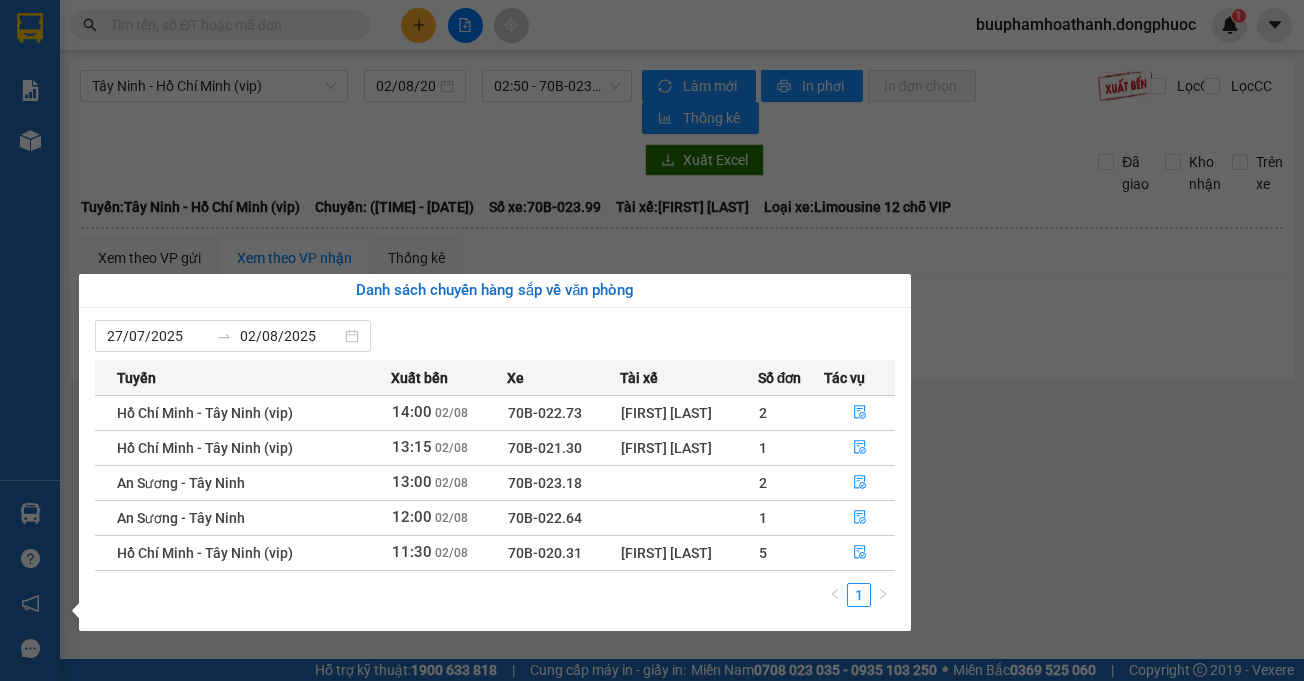 drag, startPoint x: 60, startPoint y: 323, endPoint x: 54, endPoint y: 384, distance: 61.294373 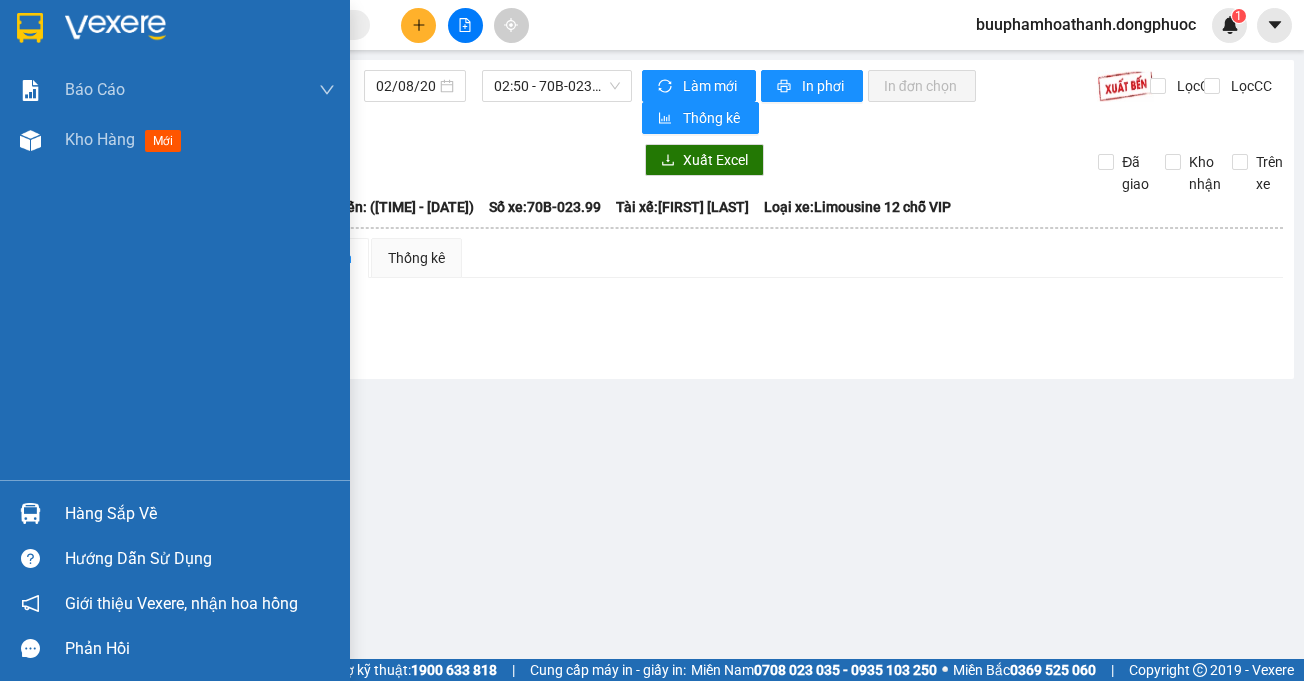 click on "Hàng sắp về" at bounding box center [200, 514] 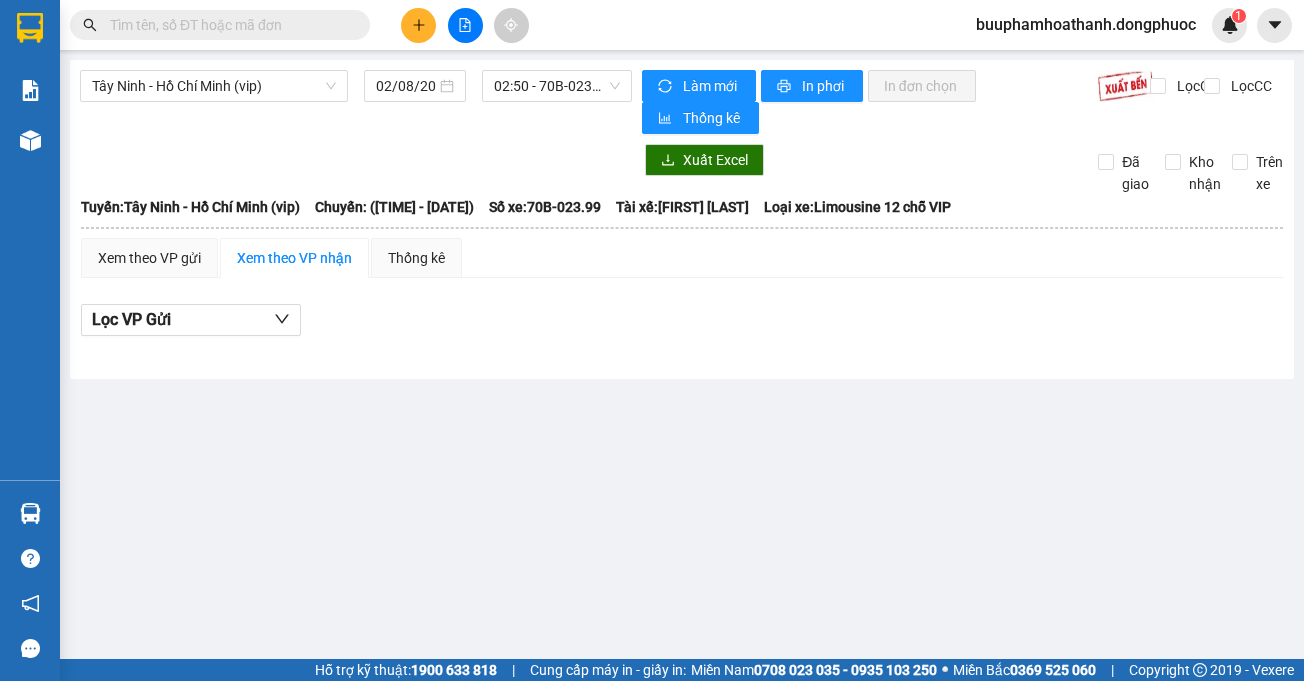 click on "Kết quả tìm kiếm ( 0 )  Bộ lọc  Thuộc VP này No Data buuphamhoathanh.dongphuoc 1     Báo cáo Mẫu 1: Báo cáo dòng tiền  Mẫu 1: Báo cáo dòng tiền theo nhân viên Mẫu 1: Báo cáo dòng tiền theo nhân viên (VP) Mẫu 2: Doanh số tạo đơn theo Văn phòng, nhân viên - Trạm     Kho hàng mới Hàng sắp về Hướng dẫn sử dụng Giới thiệu Vexere, nhận hoa hồng Phản hồi Phần mềm hỗ trợ bạn tốt chứ? Tây Ninh - Hồ Chí Minh (vip) 02/08/2025 02:50     - 70B-023.99  Làm mới In phơi In đơn chọn Thống kê Lọc  CR Lọc  CC Xuất Excel Đã giao Kho nhận Trên xe Đồng Phước   19001152   Bến xe Tây Ninh, 01 Võ Văn Truyện, KP 1, Phường 2 13:40 - 02/08/2025 Tuyến:  Tây Ninh - Hồ Chí Minh (vip) Chuyến:   (02:50 - 02/08/2025) Tài xế:  Đặng Phước Vũ   Số xe:  70B-023.99 Loại xe:  Limousine 12 chỗ VIP Tuyến:  Tây Ninh - Hồ Chí Minh (vip) Chuyến:   (02:50 - 02/08/2025) Số xe:  :   0" at bounding box center (652, 340) 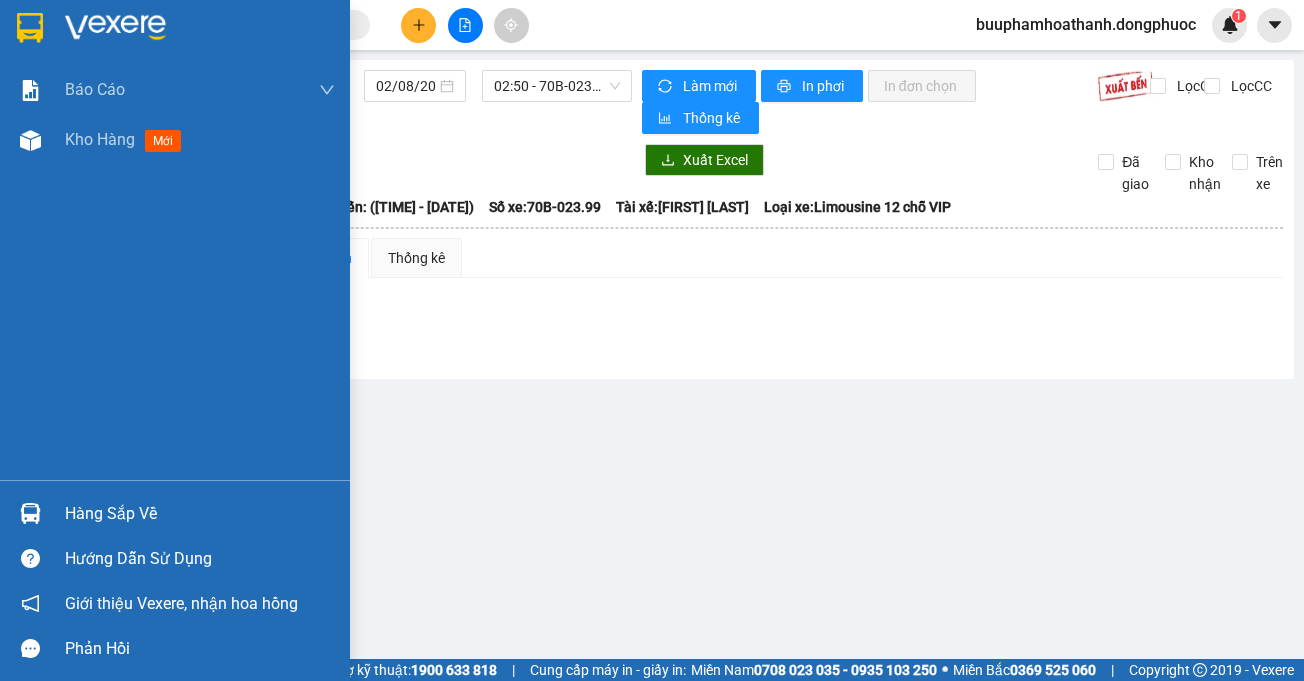 click on "Hàng sắp về" at bounding box center (200, 514) 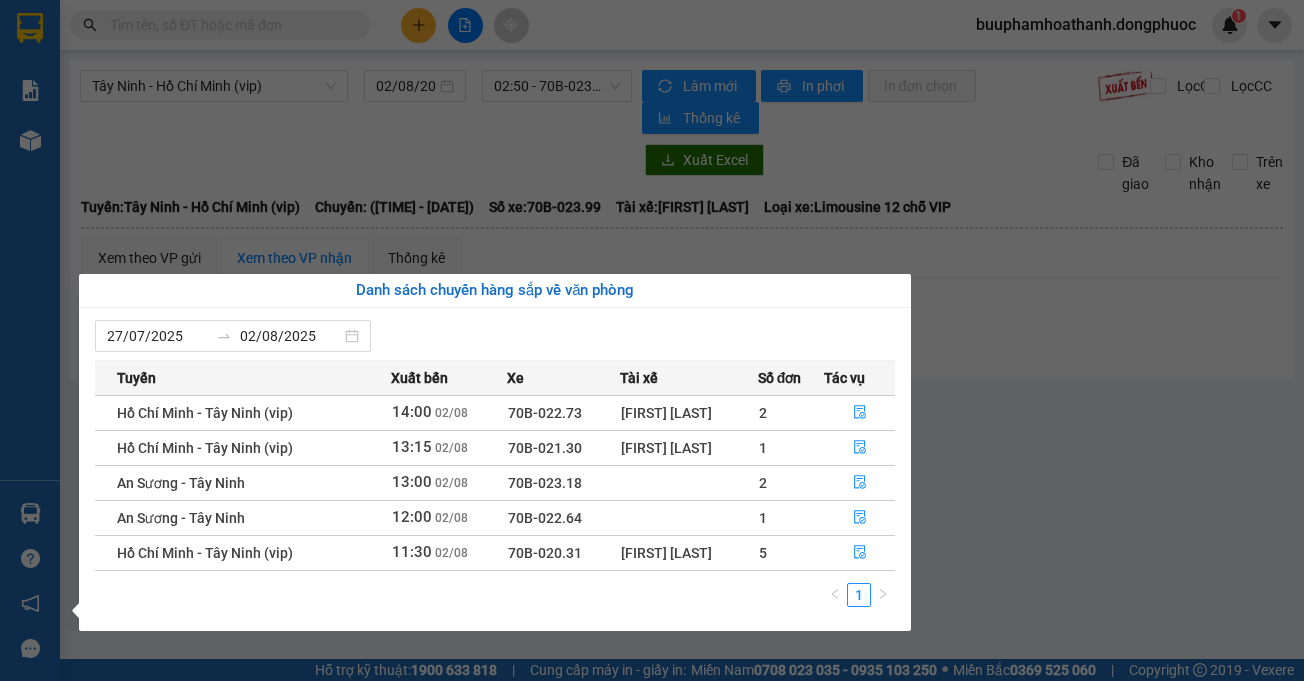 click on "Kết quả tìm kiếm ( 0 )  Bộ lọc  Thuộc VP này No Data buuphamhoathanh.dongphuoc 1     Báo cáo Mẫu 1: Báo cáo dòng tiền  Mẫu 1: Báo cáo dòng tiền theo nhân viên Mẫu 1: Báo cáo dòng tiền theo nhân viên (VP) Mẫu 2: Doanh số tạo đơn theo Văn phòng, nhân viên - Trạm     Kho hàng mới Hàng sắp về Hướng dẫn sử dụng Giới thiệu Vexere, nhận hoa hồng Phản hồi Phần mềm hỗ trợ bạn tốt chứ? Tây Ninh - Hồ Chí Minh (vip) 02/08/2025 02:50     - 70B-023.99  Làm mới In phơi In đơn chọn Thống kê Lọc  CR Lọc  CC Xuất Excel Đã giao Kho nhận Trên xe Đồng Phước   19001152   Bến xe Tây Ninh, 01 Võ Văn Truyện, KP 1, Phường 2 13:40 - 02/08/2025 Tuyến:  Tây Ninh - Hồ Chí Minh (vip) Chuyến:   (02:50 - 02/08/2025) Tài xế:  Đặng Phước Vũ   Số xe:  70B-023.99 Loại xe:  Limousine 12 chỗ VIP Tuyến:  Tây Ninh - Hồ Chí Minh (vip) Chuyến:   (02:50 - 02/08/2025) Số xe:  :   0" at bounding box center (652, 340) 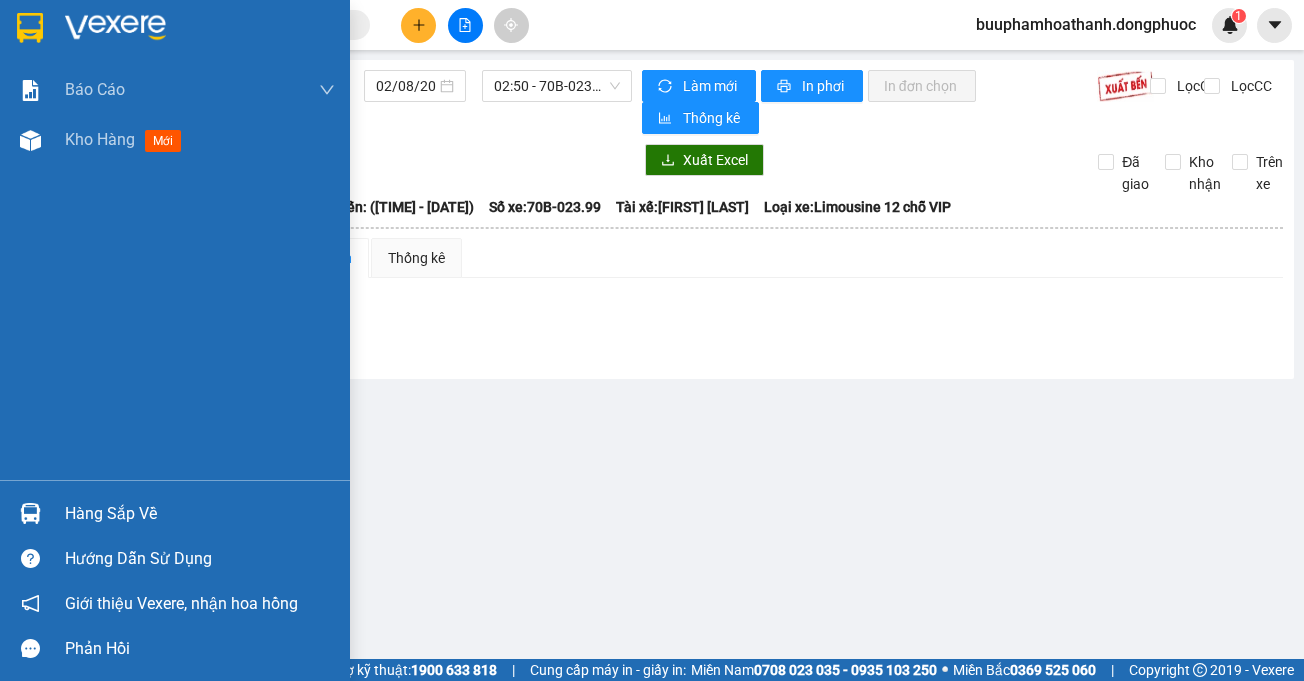click on "Báo cáo Mẫu 1: Báo cáo dòng tiền  Mẫu 1: Báo cáo dòng tiền theo nhân viên Mẫu 1: Báo cáo dòng tiền theo nhân viên (VP) Mẫu 2: Doanh số tạo đơn theo Văn phòng, nhân viên - Trạm     Kho hàng mới" at bounding box center [175, 272] 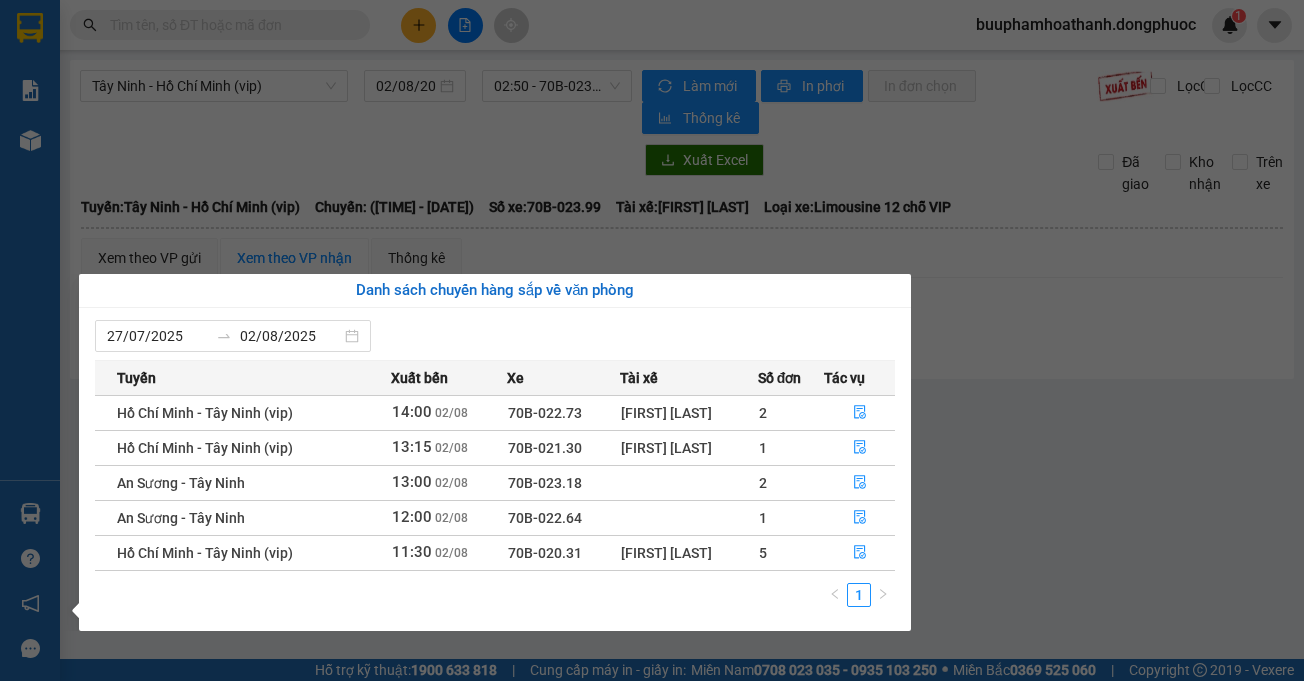click on "Kết quả tìm kiếm ( 0 )  Bộ lọc  Thuộc VP này No Data buuphamhoathanh.dongphuoc 1     Báo cáo Mẫu 1: Báo cáo dòng tiền  Mẫu 1: Báo cáo dòng tiền theo nhân viên Mẫu 1: Báo cáo dòng tiền theo nhân viên (VP) Mẫu 2: Doanh số tạo đơn theo Văn phòng, nhân viên - Trạm     Kho hàng mới Hàng sắp về Hướng dẫn sử dụng Giới thiệu Vexere, nhận hoa hồng Phản hồi Phần mềm hỗ trợ bạn tốt chứ? Tây Ninh - Hồ Chí Minh (vip) 02/08/2025 02:50     - 70B-023.99  Làm mới In phơi In đơn chọn Thống kê Lọc  CR Lọc  CC Xuất Excel Đã giao Kho nhận Trên xe Đồng Phước   19001152   Bến xe Tây Ninh, 01 Võ Văn Truyện, KP 1, Phường 2 13:40 - 02/08/2025 Tuyến:  Tây Ninh - Hồ Chí Minh (vip) Chuyến:   (02:50 - 02/08/2025) Tài xế:  Đặng Phước Vũ   Số xe:  70B-023.99 Loại xe:  Limousine 12 chỗ VIP Tuyến:  Tây Ninh - Hồ Chí Minh (vip) Chuyến:   (02:50 - 02/08/2025) Số xe:  :   0" at bounding box center (652, 340) 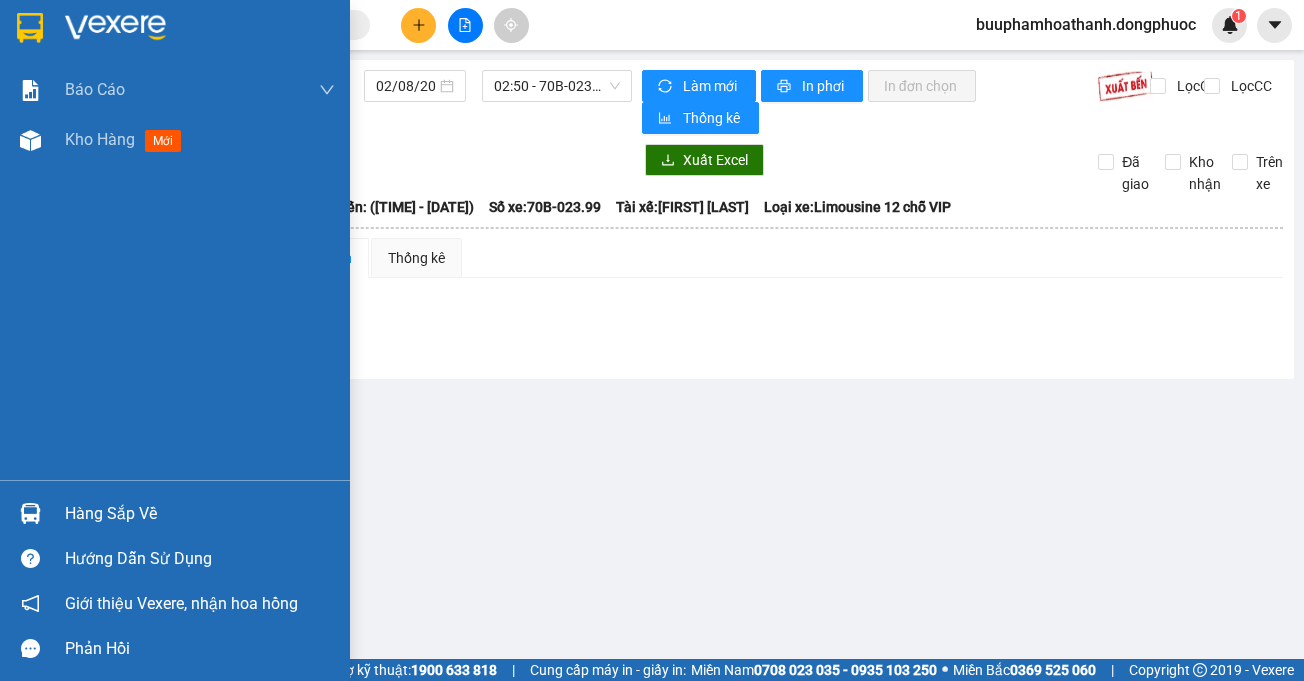 click on "Hàng sắp về" at bounding box center (200, 514) 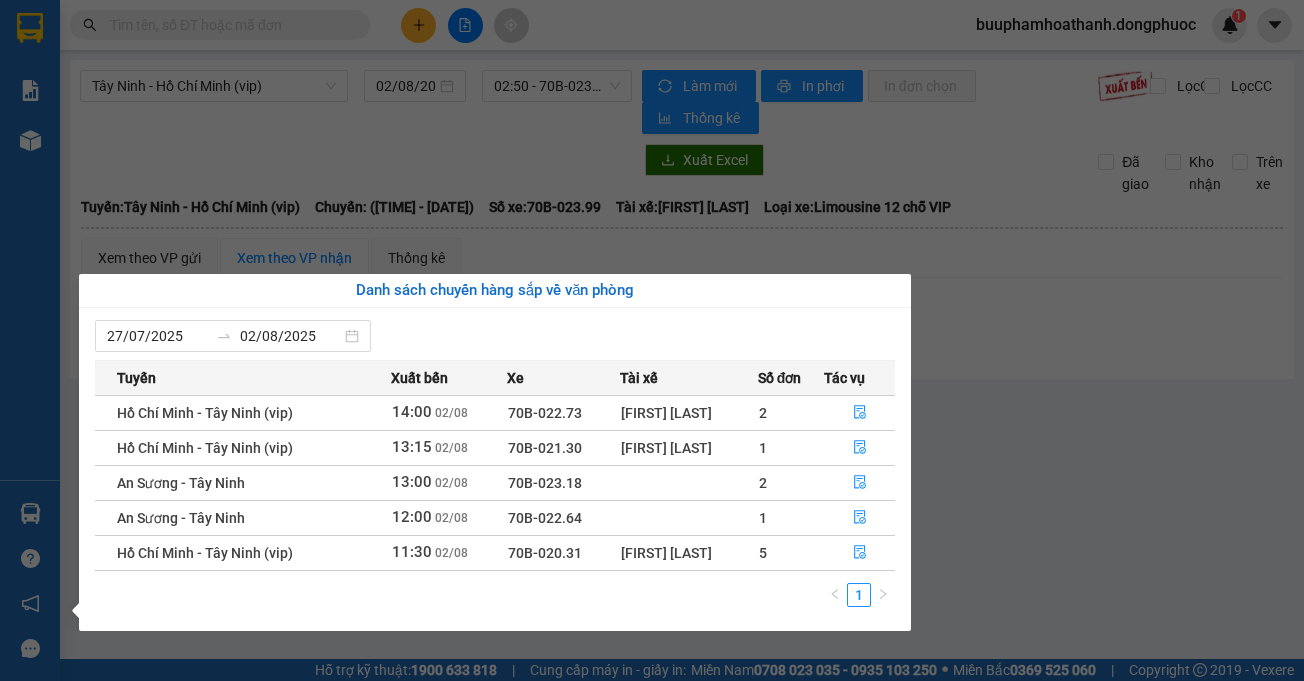 click on "Kết quả tìm kiếm ( 0 )  Bộ lọc  Thuộc VP này No Data buuphamhoathanh.dongphuoc 1     Báo cáo Mẫu 1: Báo cáo dòng tiền  Mẫu 1: Báo cáo dòng tiền theo nhân viên Mẫu 1: Báo cáo dòng tiền theo nhân viên (VP) Mẫu 2: Doanh số tạo đơn theo Văn phòng, nhân viên - Trạm     Kho hàng mới Hàng sắp về Hướng dẫn sử dụng Giới thiệu Vexere, nhận hoa hồng Phản hồi Phần mềm hỗ trợ bạn tốt chứ? Tây Ninh - Hồ Chí Minh (vip) 02/08/2025 02:50     - 70B-023.99  Làm mới In phơi In đơn chọn Thống kê Lọc  CR Lọc  CC Xuất Excel Đã giao Kho nhận Trên xe Đồng Phước   19001152   Bến xe Tây Ninh, 01 Võ Văn Truyện, KP 1, Phường 2 13:40 - 02/08/2025 Tuyến:  Tây Ninh - Hồ Chí Minh (vip) Chuyến:   (02:50 - 02/08/2025) Tài xế:  Đặng Phước Vũ   Số xe:  70B-023.99 Loại xe:  Limousine 12 chỗ VIP Tuyến:  Tây Ninh - Hồ Chí Minh (vip) Chuyến:   (02:50 - 02/08/2025) Số xe:  :   0" at bounding box center (652, 340) 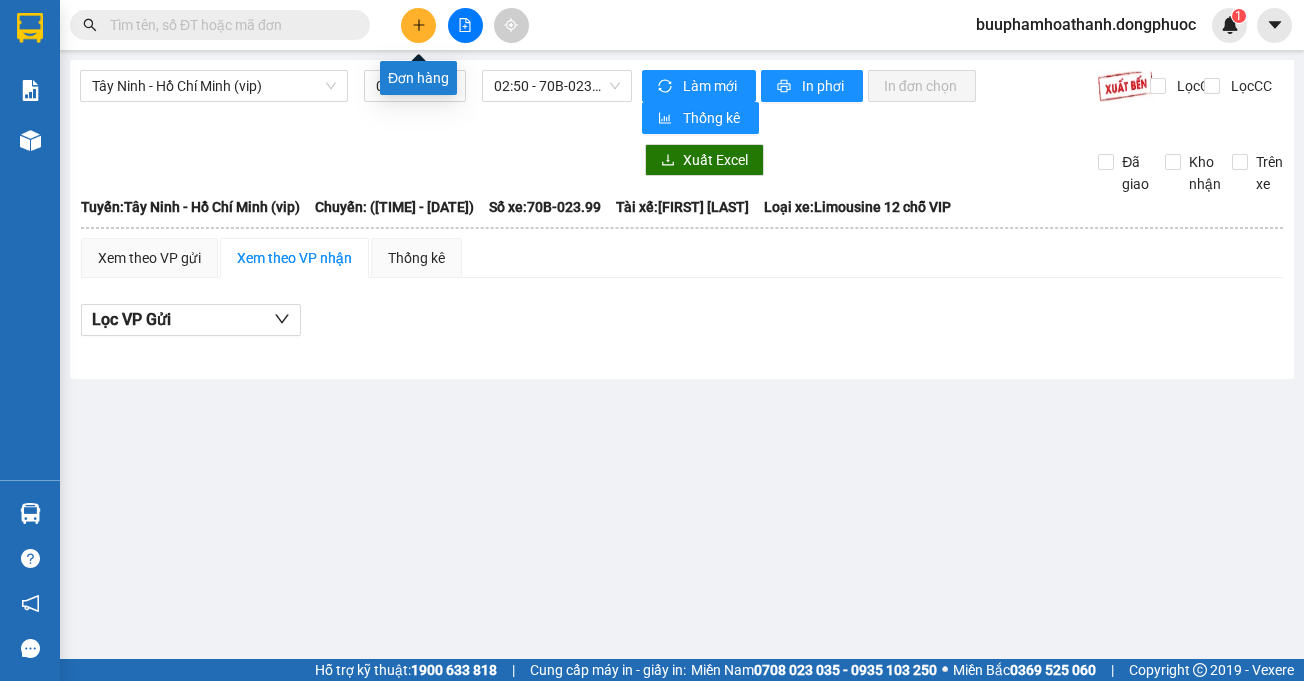 click 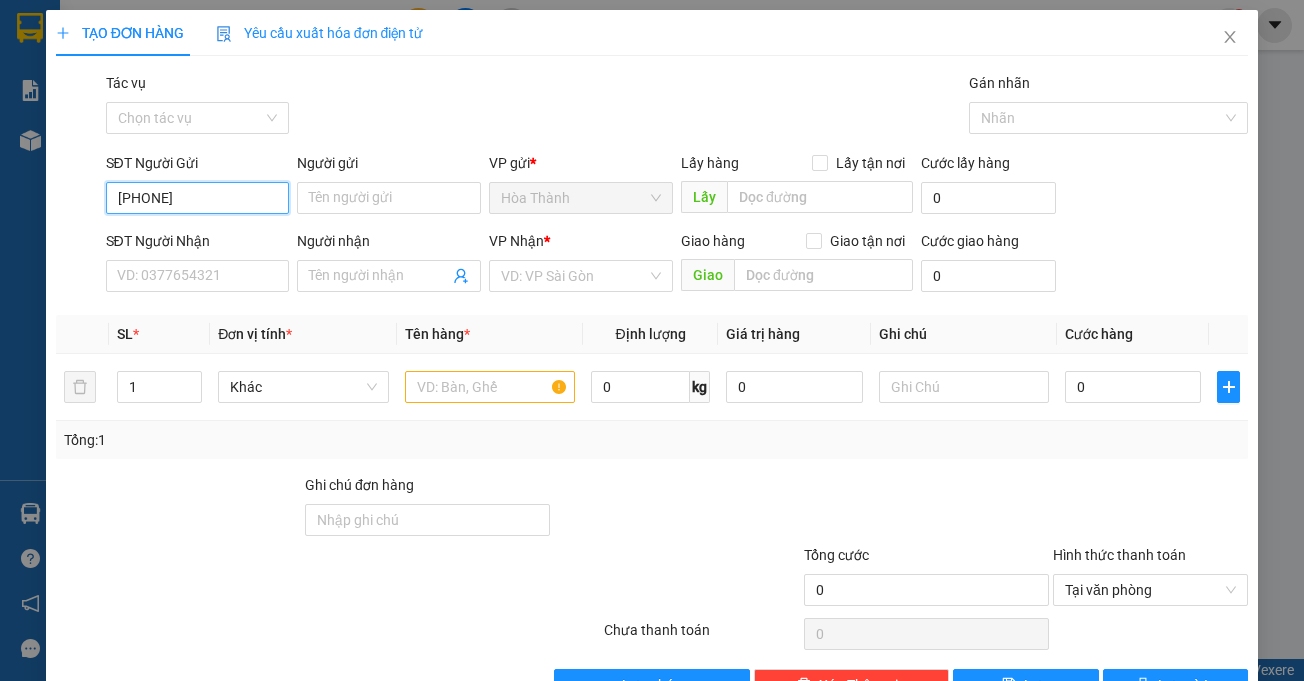 type on "0366575757" 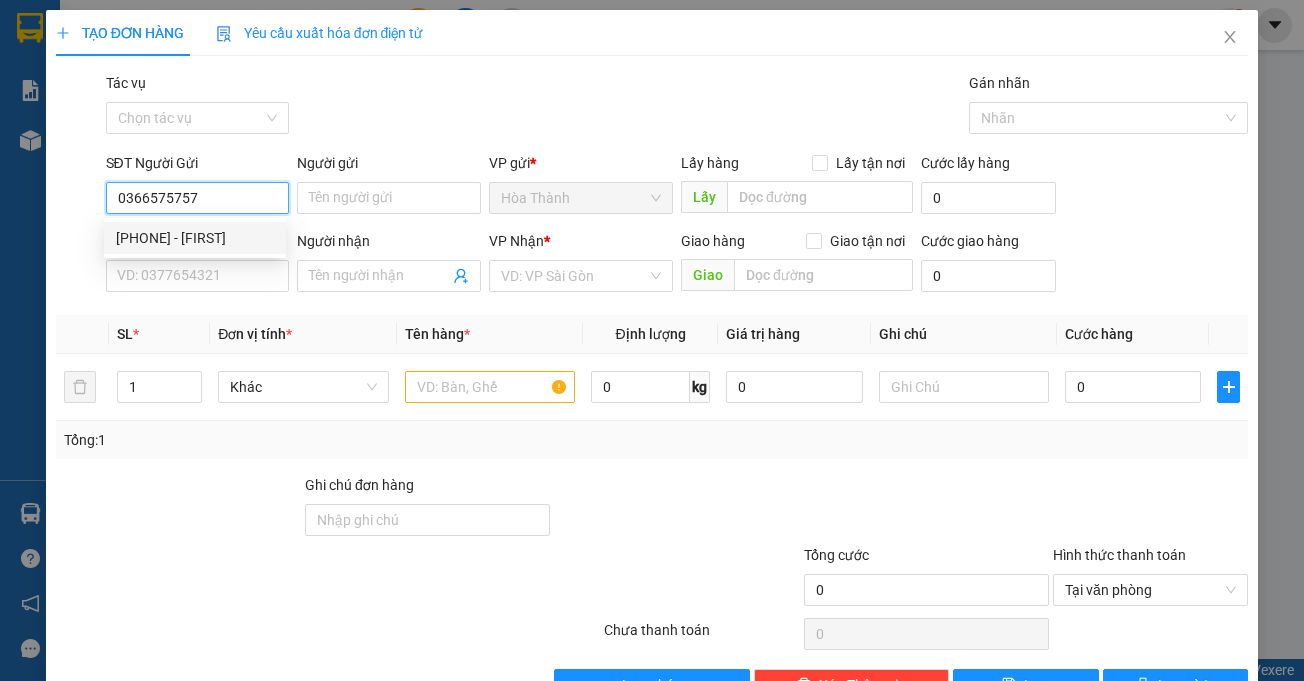 click on "0366575757 - TRÍ" at bounding box center [195, 238] 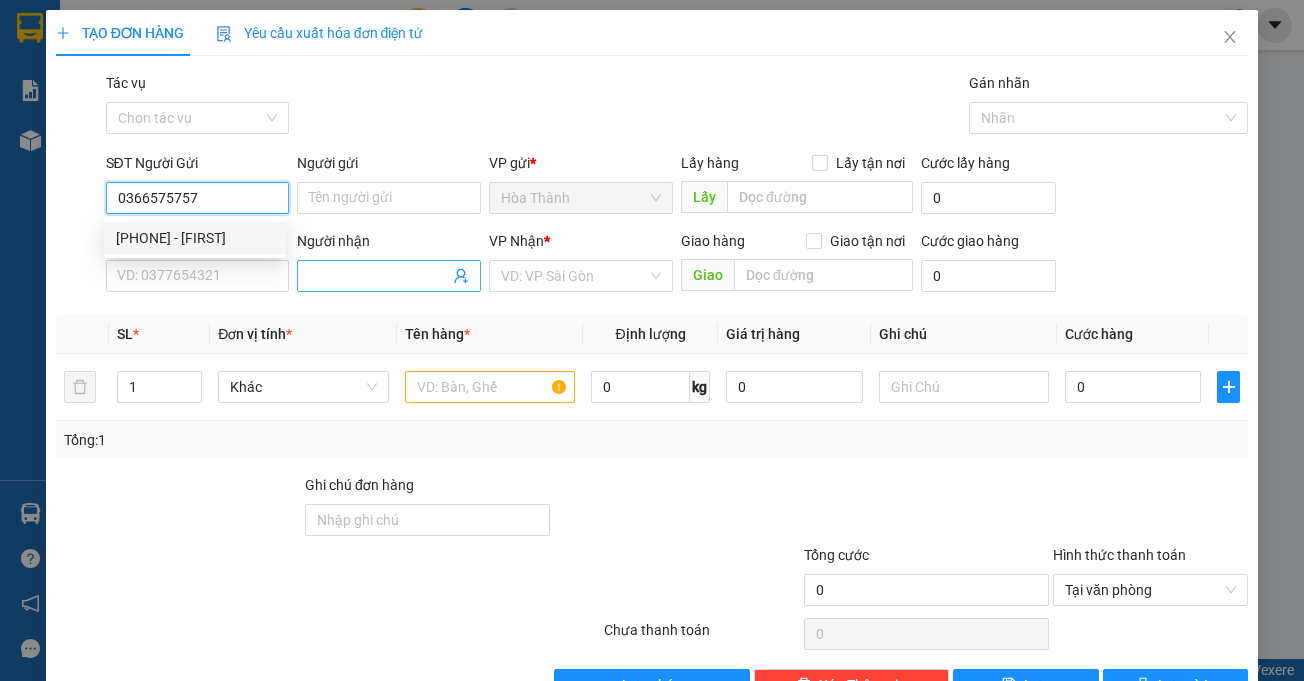 type on "TRÍ" 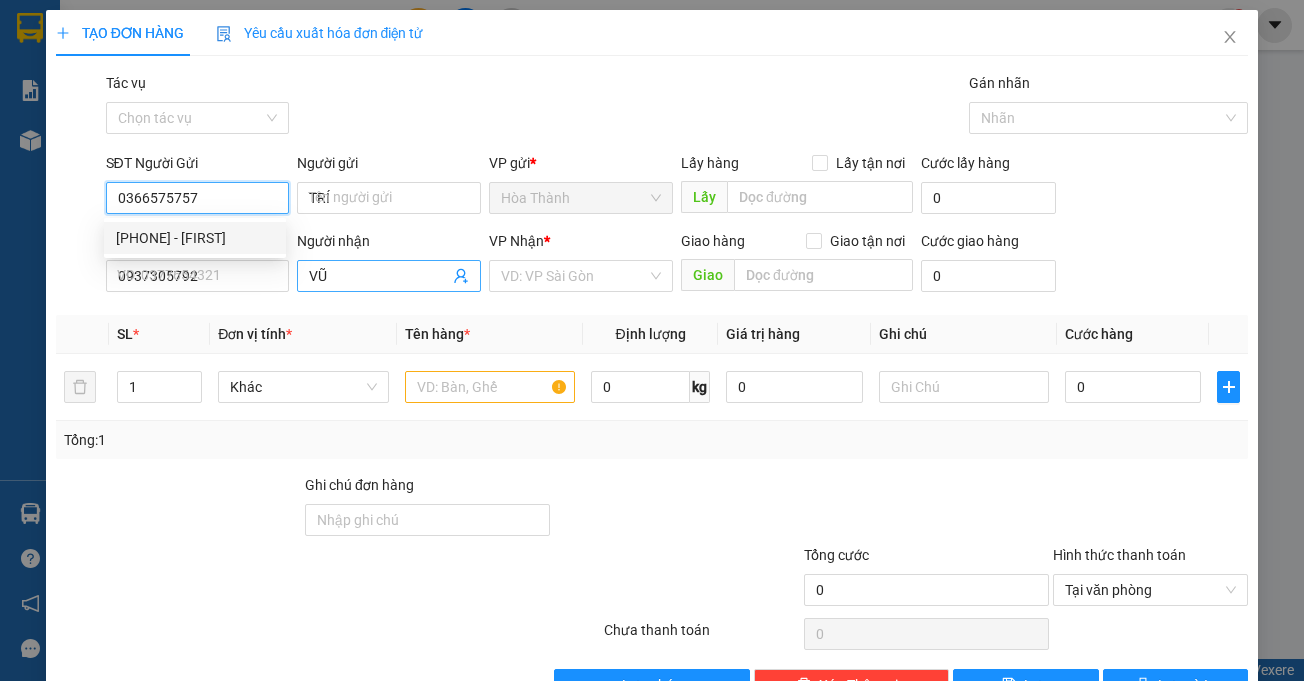 type on "20.000" 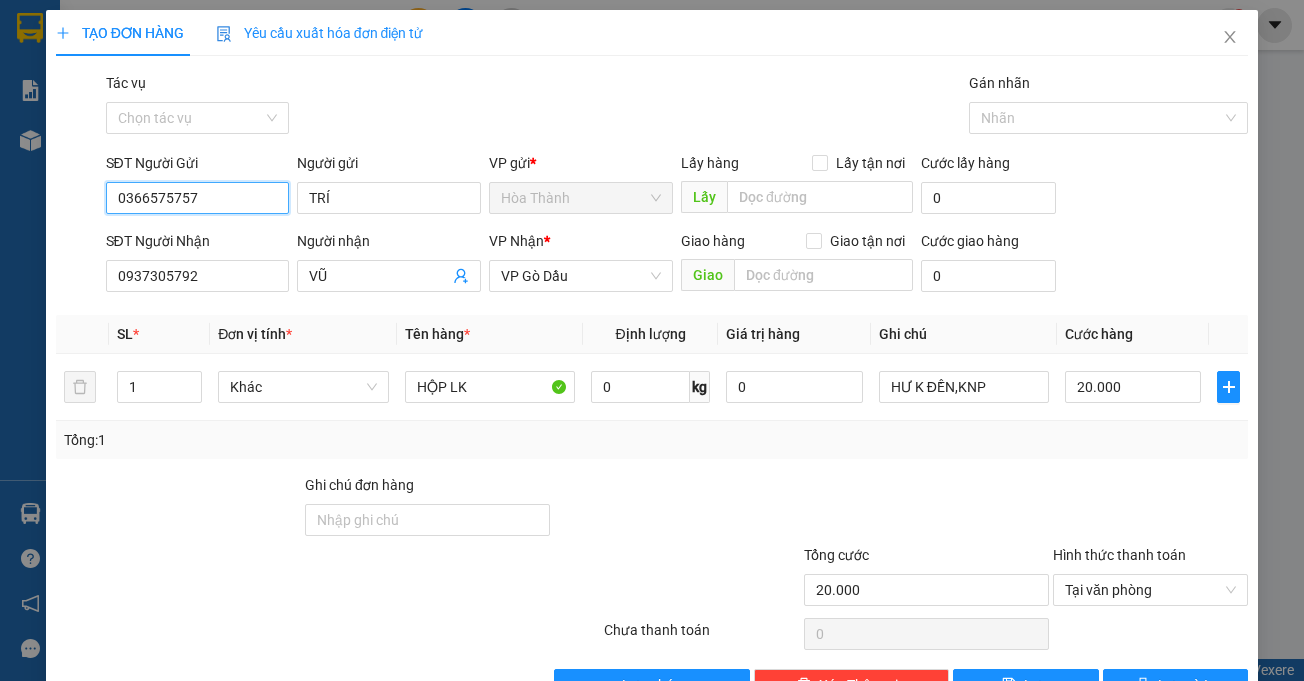 scroll, scrollTop: 59, scrollLeft: 0, axis: vertical 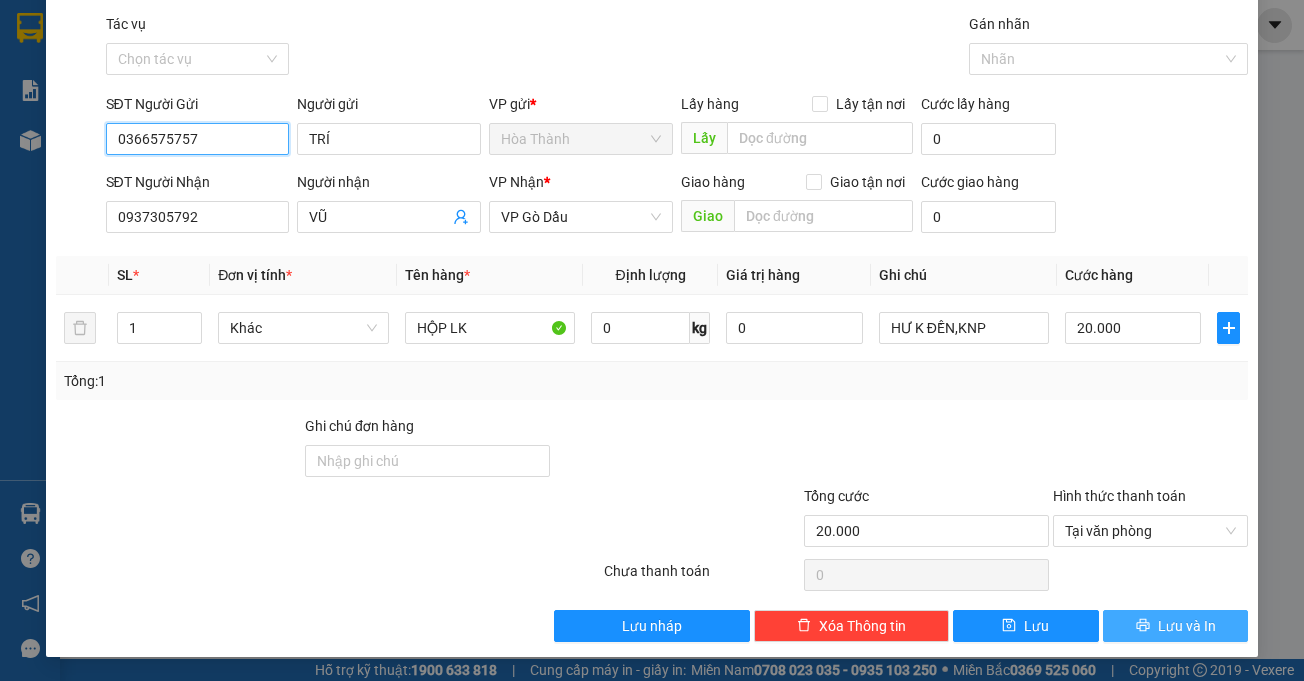 type on "0366575757" 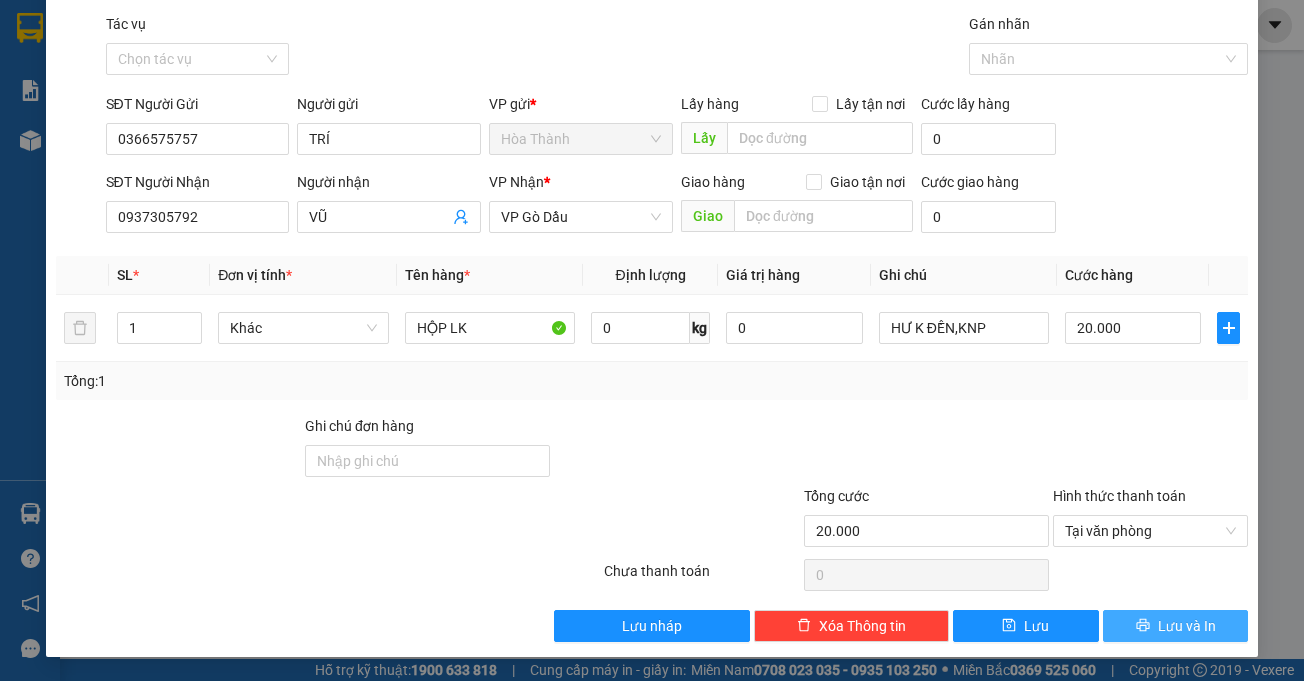 click 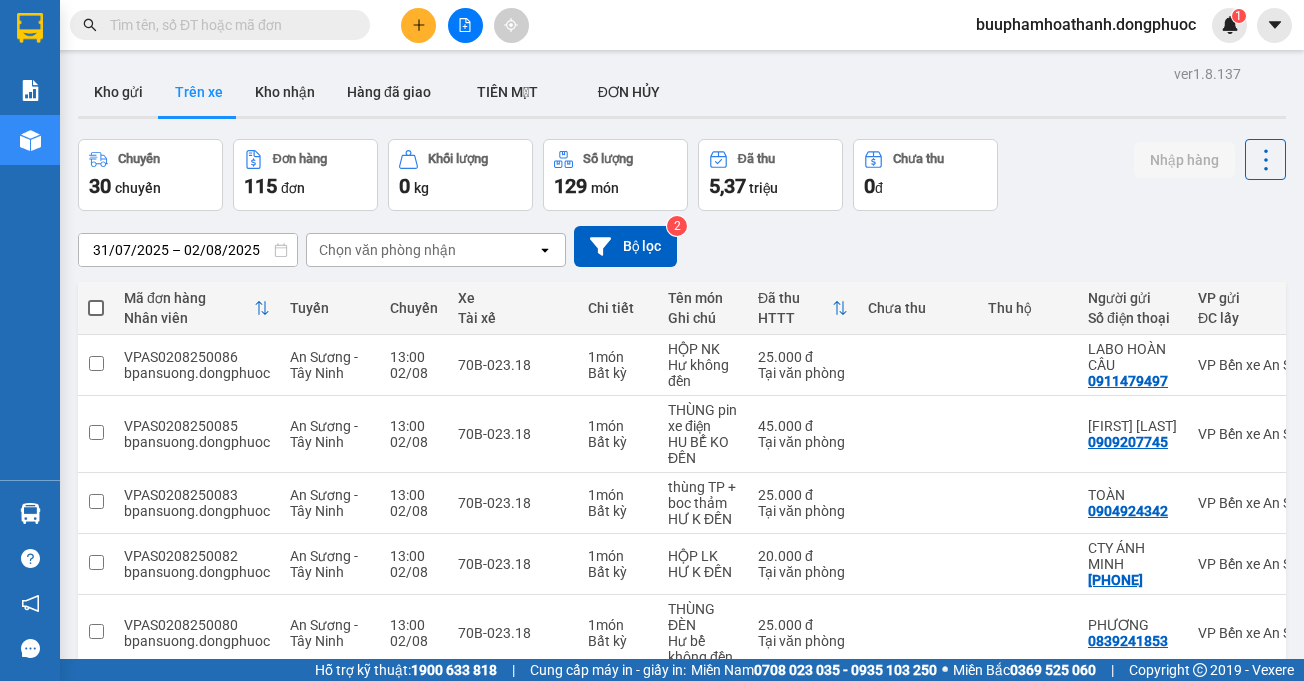scroll, scrollTop: 0, scrollLeft: 0, axis: both 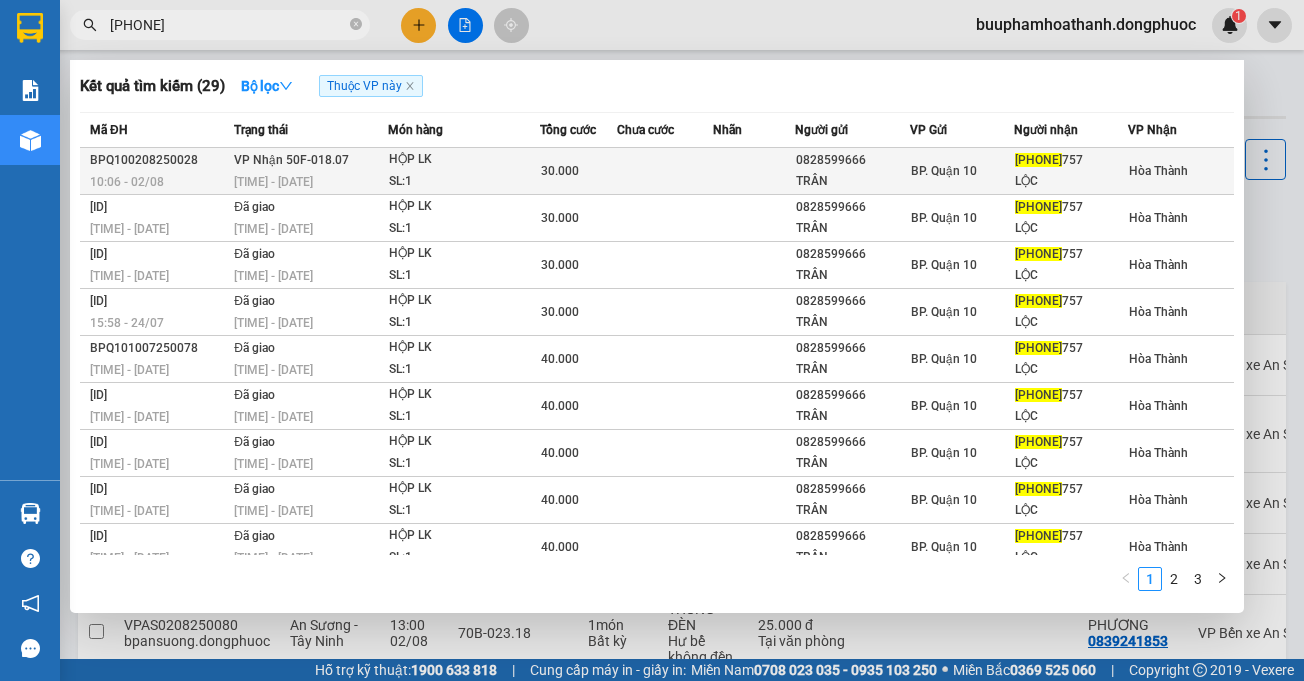 type on "[PHONE]" 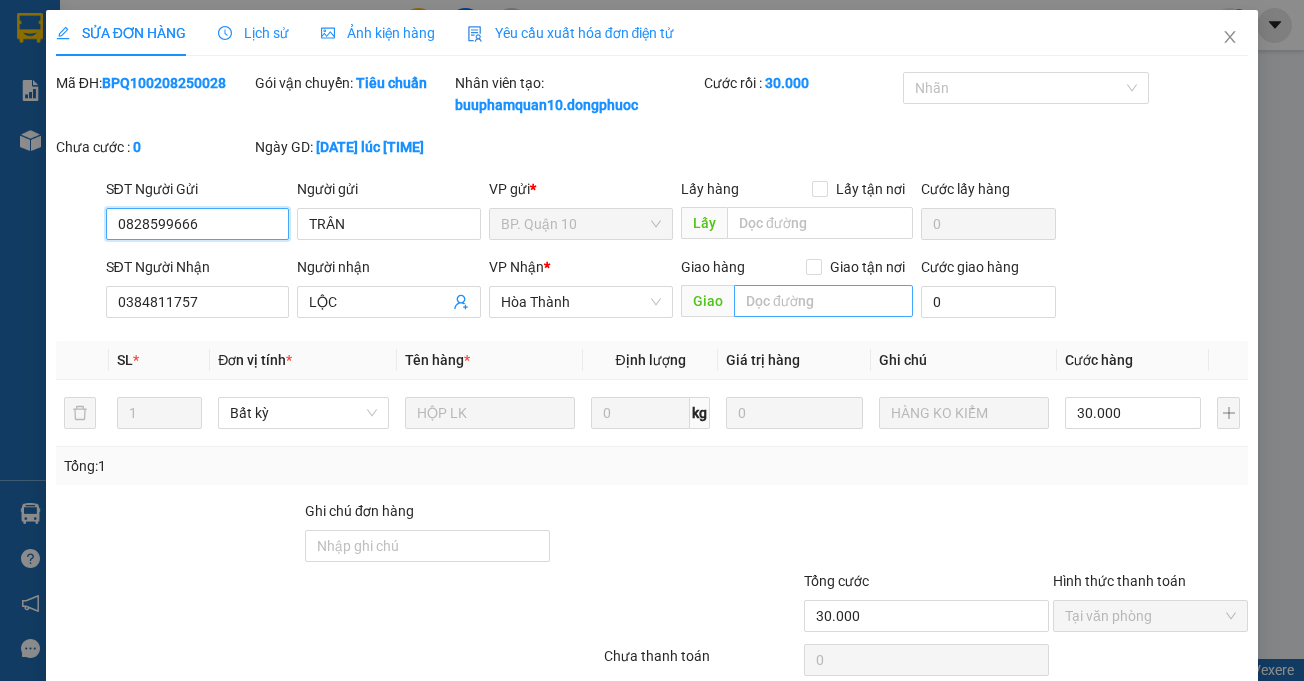 type on "0828599666" 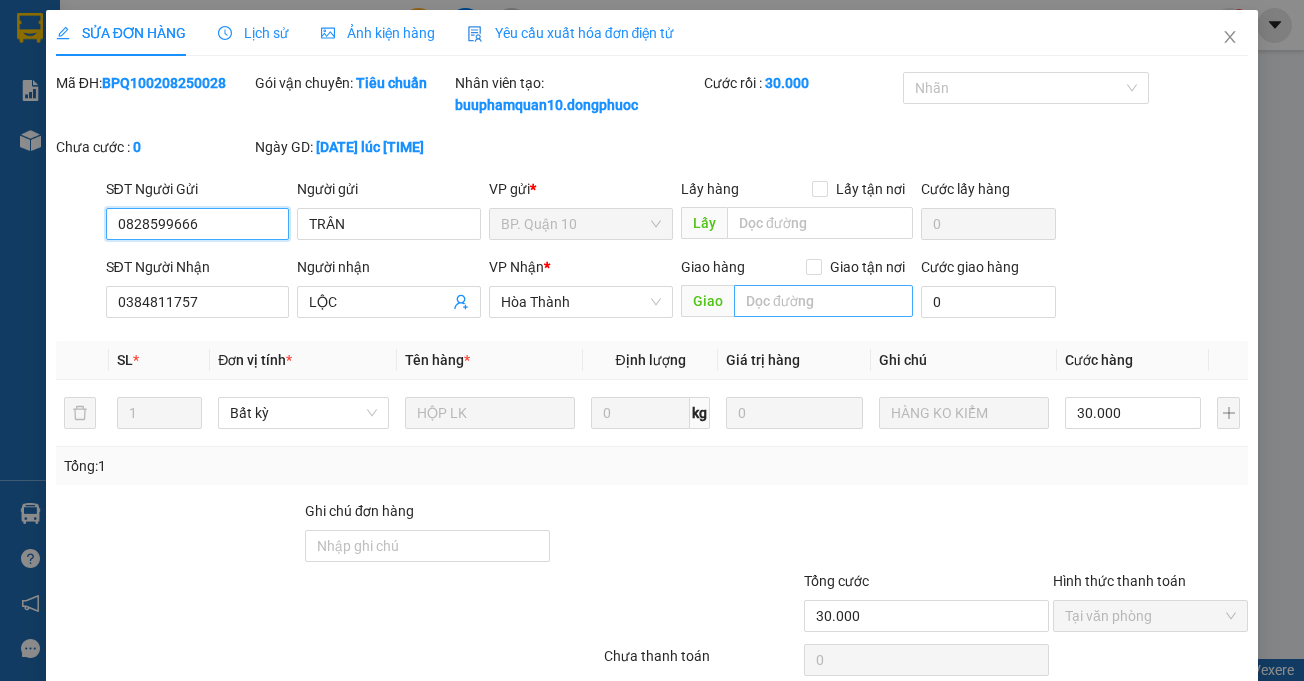 type on "TRÂN" 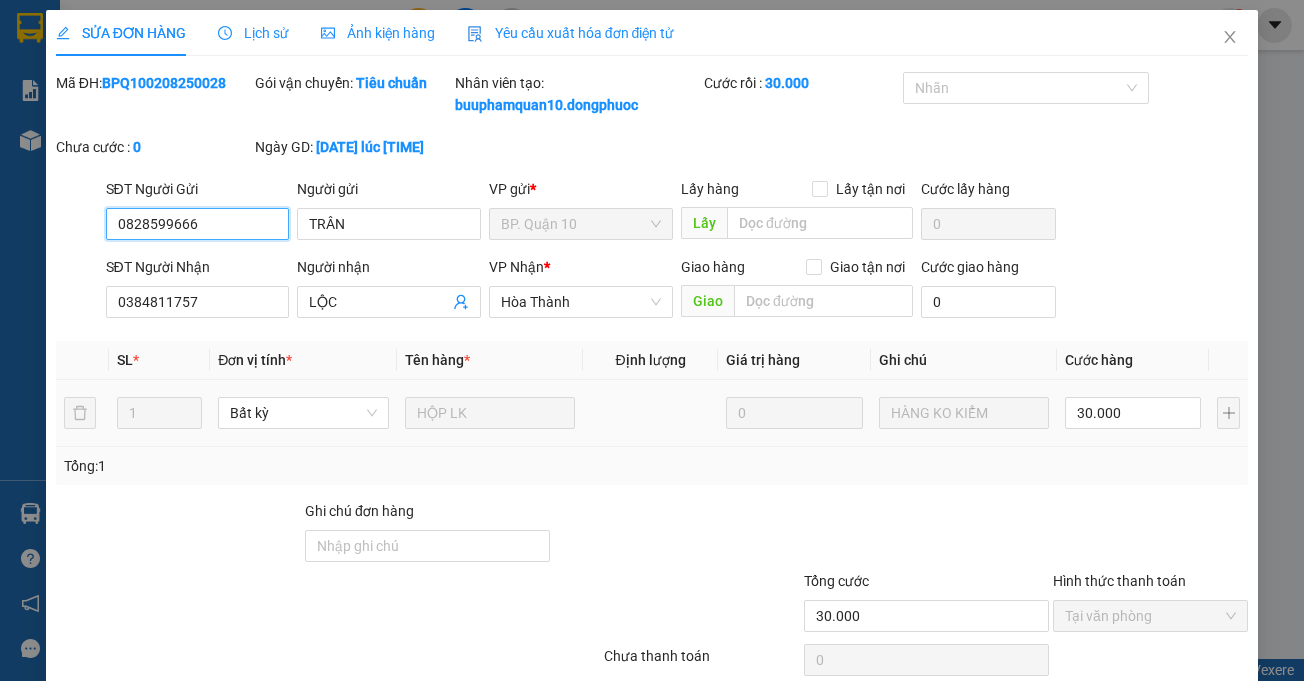 scroll, scrollTop: 107, scrollLeft: 0, axis: vertical 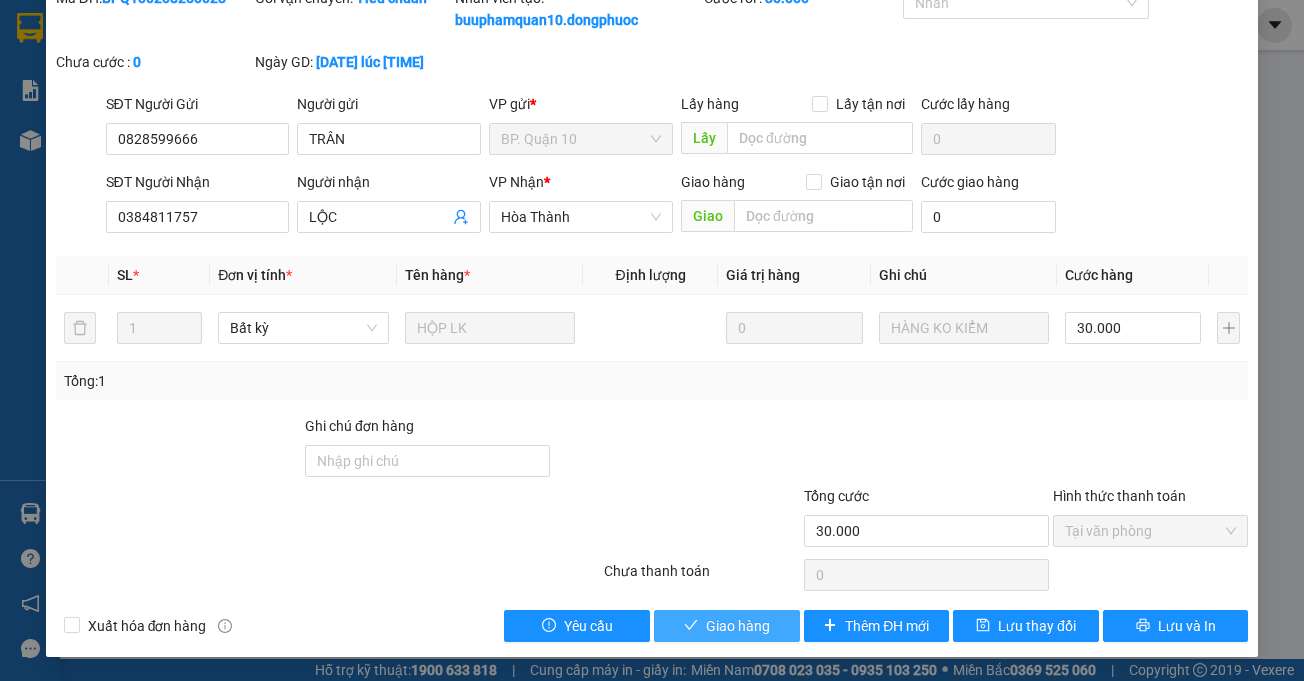 click on "Giao hàng" at bounding box center (738, 626) 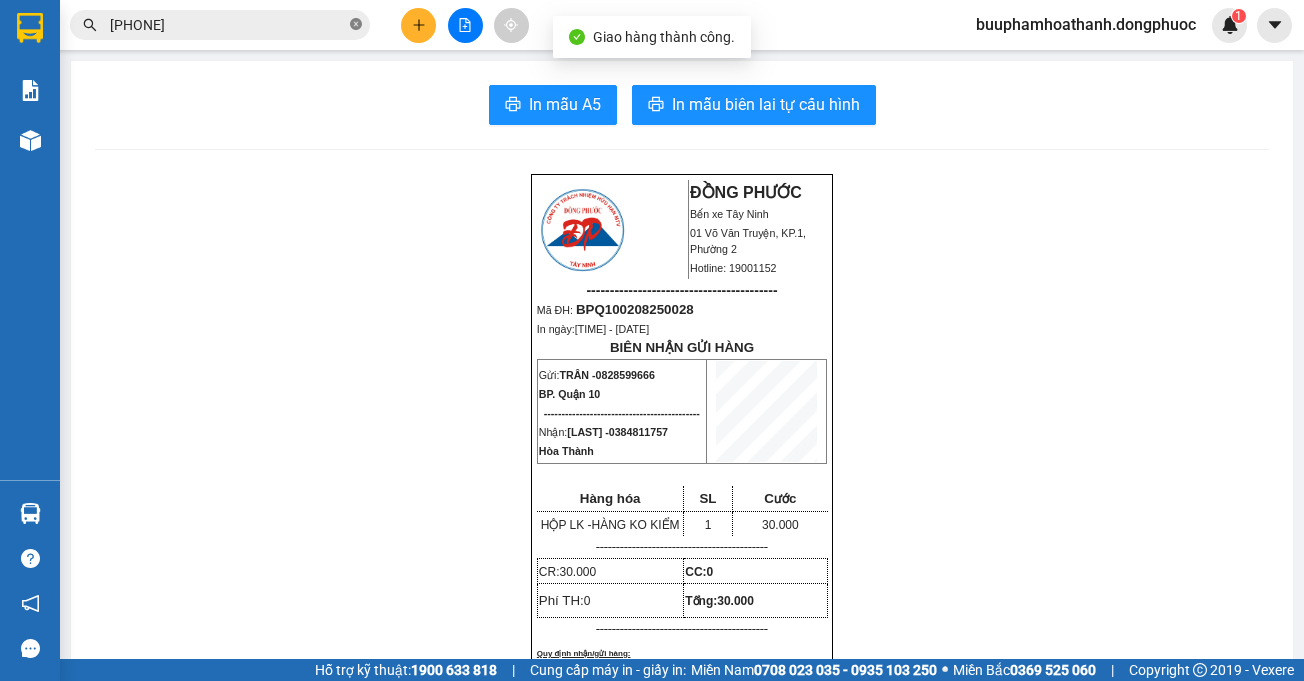 click 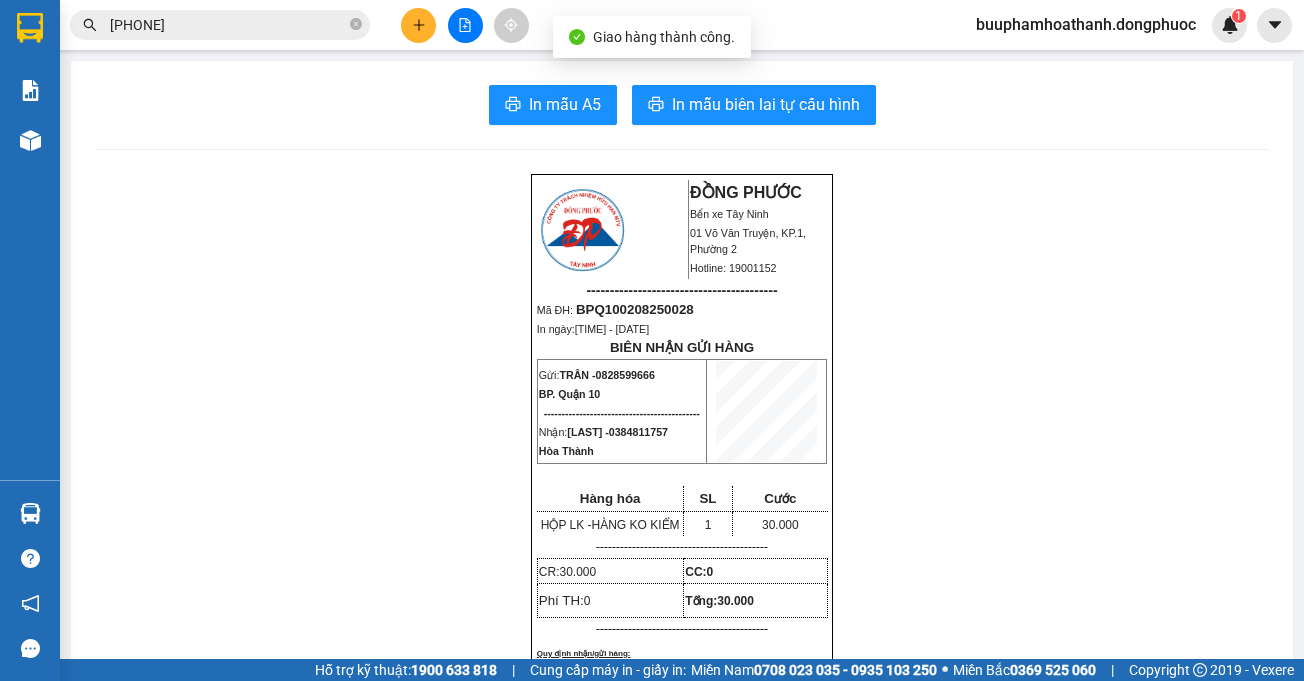 type 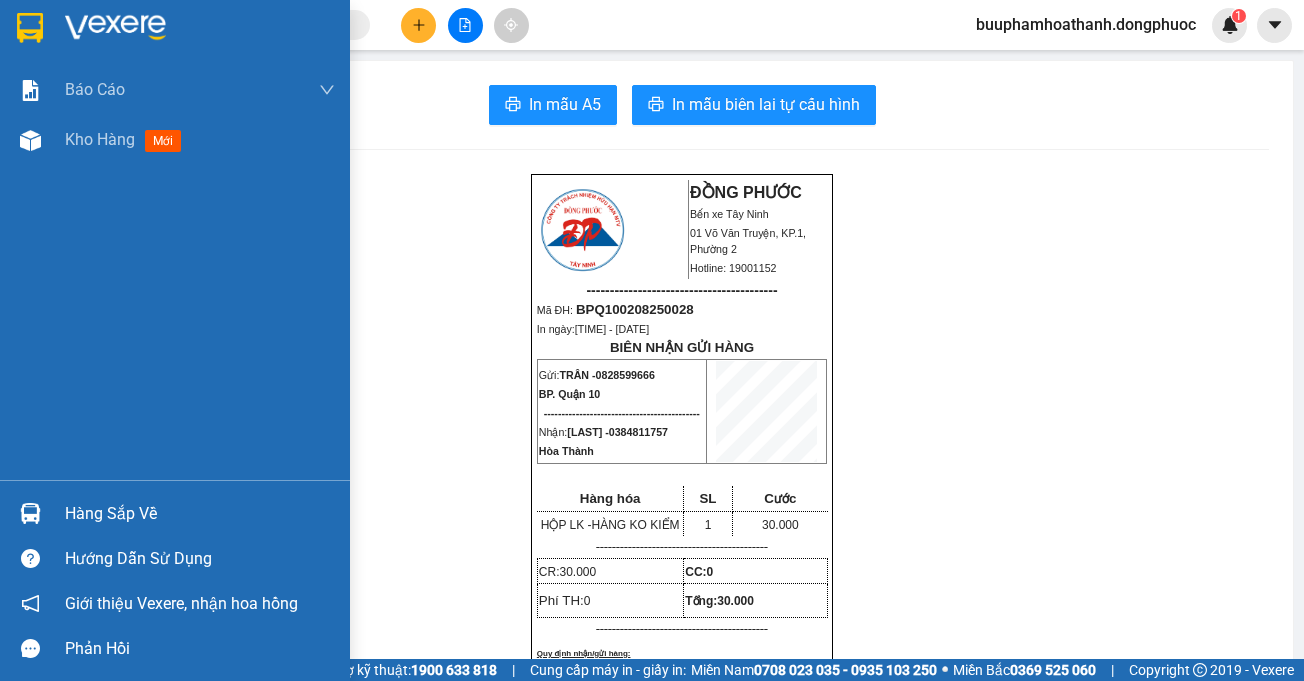 click on "Hàng sắp về" at bounding box center (200, 514) 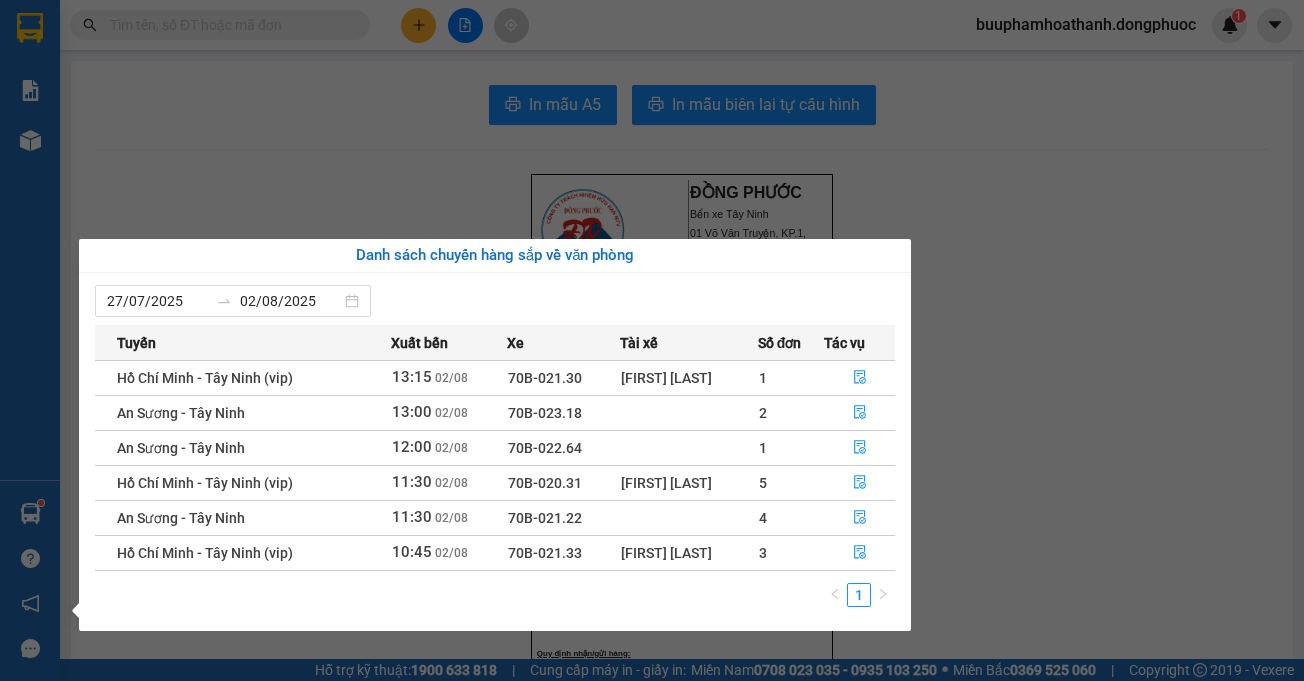 click on "Kết quả tìm kiếm ( 29 )  Bộ lọc  Thuộc VP này Mã ĐH Trạng thái Món hàng Tổng cước Chưa cước Nhãn Người gửi VP Gửi Người nhận VP Nhận [ID] [TIME] - [DATE] VP Nhận   [ID] [TIME] - [DATE] HỘP LK SL:  1 30.000 [PHONE] TRÂN BP.Quận 10 [PHONE] LỘC Hòa Thành [ID] [TIME] - [DATE] Đã giao   [TIME] - [DATE] HỘP LK SL:  1 30.000 [PHONE] TRÂN BP.Quận 10 [PHONE] LỘC Hòa Thành [ID] [TIME] - [DATE] Đã giao   [TIME] - [DATE] HỘP LK SL:  1 30.000 [PHONE] TRÂN BP.Quận 10 [PHONE] LỘC Hòa Thành [ID] [TIME] - [DATE] Đã giao   [TIME] - [DATE] HỘP LK SL:  1 30.000 [PHONE] TRÂN BP.Quận 10 [PHONE] LỘC Hòa Thành [ID] [TIME] - [DATE] Đã giao   [TIME] - [DATE] HỘP LK SL:  1 40.000 [PHONE] TRÂN BP.Quận 10 [PHONE] LỘC Hòa Thành [ID] [TIME] - [DATE] Đã giao   [TIME] - [DATE] HỘP LK SL:  1 40.000 [PHONE] TRÂN BP.Quận 10 [PHONE] LỘC Hòa Thành" at bounding box center (652, 340) 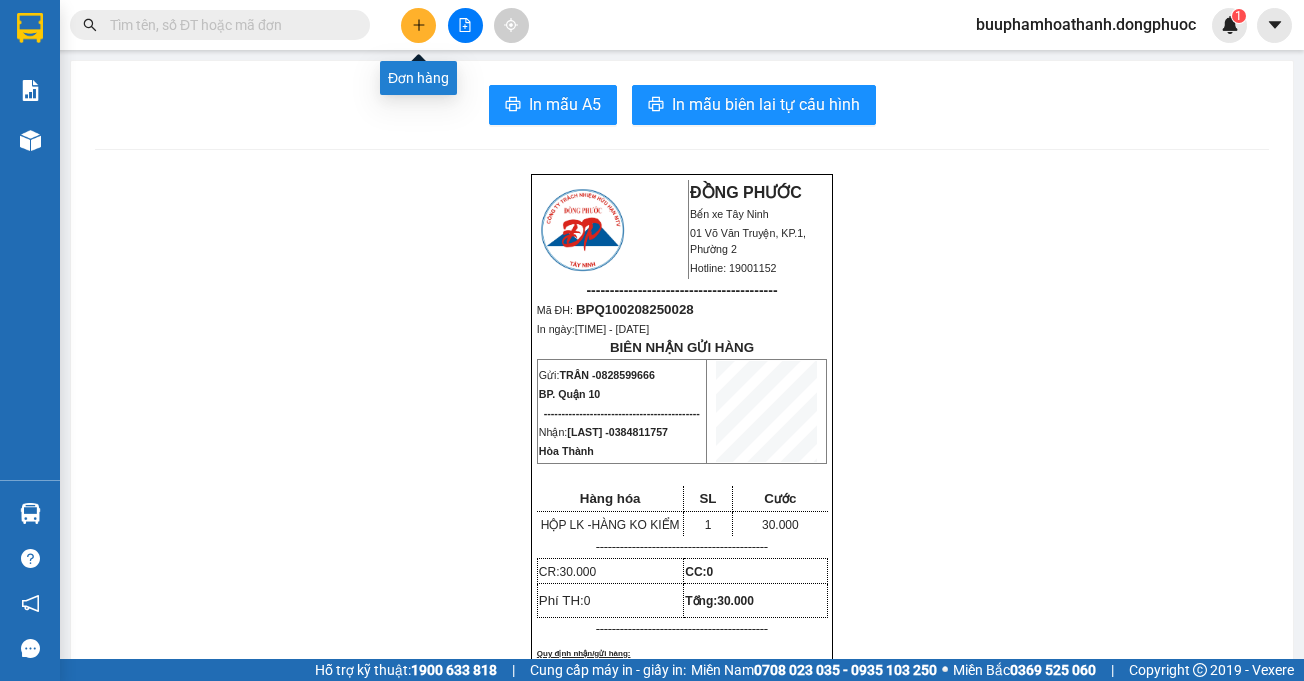 click at bounding box center [465, 25] 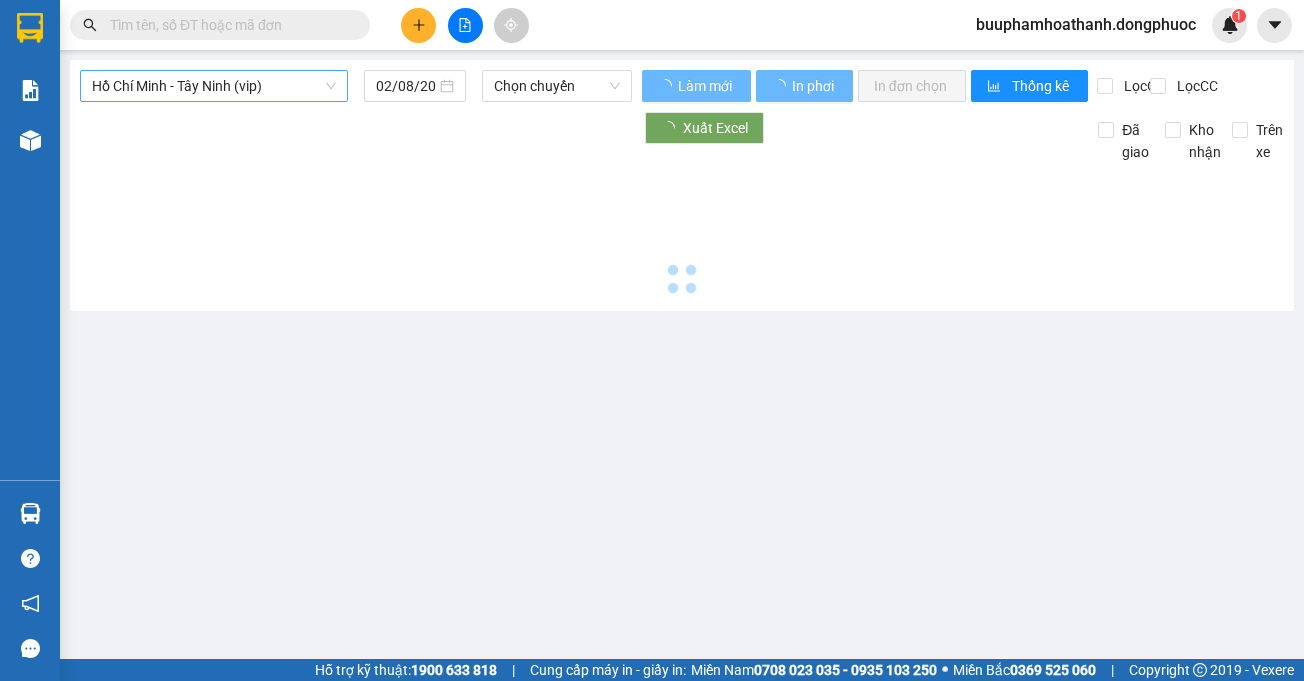 click on "Hồ Chí Minh - Tây Ninh (vip)" at bounding box center (214, 86) 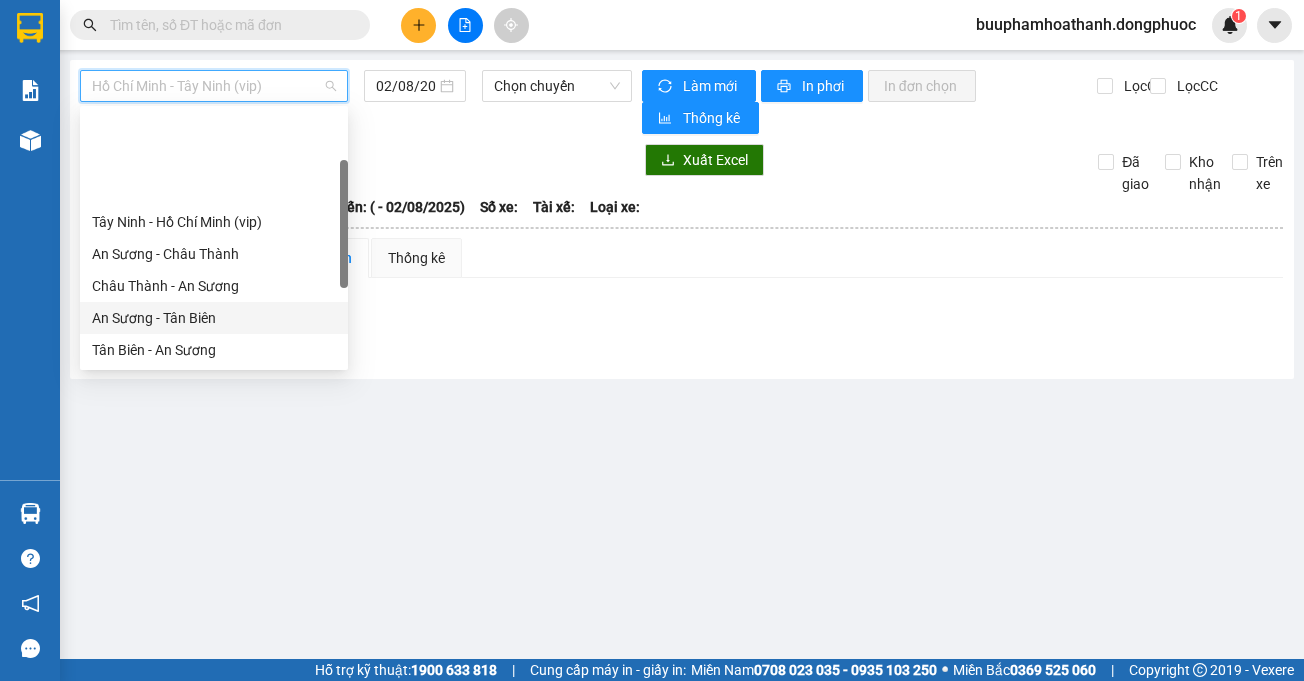 scroll, scrollTop: 200, scrollLeft: 0, axis: vertical 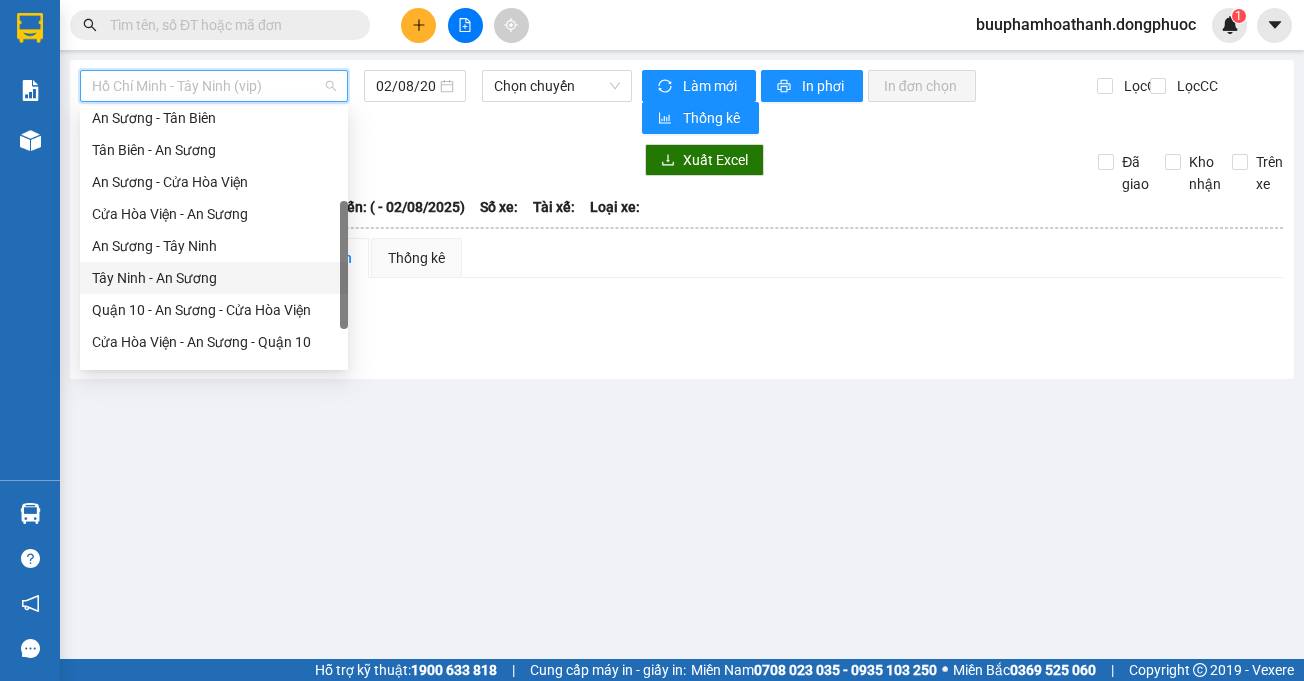 click on "Tây Ninh - An Sương" at bounding box center (214, 278) 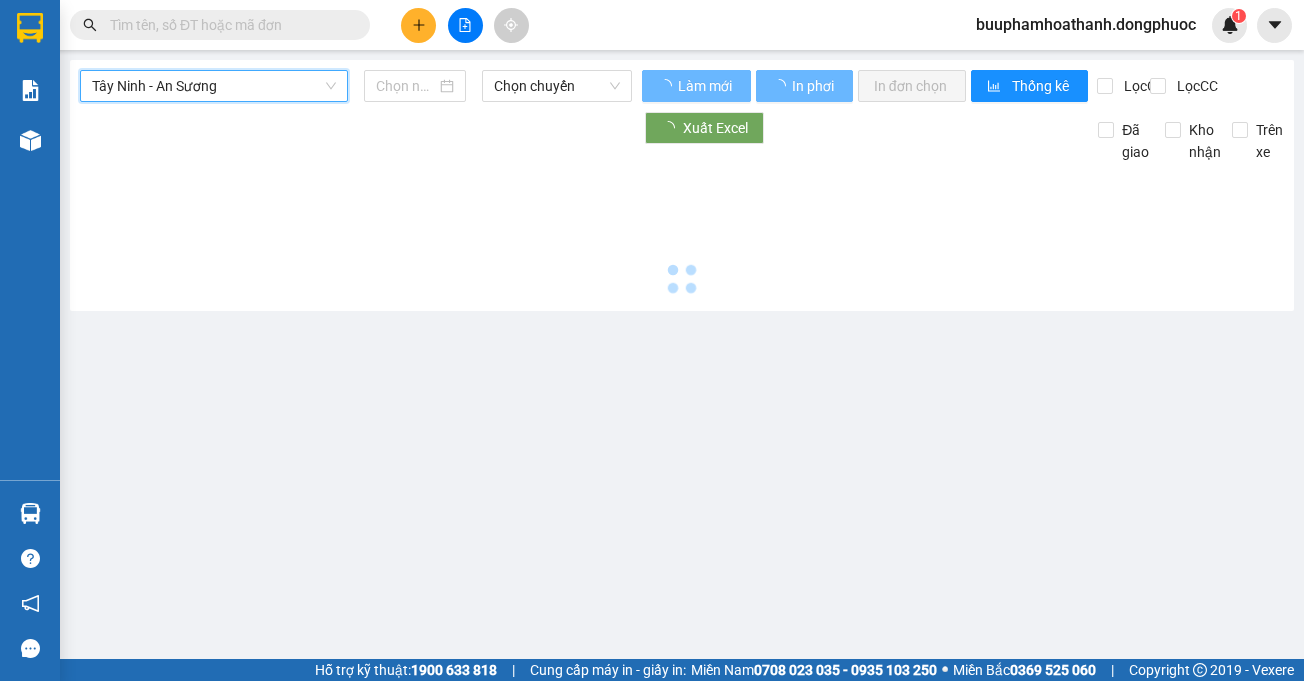 type on "02/08/2025" 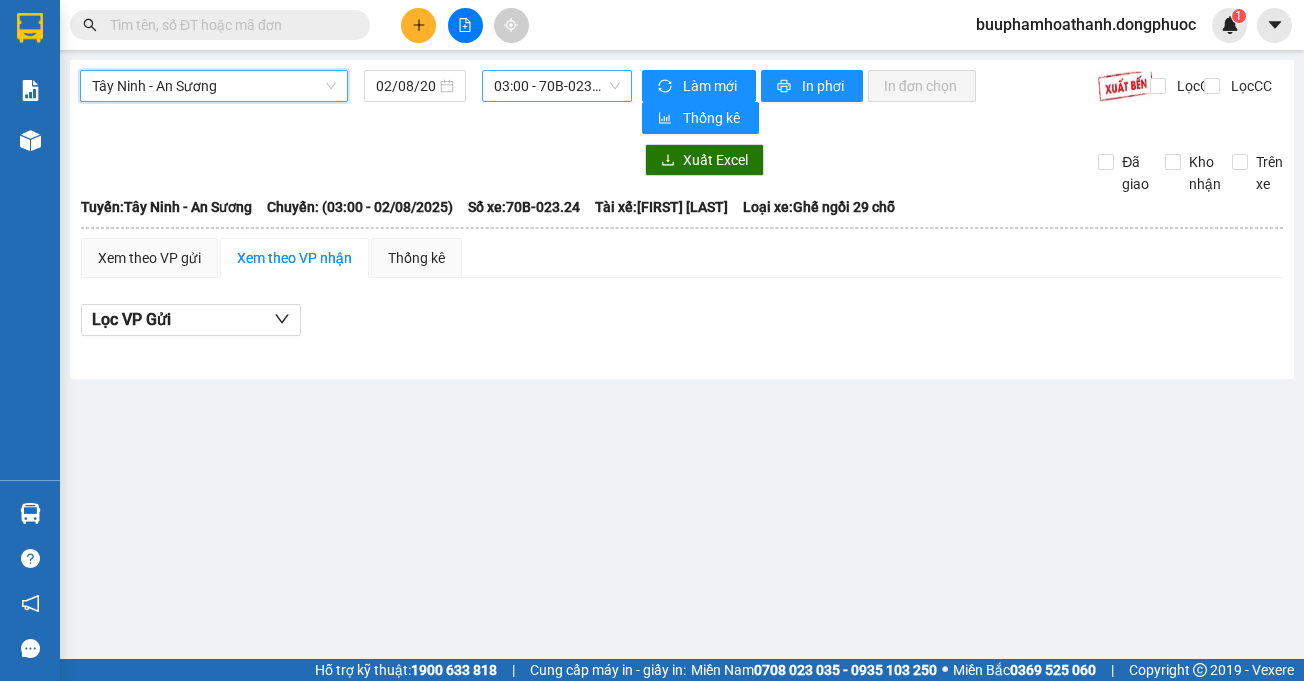 click on "03:00     - 70B-023.24" at bounding box center [557, 86] 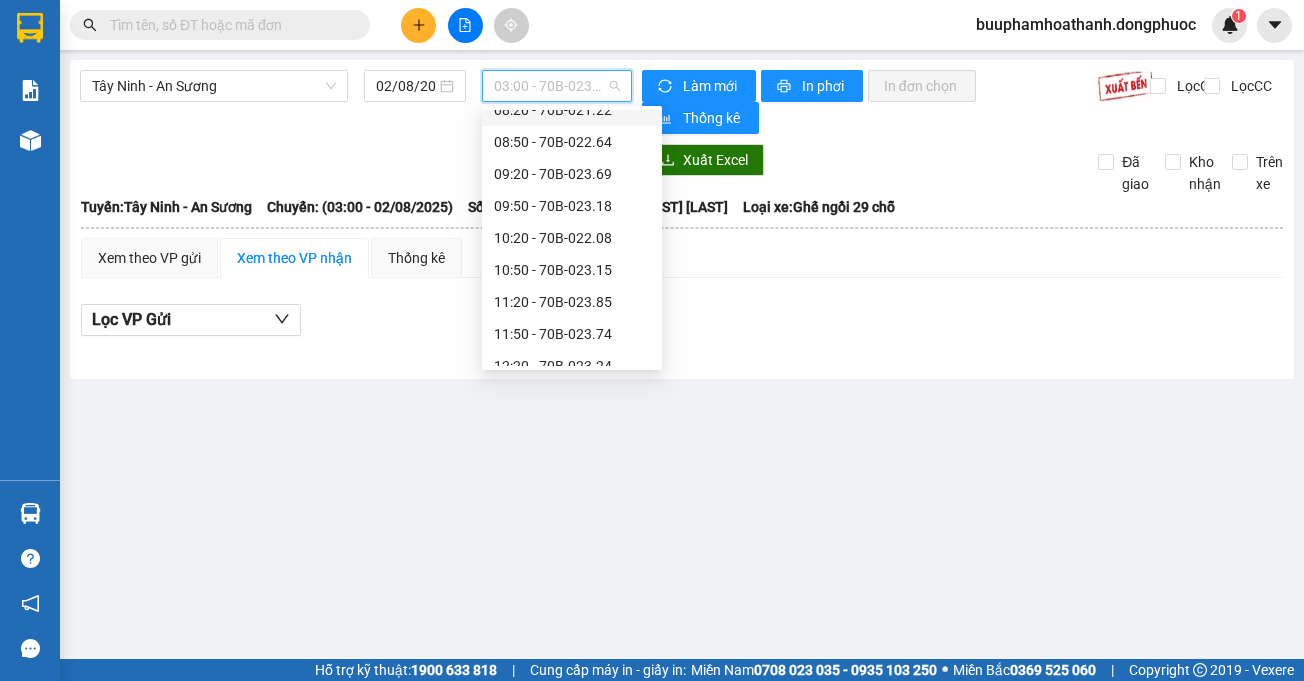 scroll, scrollTop: 600, scrollLeft: 0, axis: vertical 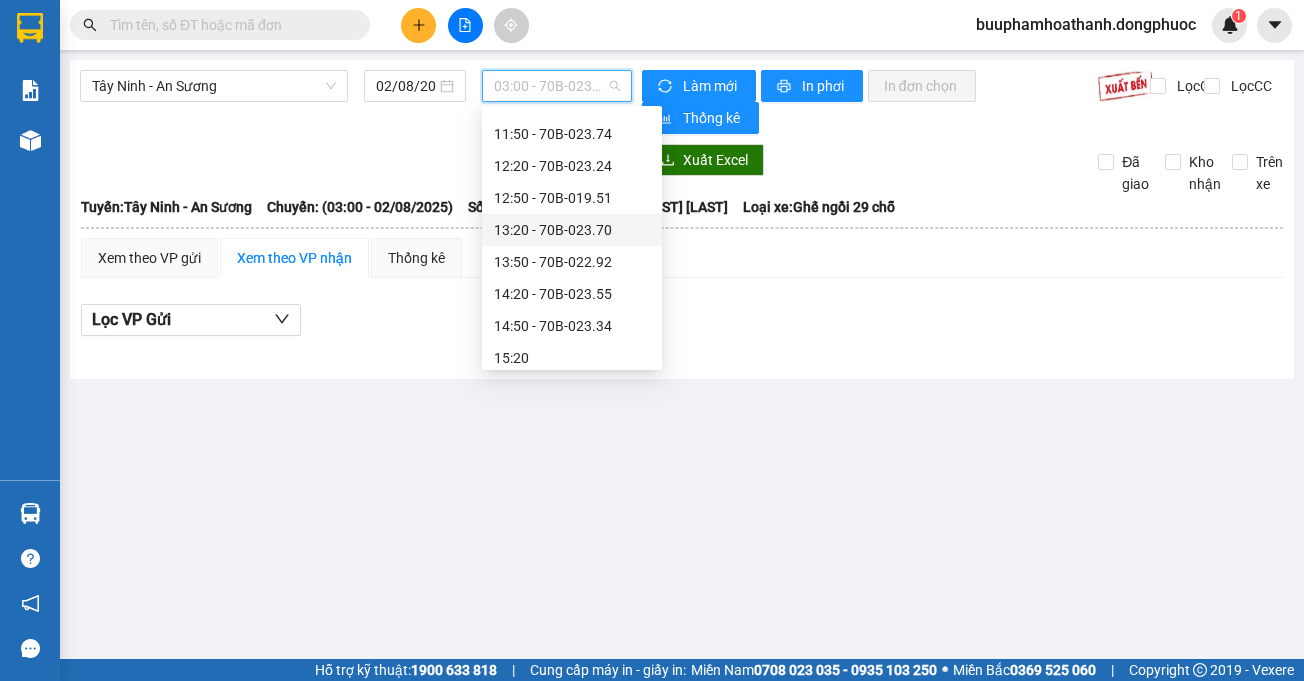 click on "[TIME]     - [ID]" at bounding box center [572, 230] 